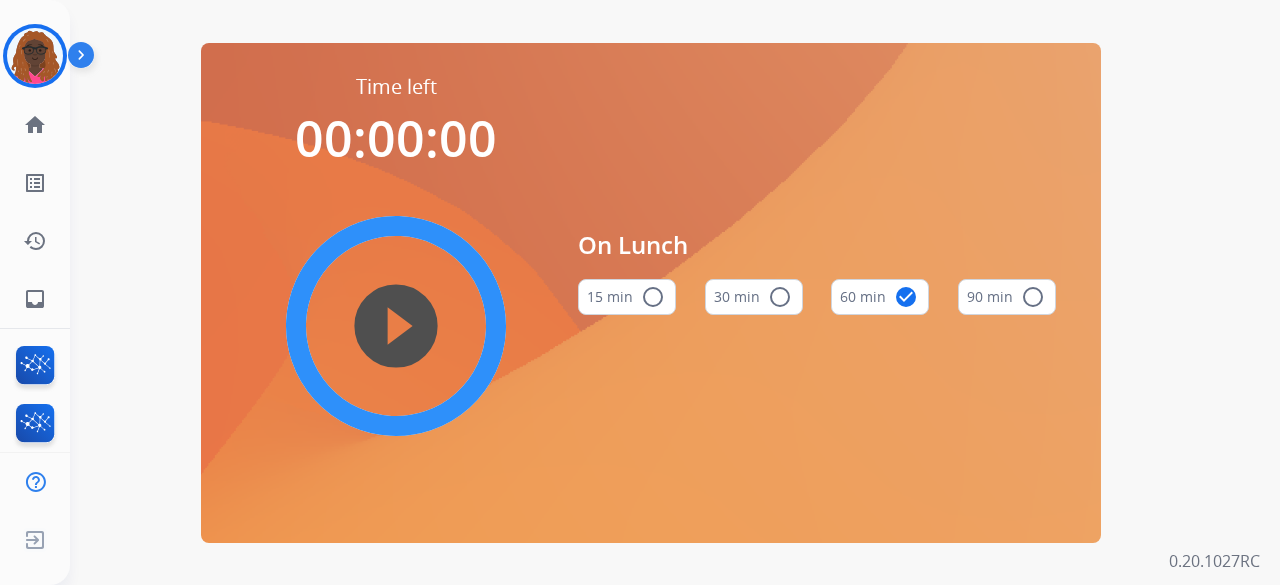 scroll, scrollTop: 0, scrollLeft: 0, axis: both 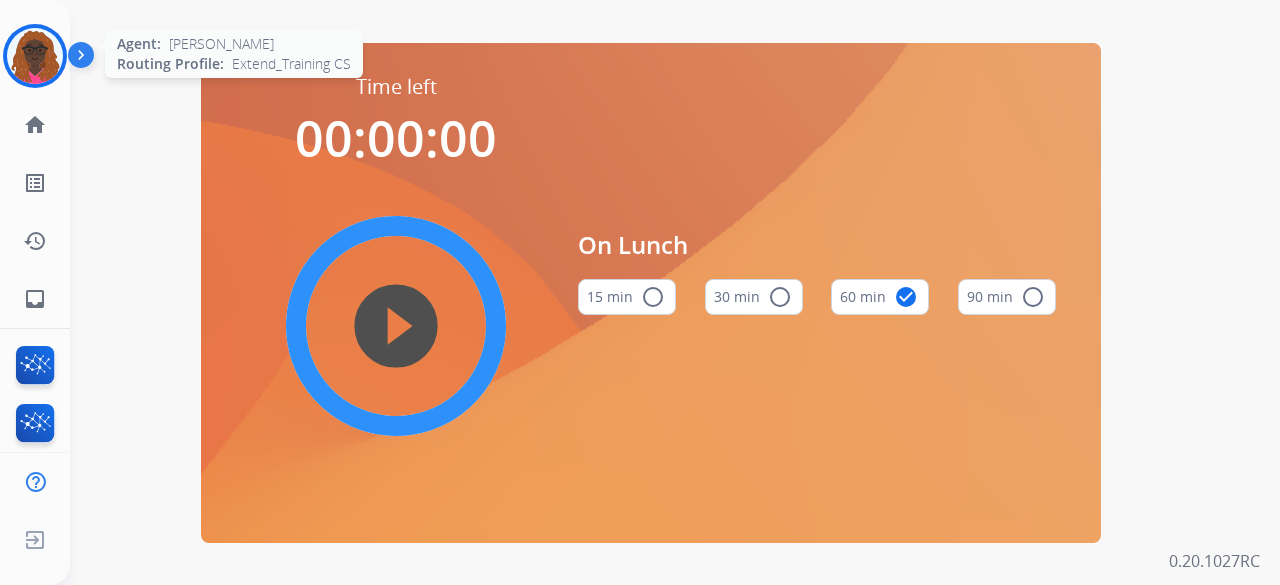 click at bounding box center (35, 56) 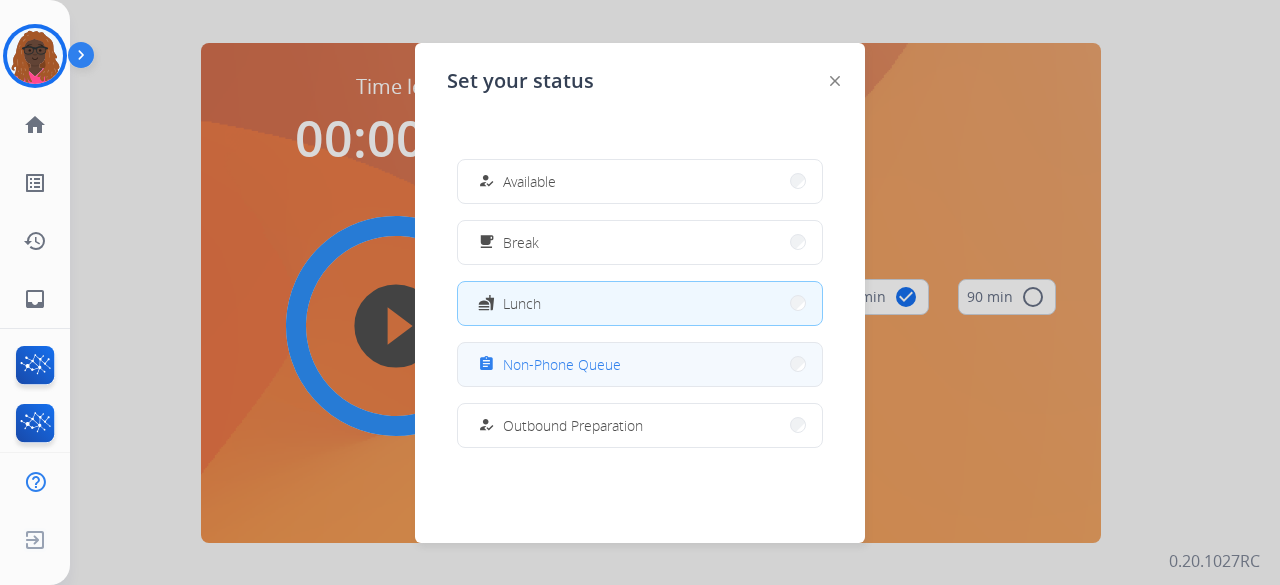 click on "assignment Non-Phone Queue" at bounding box center (640, 364) 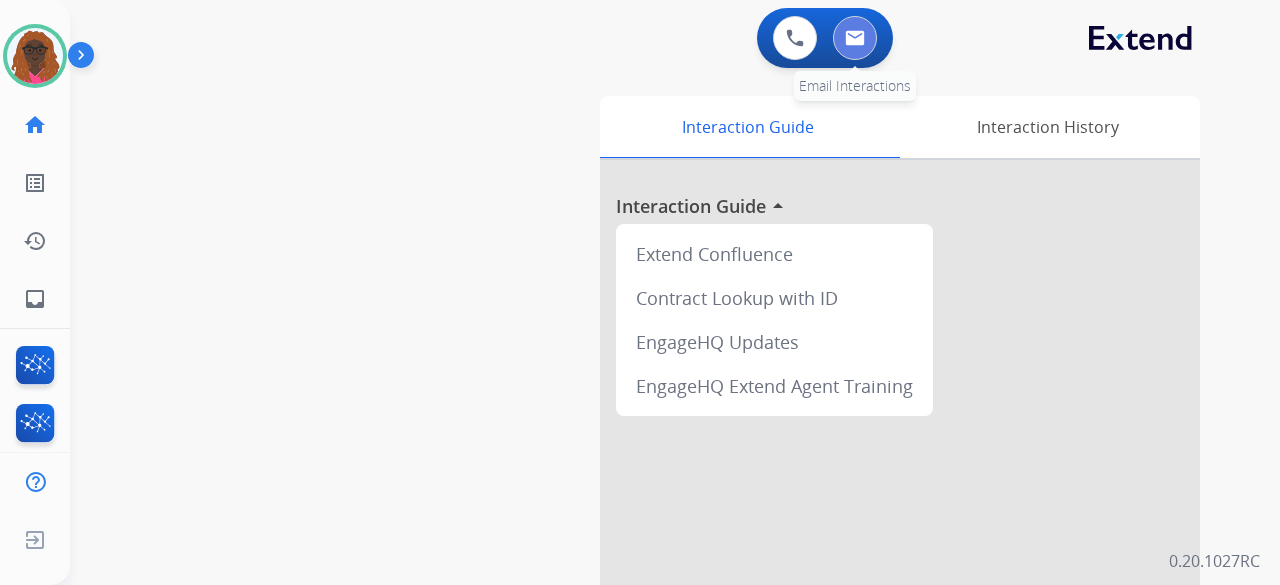 click at bounding box center (855, 38) 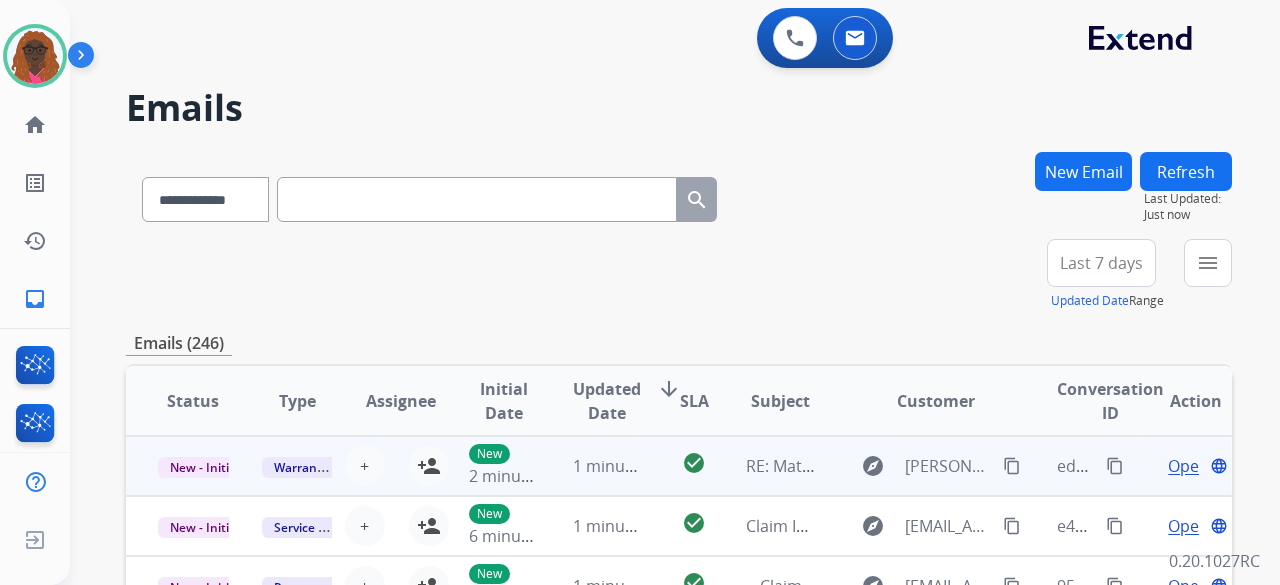 scroll, scrollTop: 2, scrollLeft: 0, axis: vertical 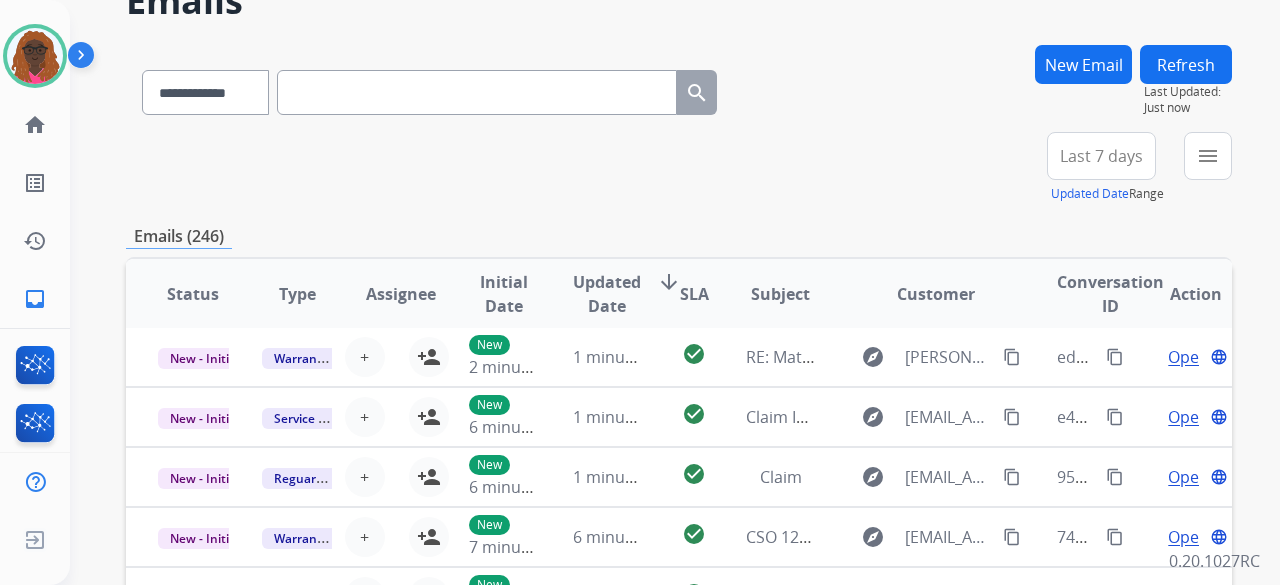 click on "Last 7 days" at bounding box center [1101, 156] 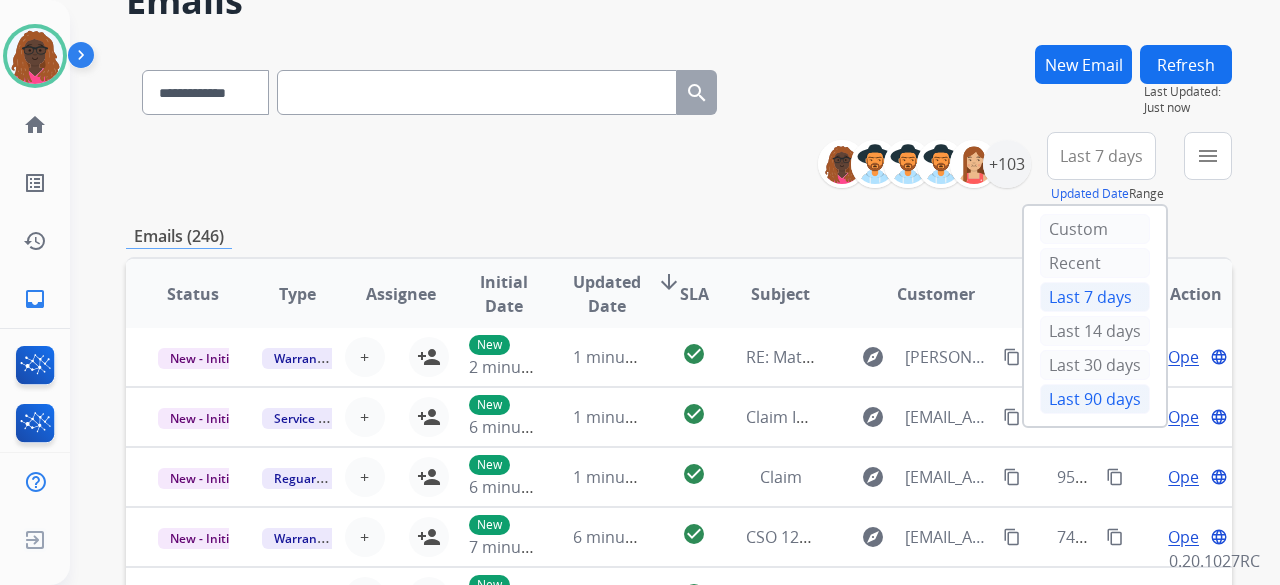 click on "Last 90 days" at bounding box center (1095, 399) 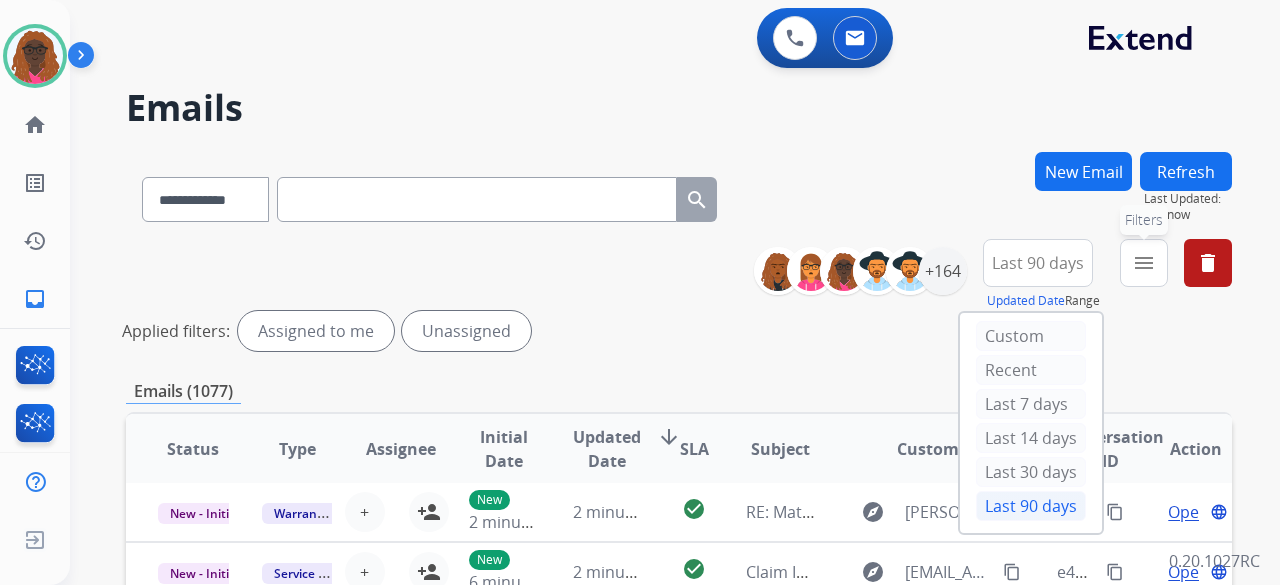 click on "menu  Filters" at bounding box center [1144, 263] 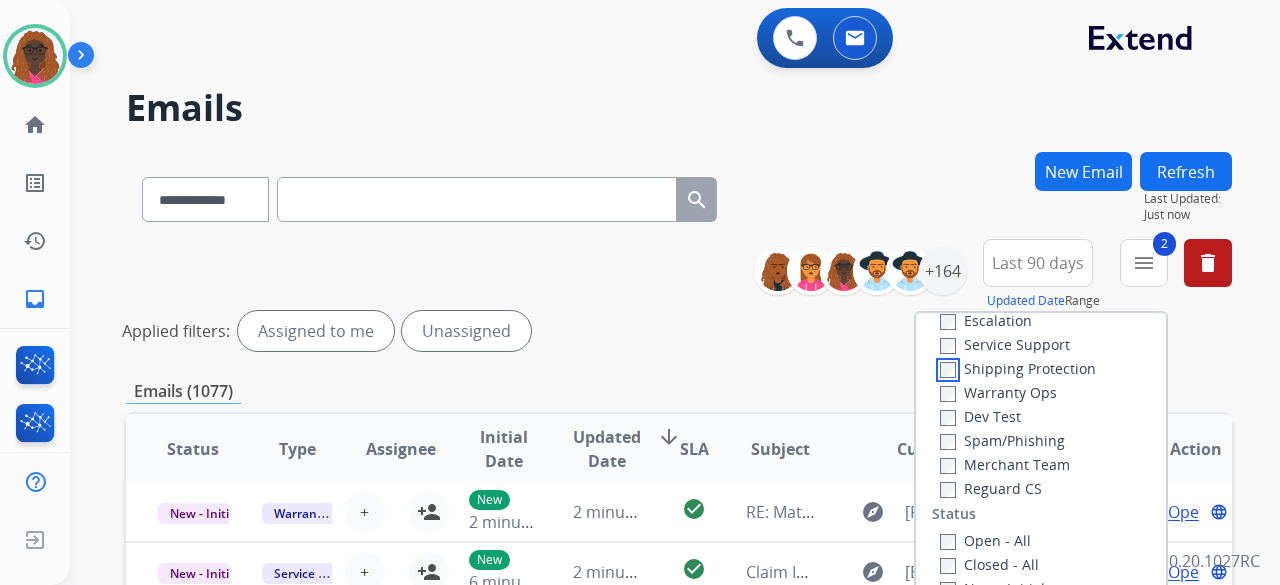 scroll, scrollTop: 90, scrollLeft: 0, axis: vertical 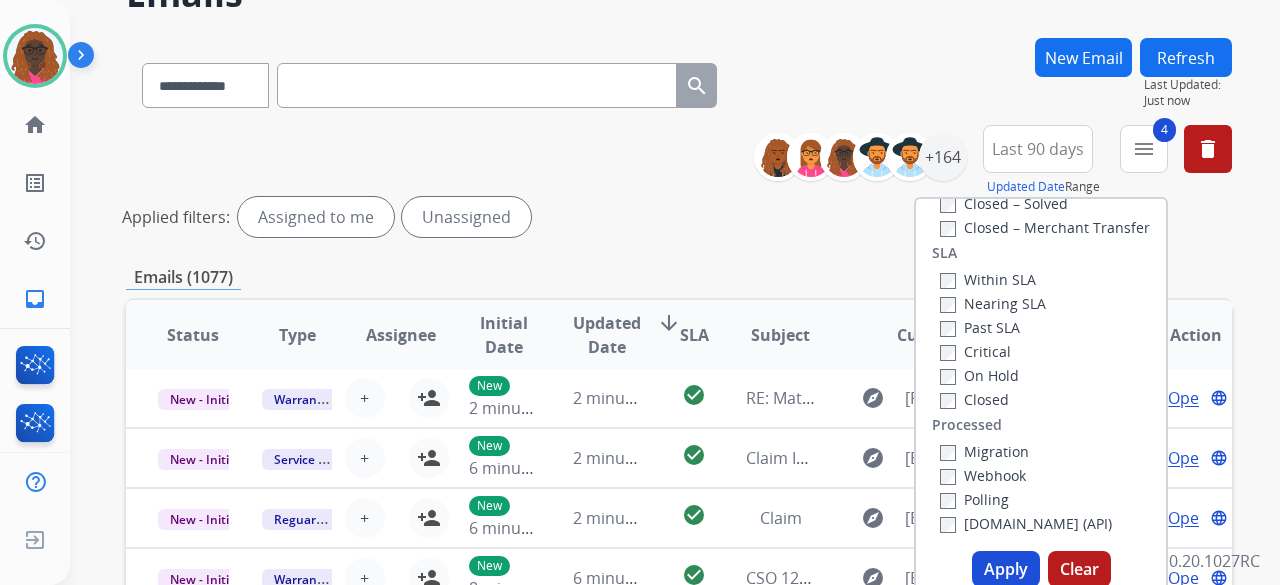 click on "Apply" at bounding box center [1006, 569] 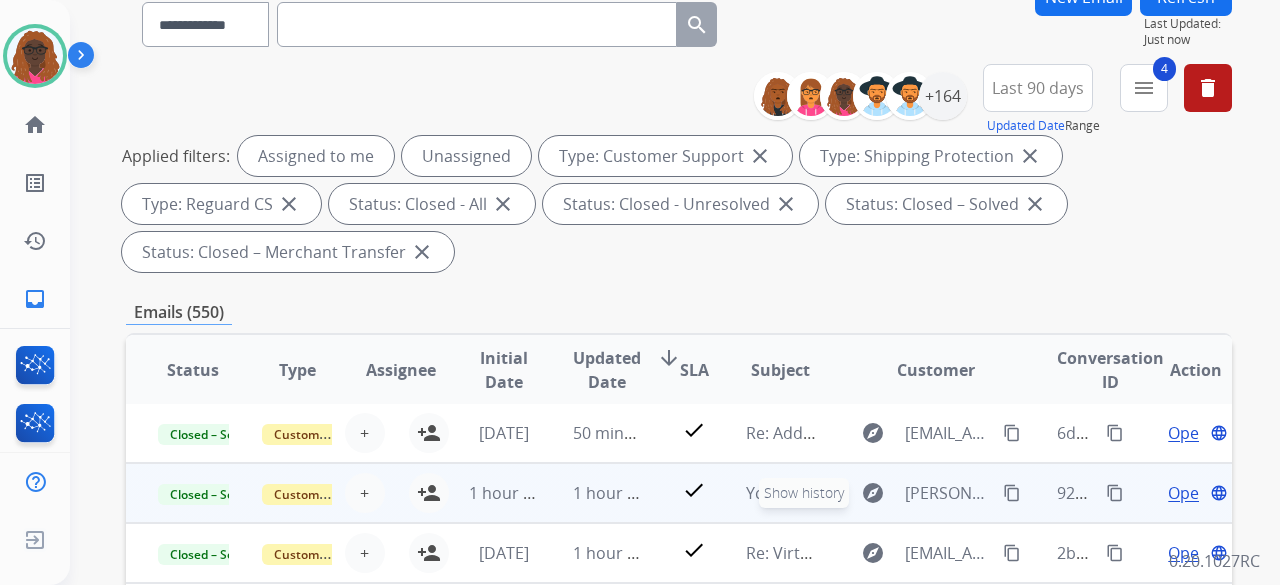 scroll, scrollTop: 174, scrollLeft: 0, axis: vertical 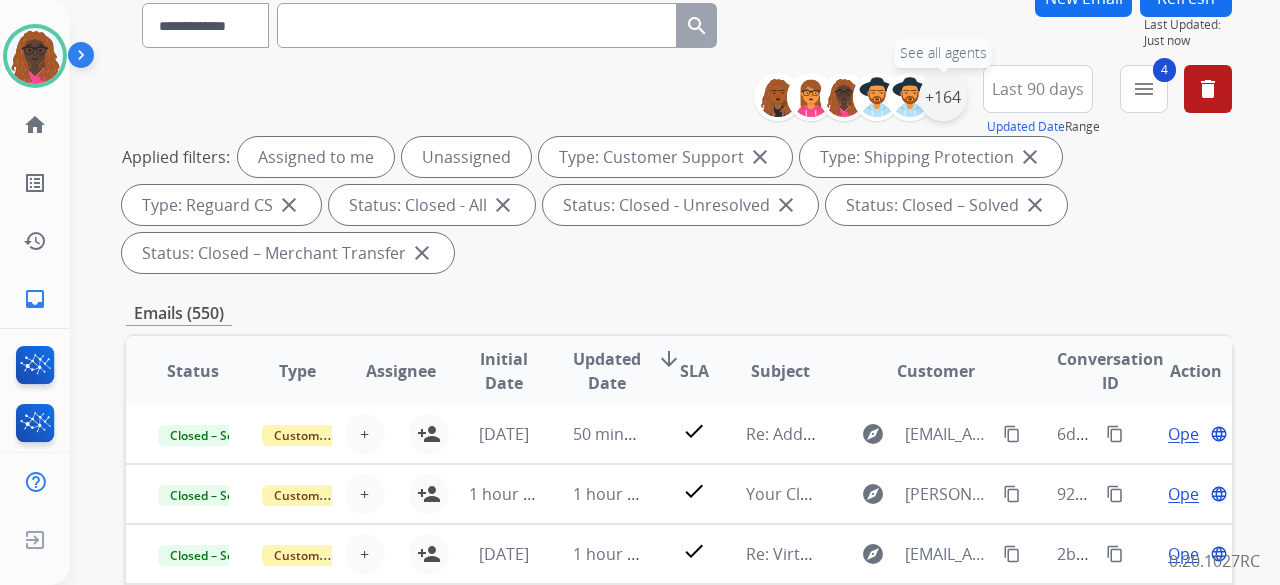 click on "+164" at bounding box center [943, 97] 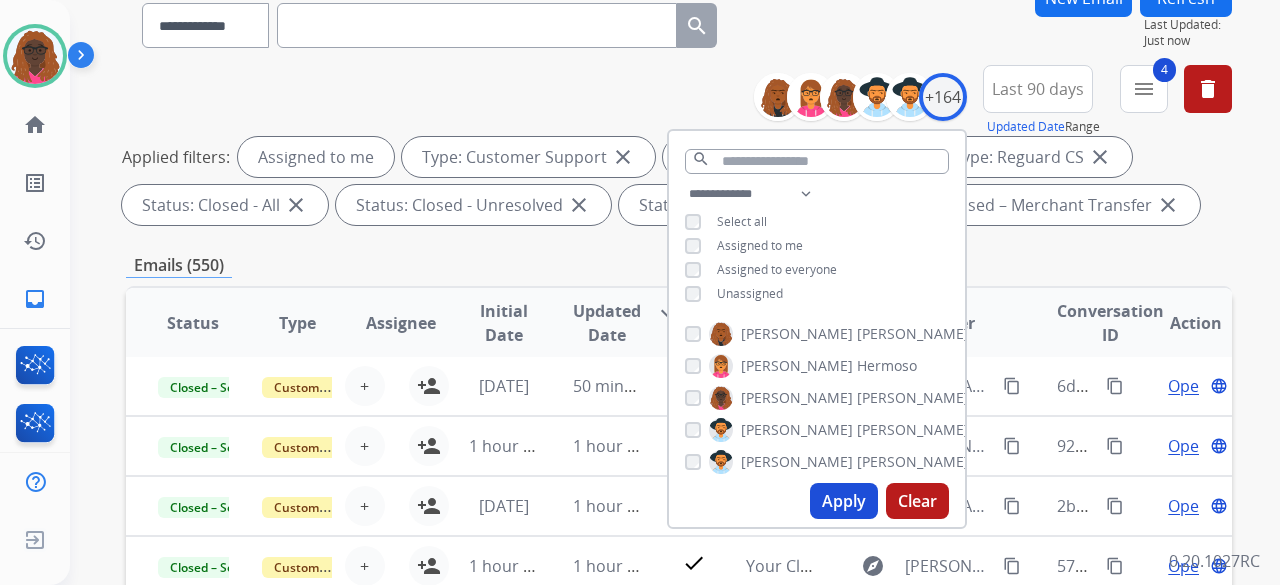 click on "Apply" at bounding box center [844, 501] 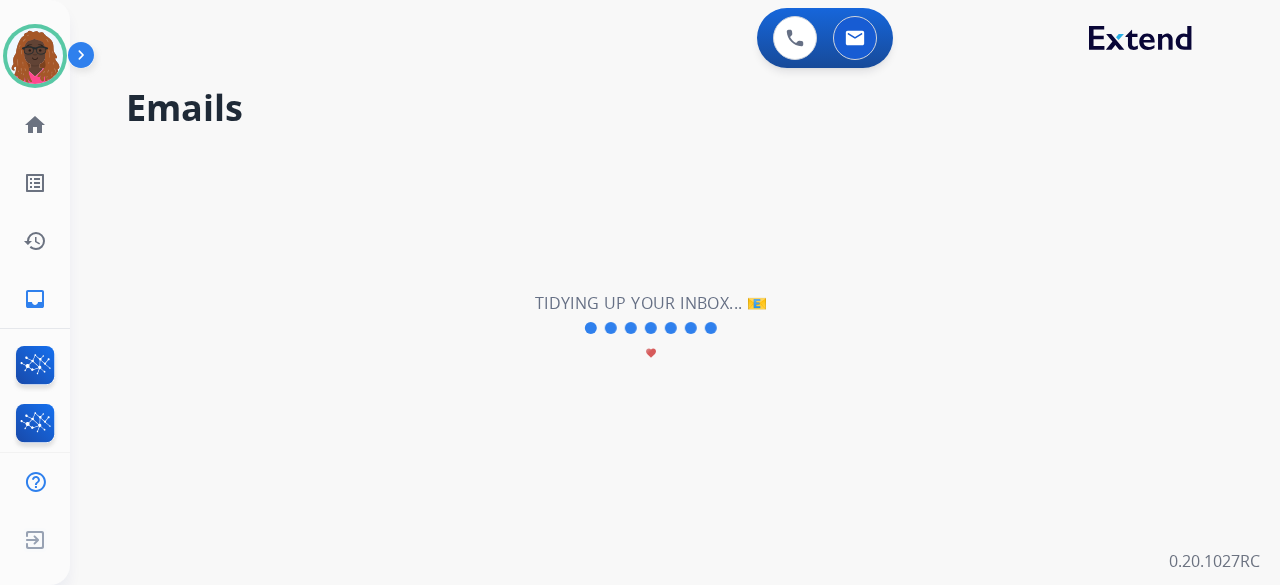 scroll, scrollTop: 0, scrollLeft: 0, axis: both 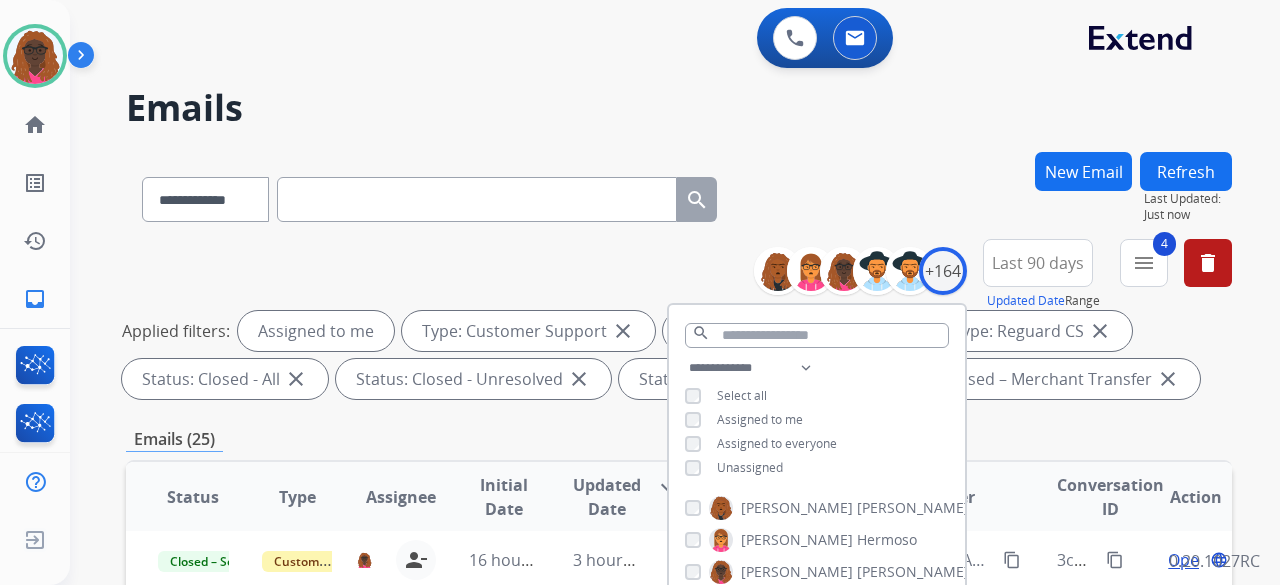 click on "Emails (25)" at bounding box center (679, 439) 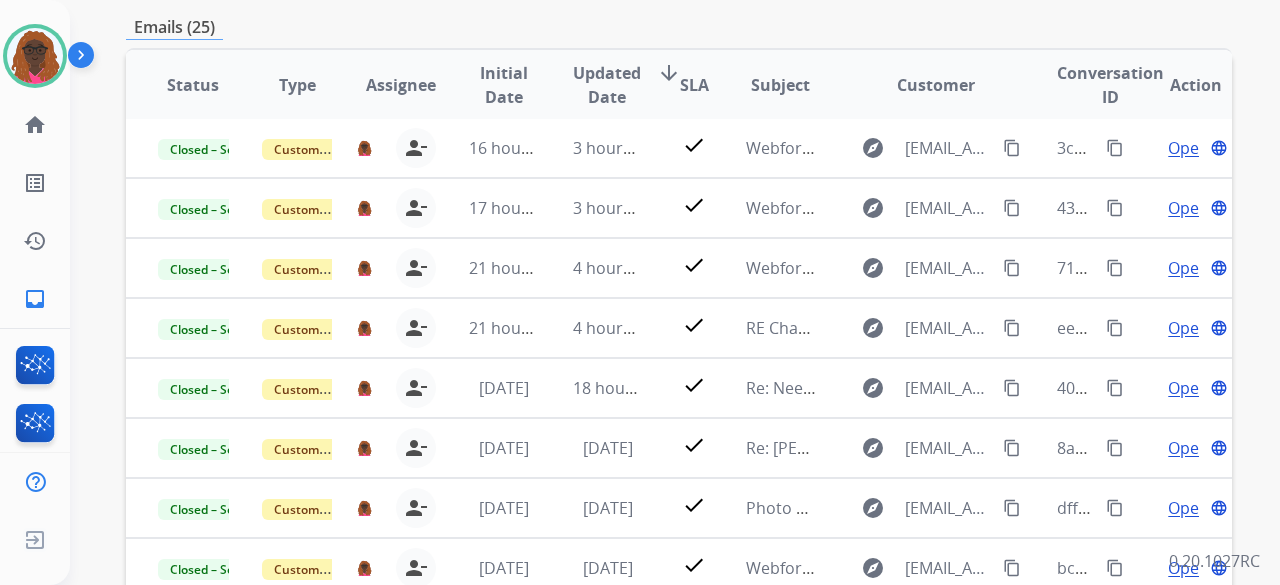 scroll, scrollTop: 412, scrollLeft: 0, axis: vertical 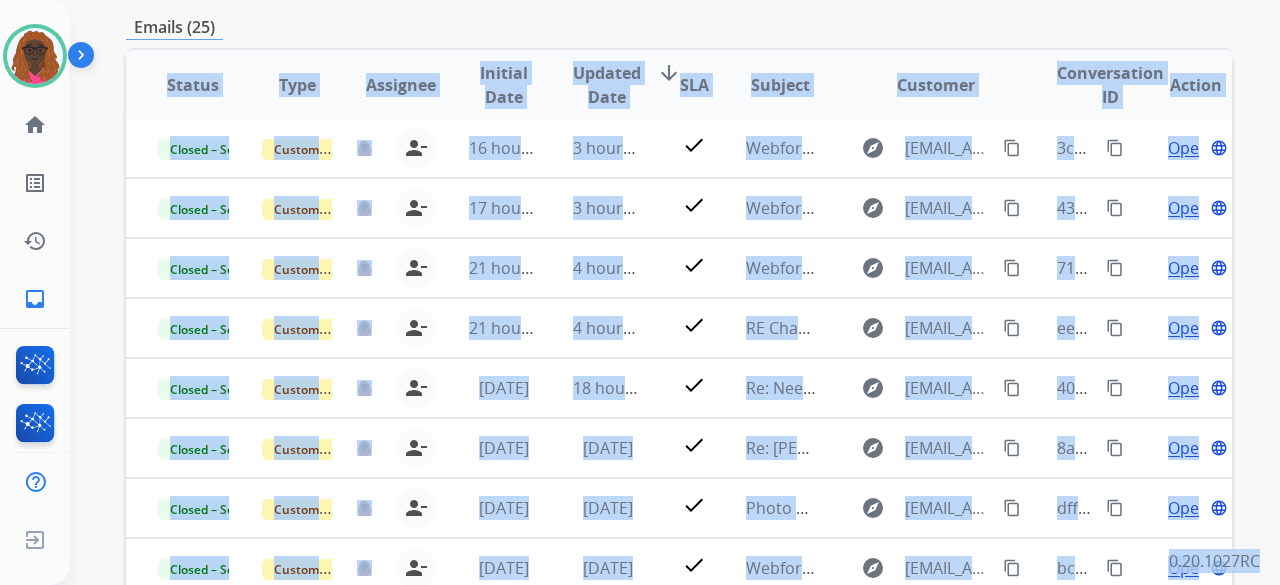 drag, startPoint x: 1246, startPoint y: 466, endPoint x: 1257, endPoint y: 563, distance: 97.62172 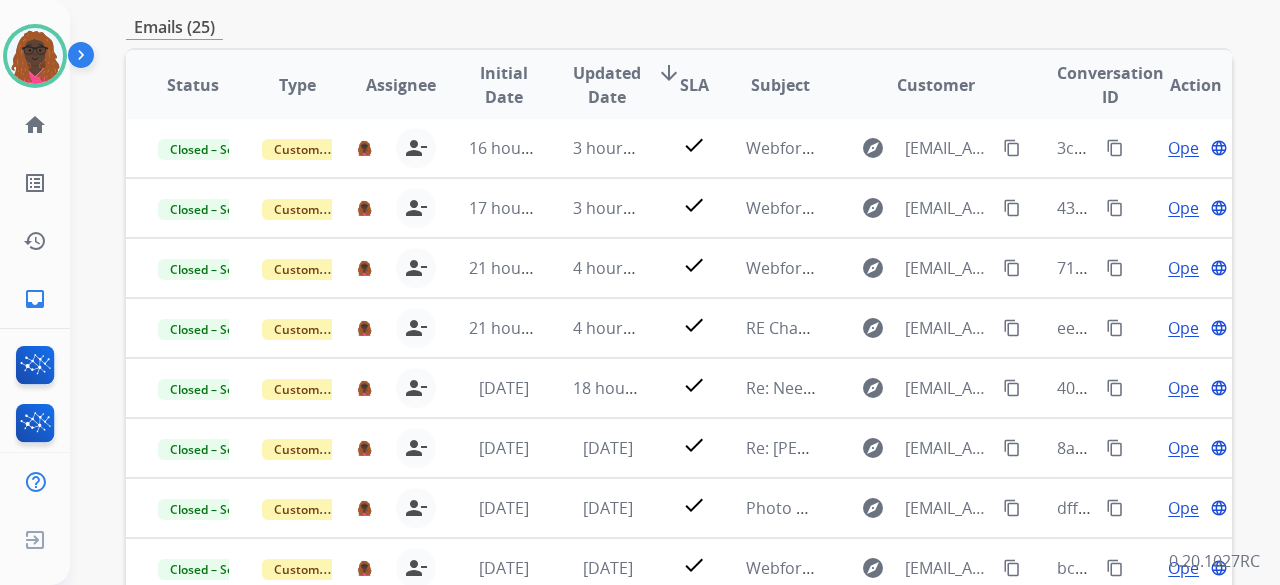 click on "**********" at bounding box center (675, 292) 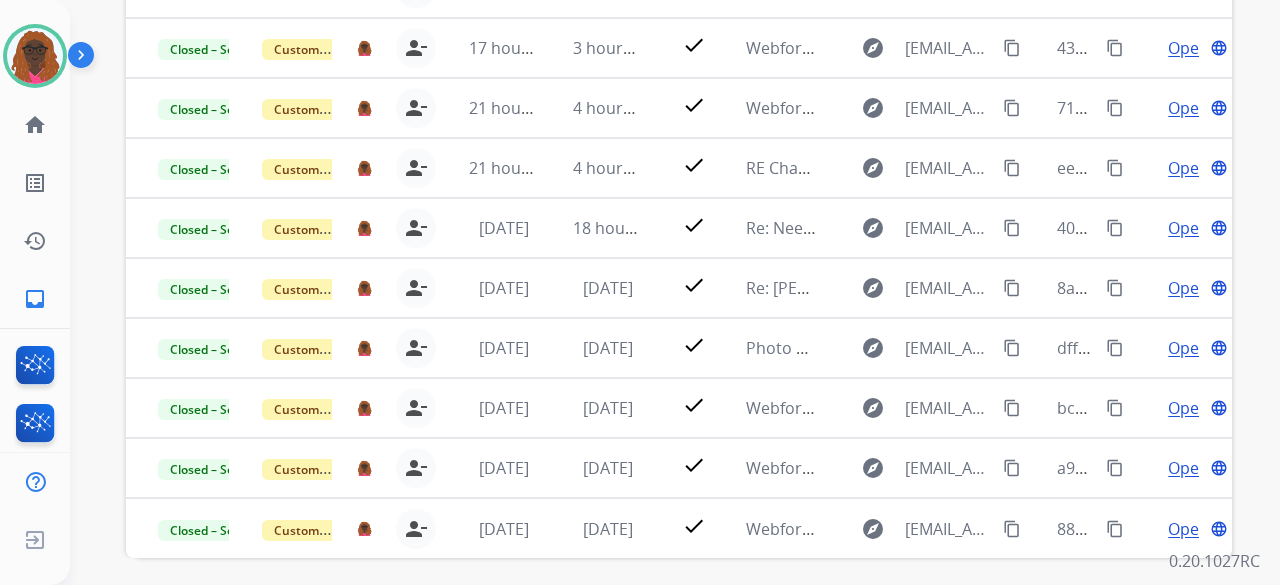 scroll, scrollTop: 648, scrollLeft: 0, axis: vertical 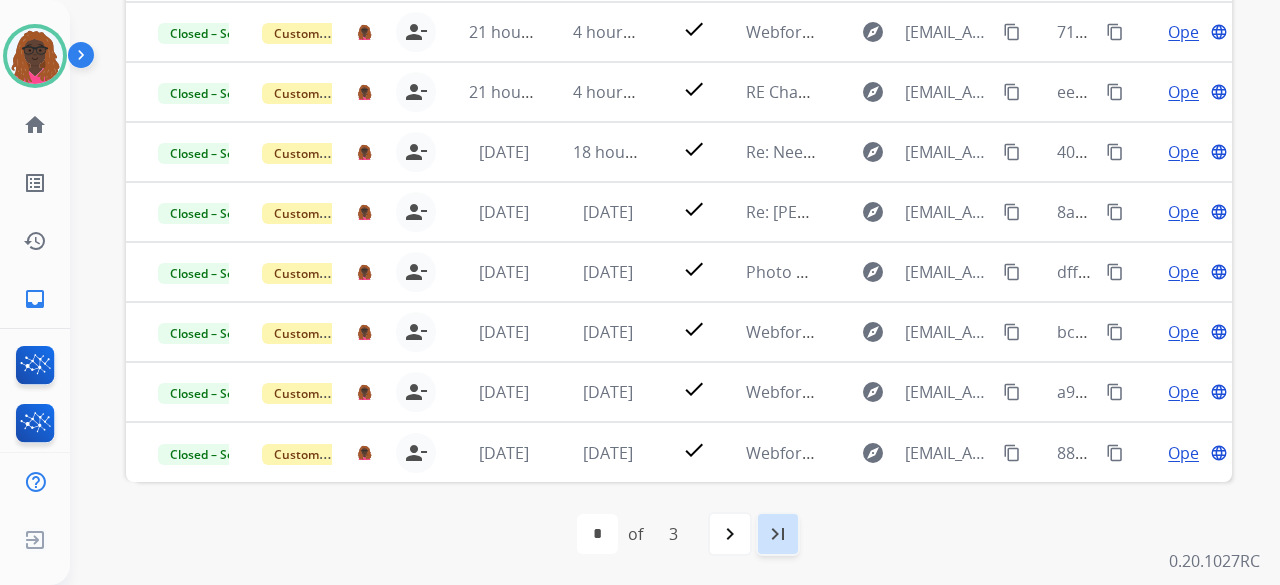 click on "last_page" at bounding box center [778, 534] 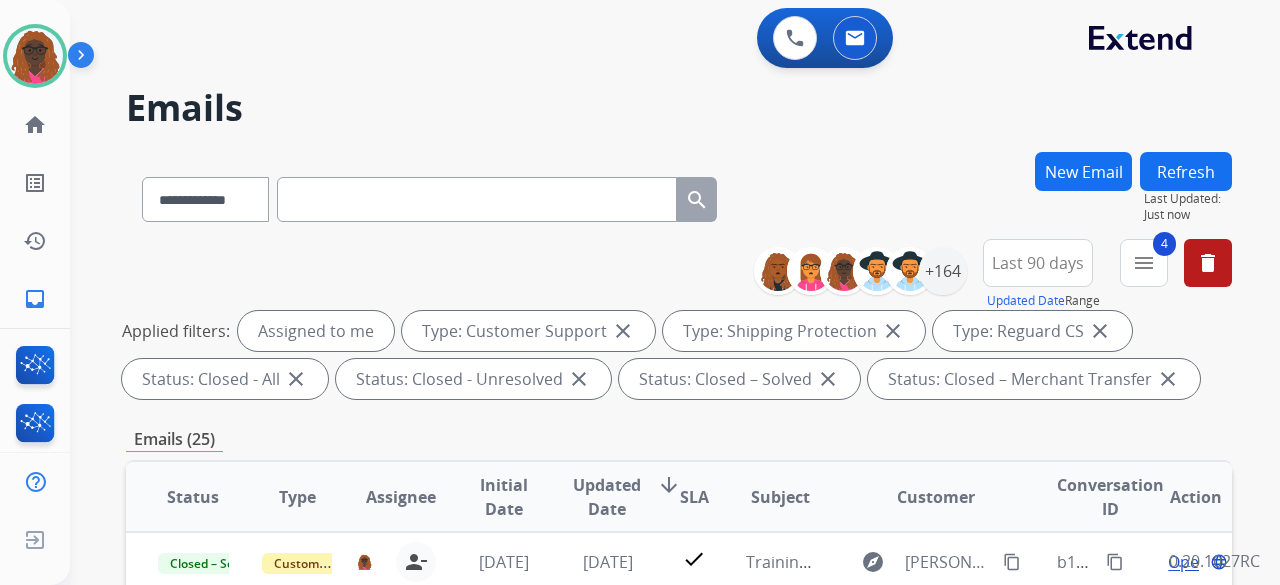 scroll, scrollTop: 0, scrollLeft: 0, axis: both 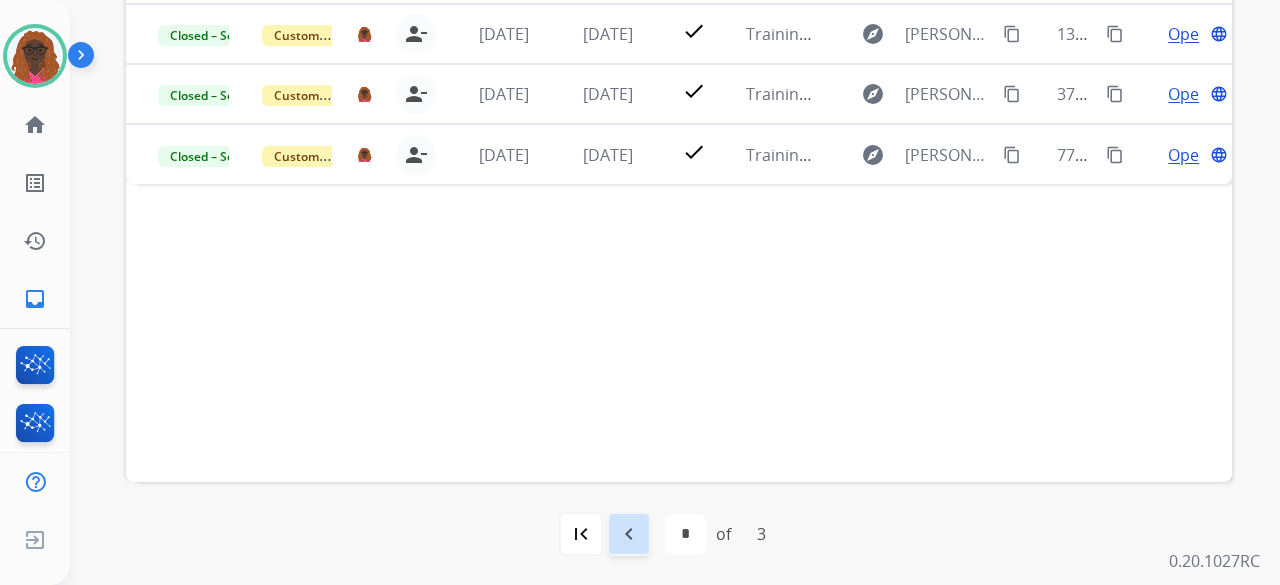 click on "navigate_before" at bounding box center [629, 534] 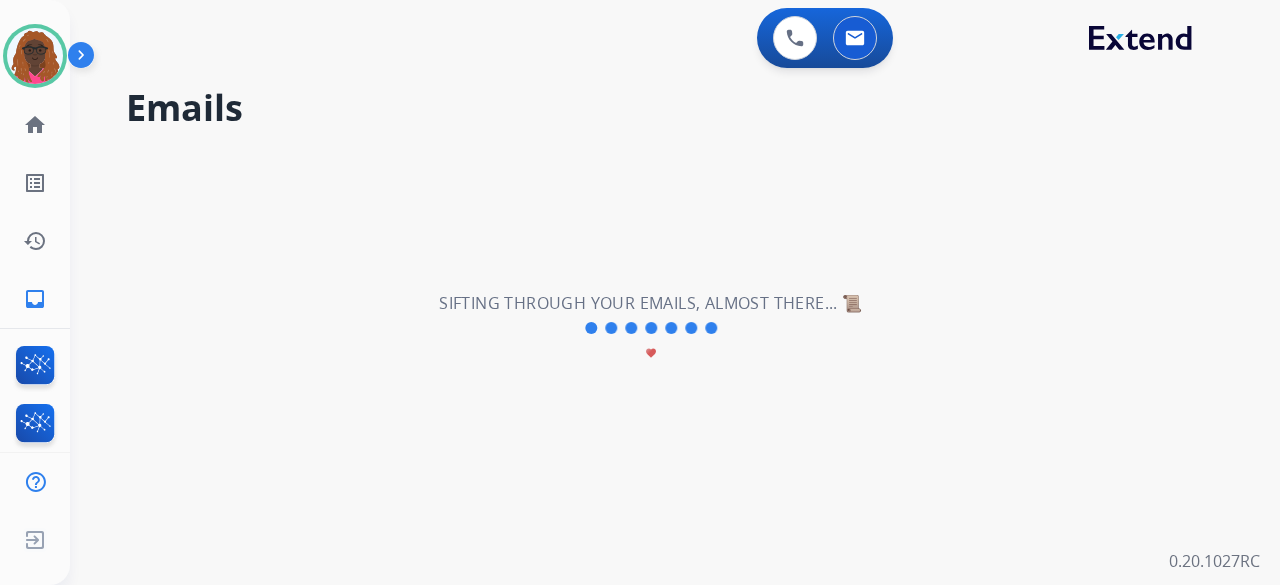 scroll, scrollTop: 0, scrollLeft: 0, axis: both 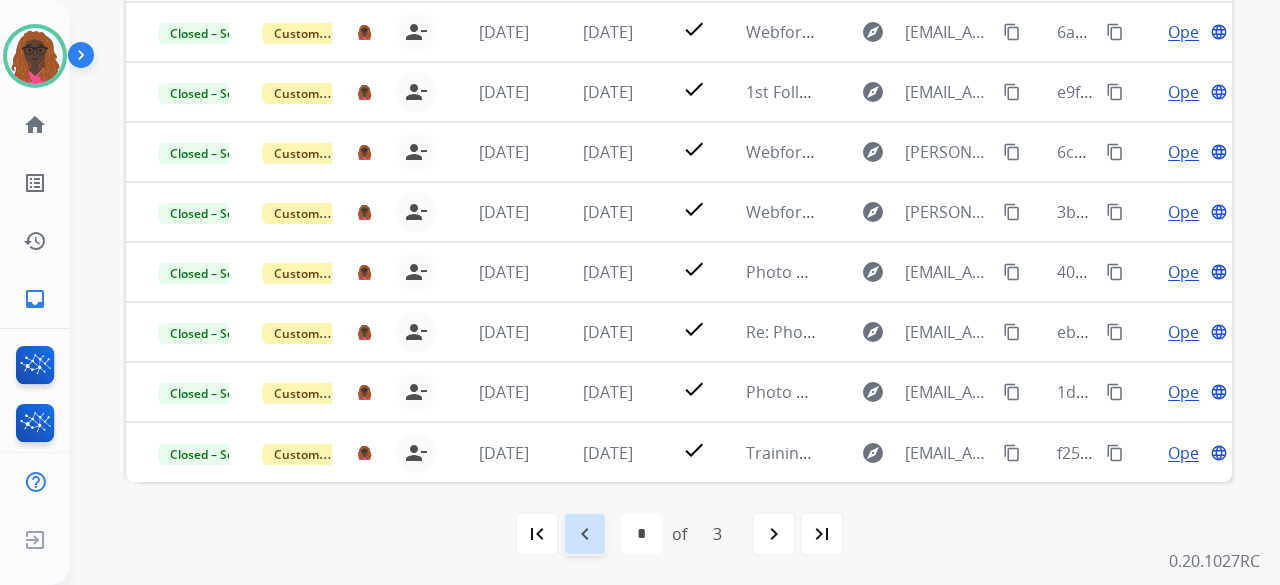 click on "navigate_before" at bounding box center (585, 534) 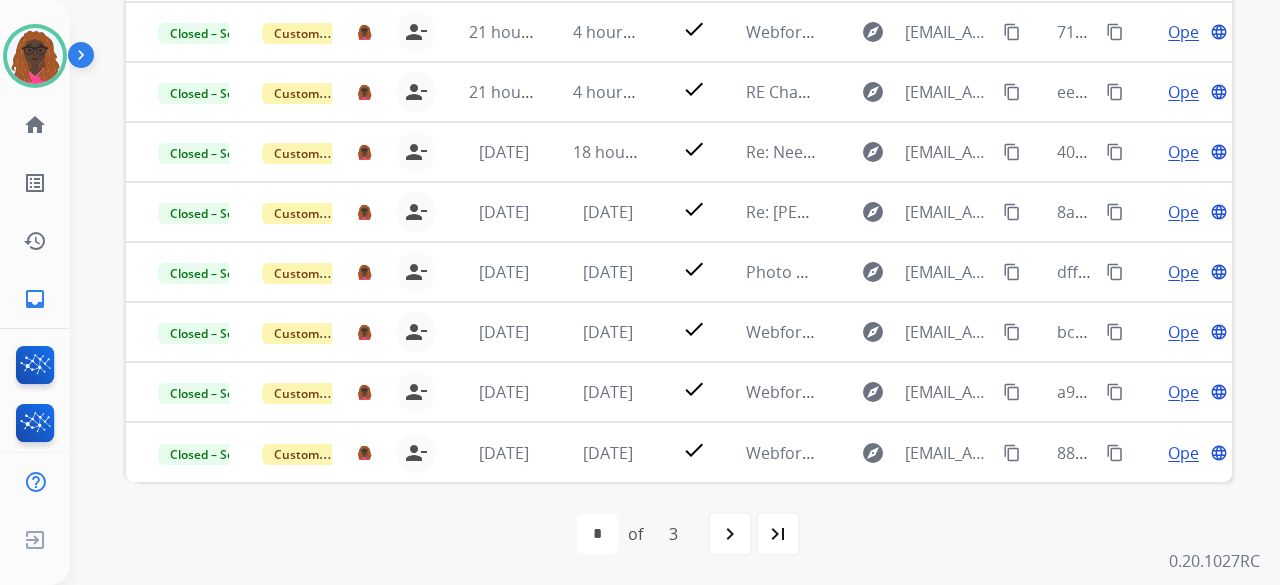 scroll, scrollTop: 646, scrollLeft: 0, axis: vertical 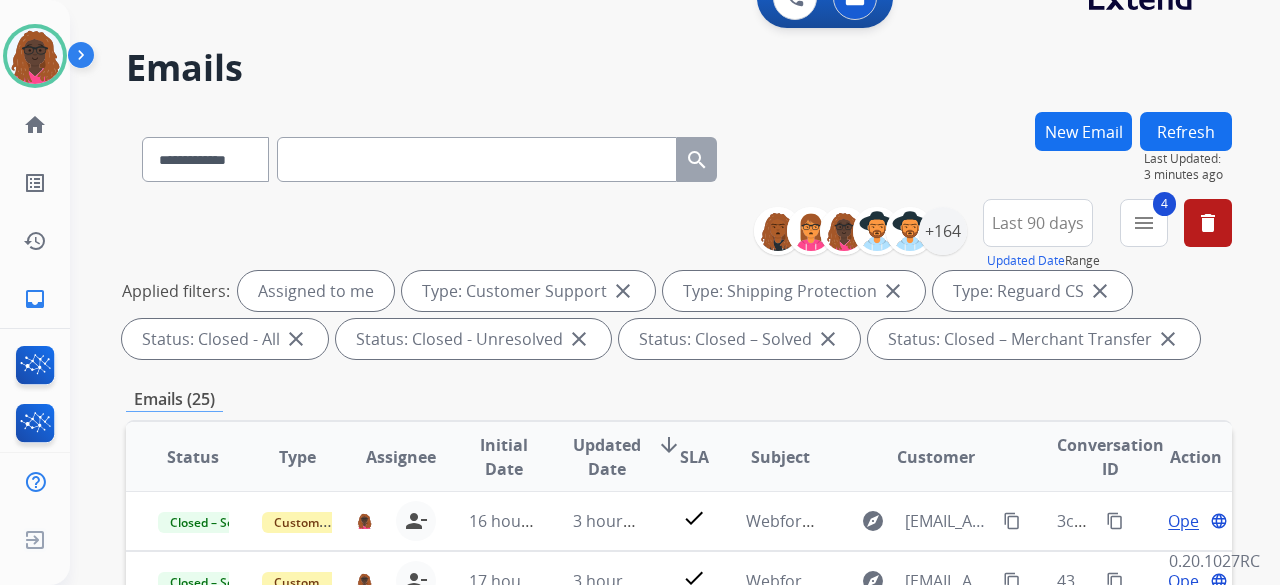 click at bounding box center [477, 159] 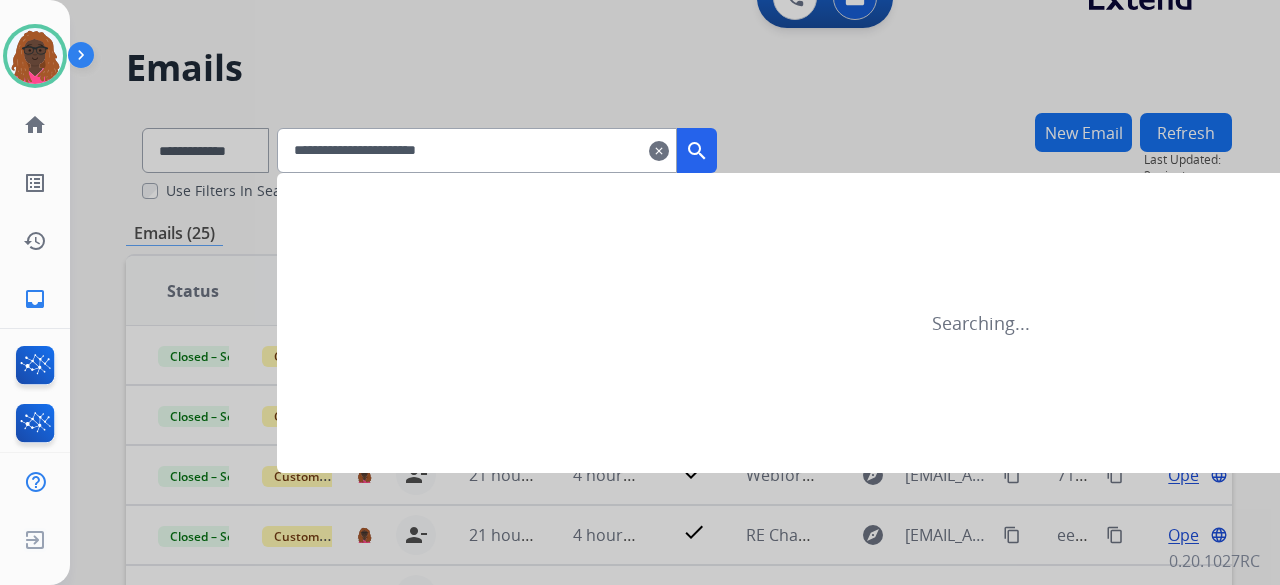 type on "**********" 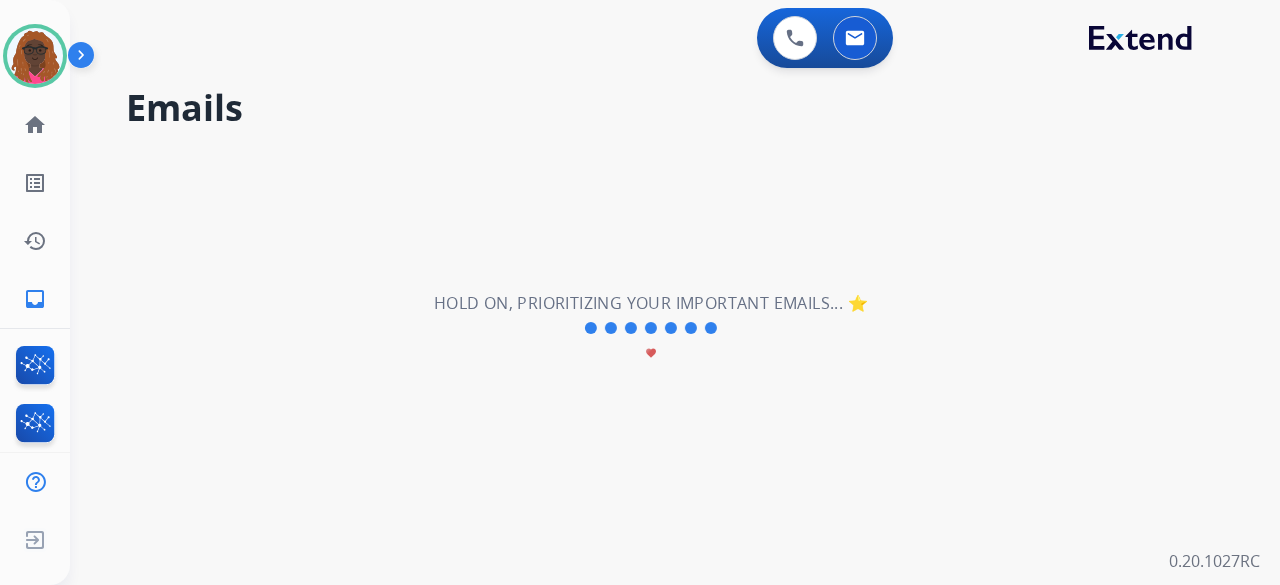scroll, scrollTop: 0, scrollLeft: 0, axis: both 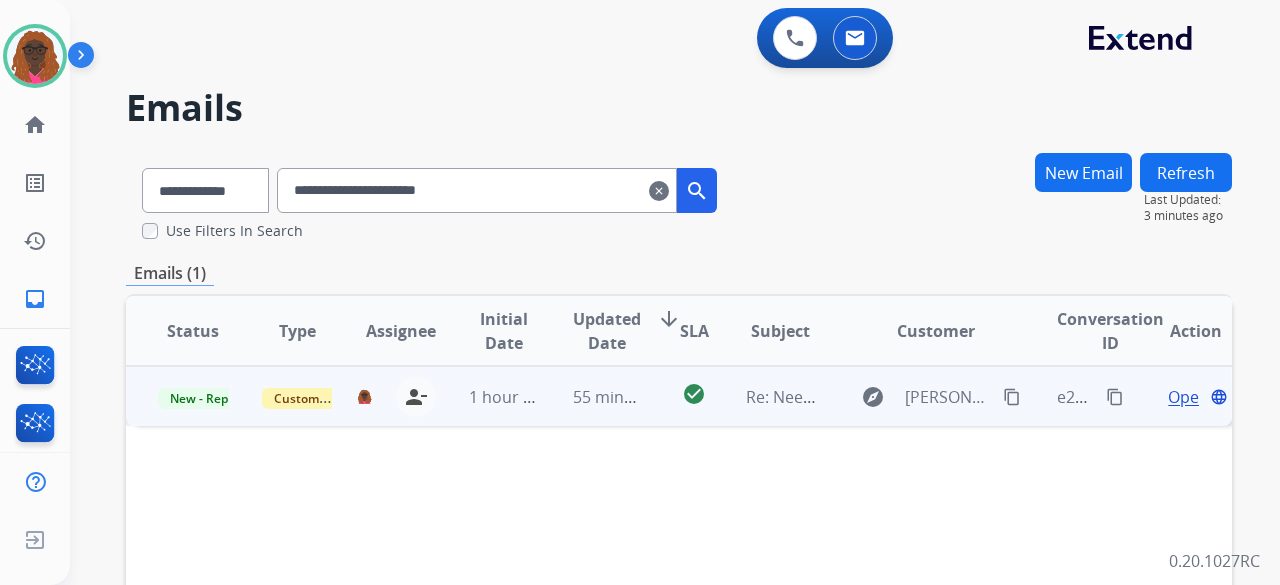 click on "content_copy" at bounding box center [1115, 397] 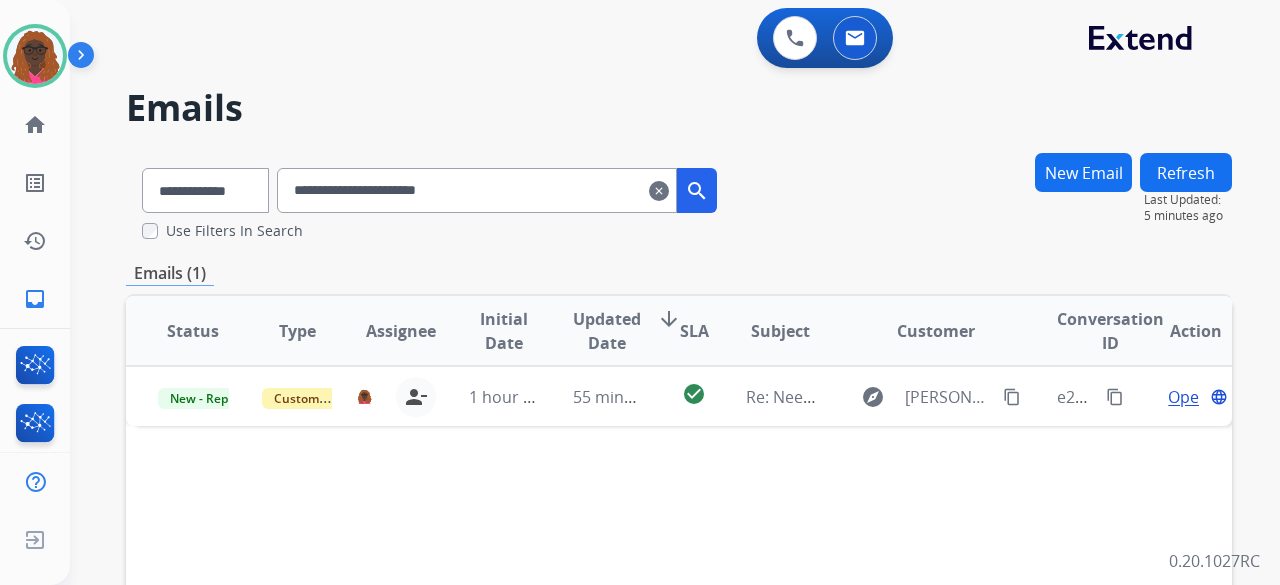click on "clear" at bounding box center [659, 191] 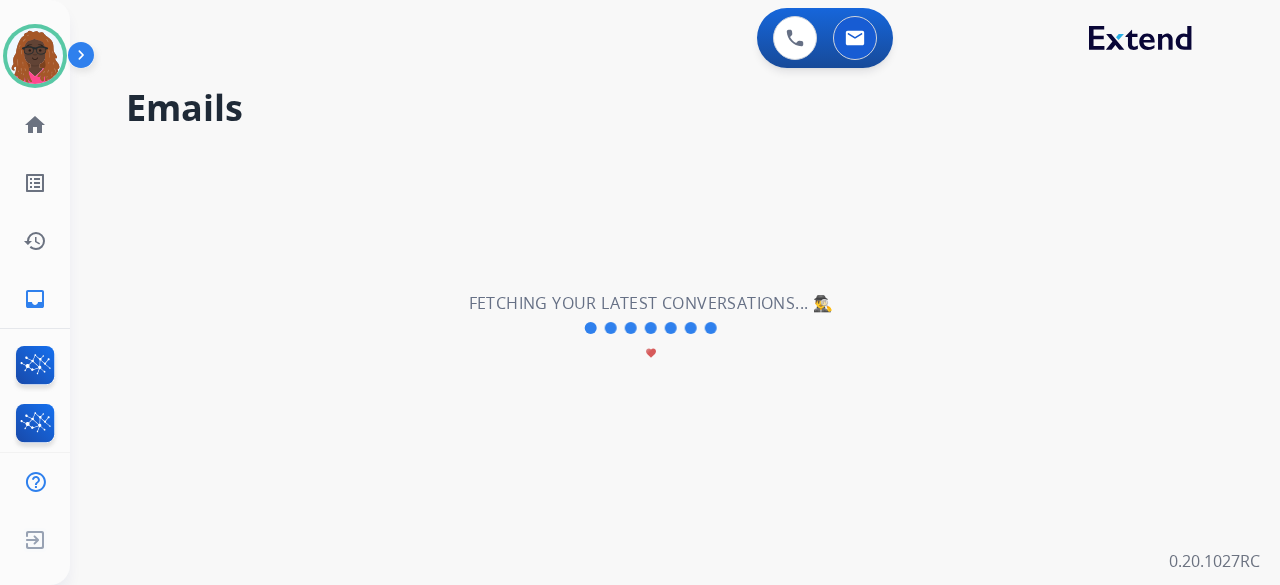 type 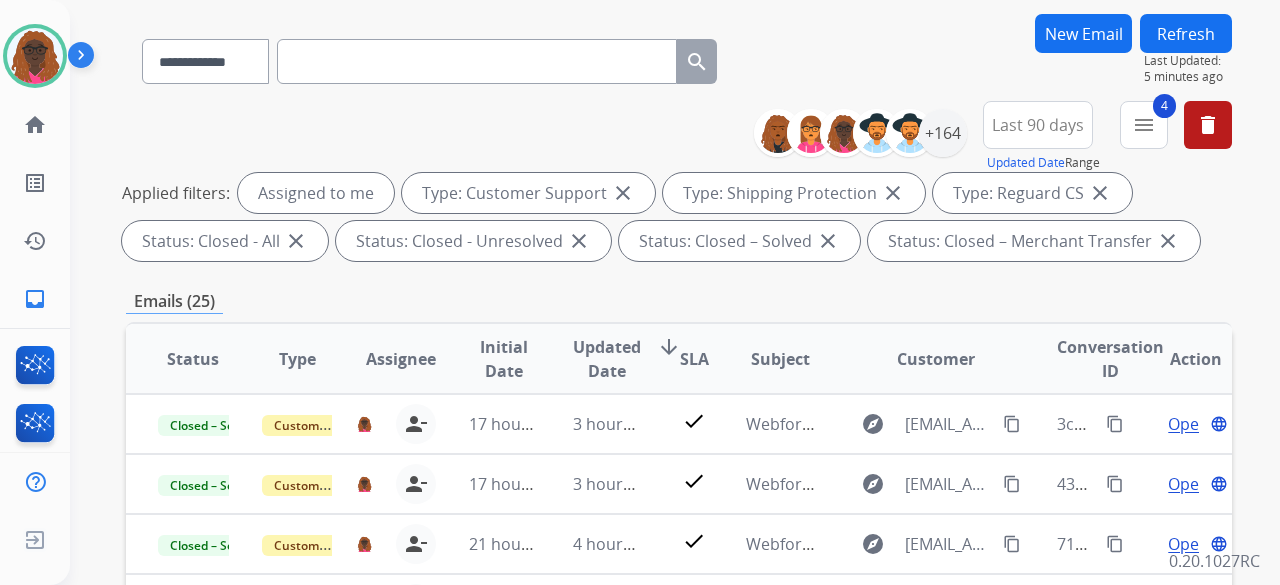 scroll, scrollTop: 166, scrollLeft: 0, axis: vertical 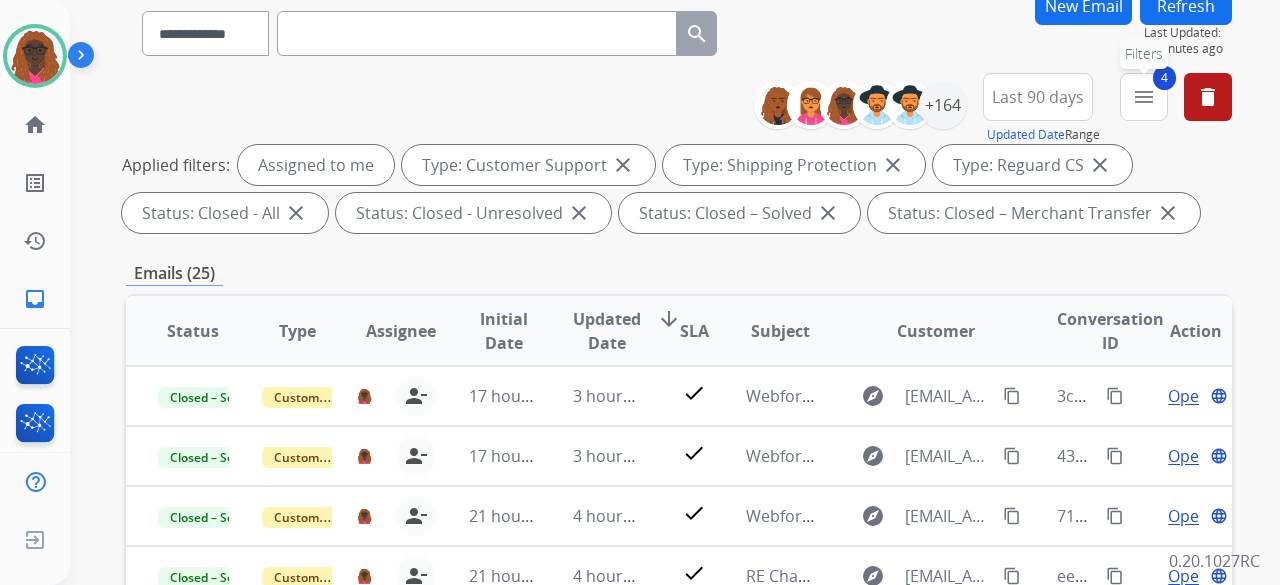 click on "menu" at bounding box center (1144, 97) 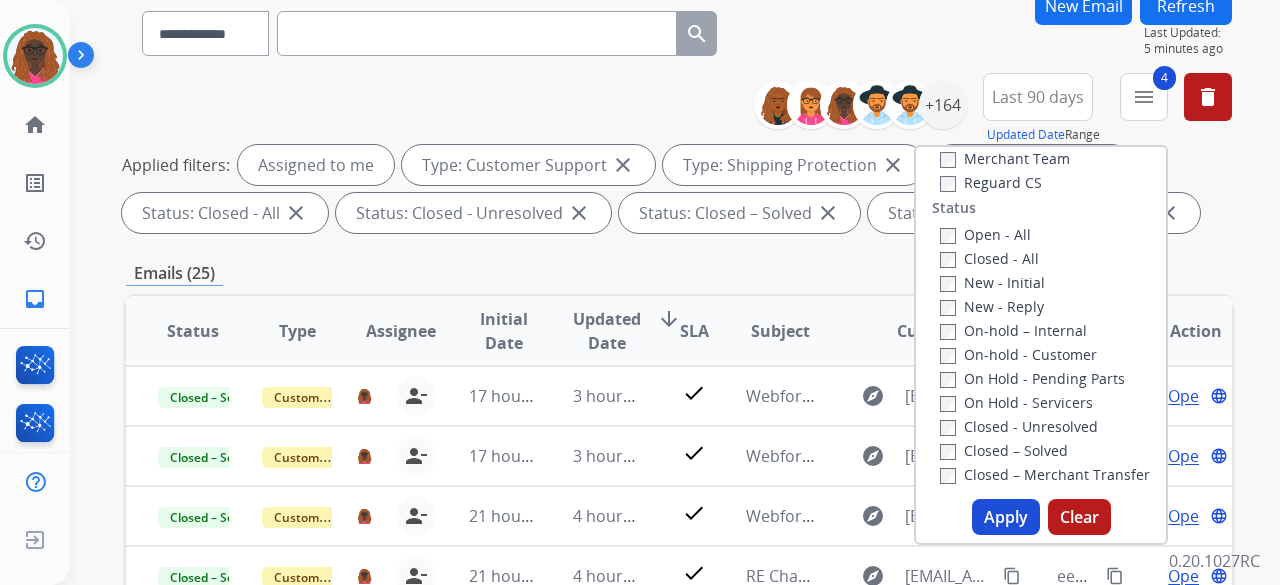 scroll, scrollTop: 222, scrollLeft: 0, axis: vertical 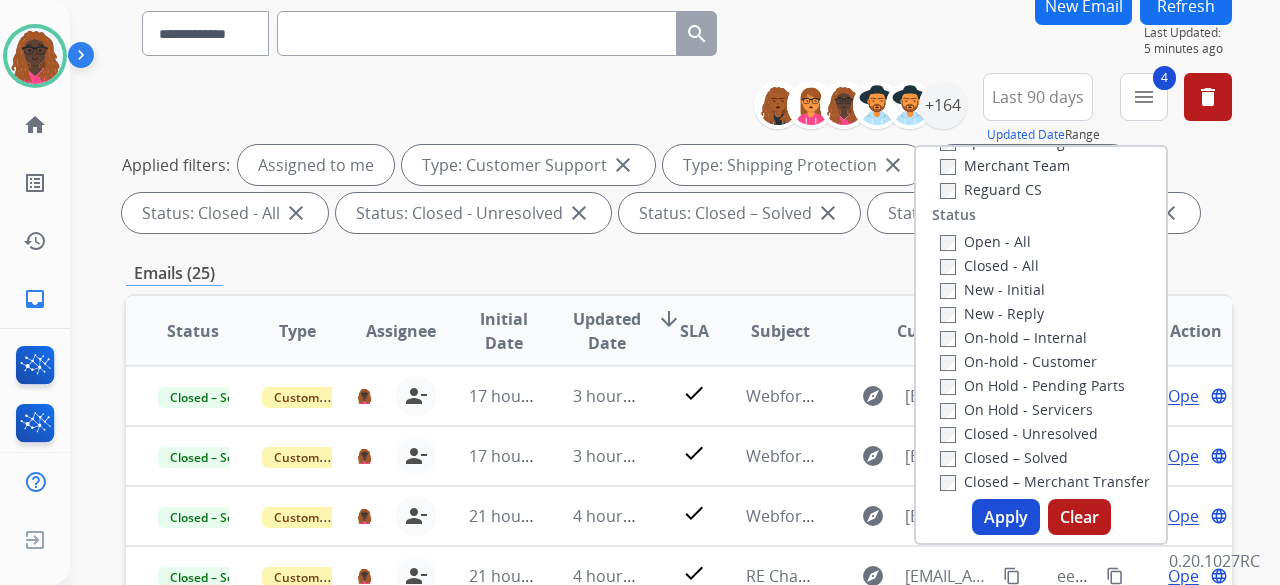 click on "Apply" at bounding box center (1006, 517) 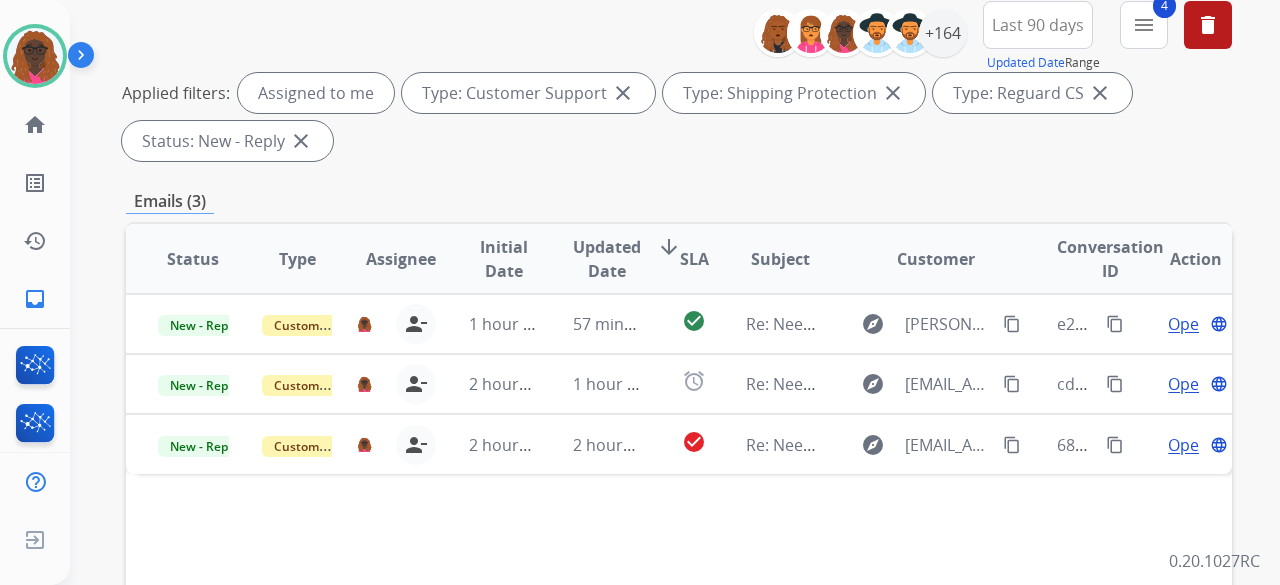 scroll, scrollTop: 322, scrollLeft: 0, axis: vertical 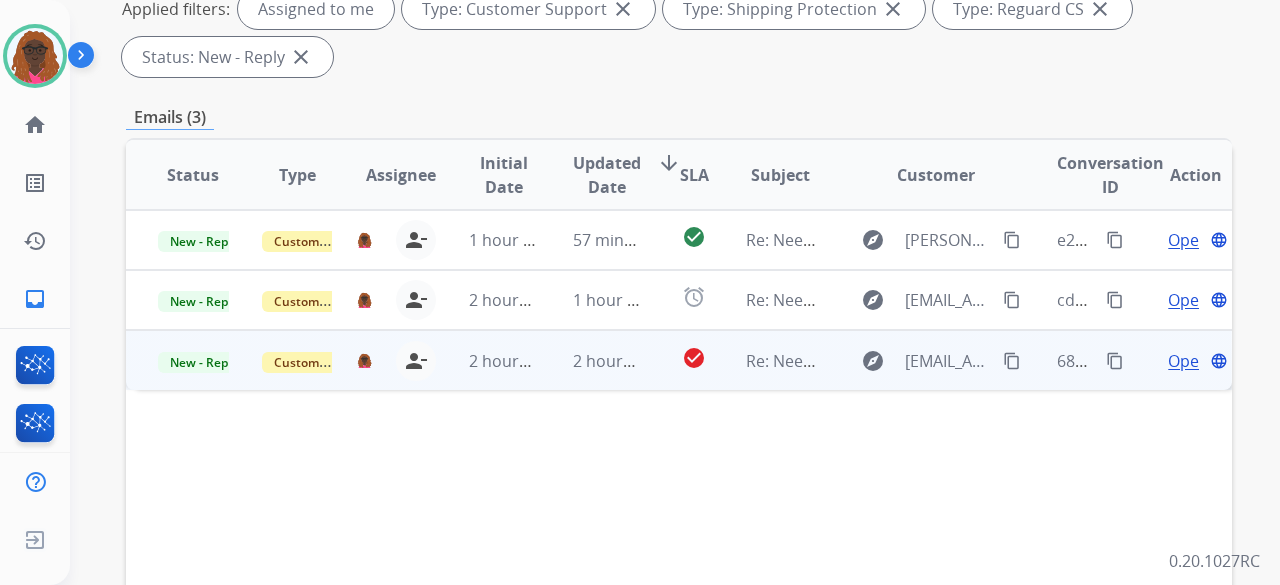 click on "Open language" at bounding box center [1195, 361] 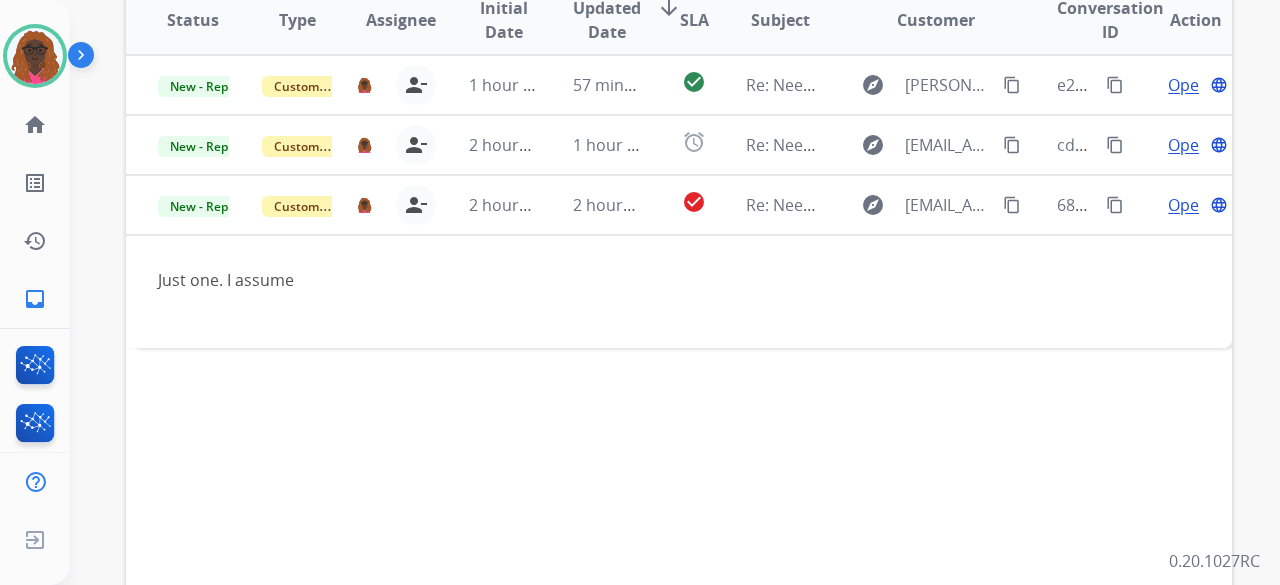 scroll, scrollTop: 476, scrollLeft: 0, axis: vertical 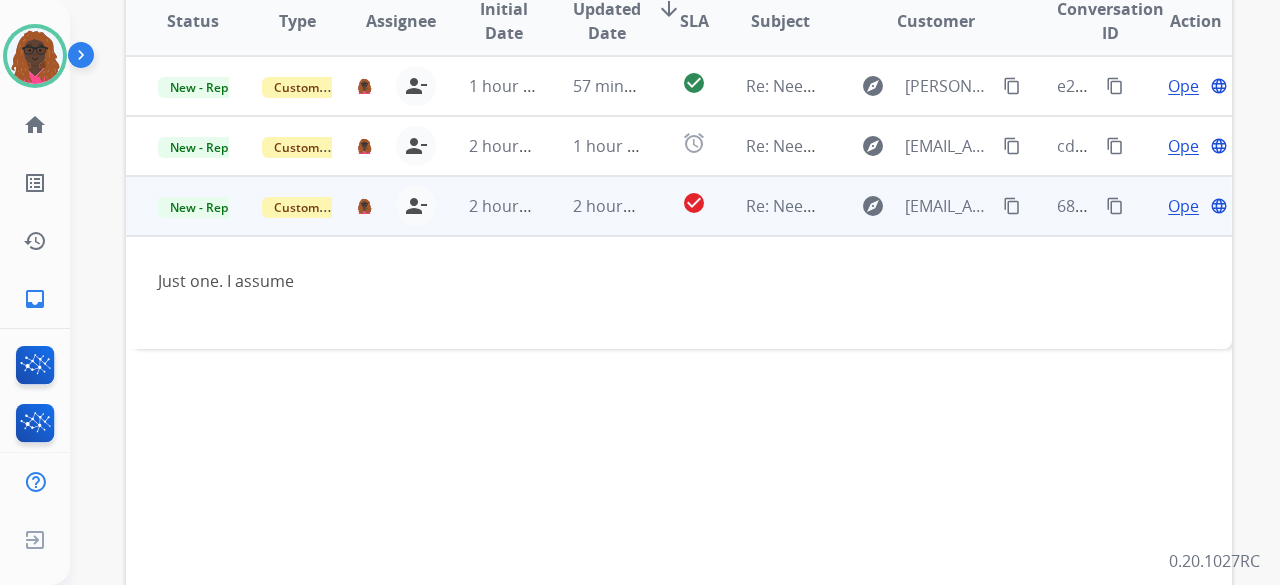click on "Open" at bounding box center [1188, 206] 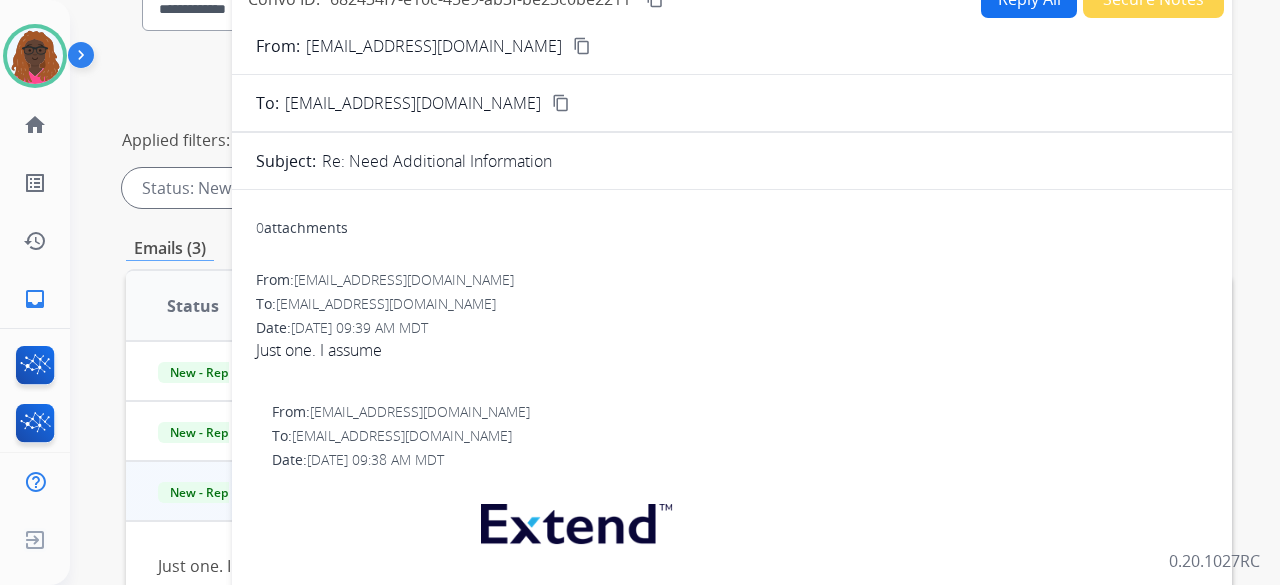 scroll, scrollTop: 192, scrollLeft: 0, axis: vertical 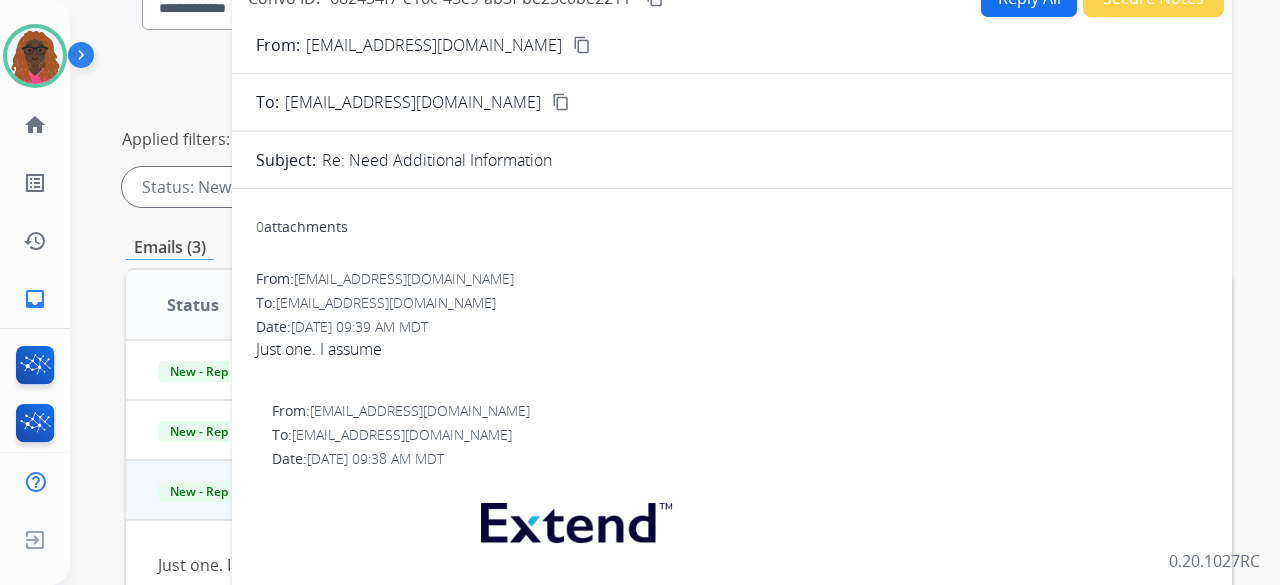 click on "content_copy" at bounding box center (582, 45) 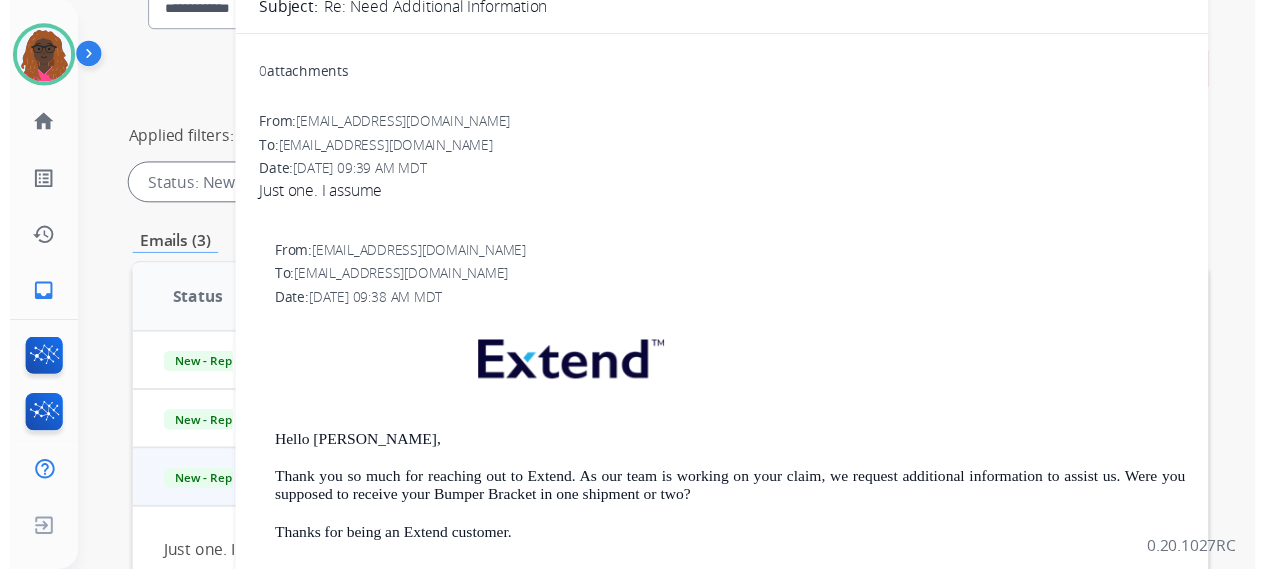 scroll, scrollTop: 0, scrollLeft: 0, axis: both 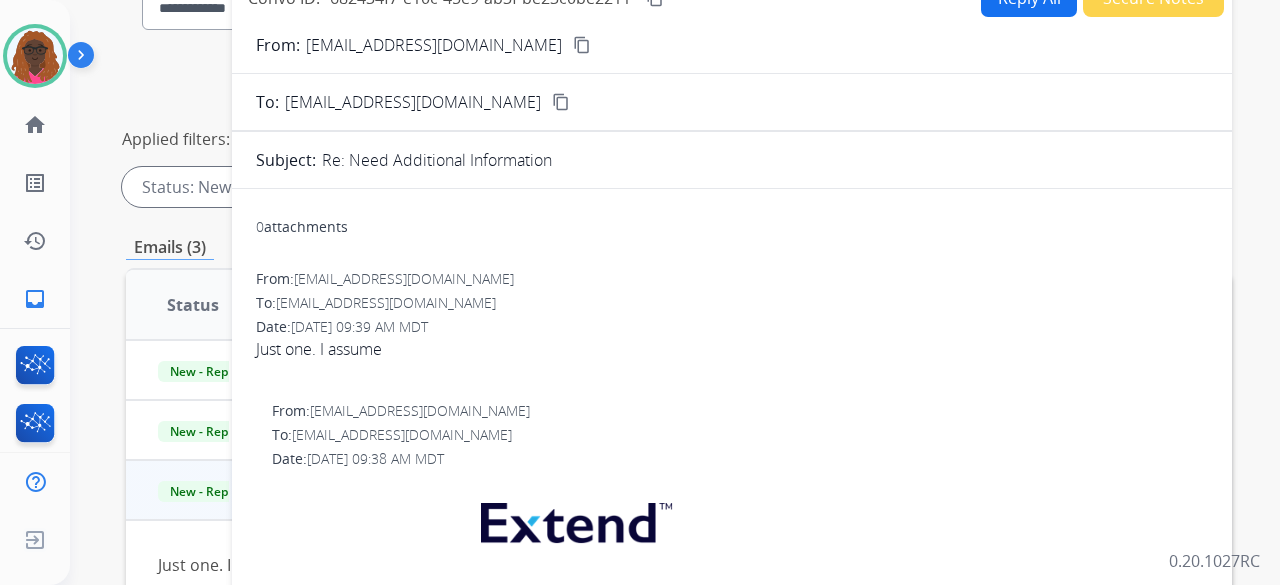 click on "Reply All" at bounding box center (1029, -3) 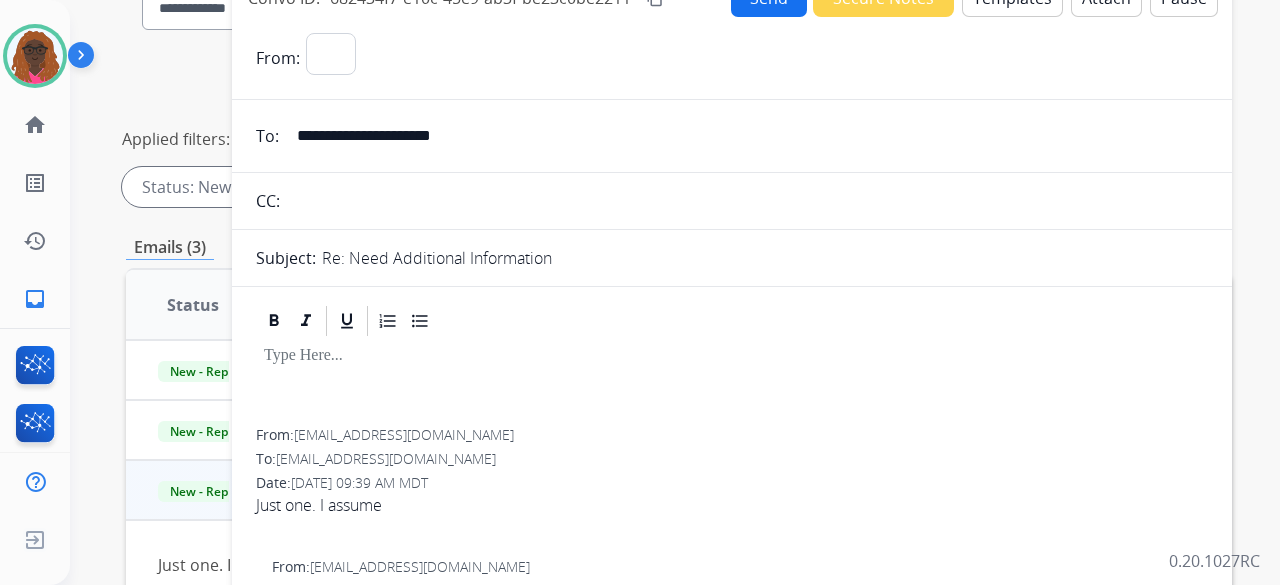 select on "**********" 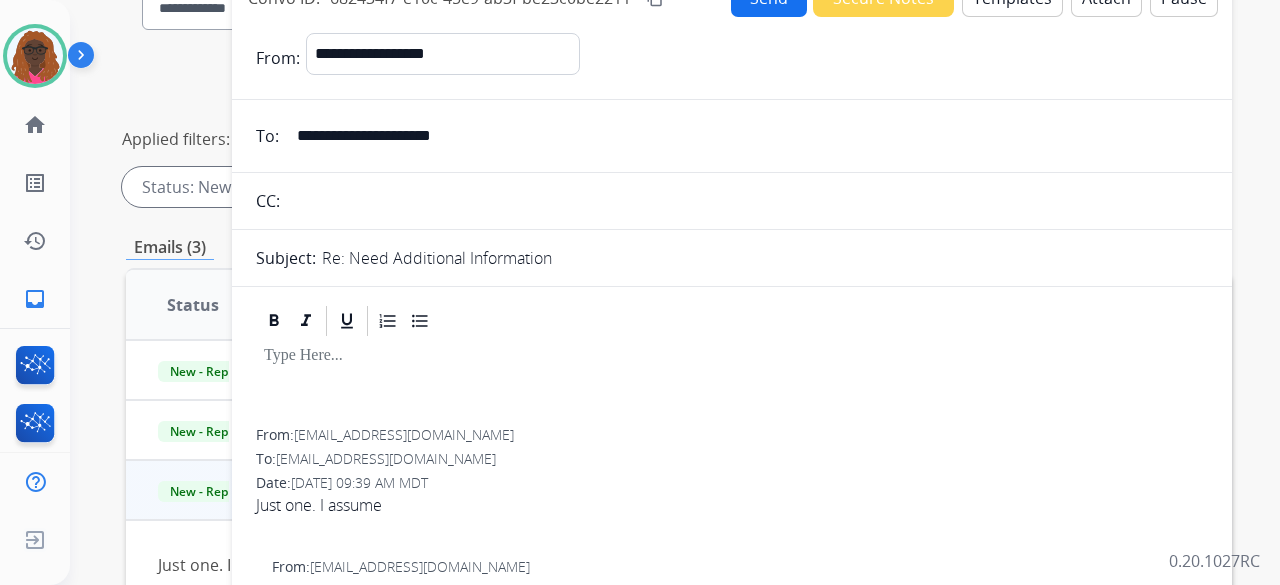 click on "Templates" at bounding box center [1012, -3] 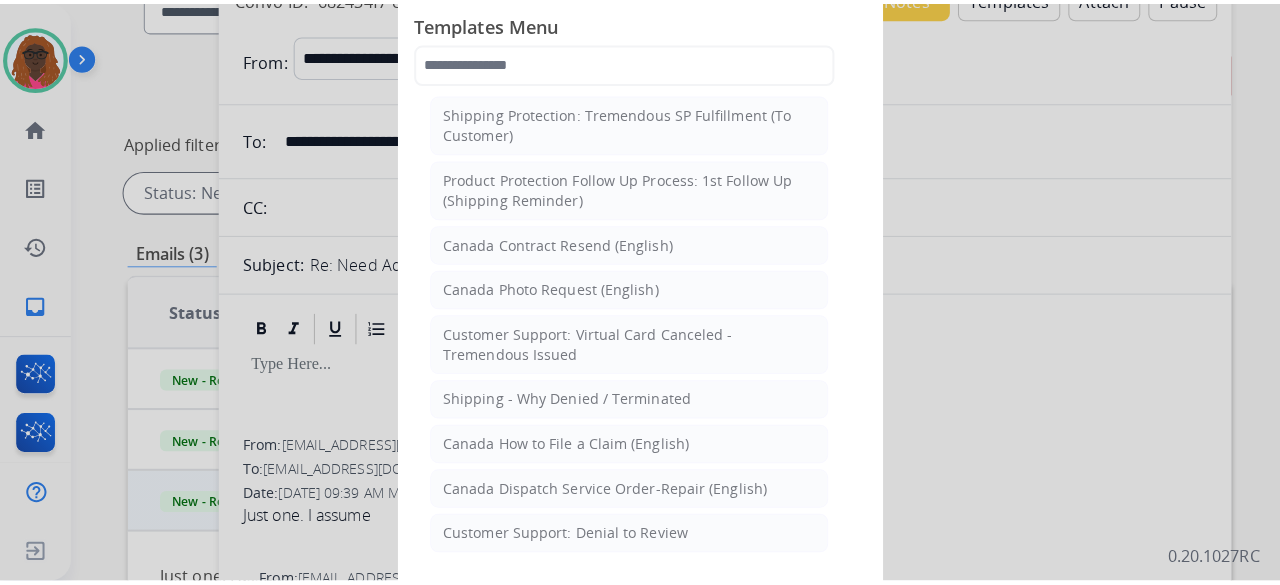 scroll, scrollTop: 1073, scrollLeft: 0, axis: vertical 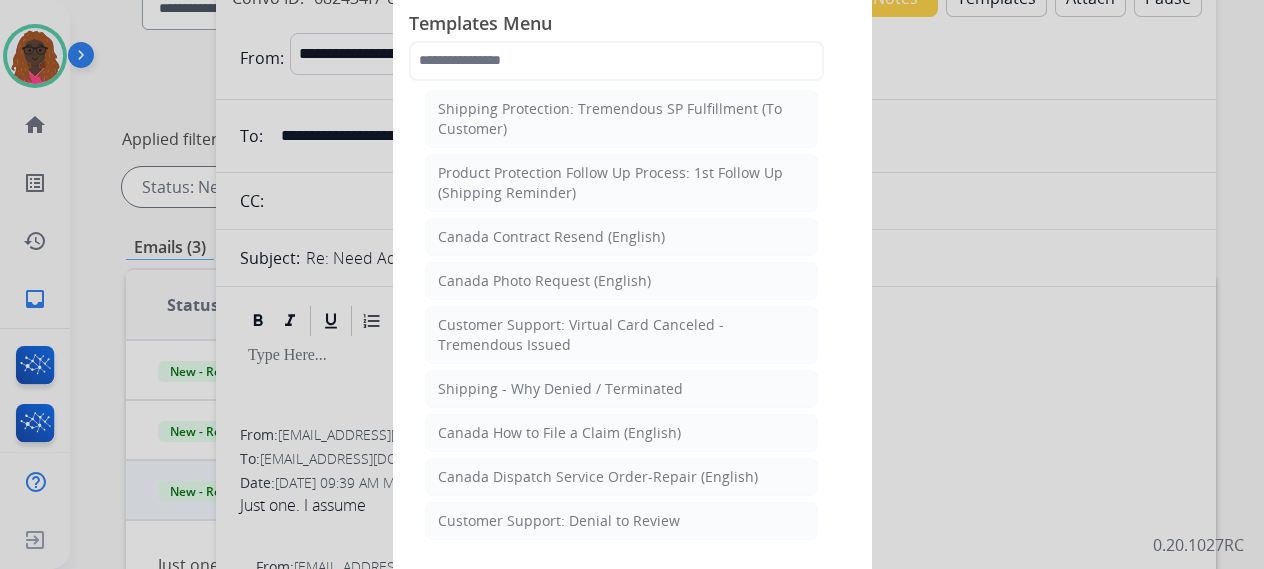 click on "Shipping - Why Denied / Terminated" 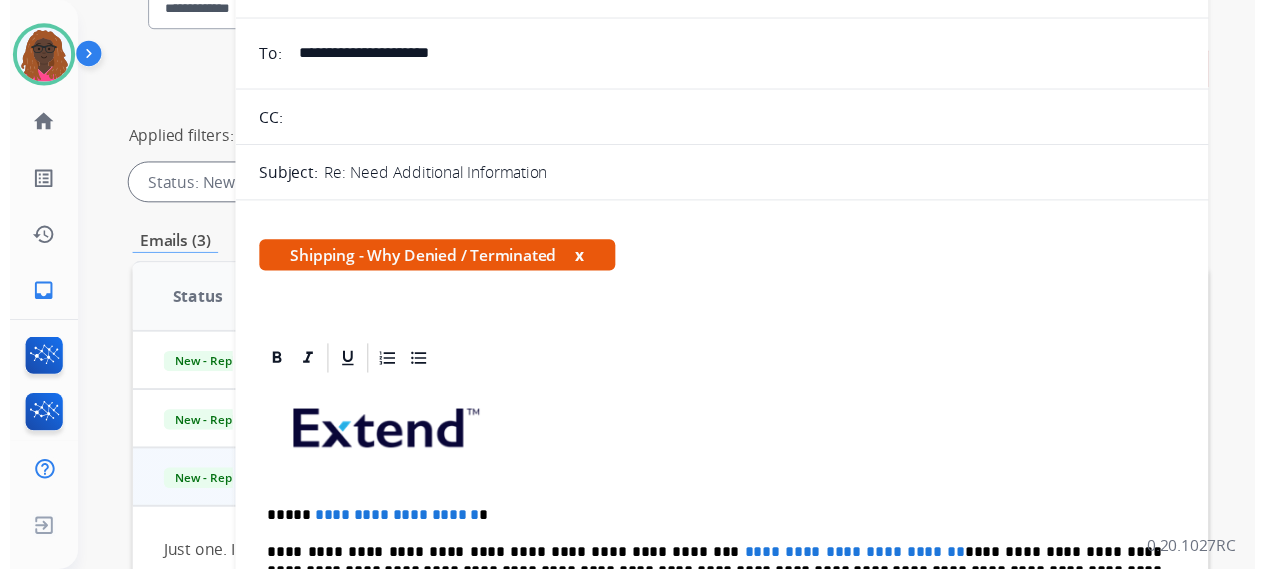 scroll, scrollTop: 0, scrollLeft: 0, axis: both 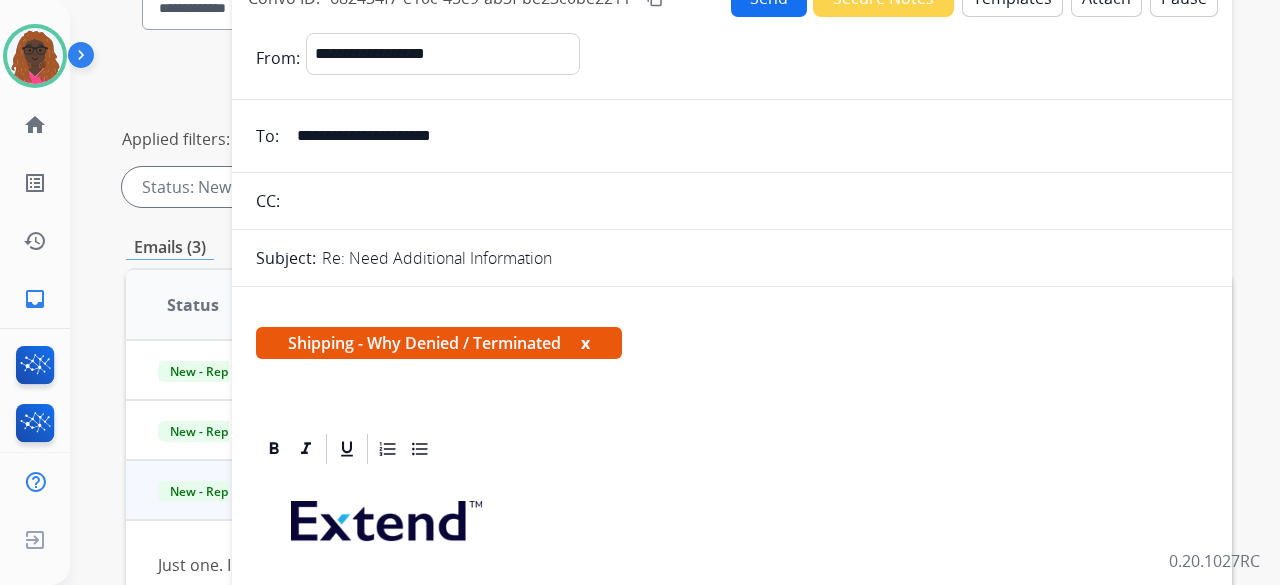 click on "Templates" at bounding box center [1012, -3] 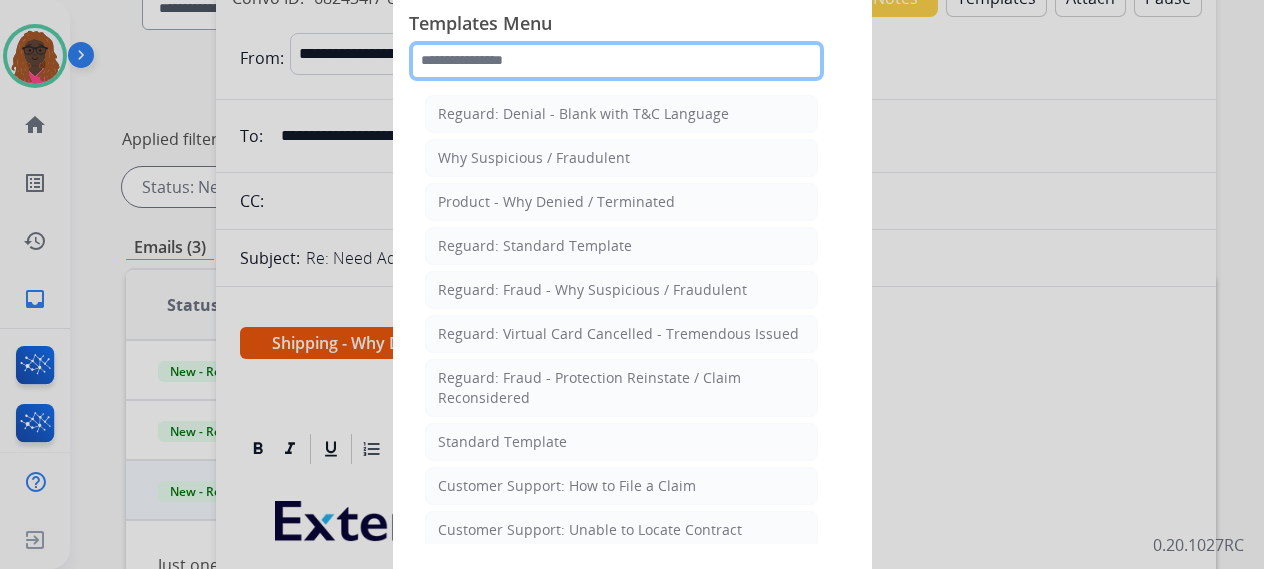 click 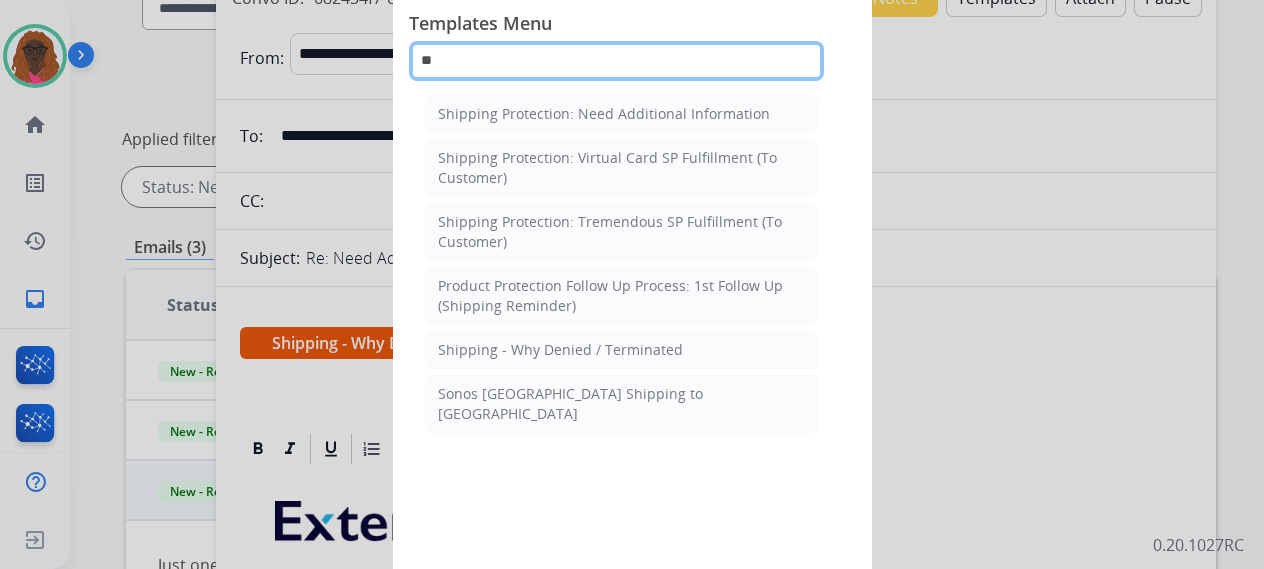 type on "*" 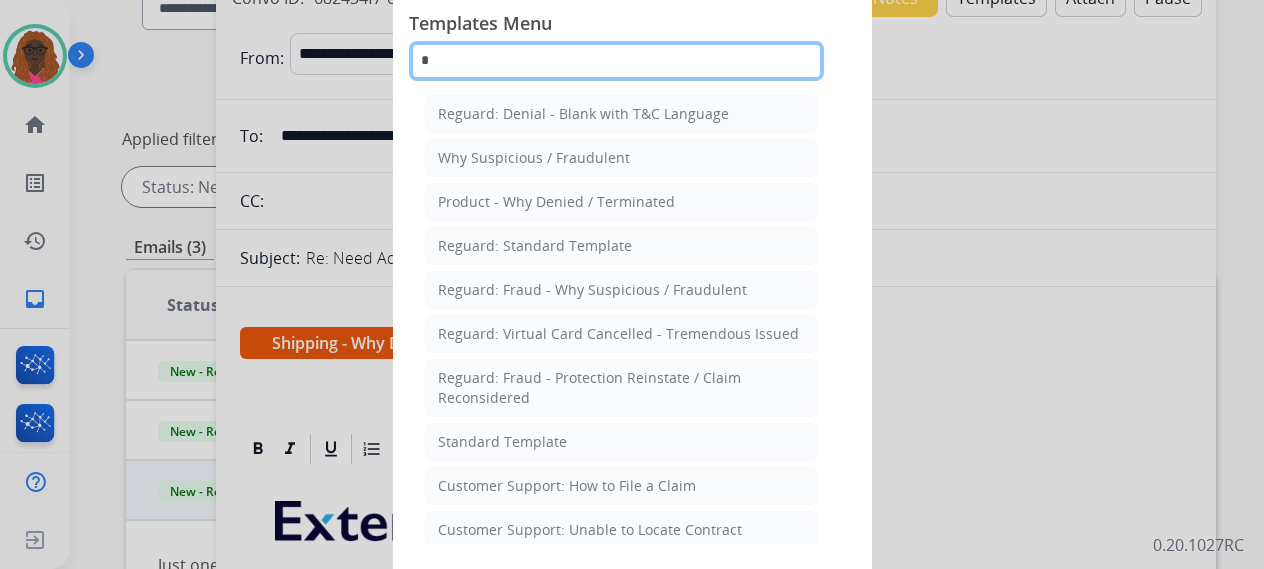 type 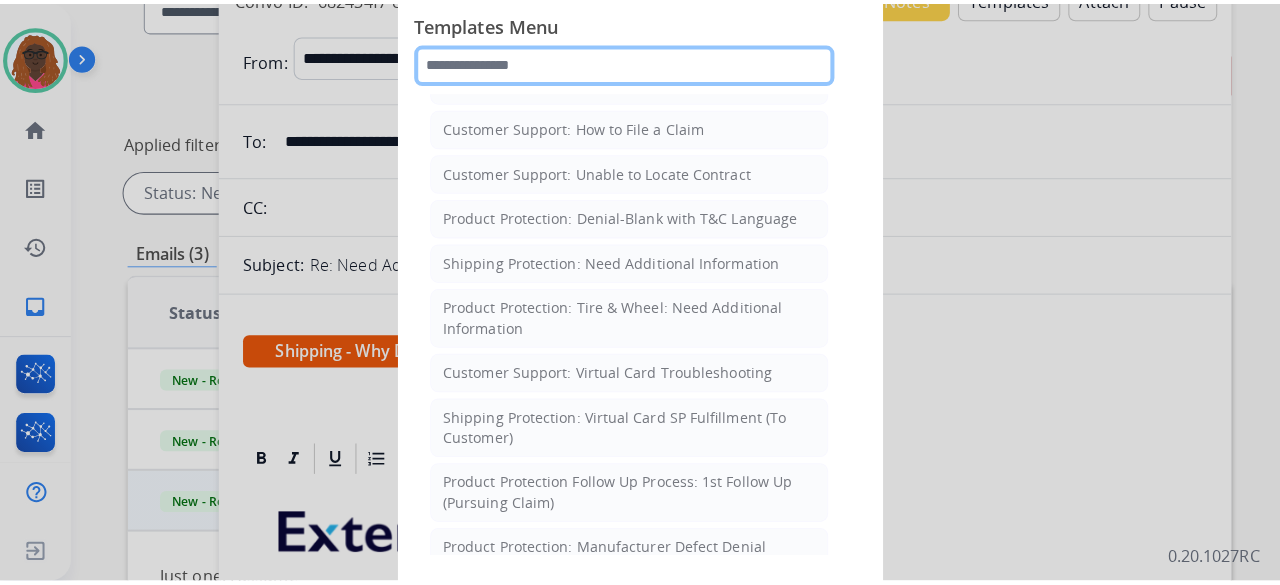 scroll, scrollTop: 366, scrollLeft: 0, axis: vertical 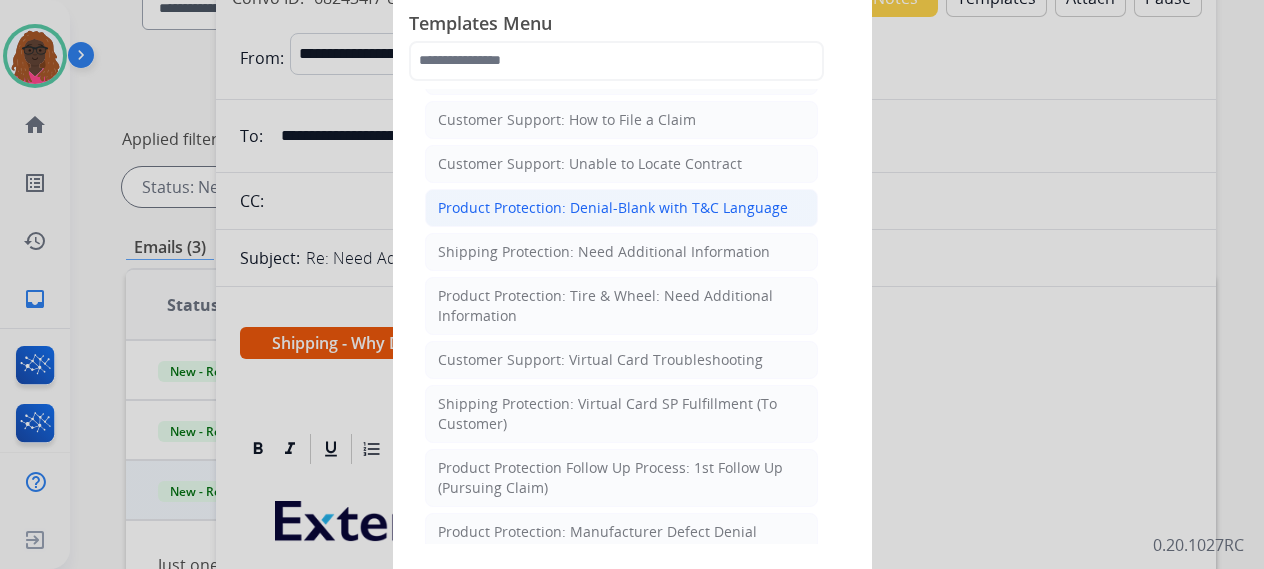 click on "Product Protection: Denial-Blank with T&C Language" 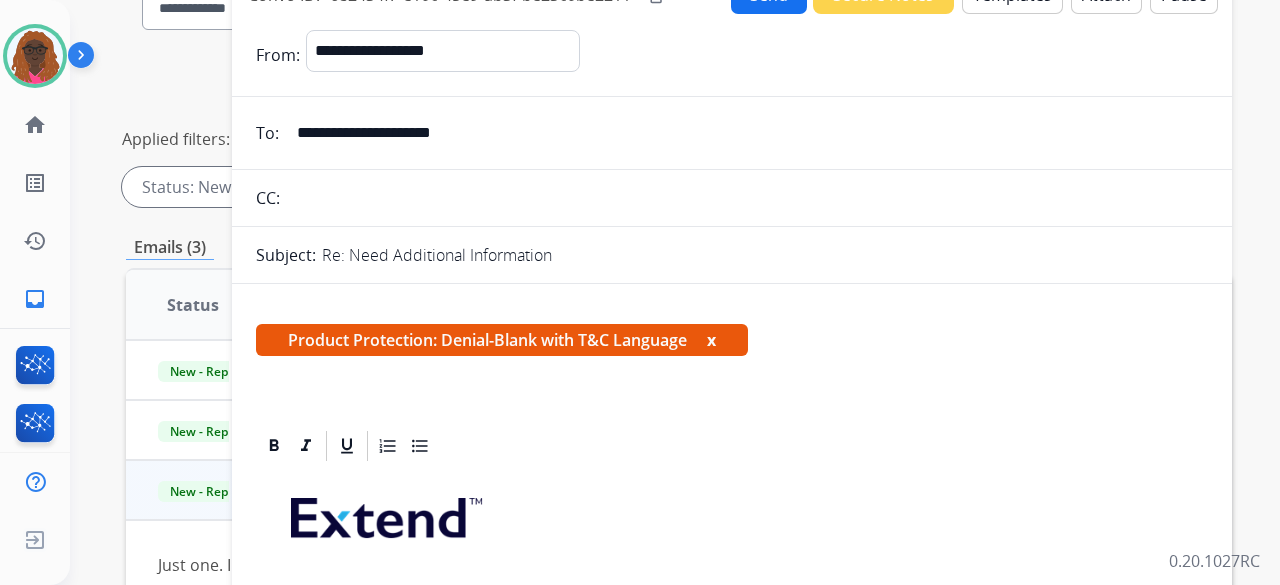 scroll, scrollTop: 0, scrollLeft: 0, axis: both 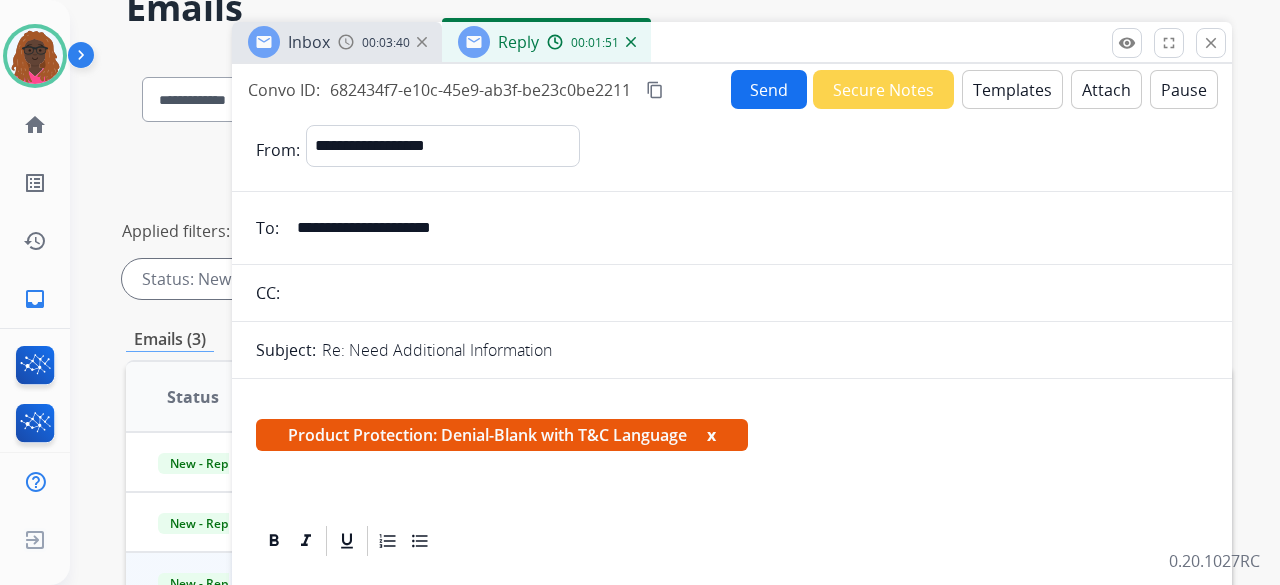 click on "Templates" at bounding box center (1012, 89) 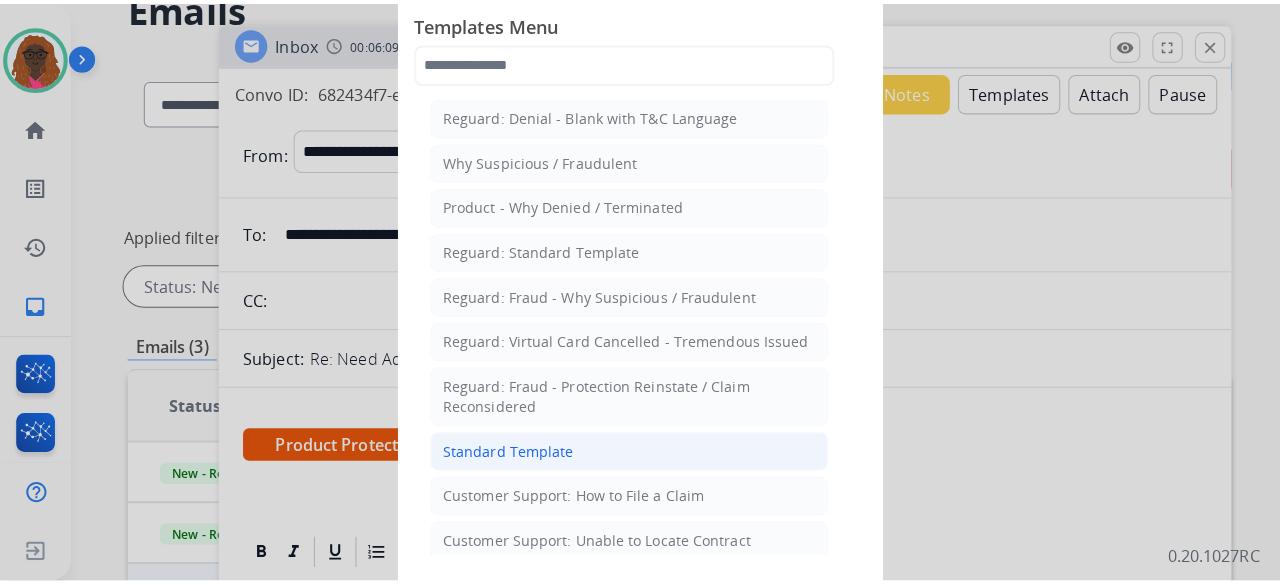 scroll, scrollTop: 0, scrollLeft: 0, axis: both 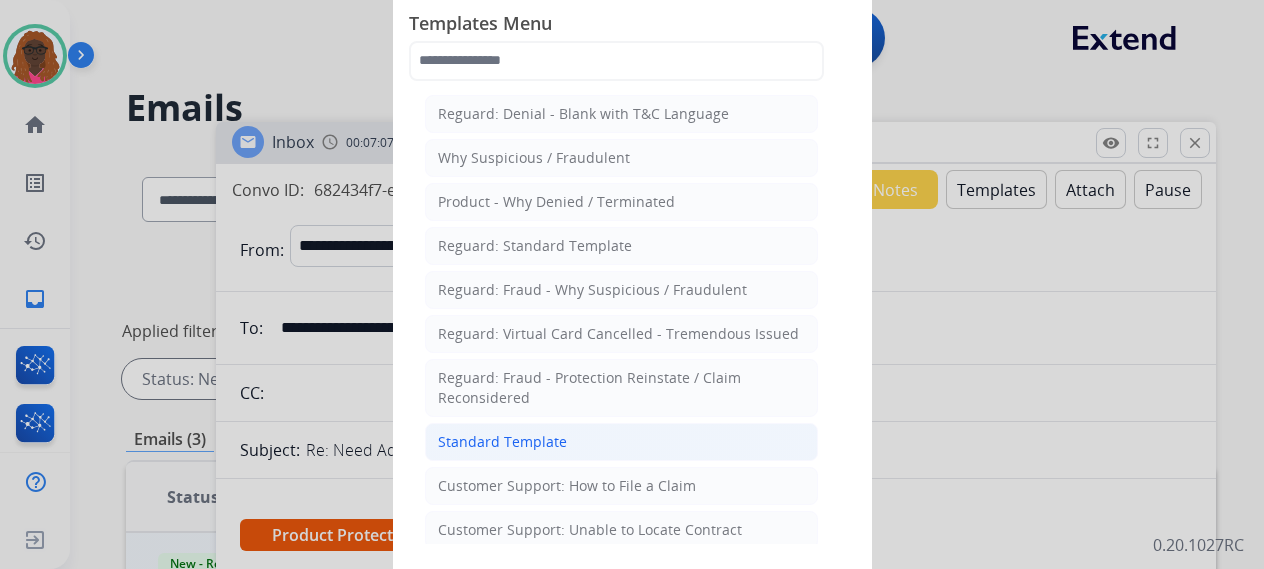 click on "Standard Template" 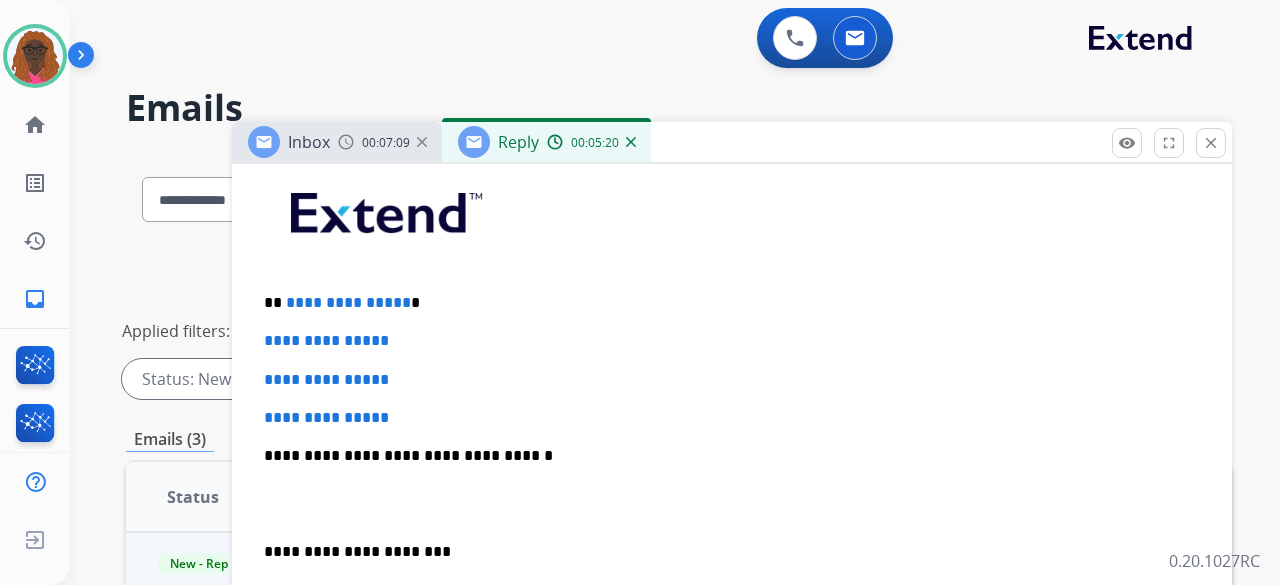 scroll, scrollTop: 427, scrollLeft: 0, axis: vertical 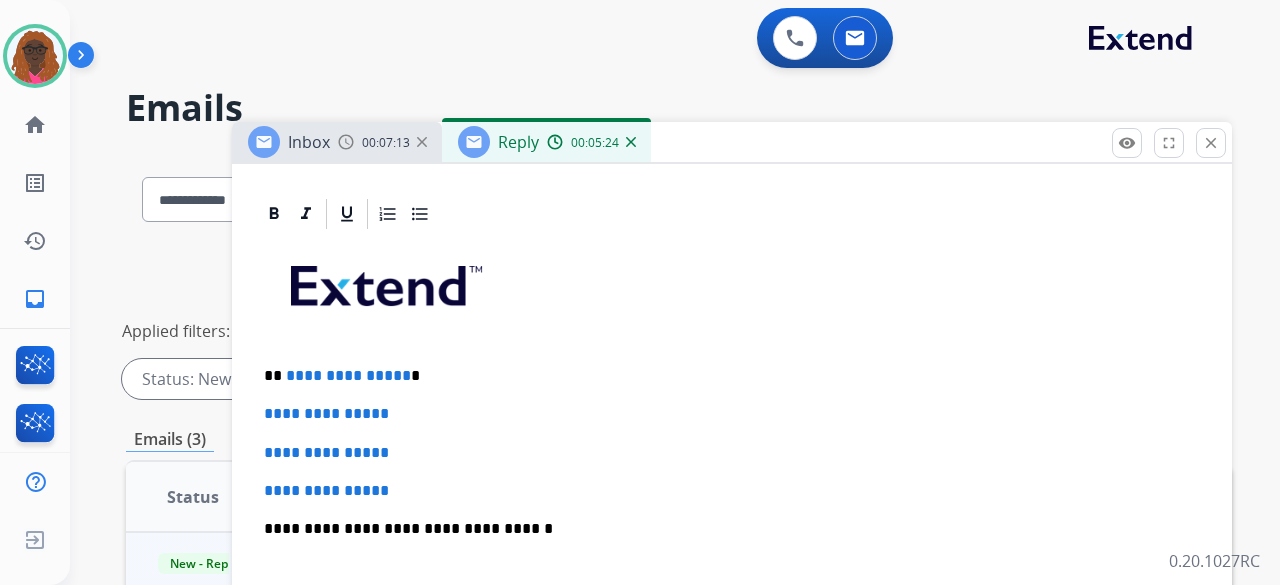 click on "**********" at bounding box center [348, 375] 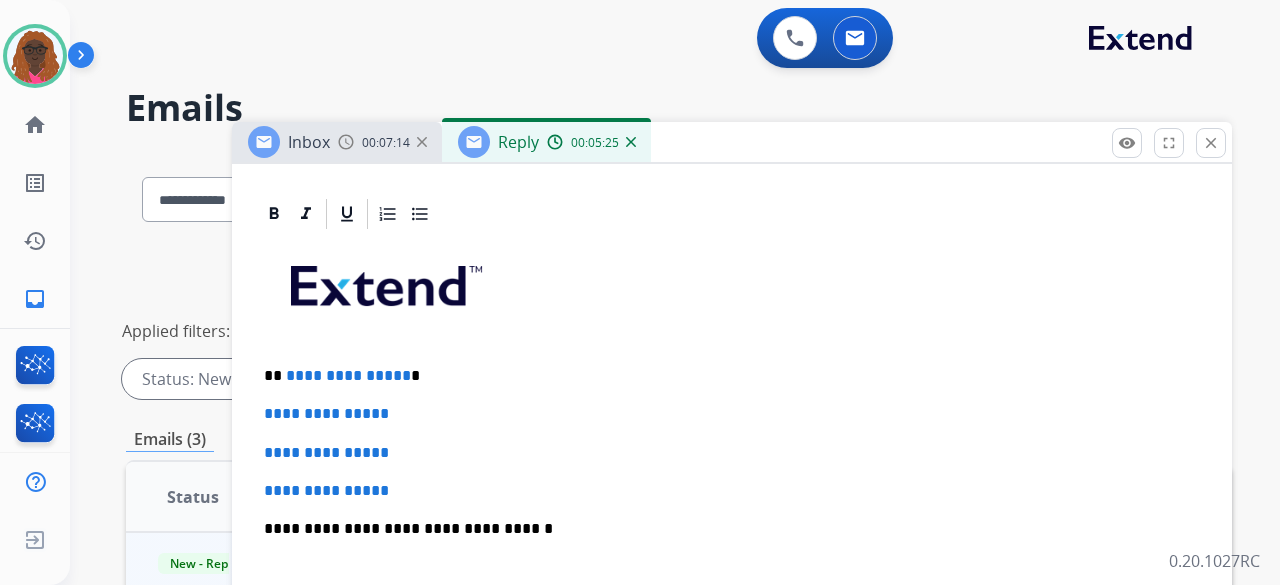 type 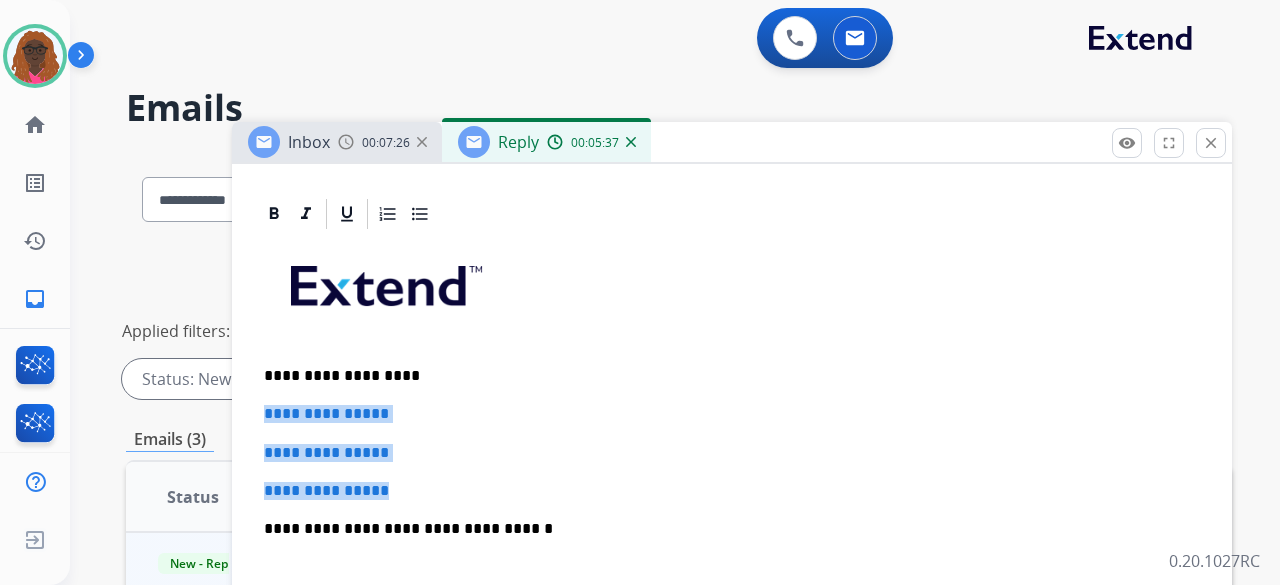 drag, startPoint x: 261, startPoint y: 411, endPoint x: 404, endPoint y: 478, distance: 157.9177 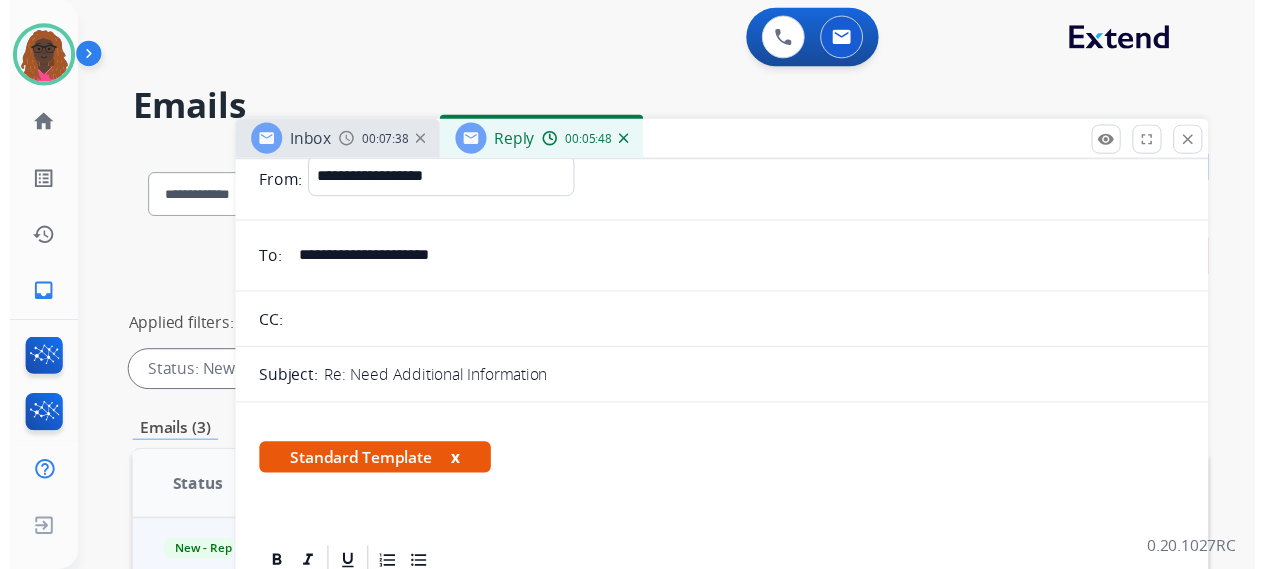 scroll, scrollTop: 0, scrollLeft: 0, axis: both 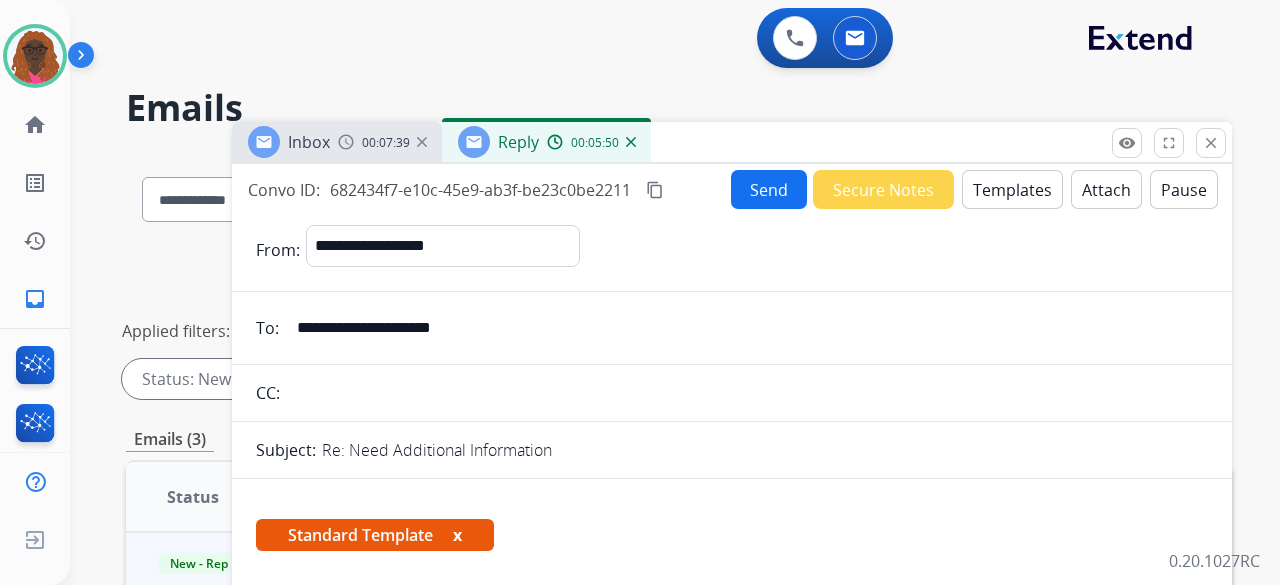 click on "Templates" at bounding box center [1012, 189] 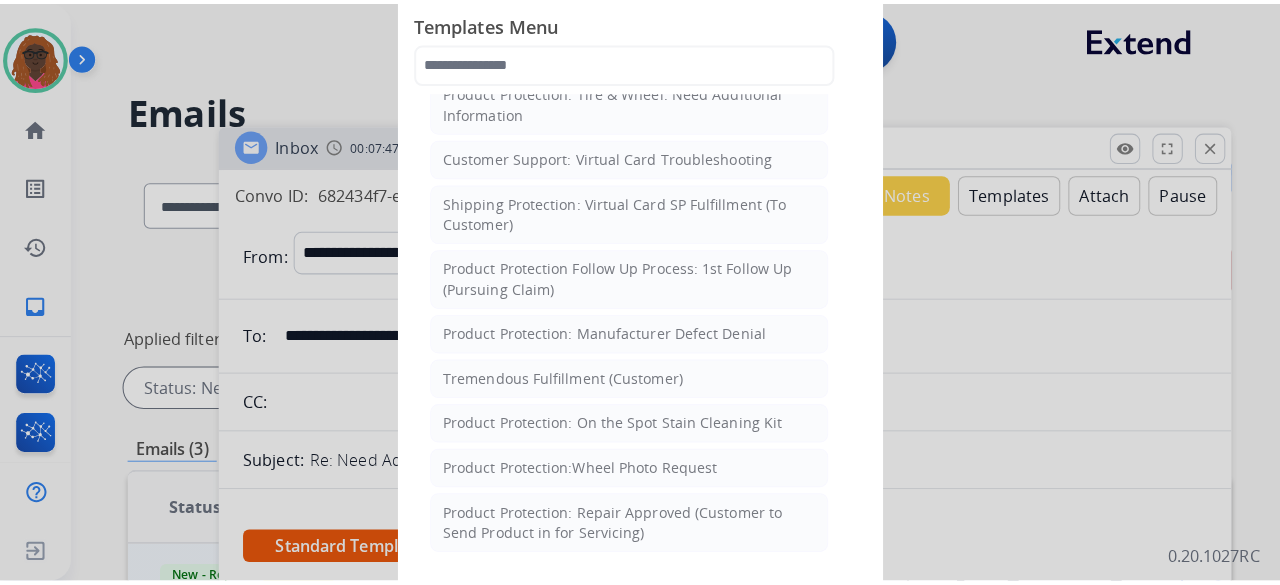 scroll, scrollTop: 573, scrollLeft: 0, axis: vertical 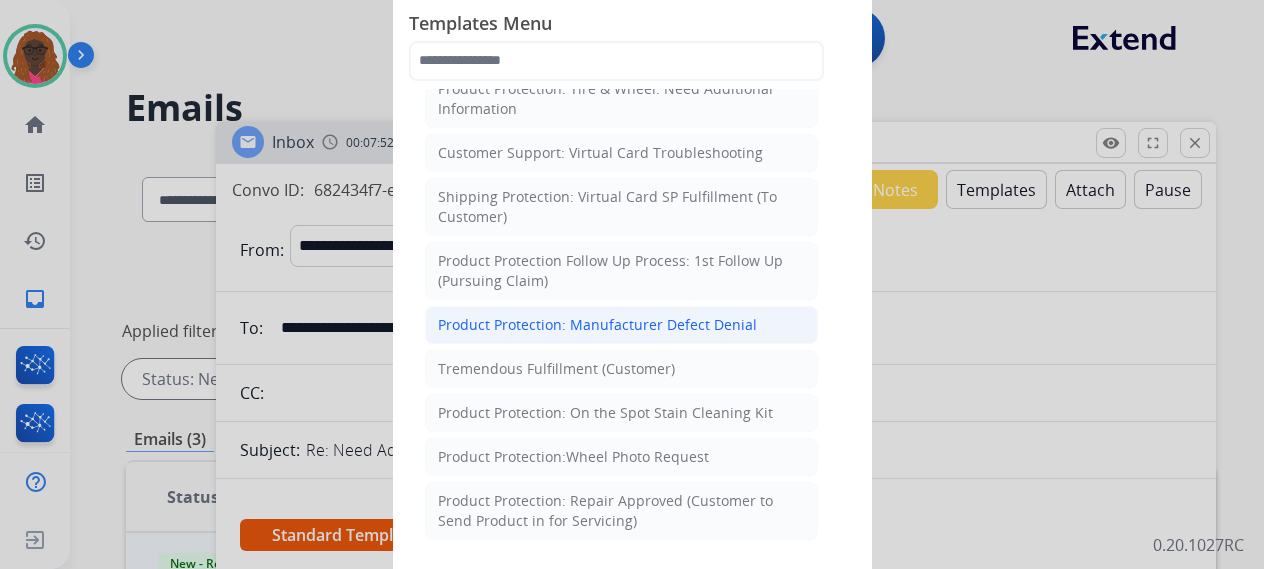 click on "Product Protection: Manufacturer Defect Denial" 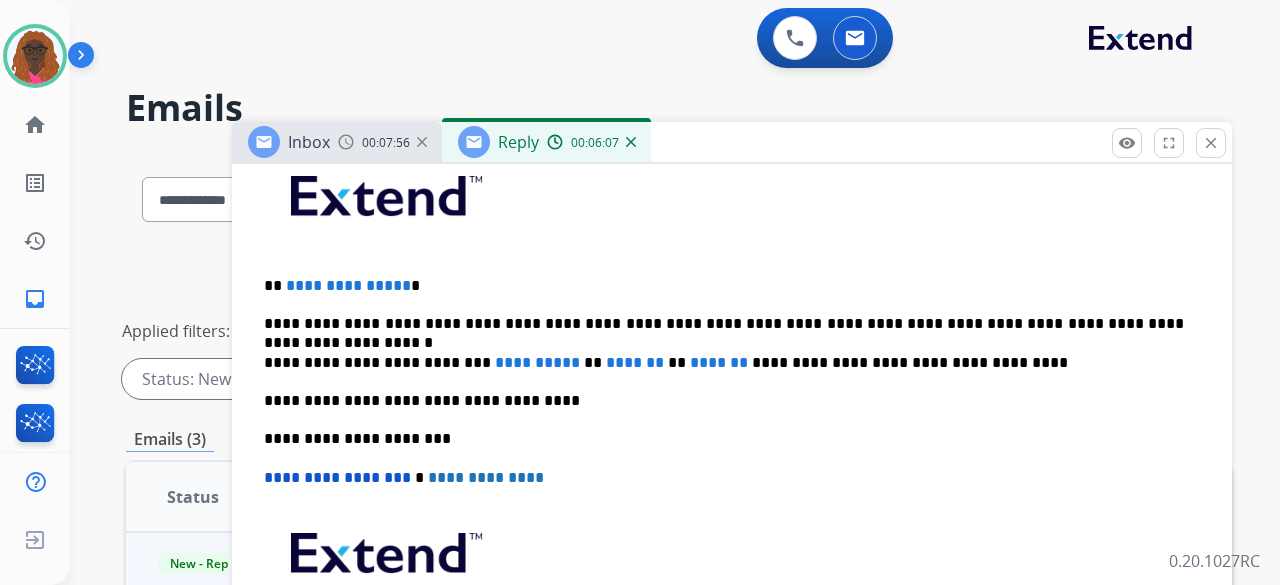 scroll, scrollTop: 518, scrollLeft: 0, axis: vertical 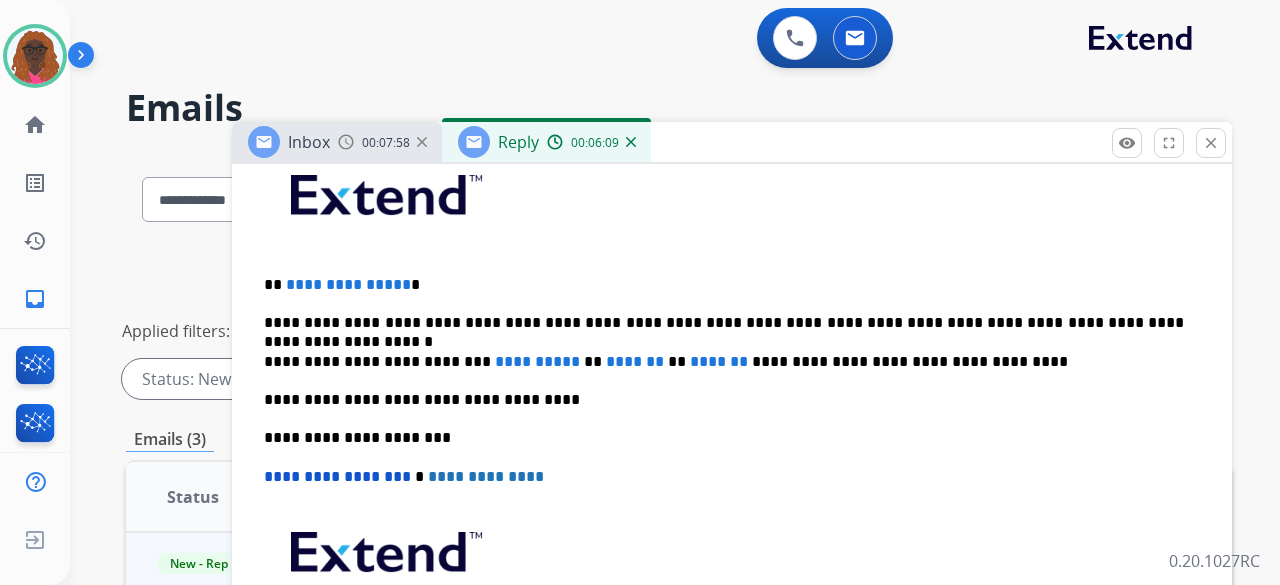 click on "**********" at bounding box center [348, 284] 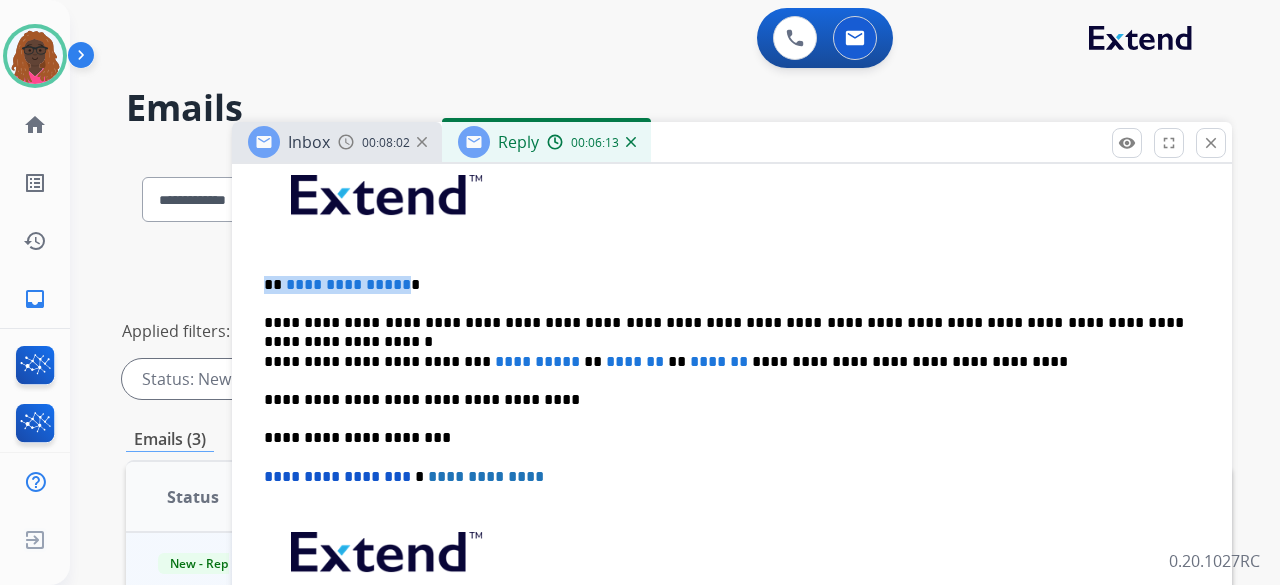 drag, startPoint x: 382, startPoint y: 282, endPoint x: 276, endPoint y: 277, distance: 106.11786 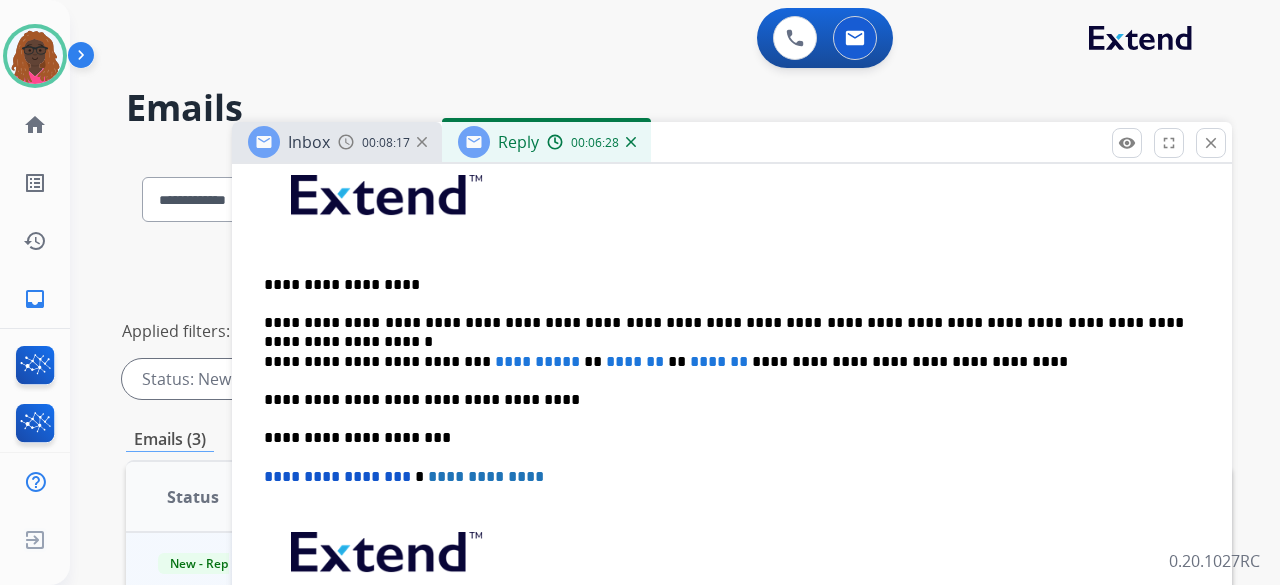 click on "**********" at bounding box center [724, 362] 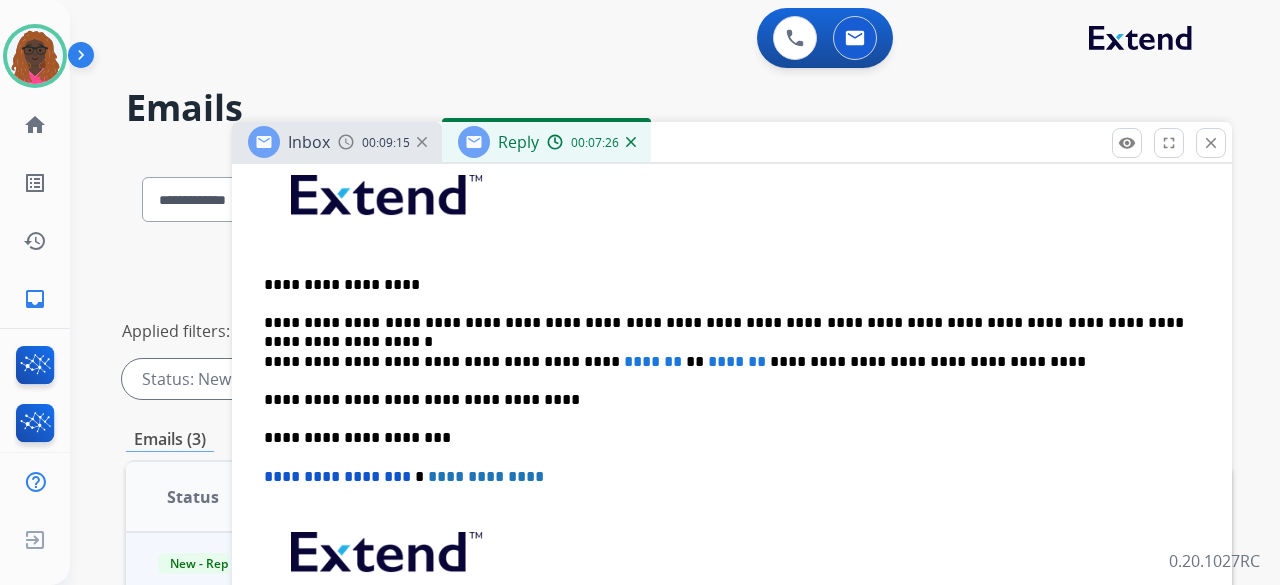 click on "**********" at bounding box center [724, 362] 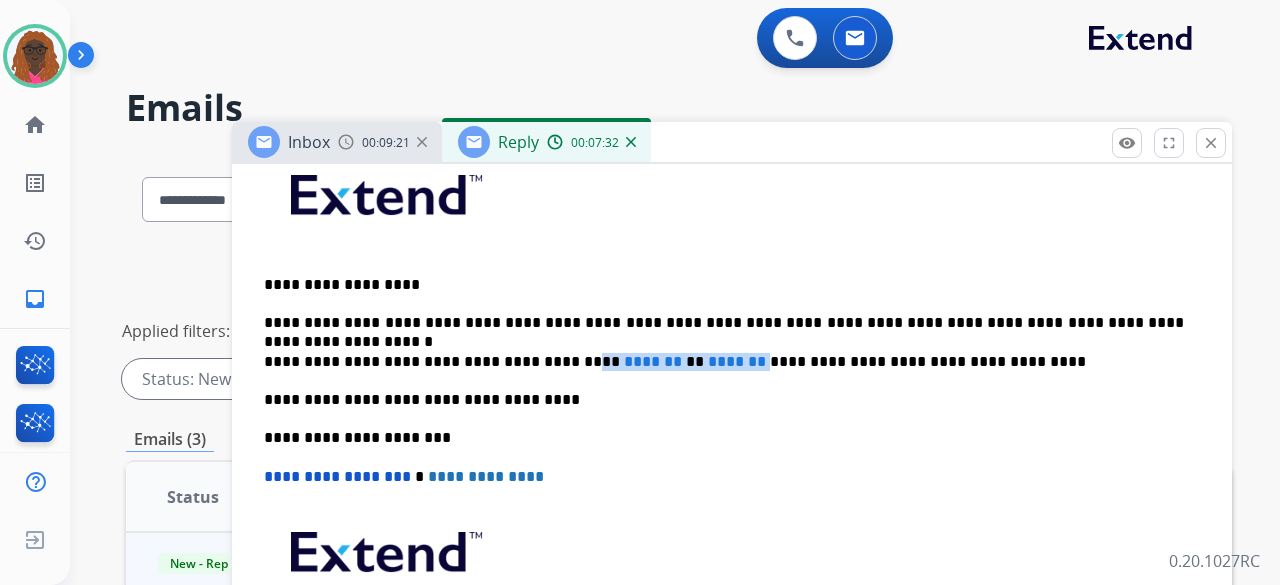 drag, startPoint x: 560, startPoint y: 362, endPoint x: 724, endPoint y: 358, distance: 164.04877 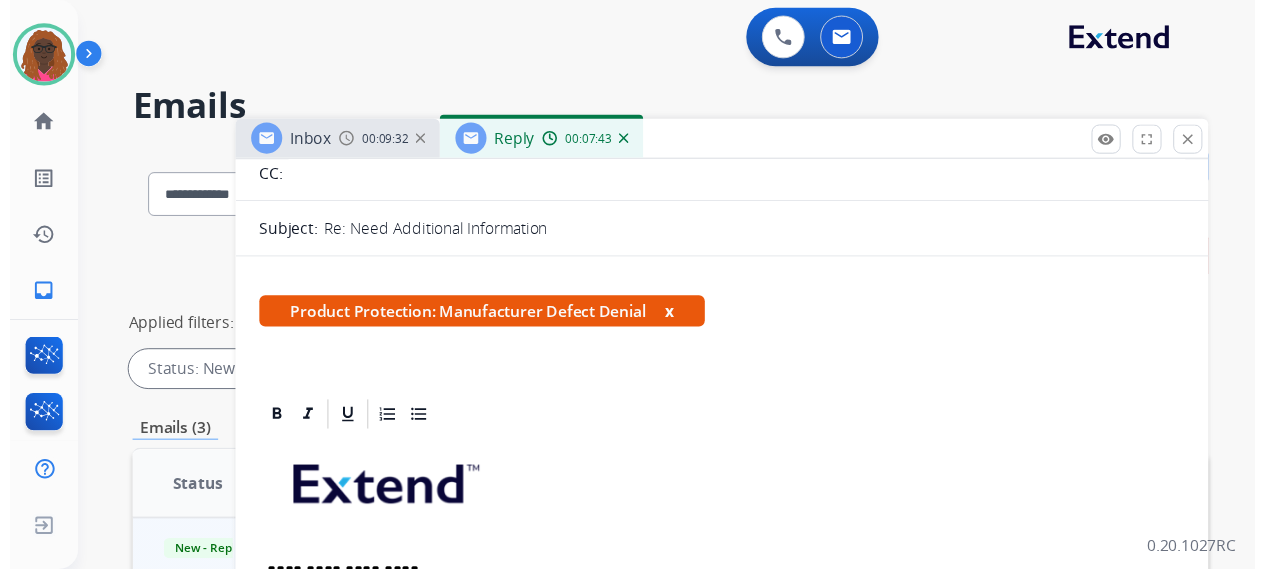 scroll, scrollTop: 0, scrollLeft: 0, axis: both 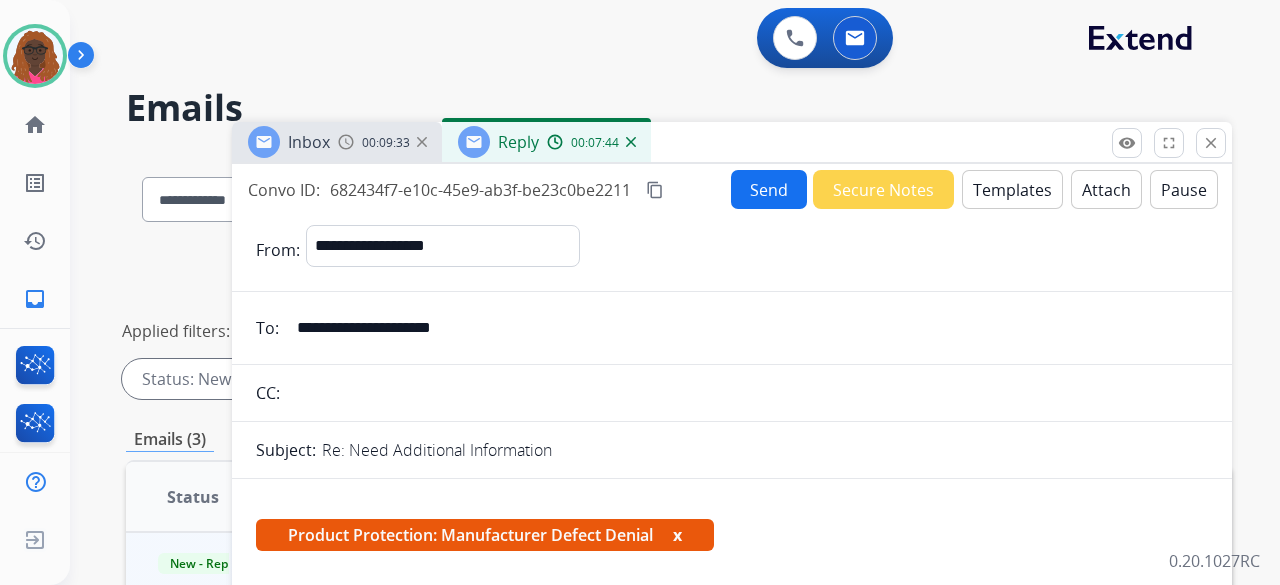 click on "Send" at bounding box center (769, 189) 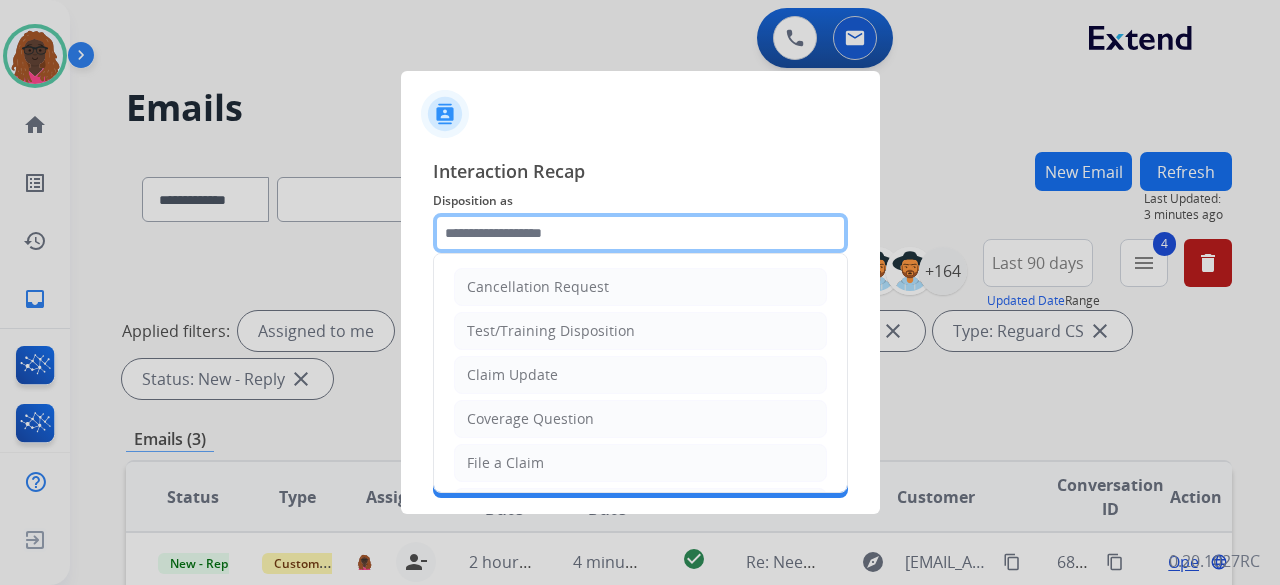click 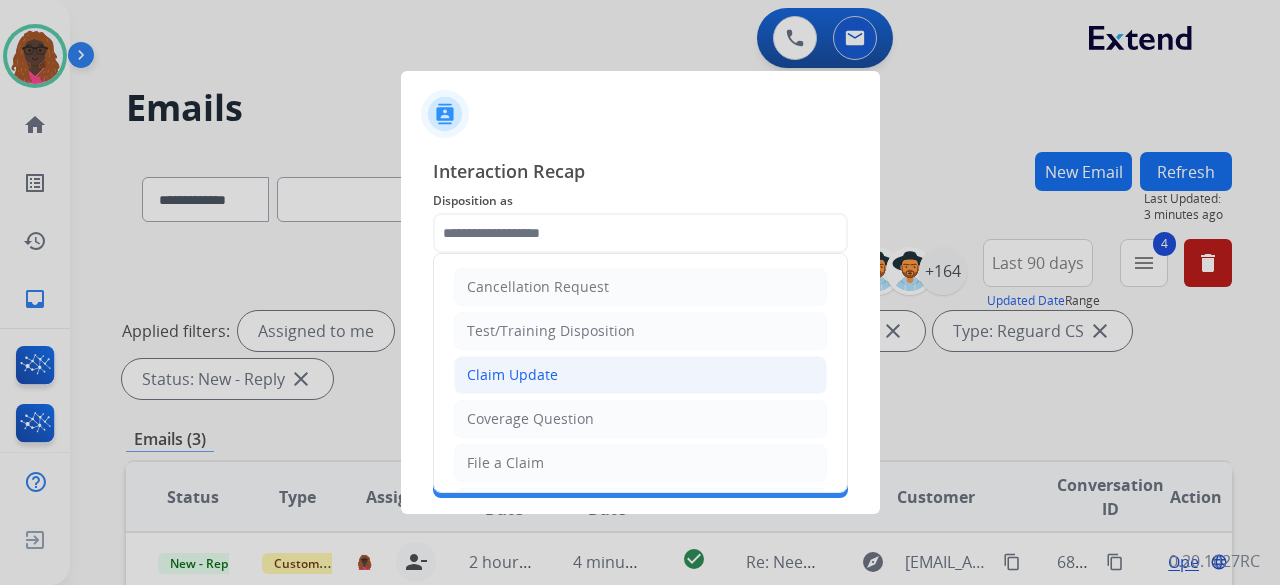 click on "Claim Update" 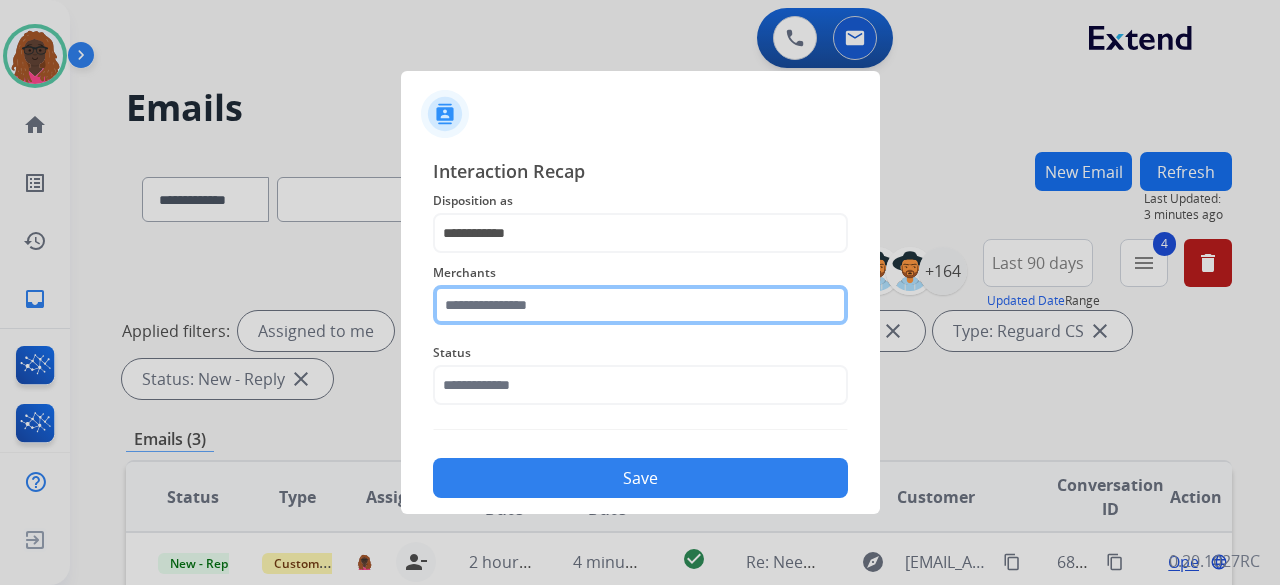 click on "Merchants" 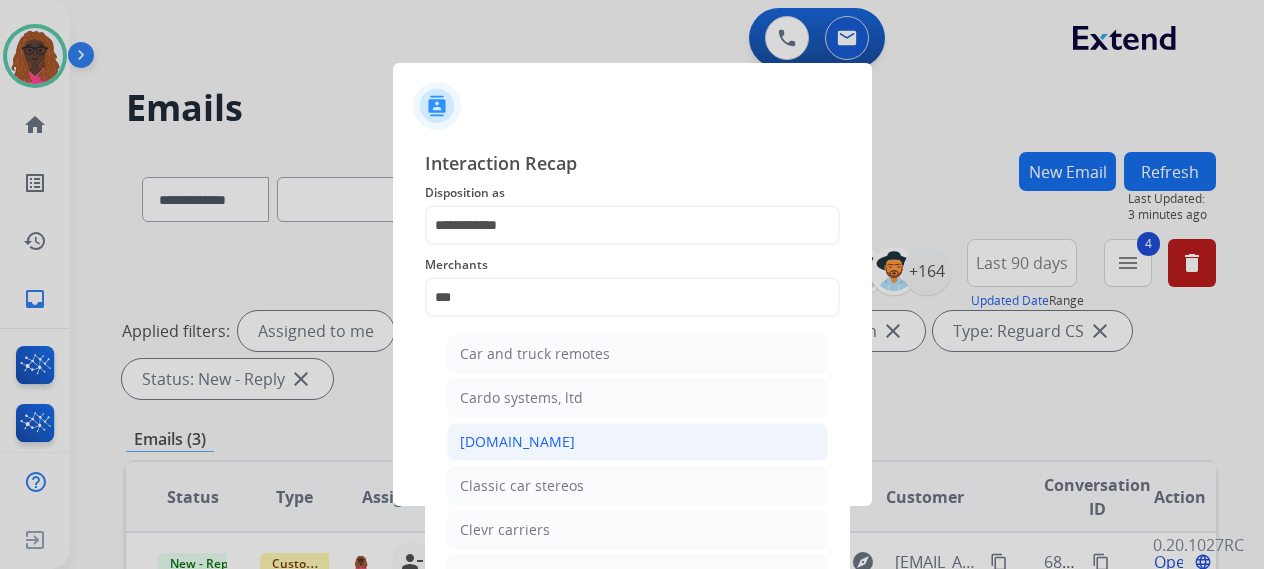 click on "[DOMAIN_NAME]" 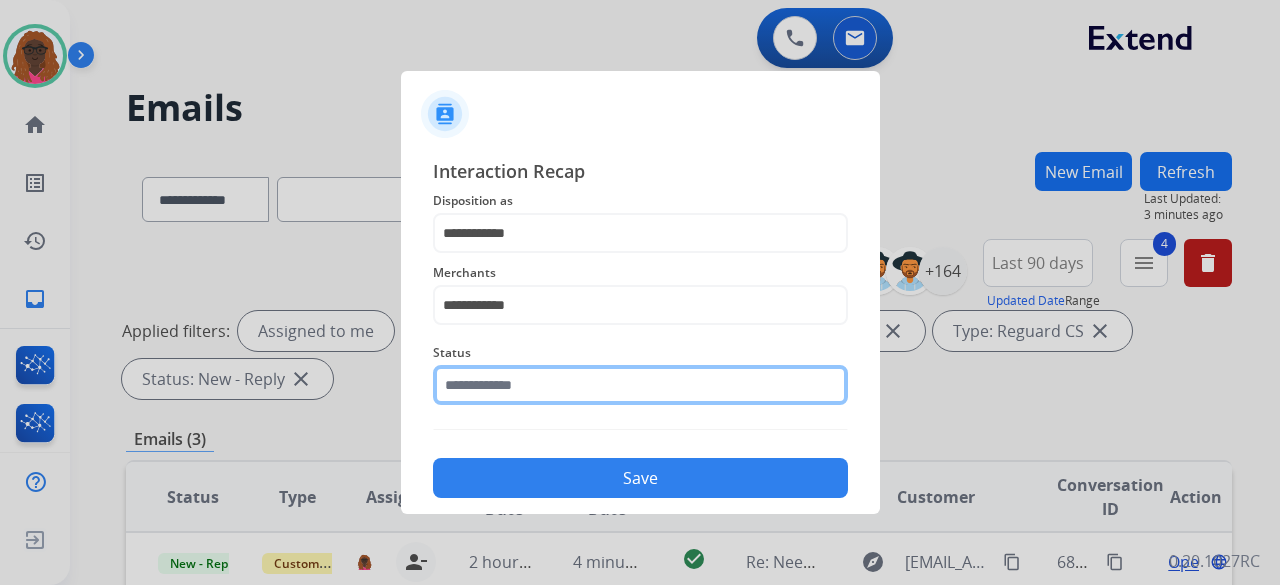 click 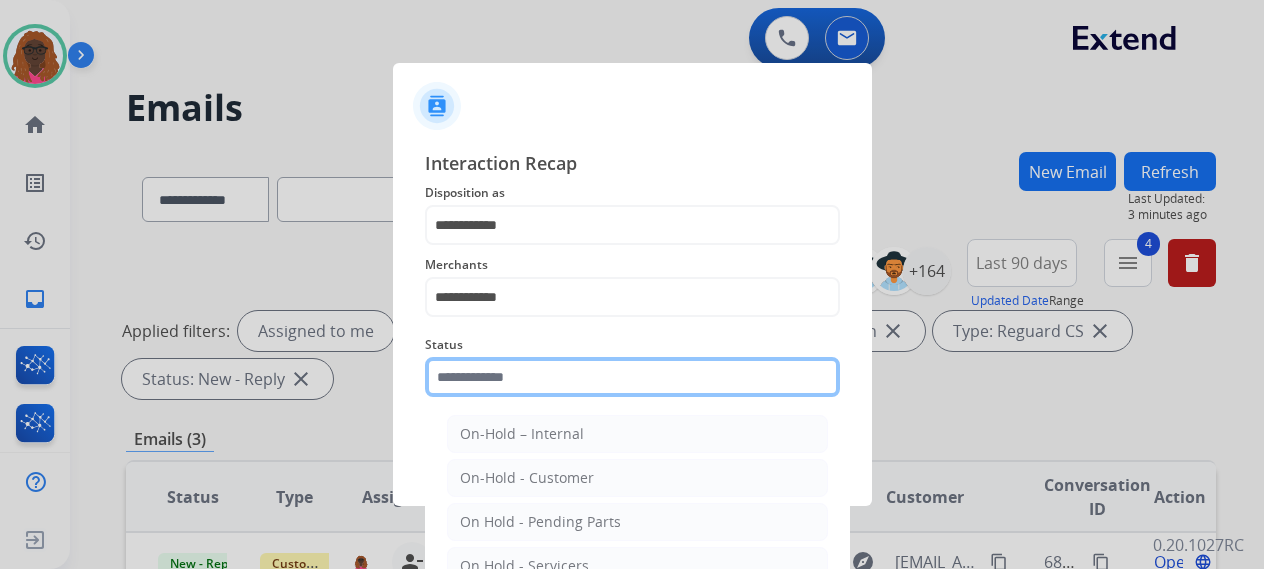 scroll, scrollTop: 114, scrollLeft: 0, axis: vertical 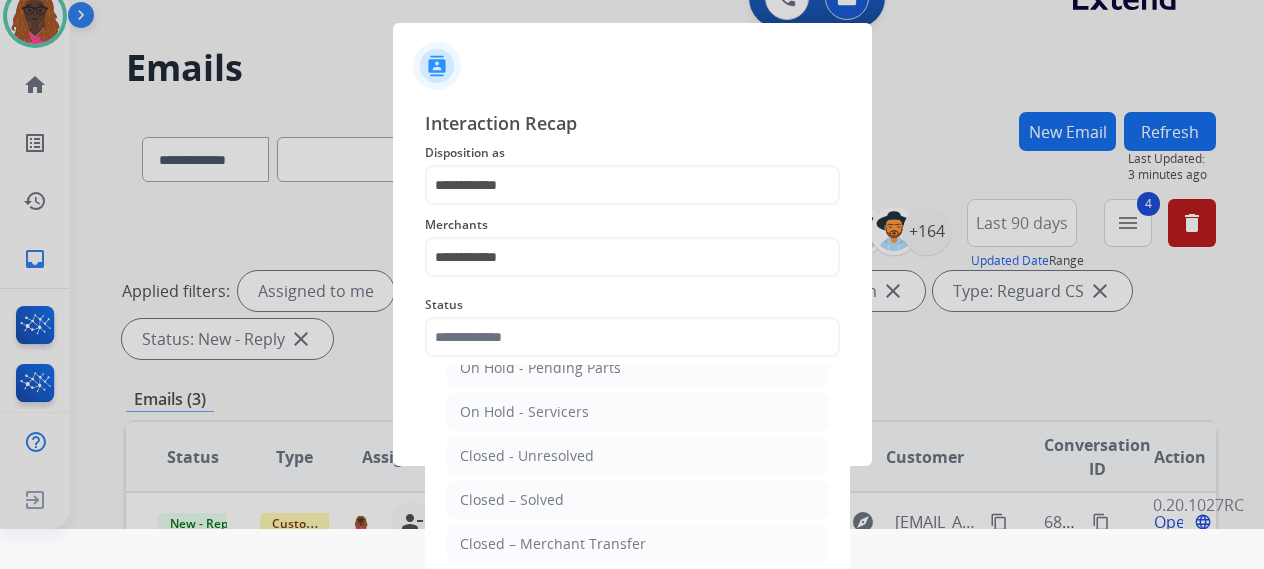 click on "Closed – Solved" 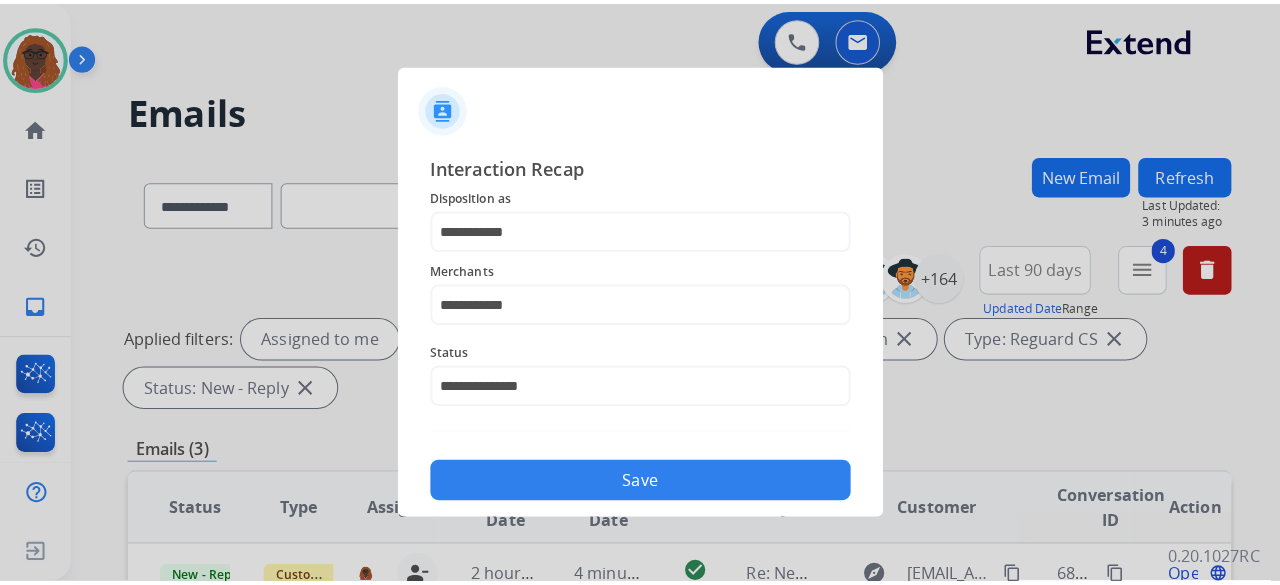 scroll, scrollTop: 0, scrollLeft: 0, axis: both 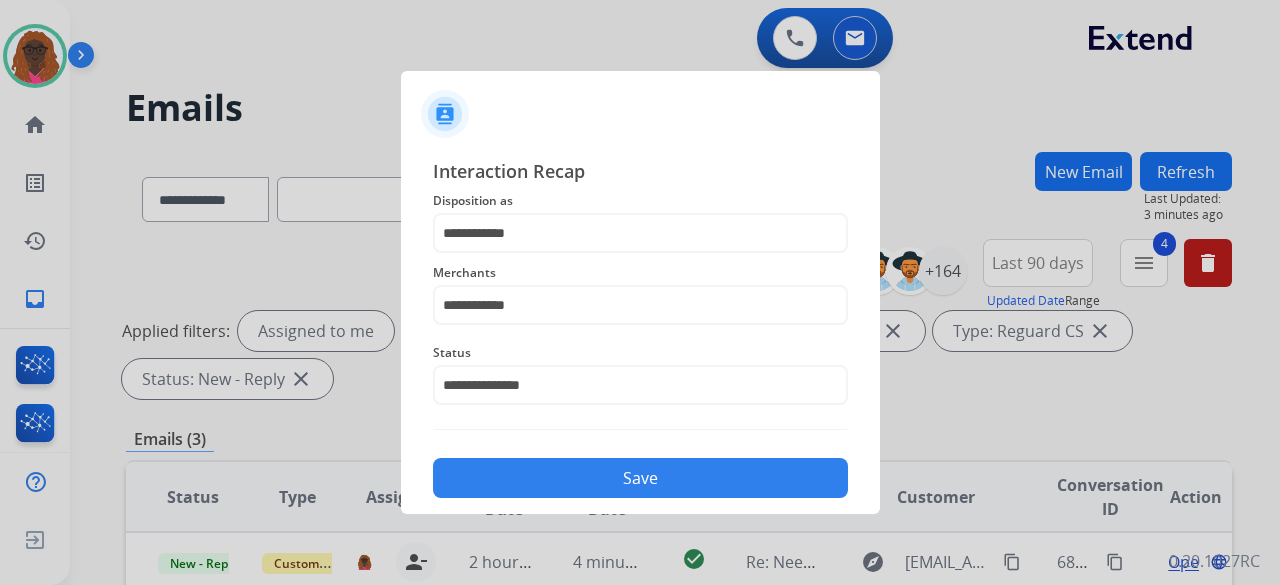 click on "Save" 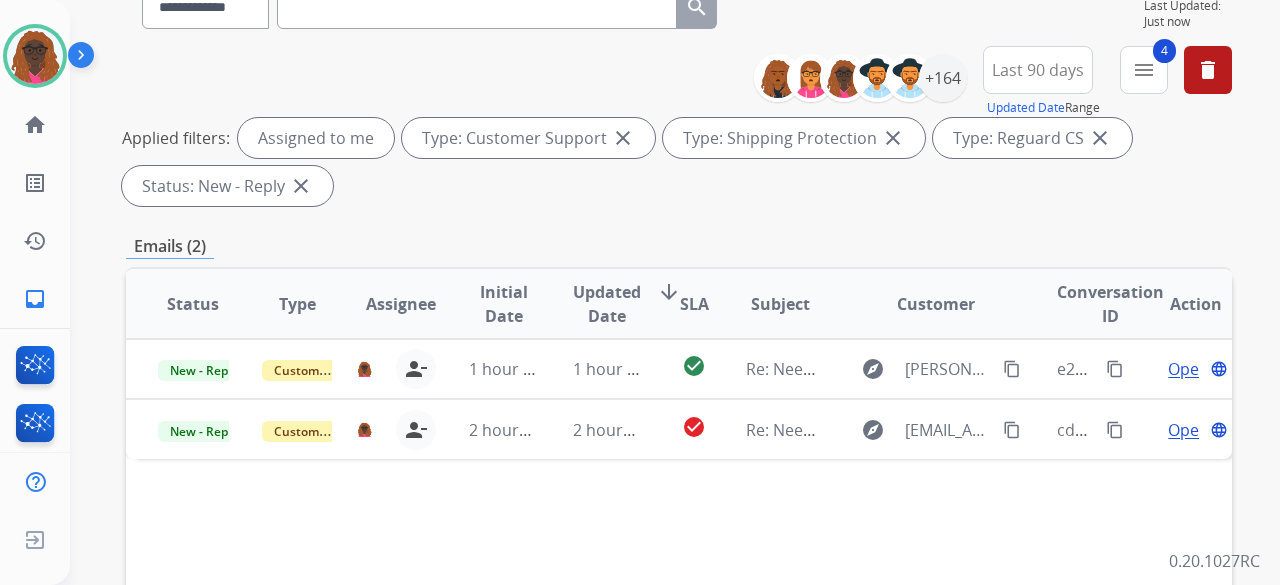 scroll, scrollTop: 191, scrollLeft: 0, axis: vertical 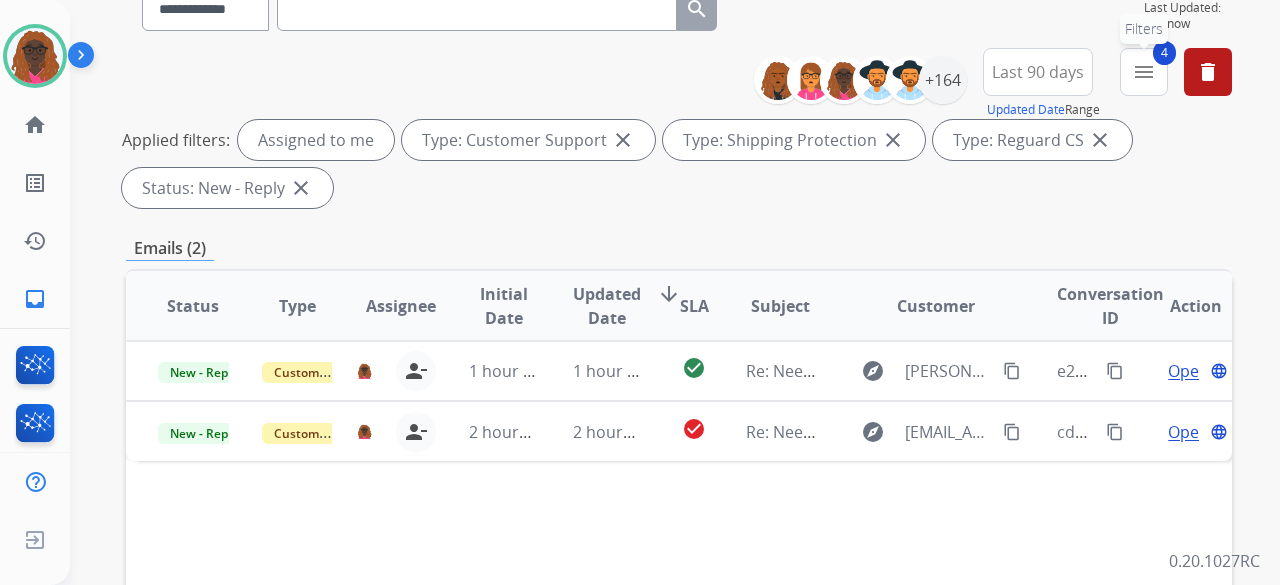 click on "menu" at bounding box center (1144, 72) 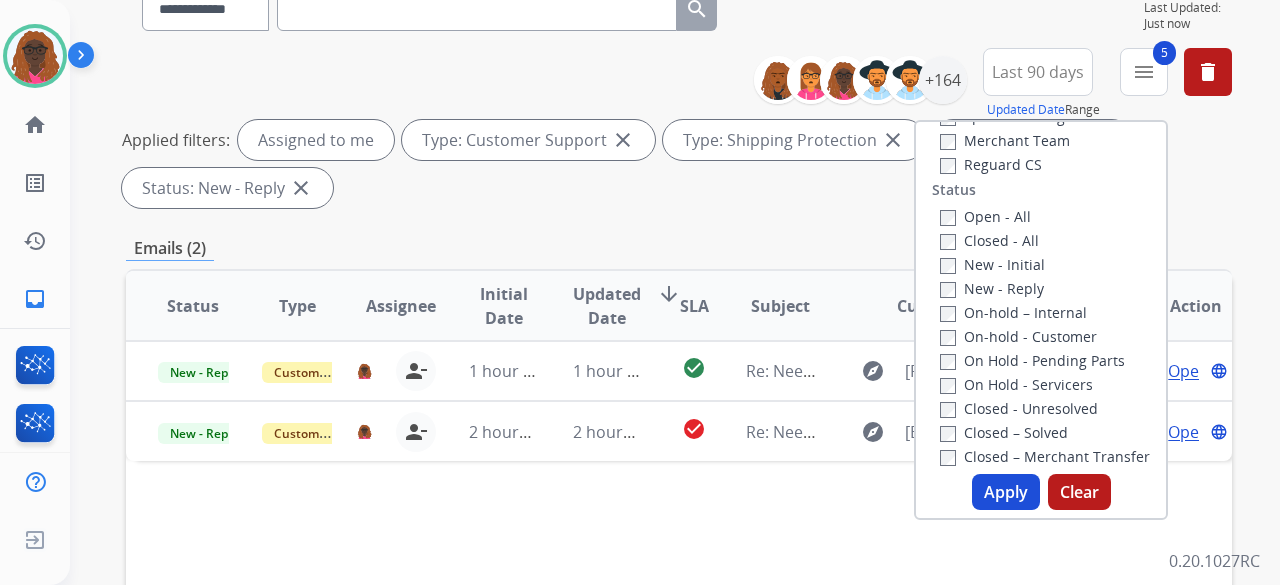 click on "Apply" at bounding box center (1006, 492) 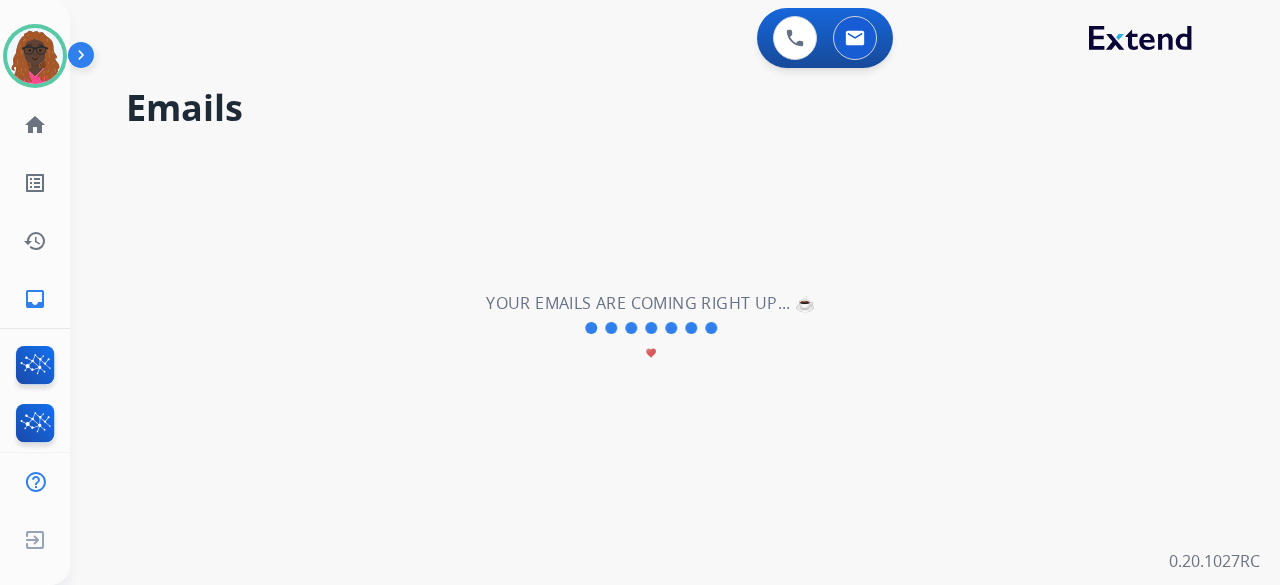 scroll, scrollTop: 0, scrollLeft: 0, axis: both 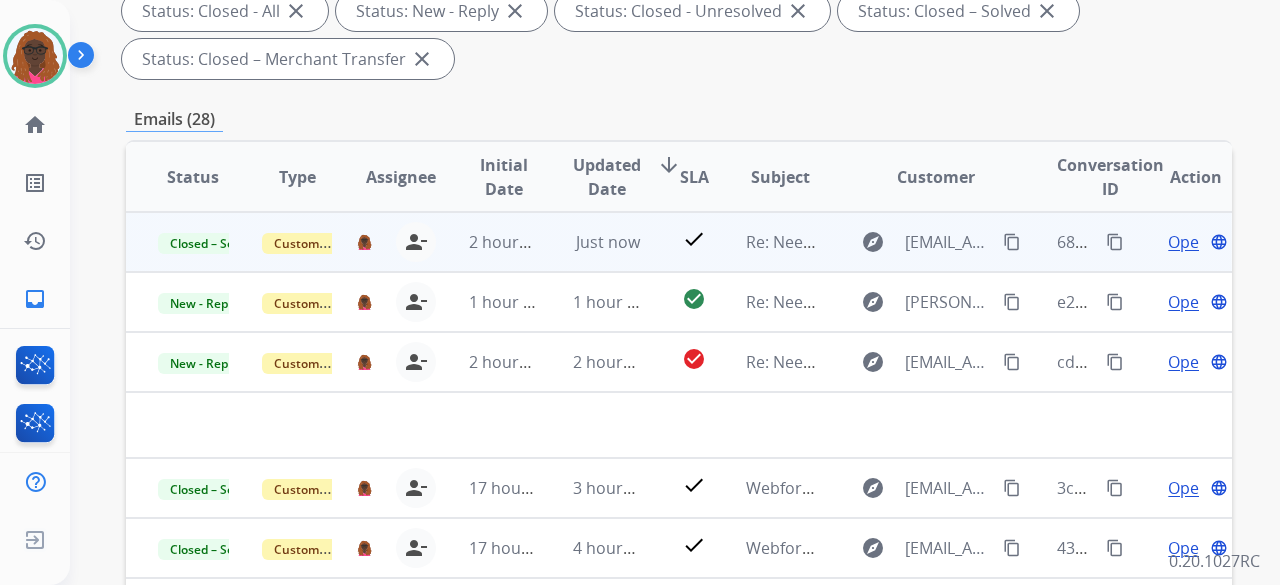 click on "content_copy" at bounding box center [1115, 242] 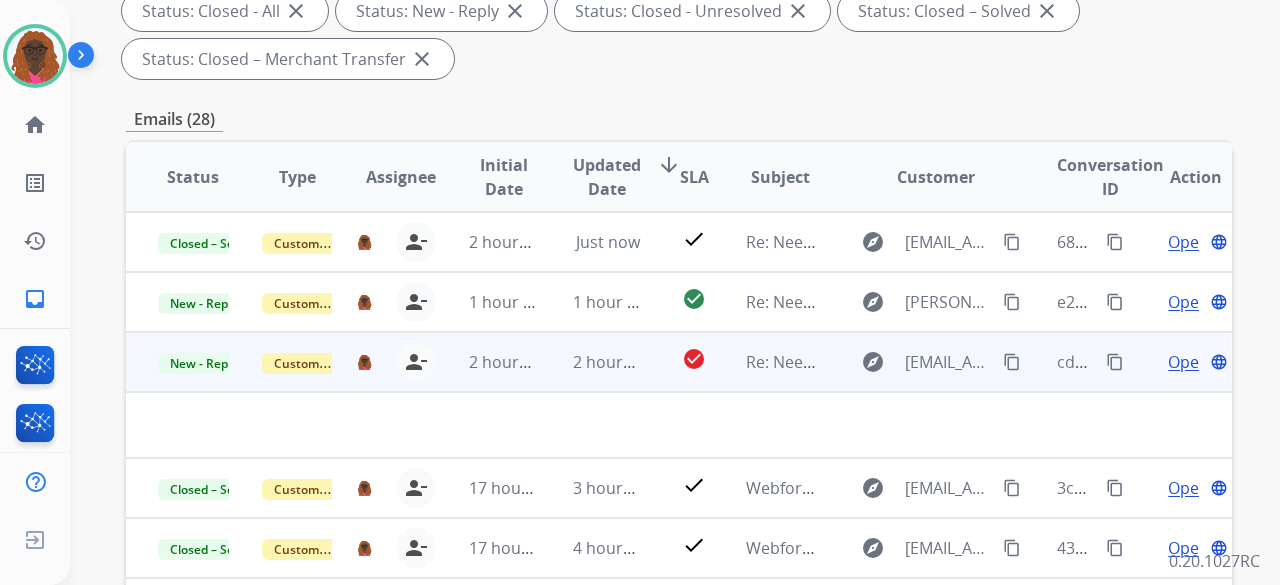 click on "Open" at bounding box center (1188, 362) 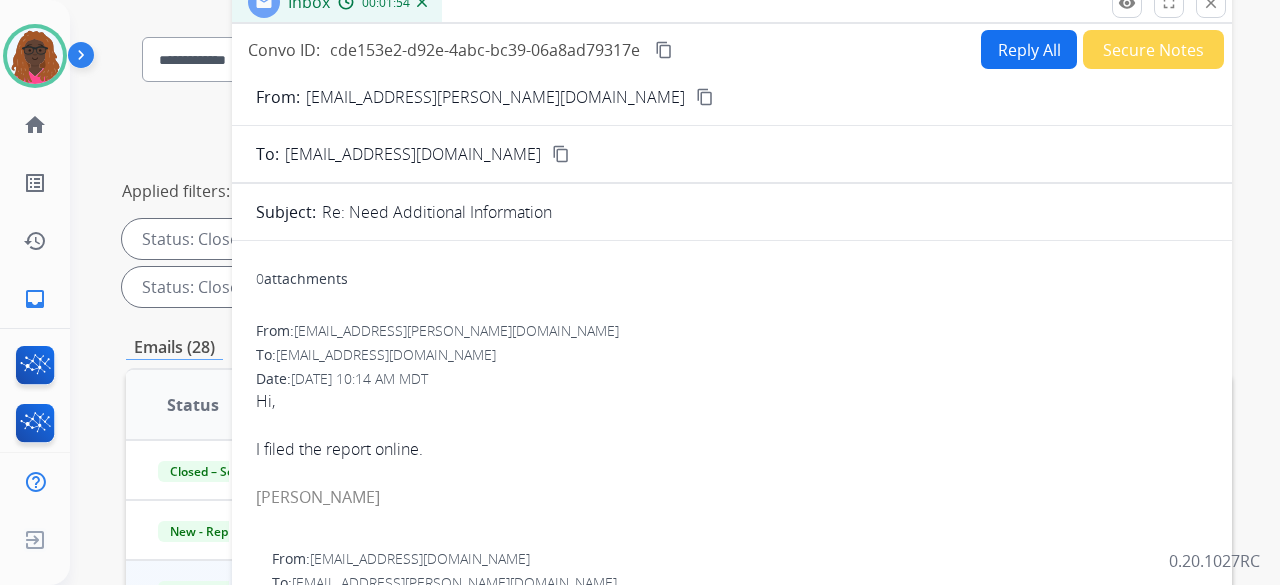 scroll, scrollTop: 140, scrollLeft: 0, axis: vertical 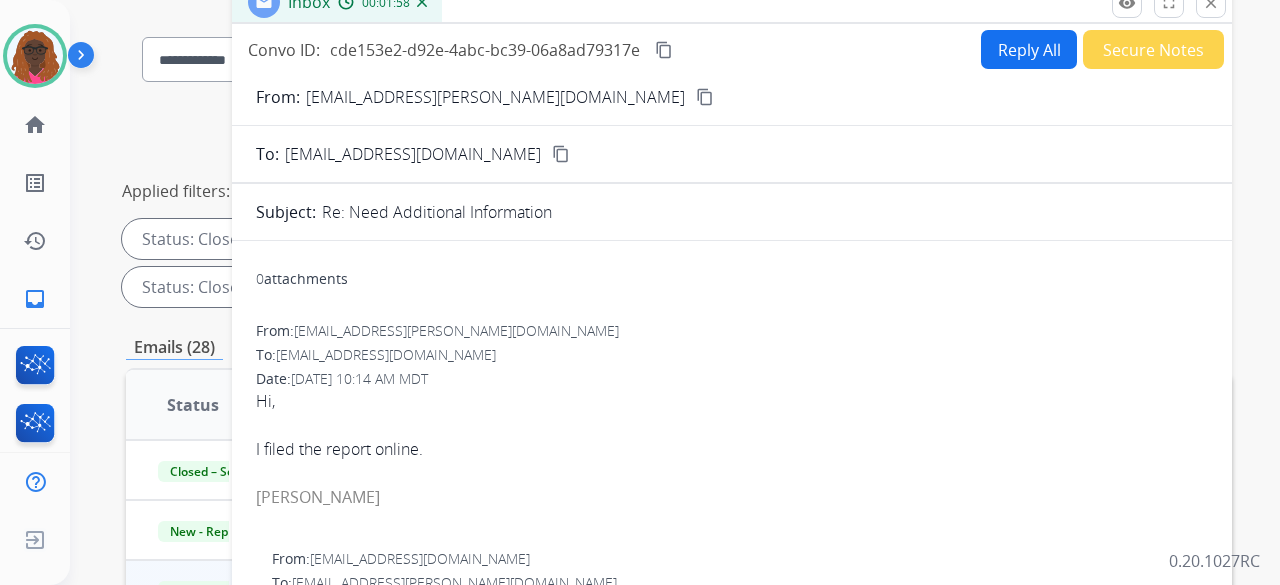 click on "Reply All" at bounding box center [1029, 49] 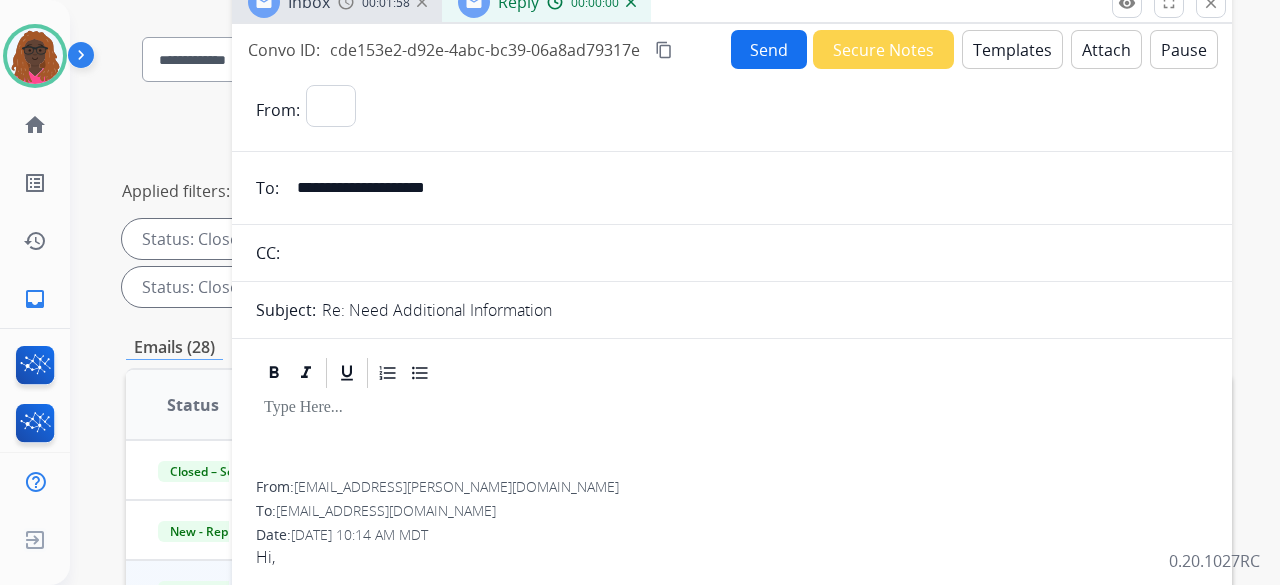 select on "**********" 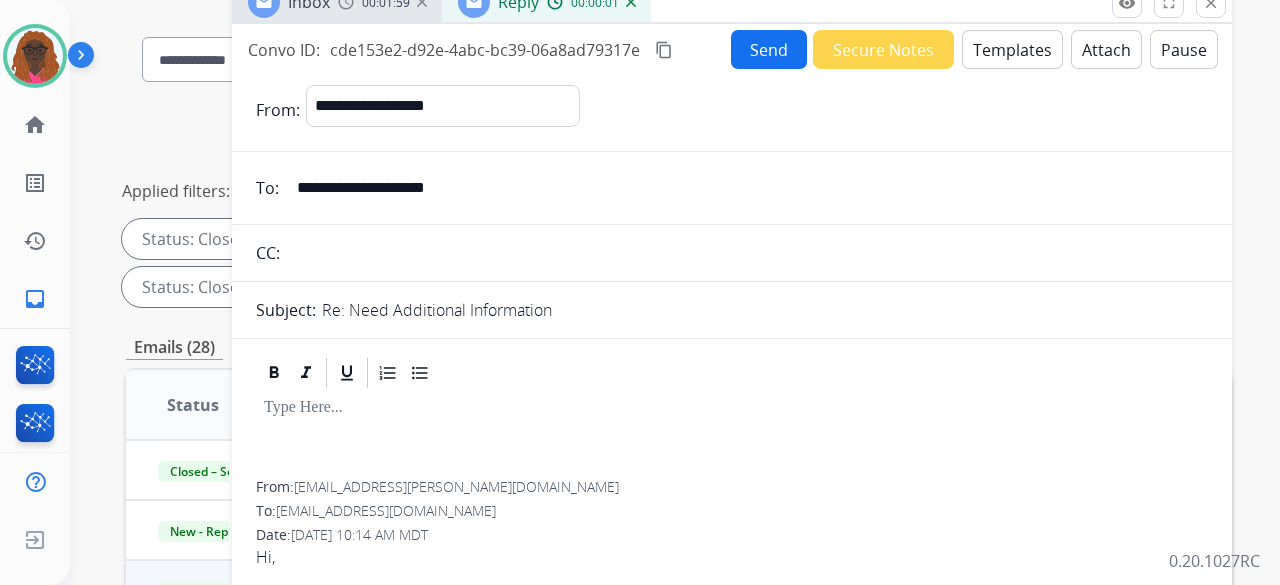 click on "Templates" at bounding box center (1012, 49) 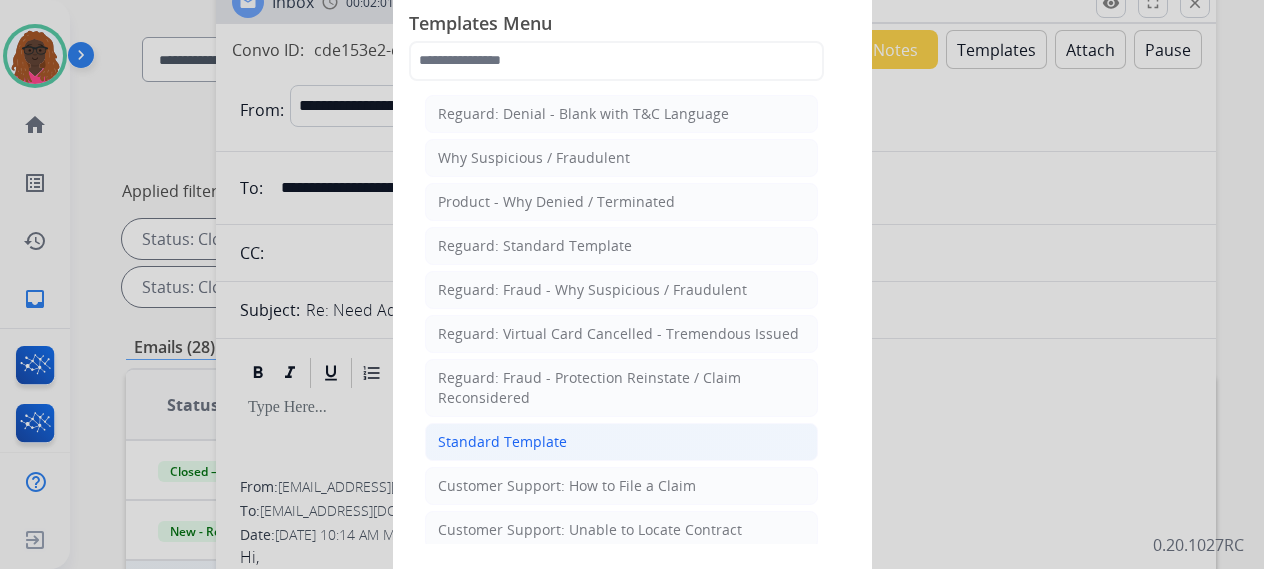 click on "Standard Template" 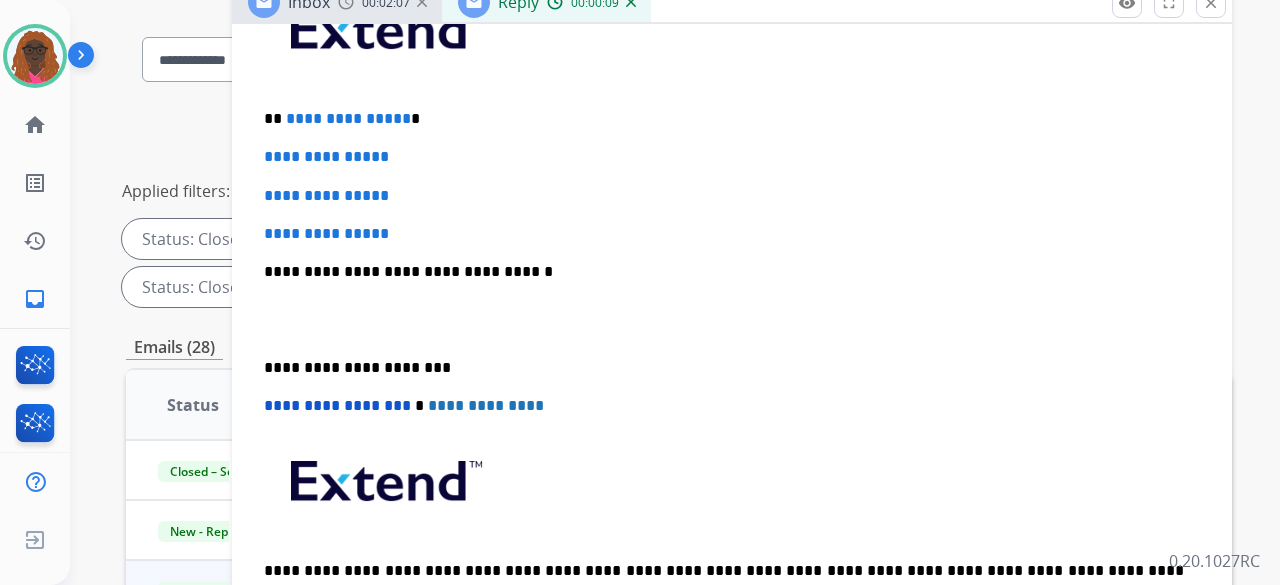 scroll, scrollTop: 355, scrollLeft: 0, axis: vertical 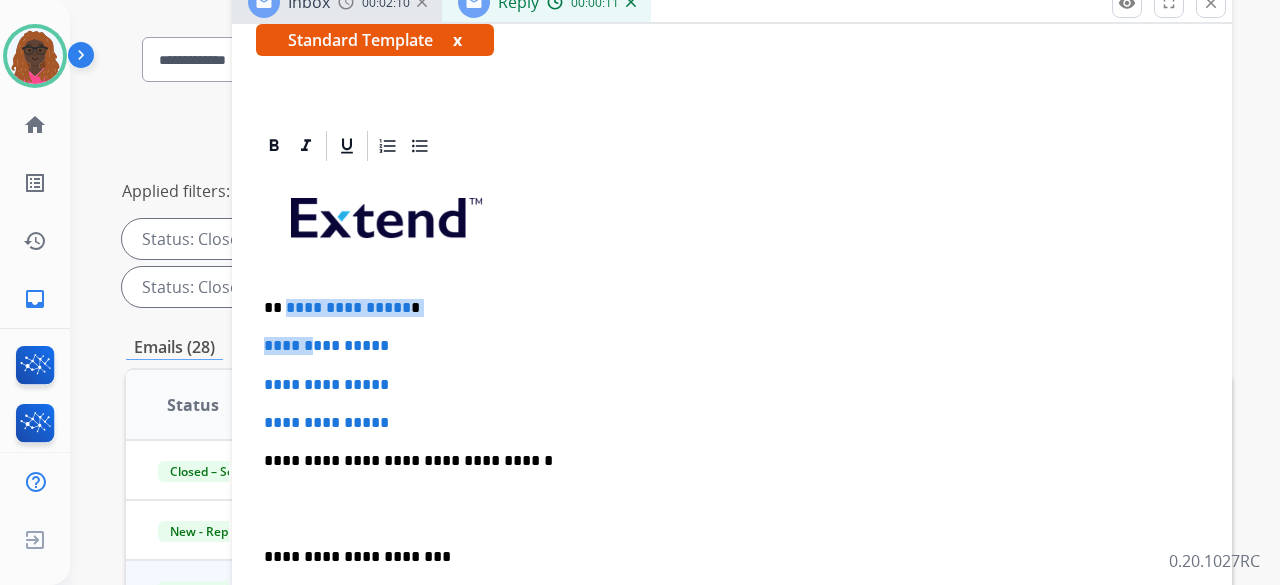 drag, startPoint x: 284, startPoint y: 299, endPoint x: 297, endPoint y: 304, distance: 13.928389 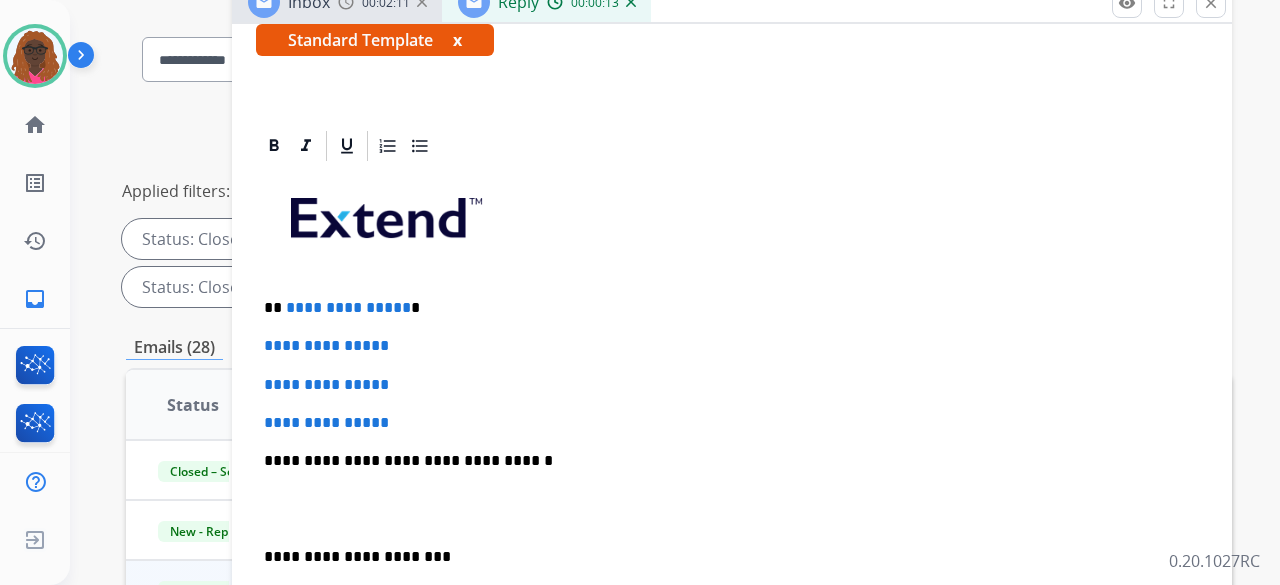 click on "**********" at bounding box center [724, 308] 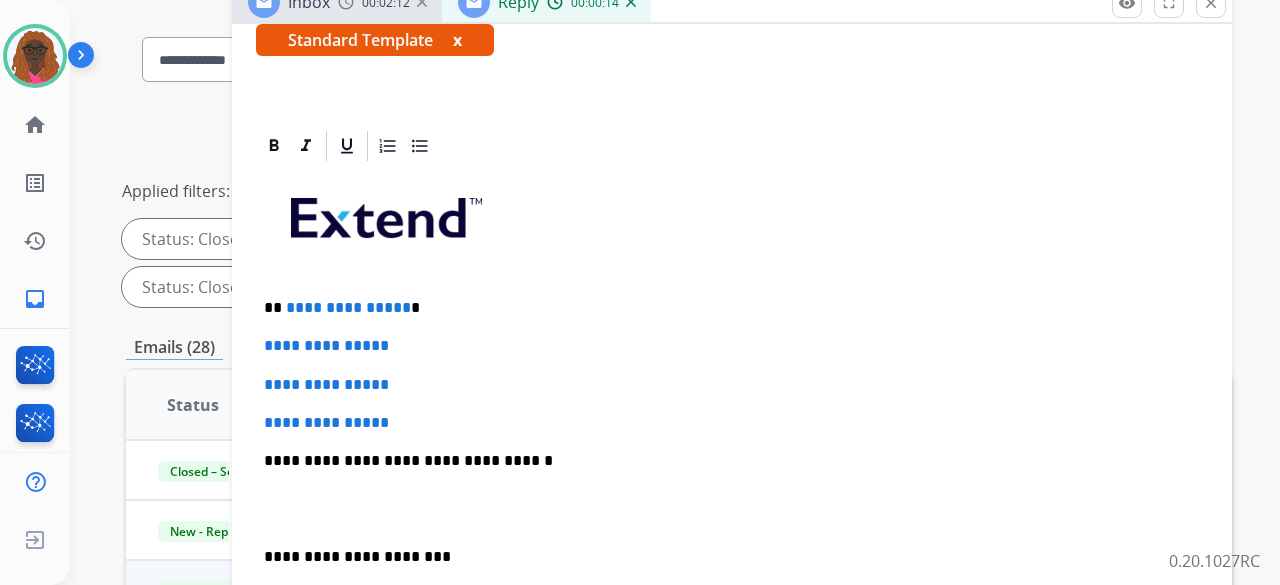 type 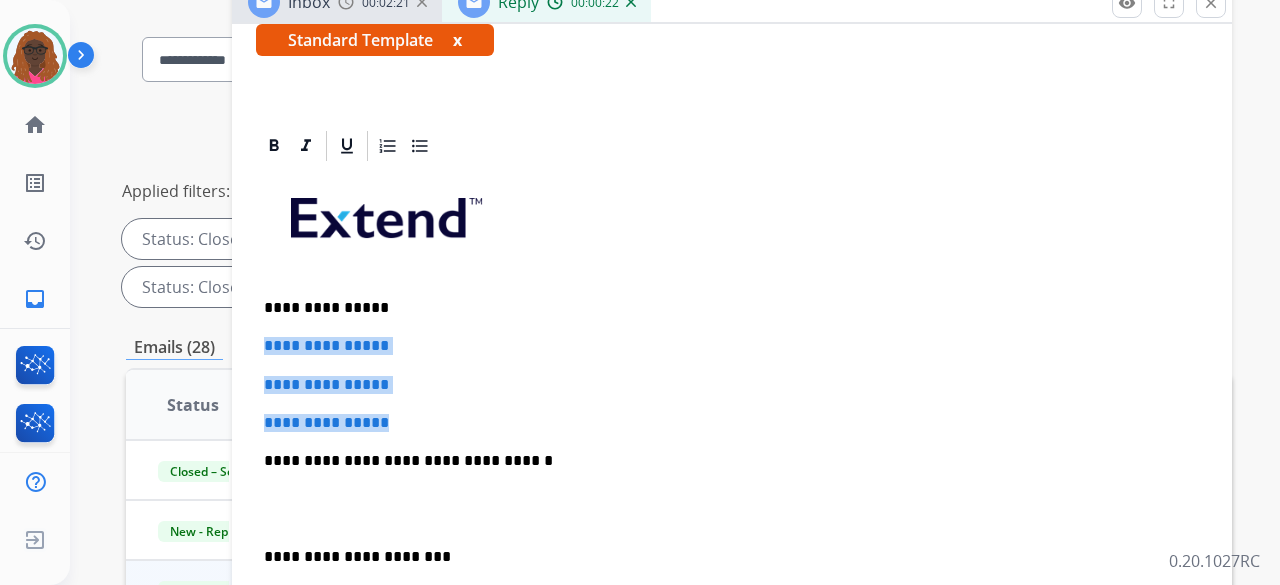drag, startPoint x: 272, startPoint y: 355, endPoint x: 396, endPoint y: 411, distance: 136.0588 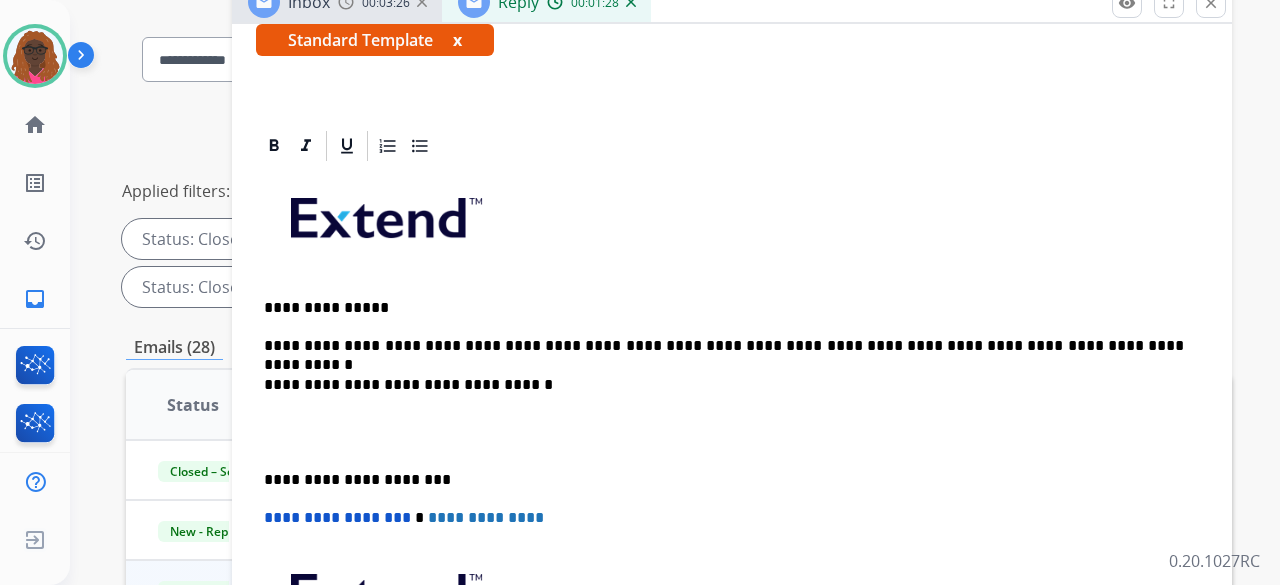click on "**********" at bounding box center (724, 385) 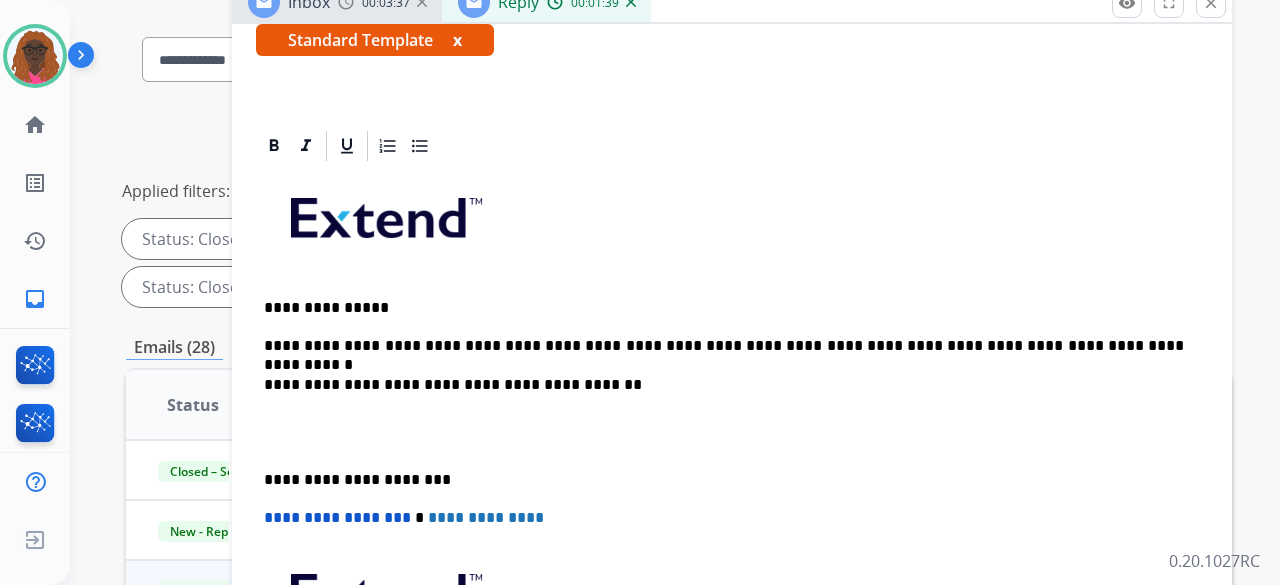 click on "**********" at bounding box center (732, 469) 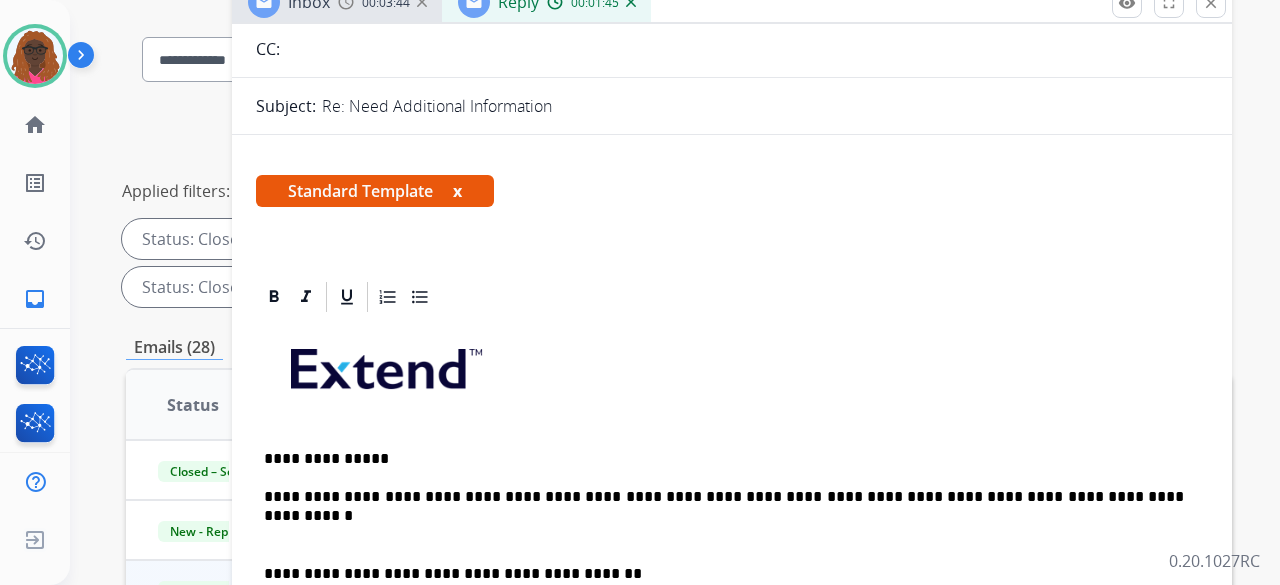 scroll, scrollTop: 0, scrollLeft: 0, axis: both 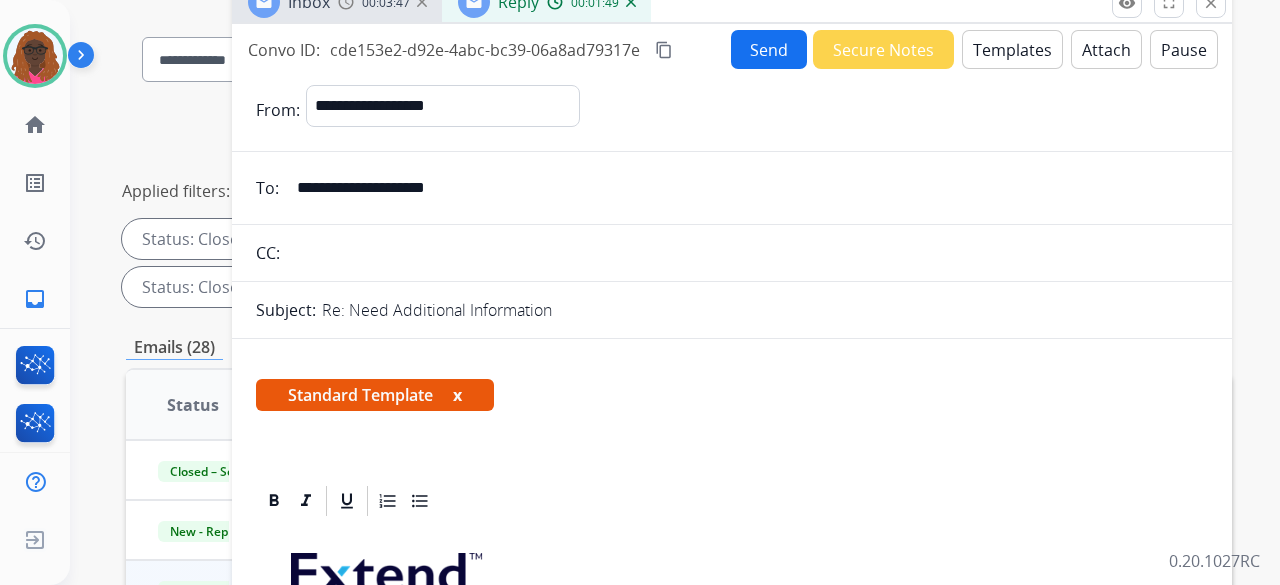 click on "content_copy" at bounding box center (664, 50) 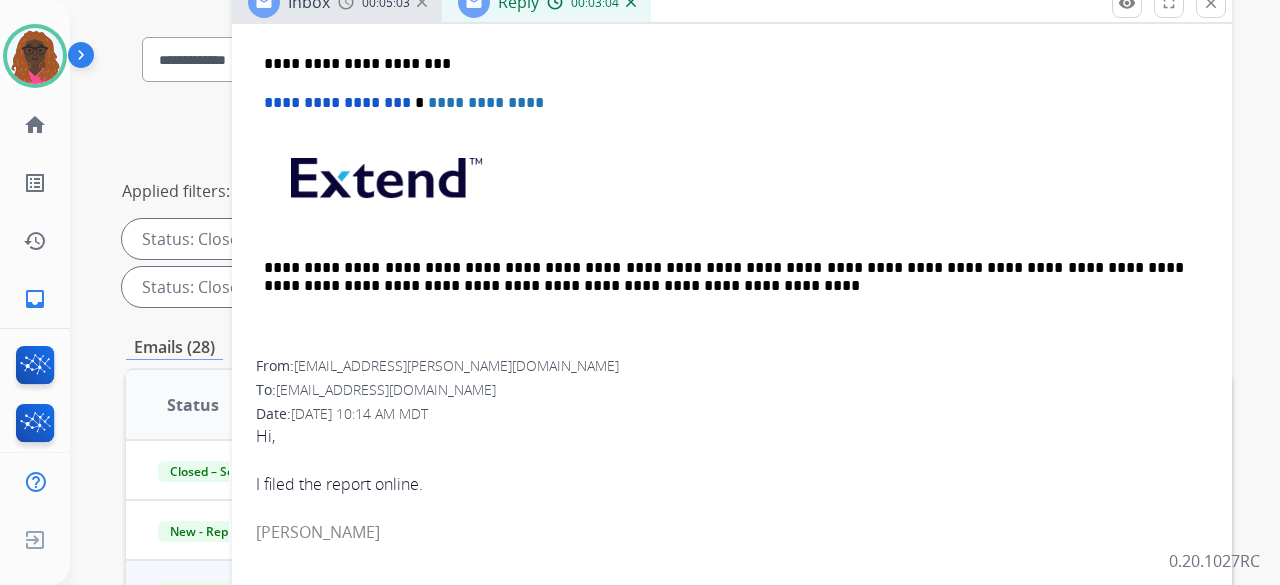 scroll, scrollTop: 811, scrollLeft: 0, axis: vertical 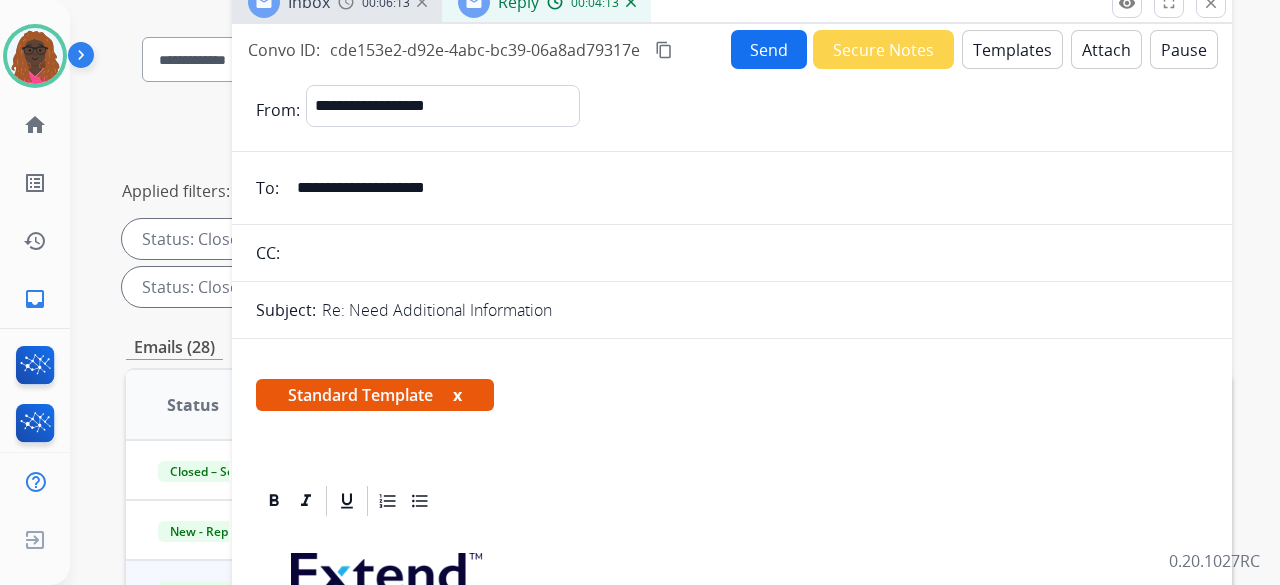 click on "Send" at bounding box center [769, 49] 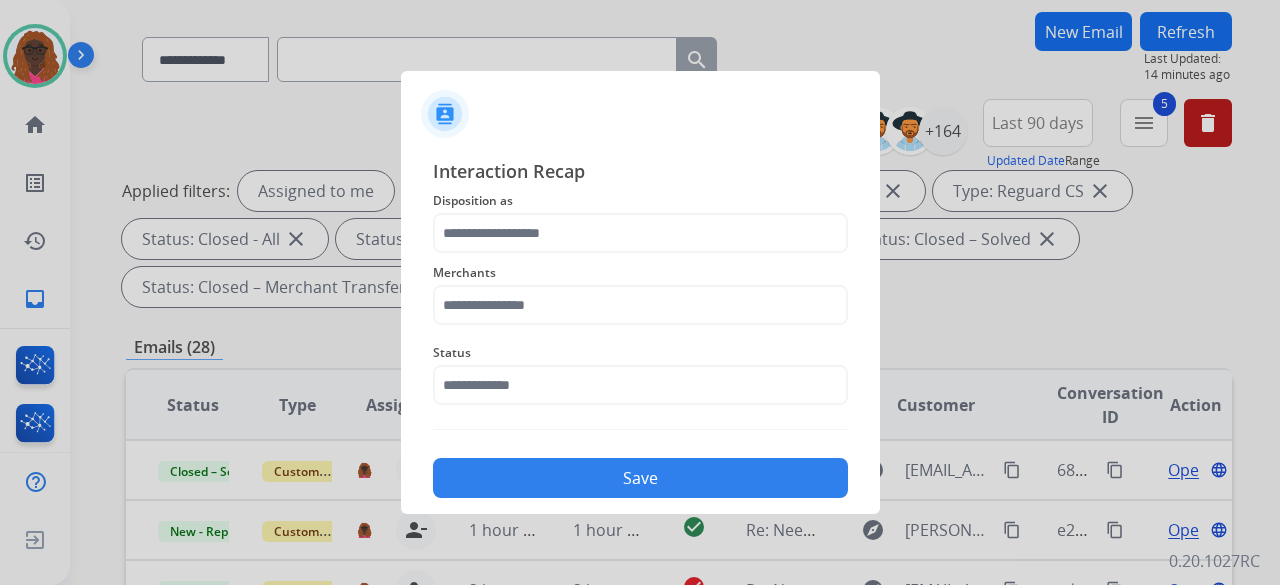 drag, startPoint x: 636, startPoint y: 419, endPoint x: 534, endPoint y: 367, distance: 114.49017 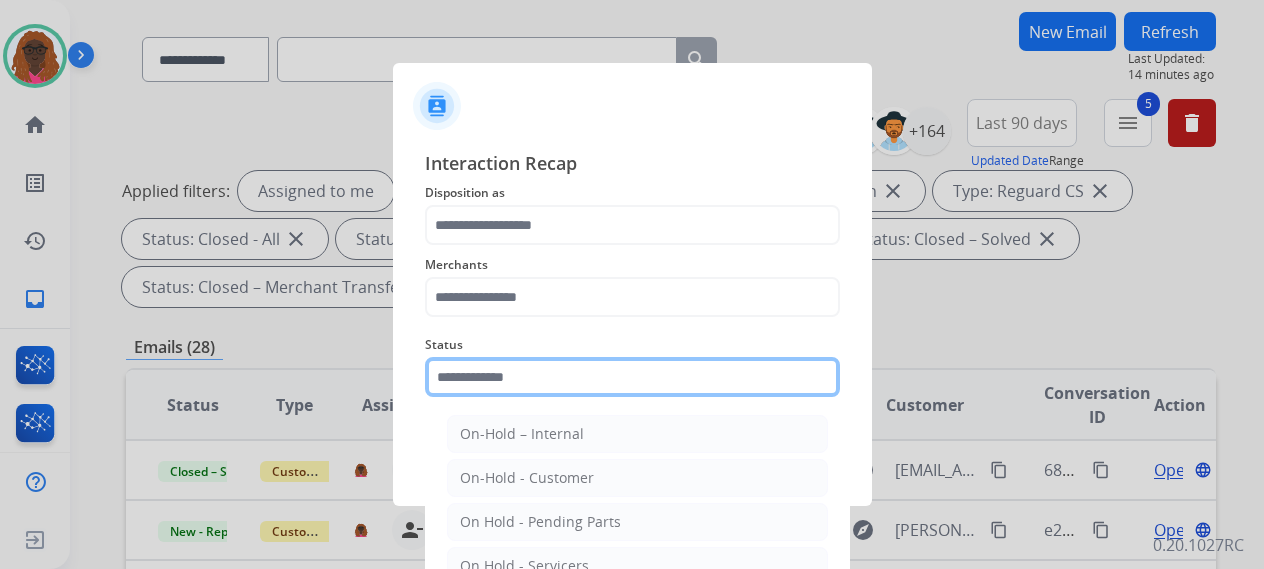click 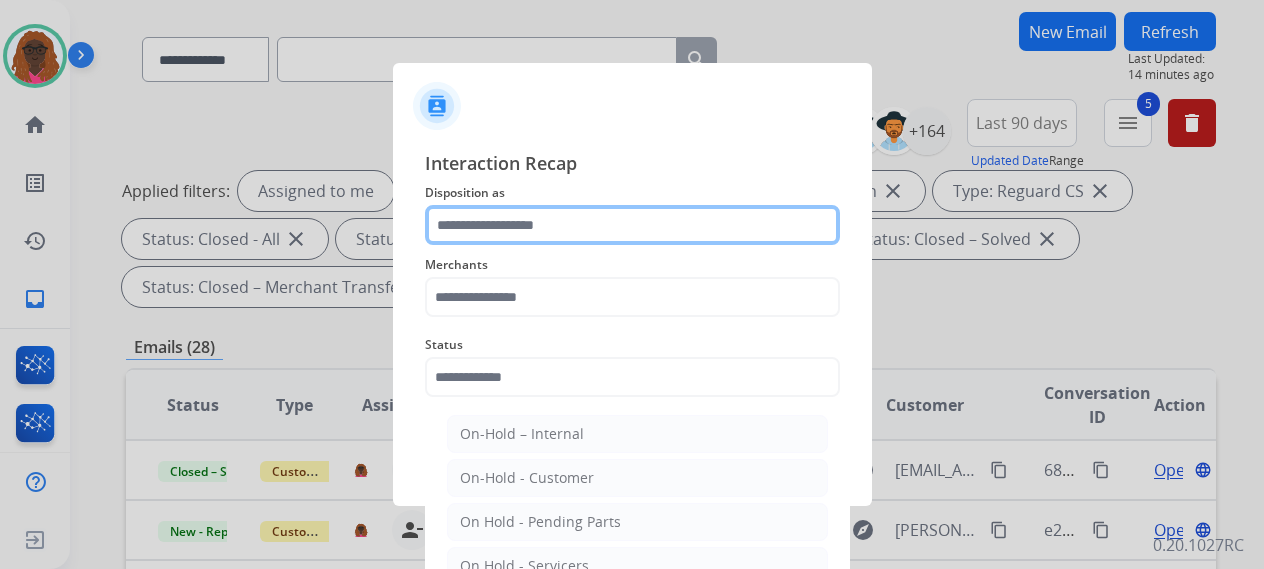 click 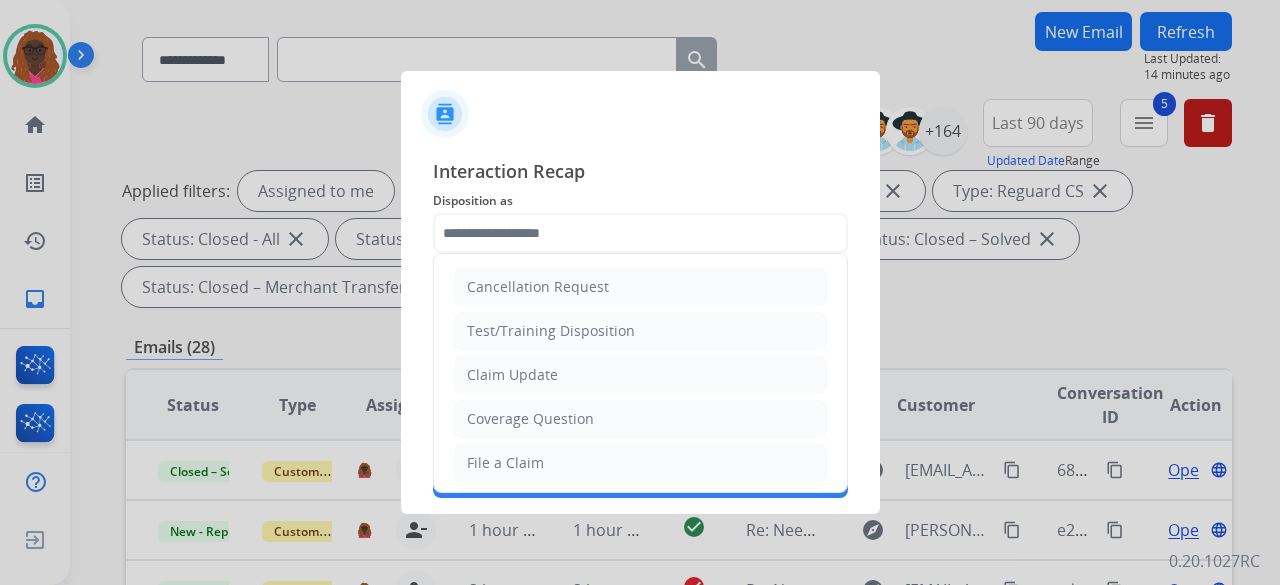 click on "Claim Update" 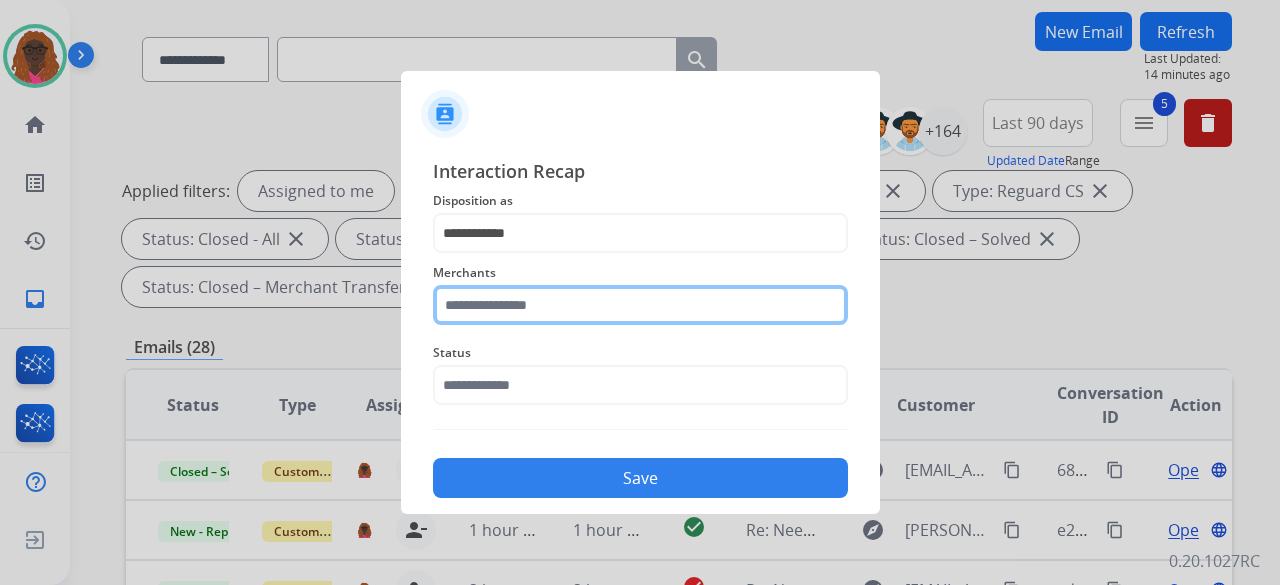 click 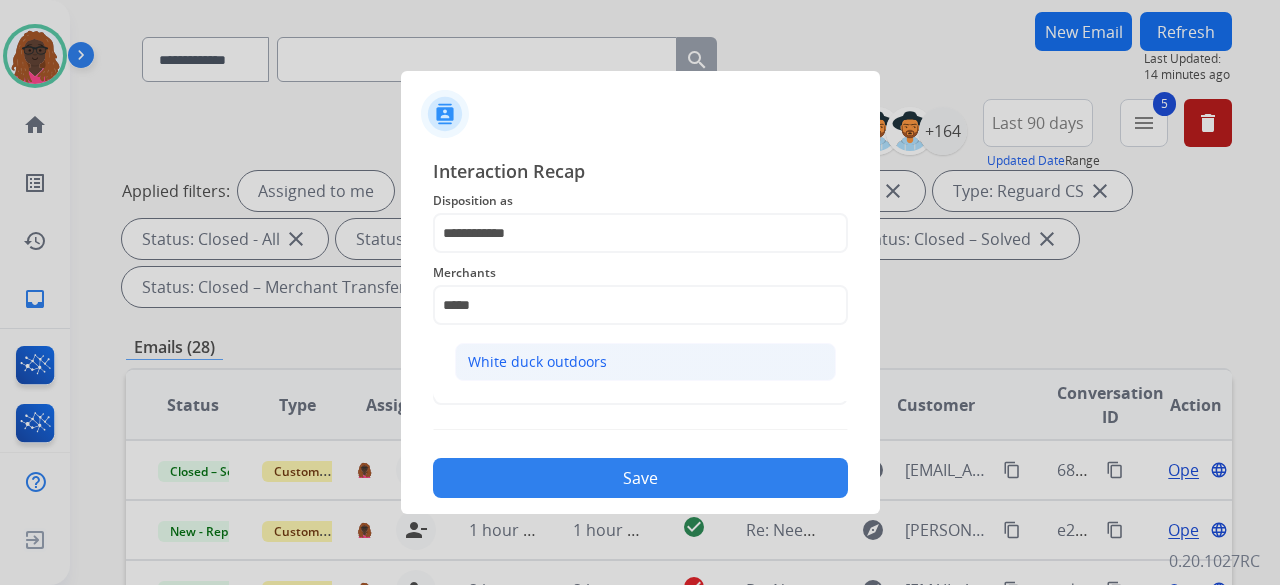 click on "White duck outdoors" 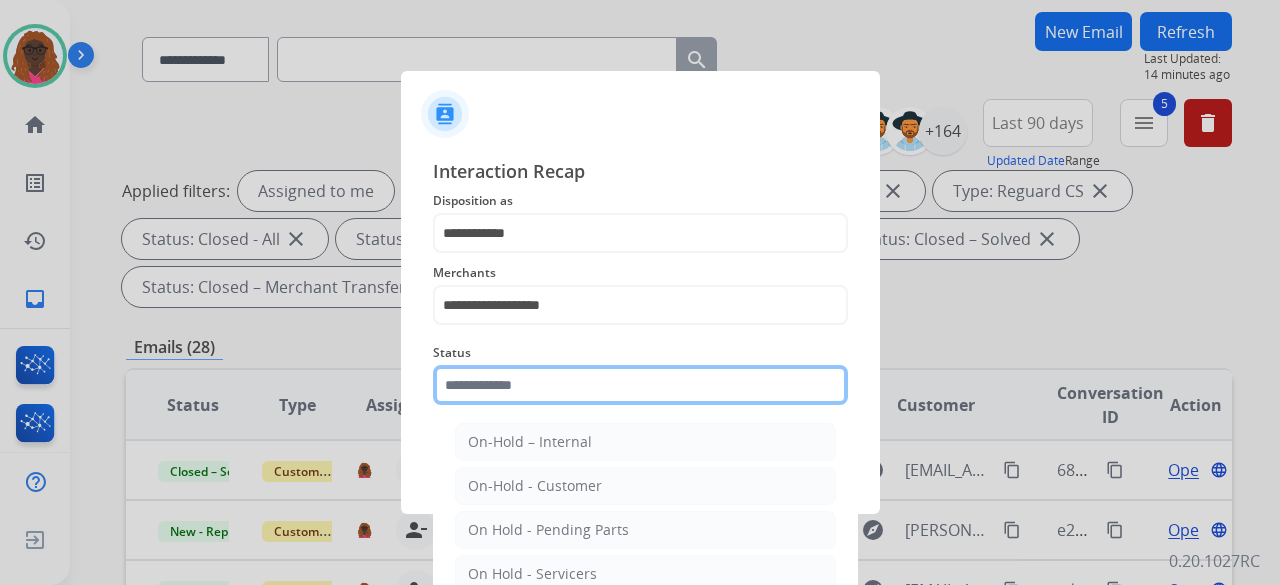 click 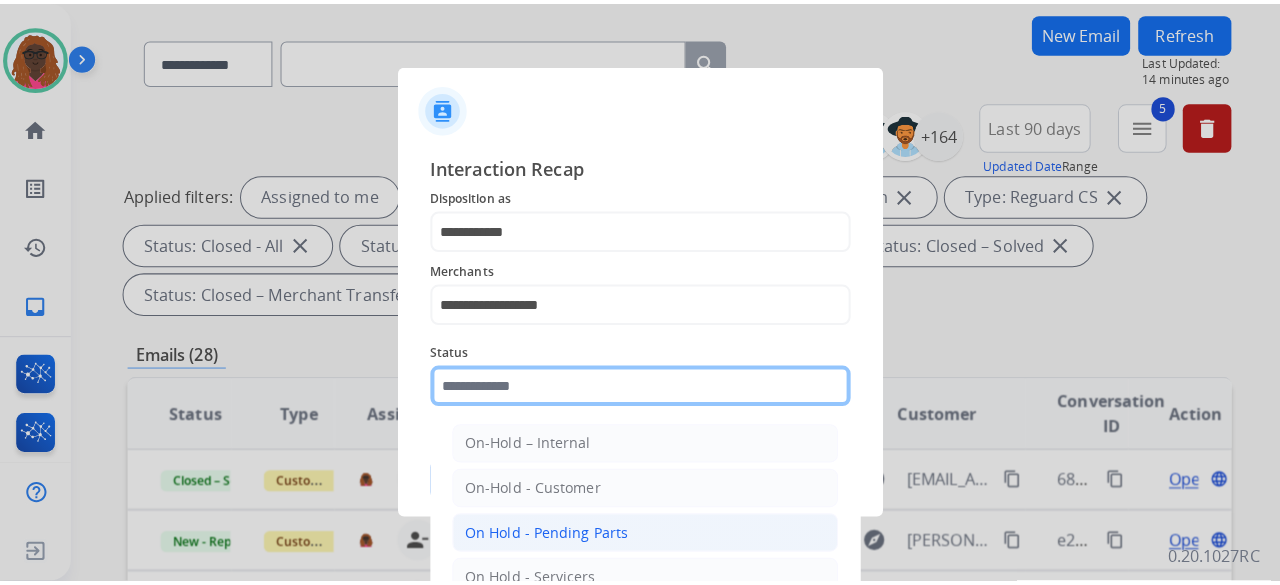 scroll, scrollTop: 114, scrollLeft: 0, axis: vertical 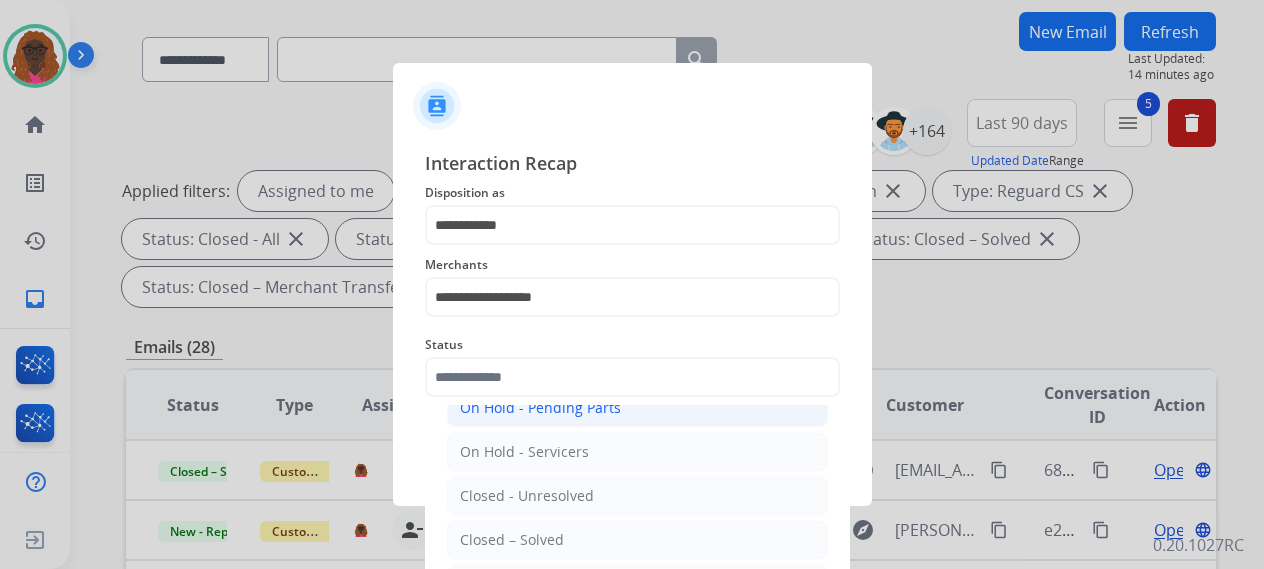 click on "Closed – Solved" 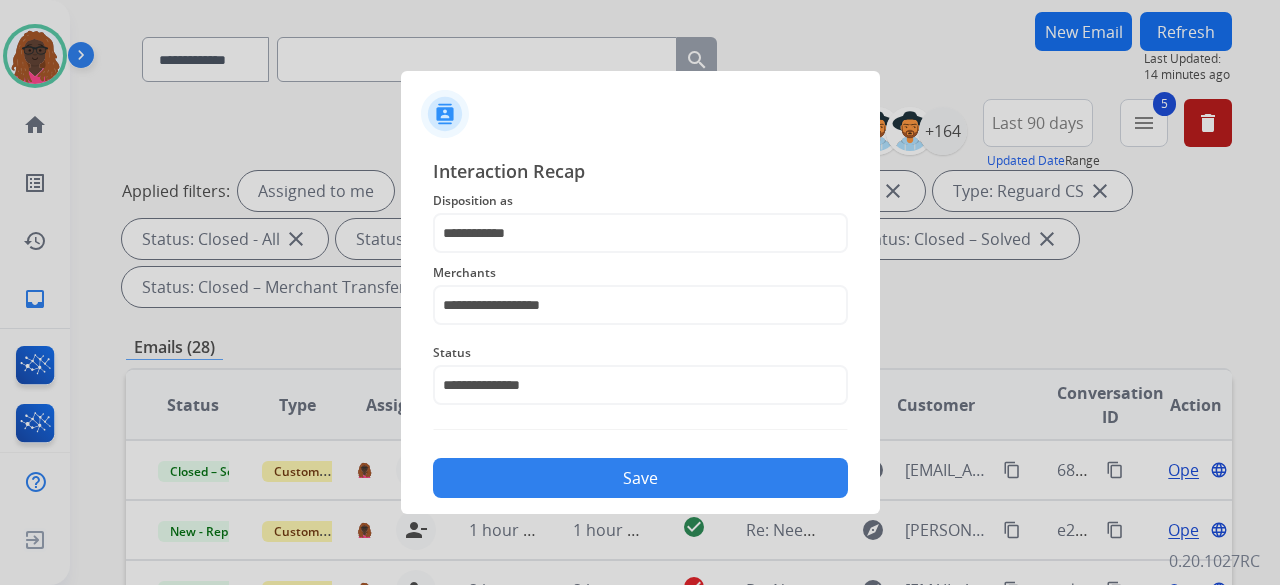click on "Save" 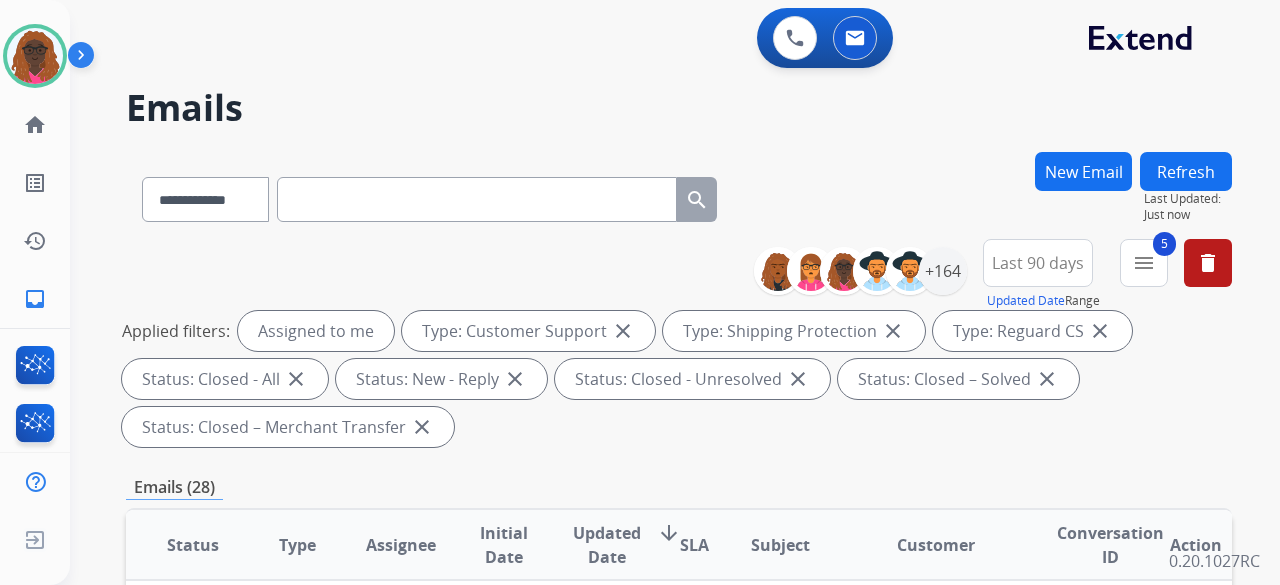 scroll, scrollTop: 168, scrollLeft: 0, axis: vertical 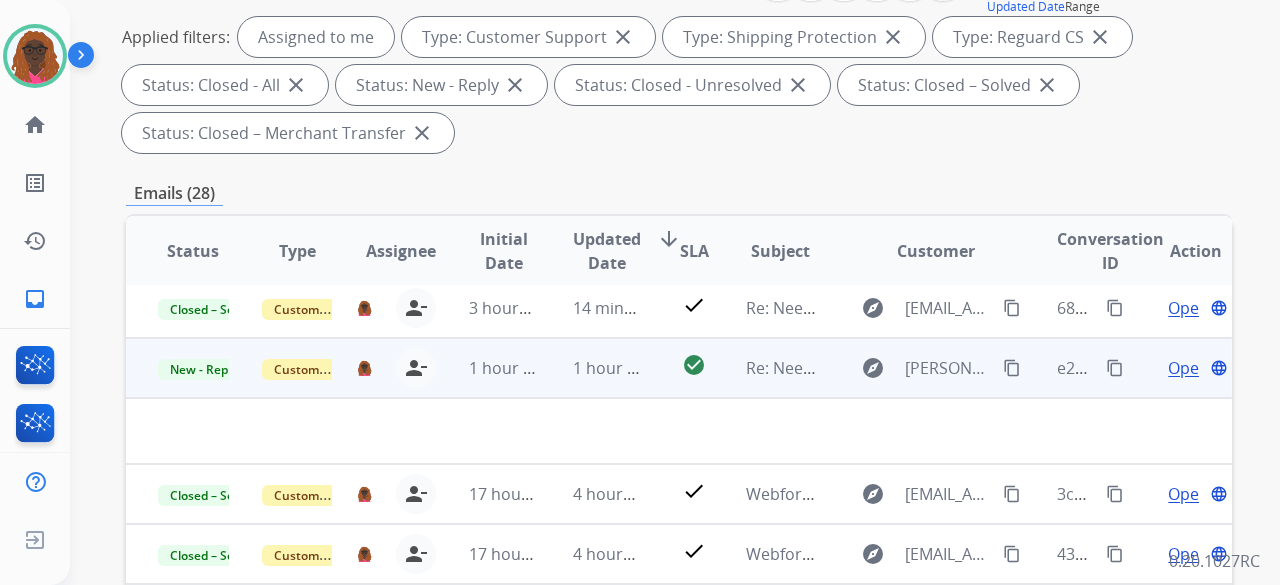 click on "Open" at bounding box center [1188, 368] 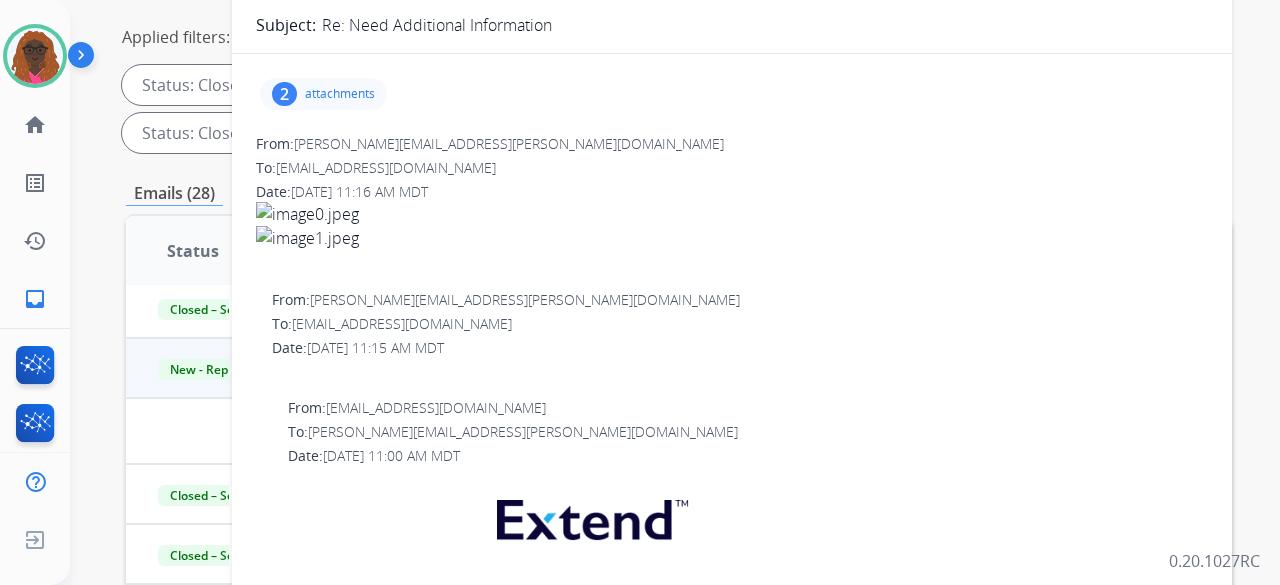 scroll, scrollTop: 34, scrollLeft: 0, axis: vertical 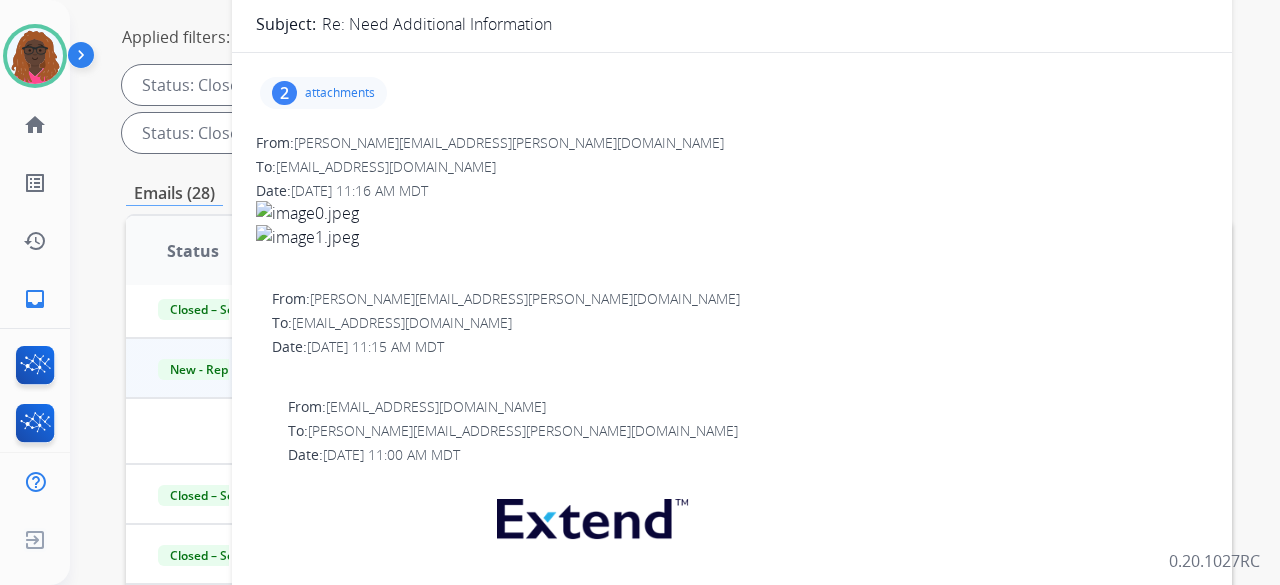 click on "2 attachments" at bounding box center (323, 93) 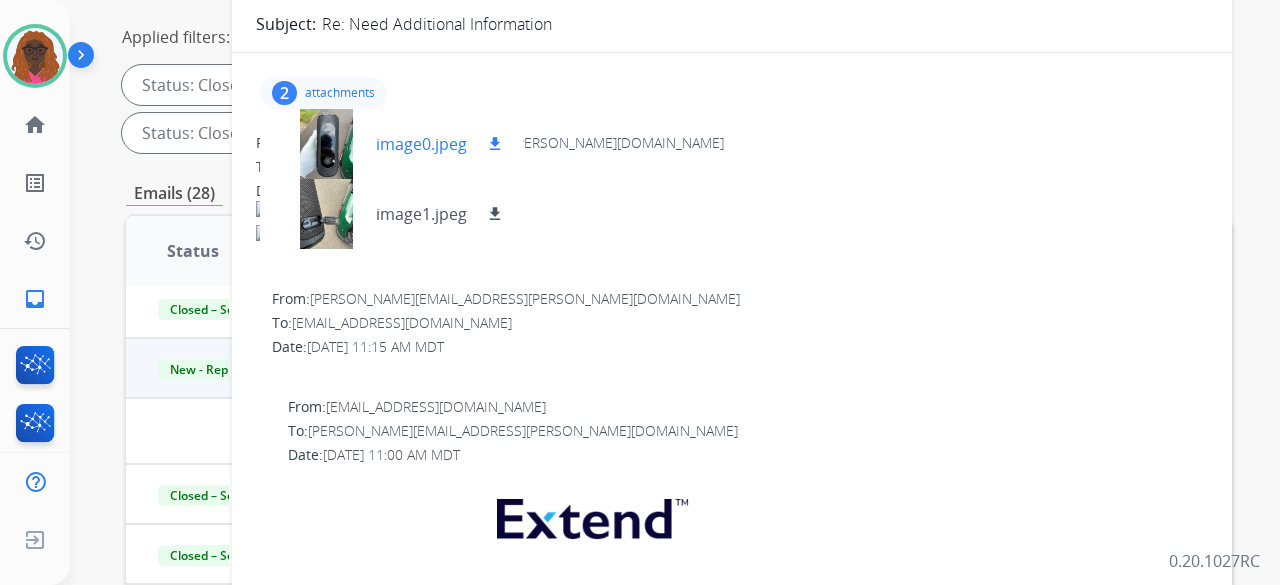 click at bounding box center (326, 144) 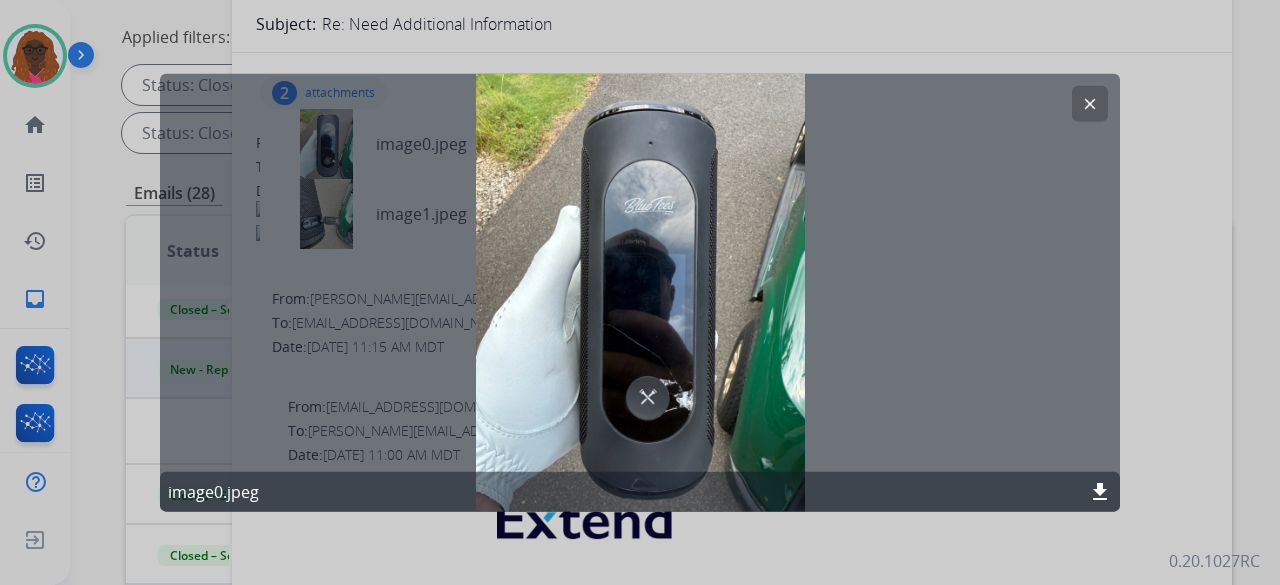 drag, startPoint x: 36, startPoint y: 502, endPoint x: 914, endPoint y: 243, distance: 915.4043 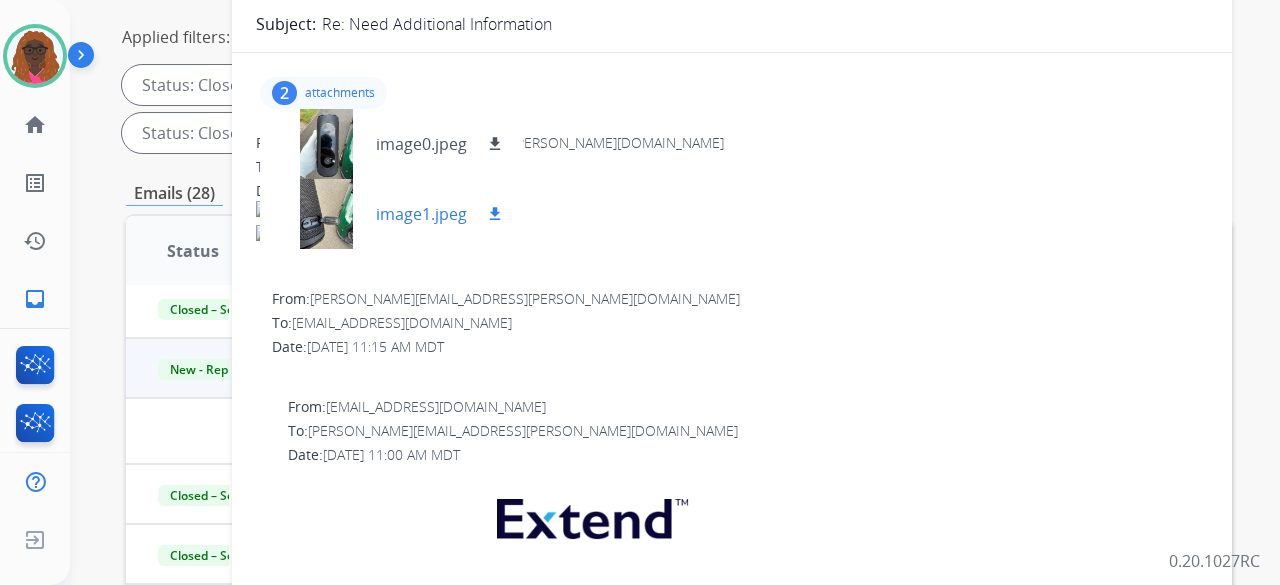 click at bounding box center [326, 214] 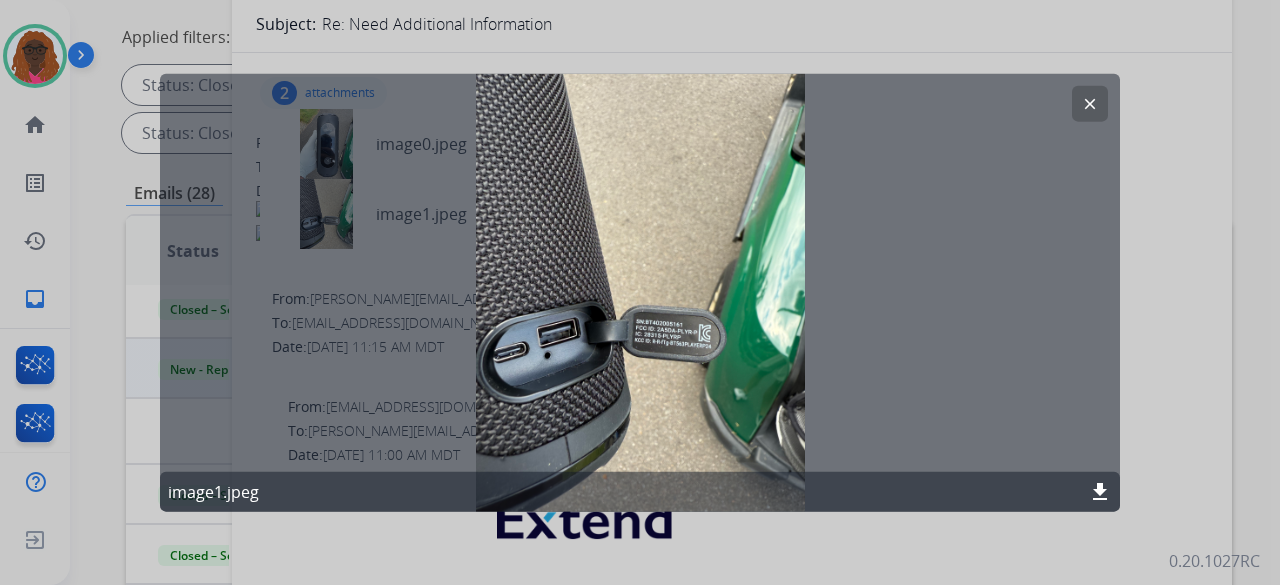 click on "clear" 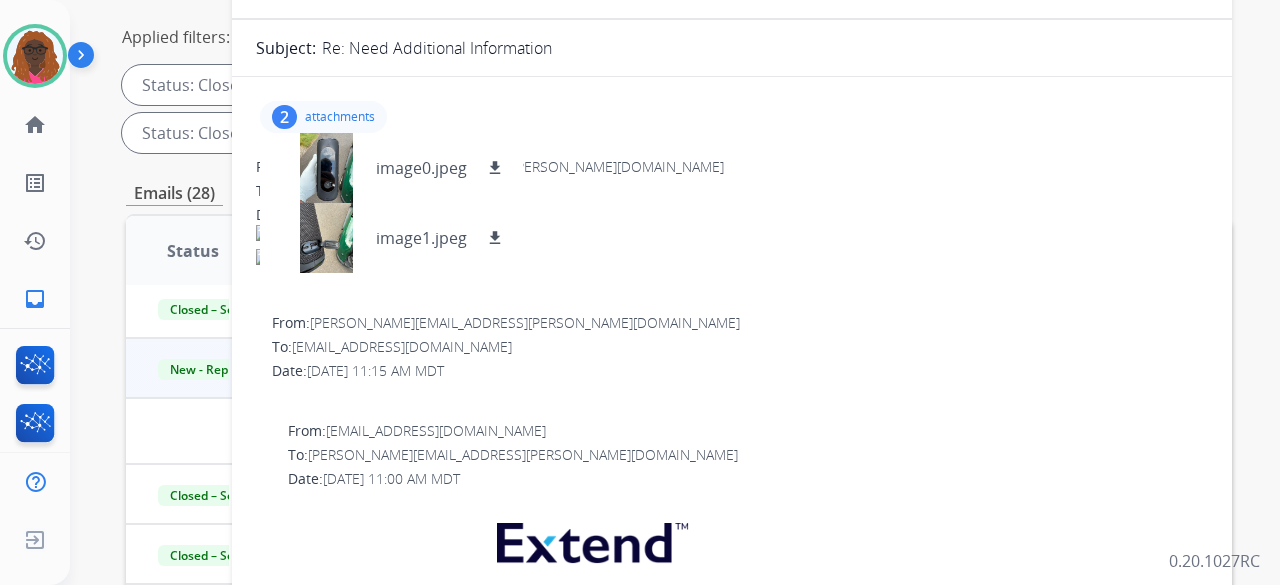 scroll, scrollTop: 0, scrollLeft: 0, axis: both 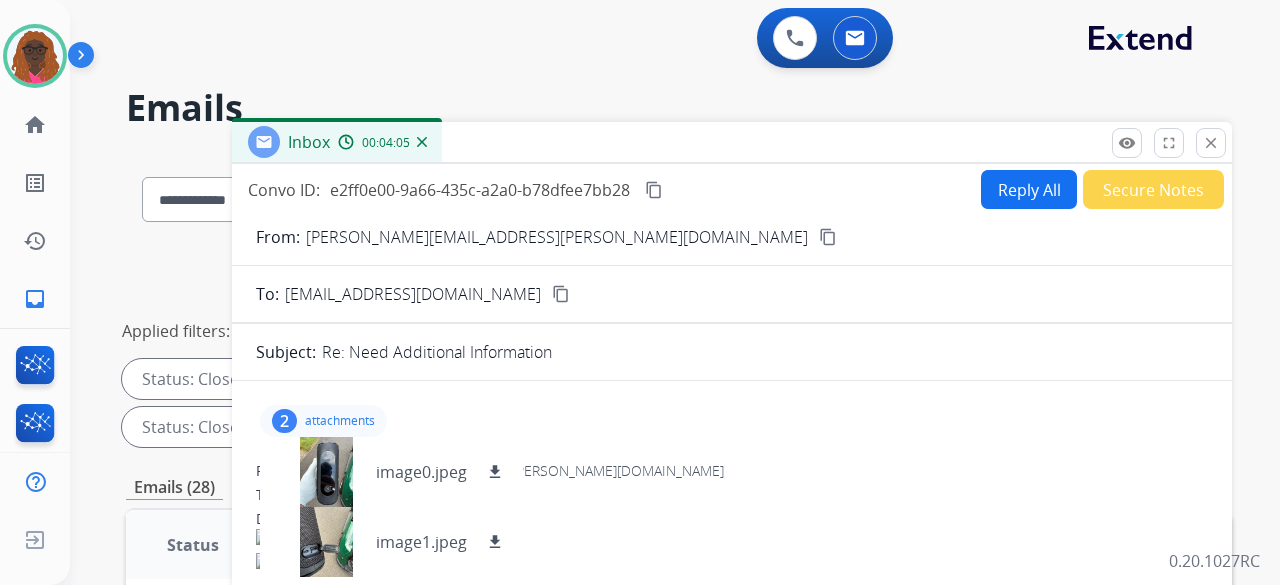 click on "Reply All" at bounding box center [1029, 189] 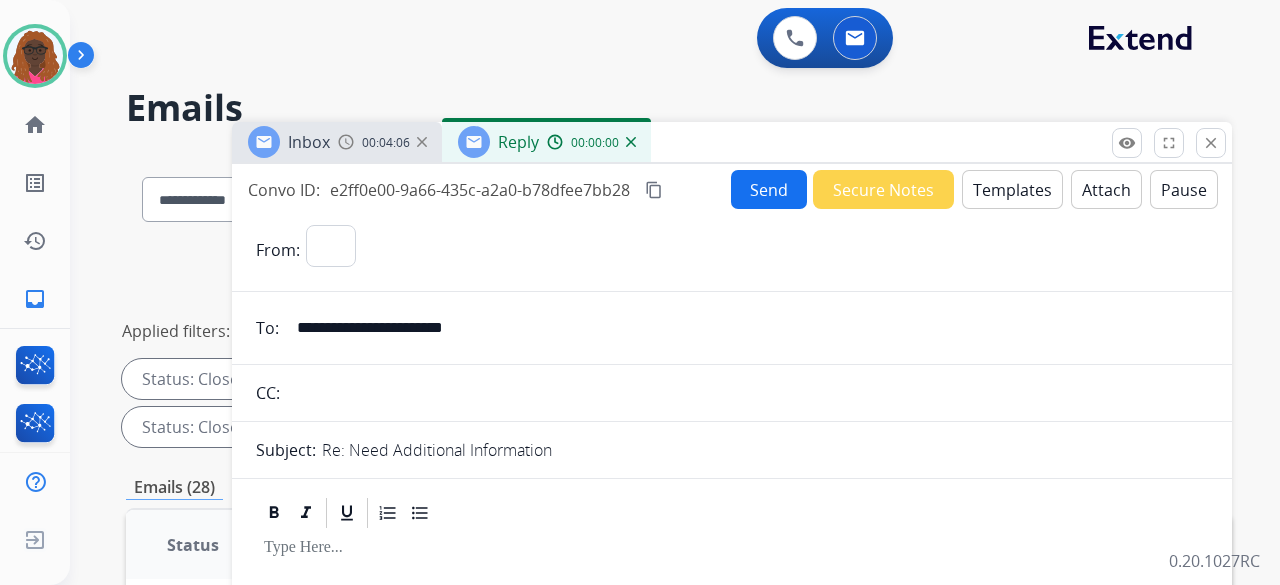 select on "**********" 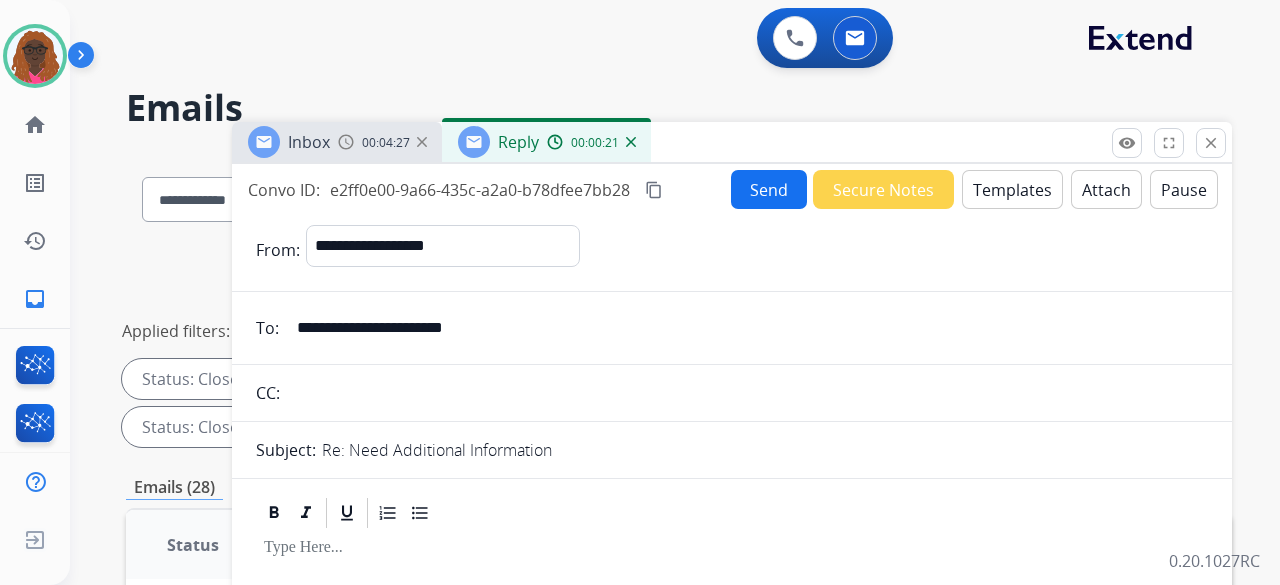 click on "Templates" at bounding box center (1012, 189) 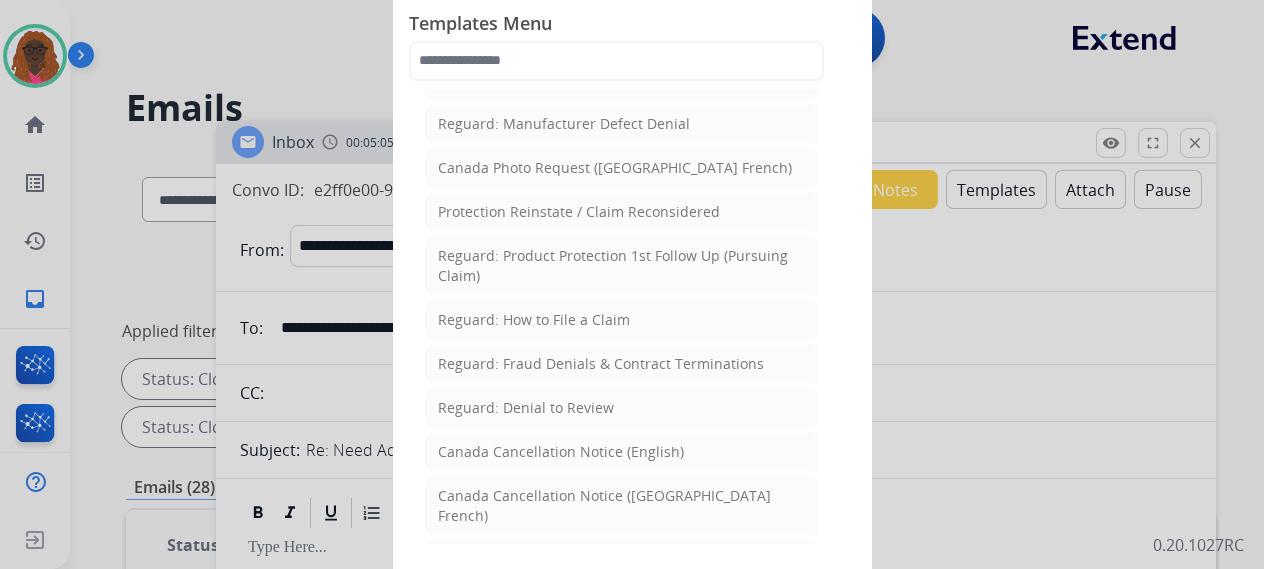 scroll, scrollTop: 2020, scrollLeft: 0, axis: vertical 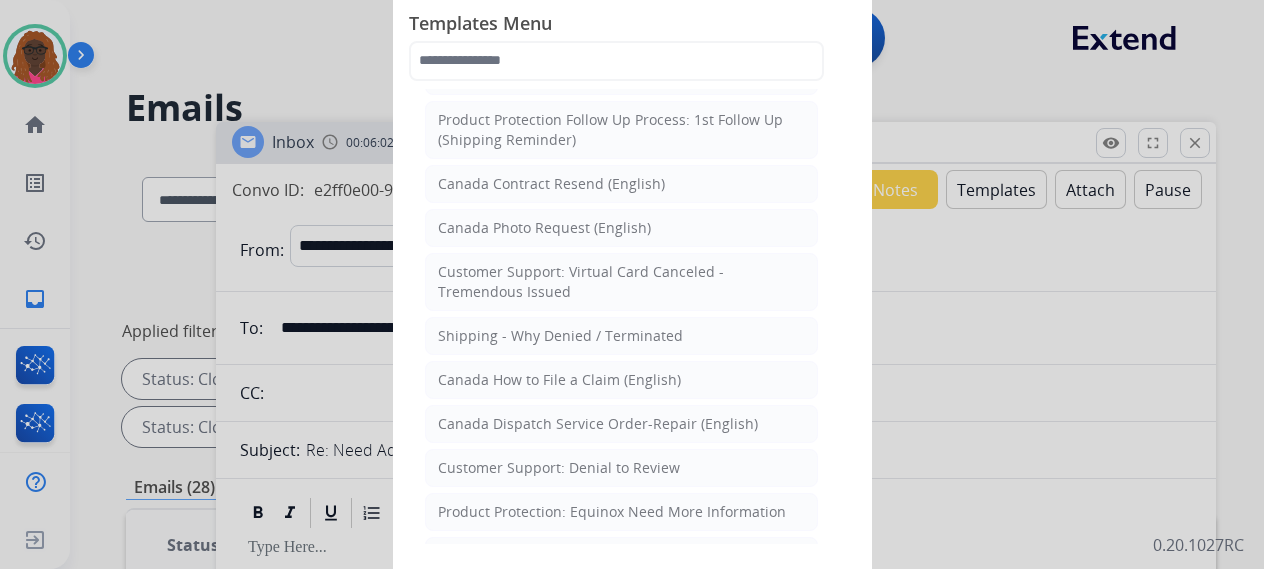 click 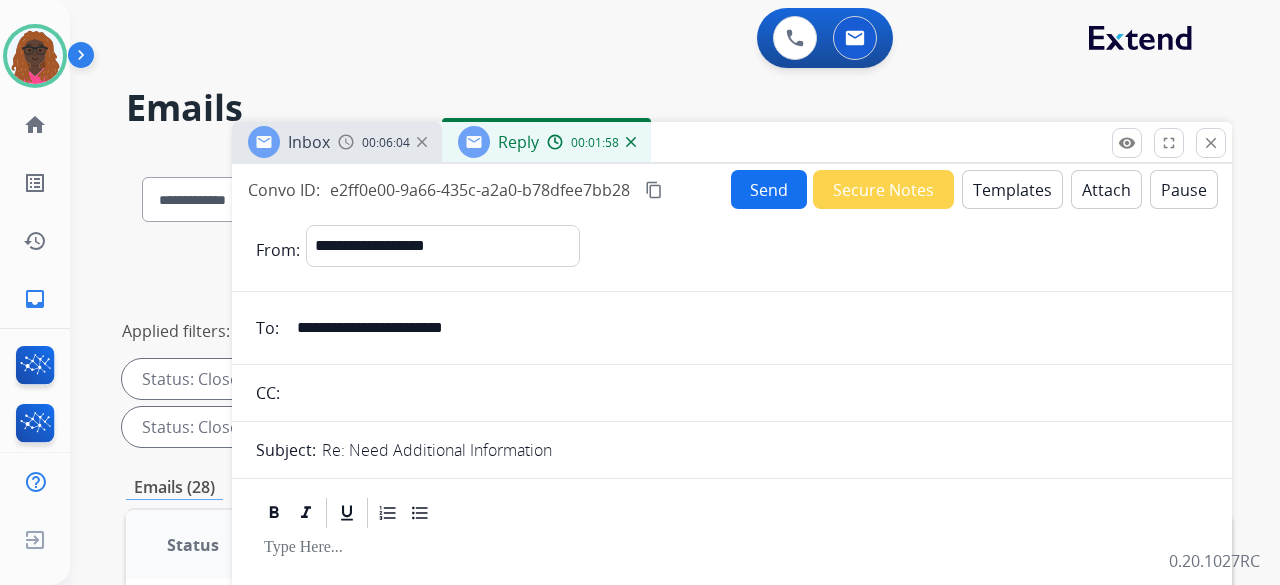 click on "content_copy" at bounding box center (654, 190) 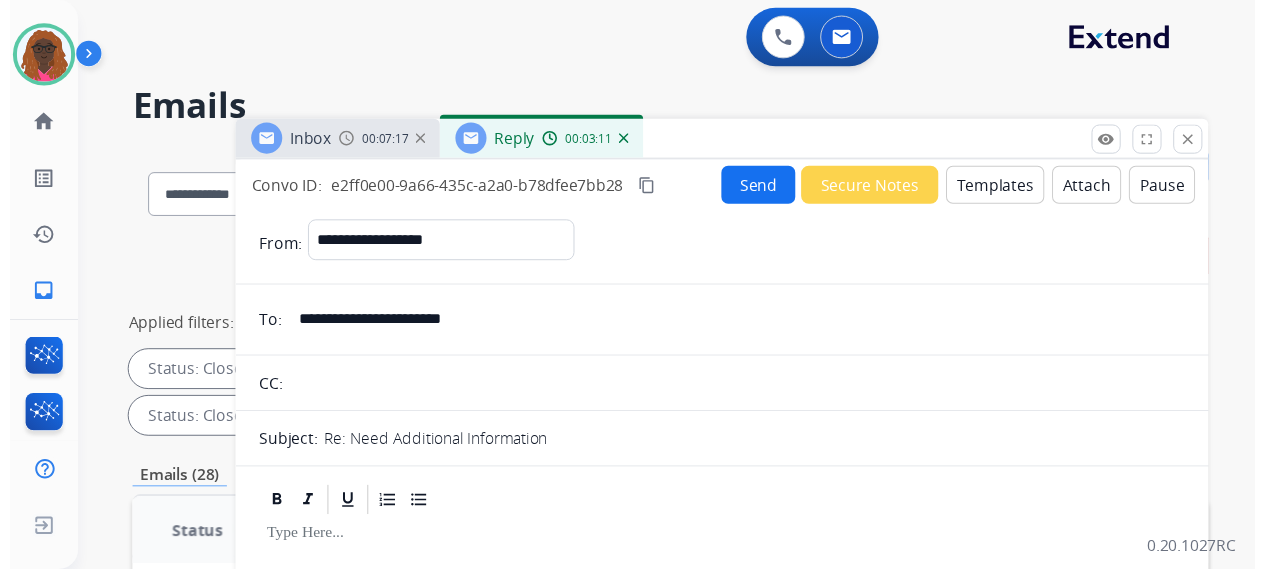 scroll, scrollTop: 0, scrollLeft: 0, axis: both 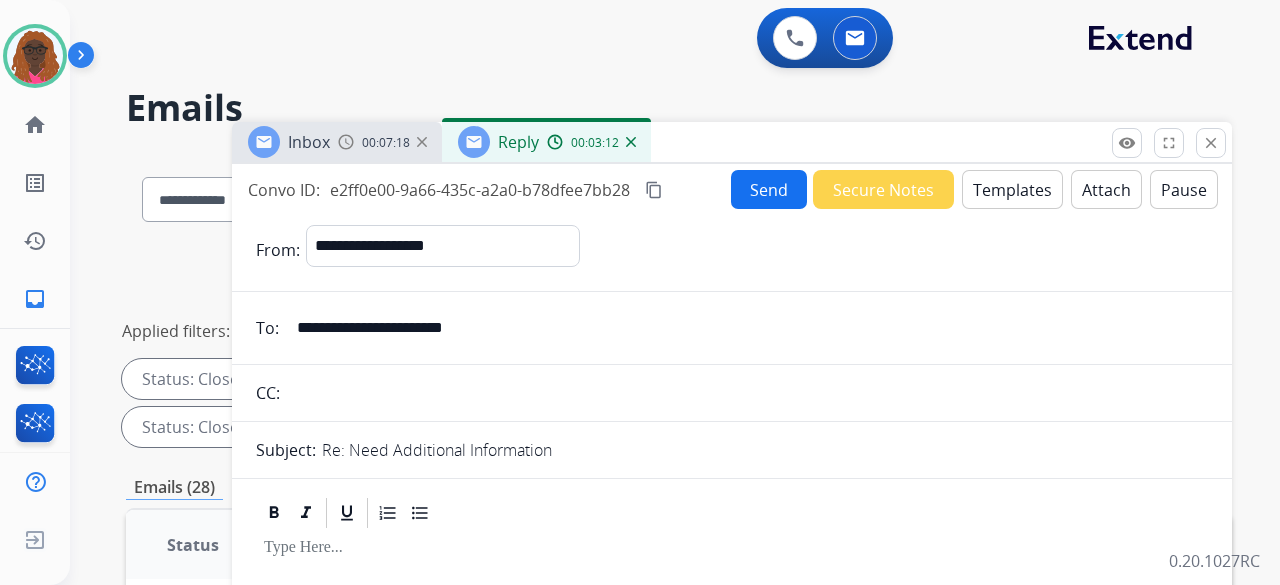 click on "Templates" at bounding box center (1012, 189) 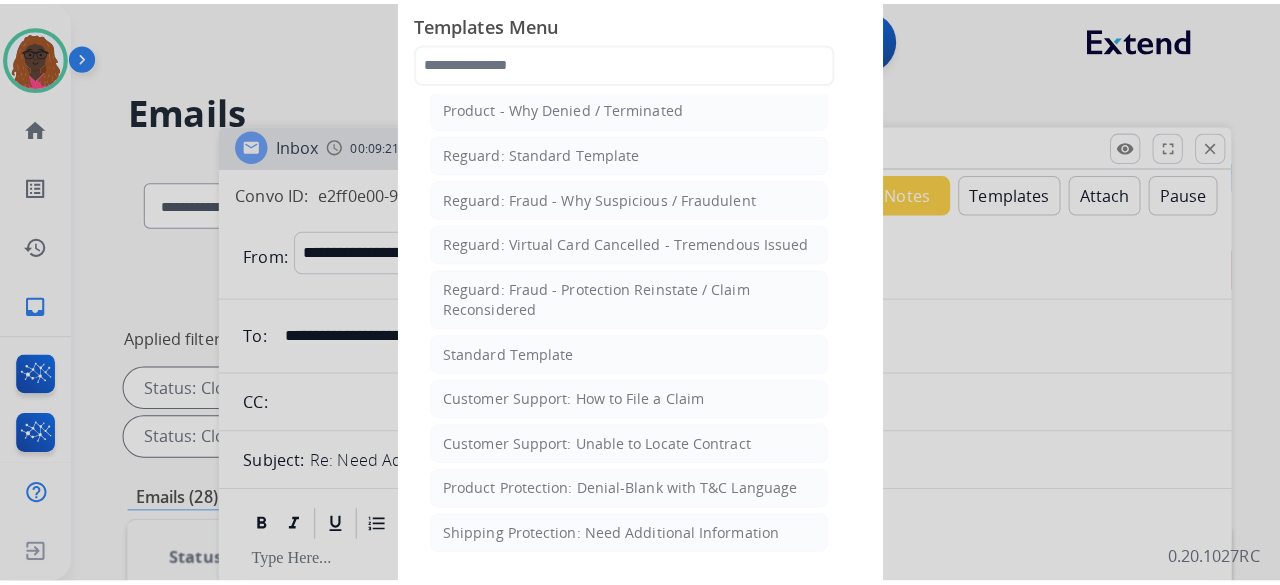 scroll, scrollTop: 86, scrollLeft: 0, axis: vertical 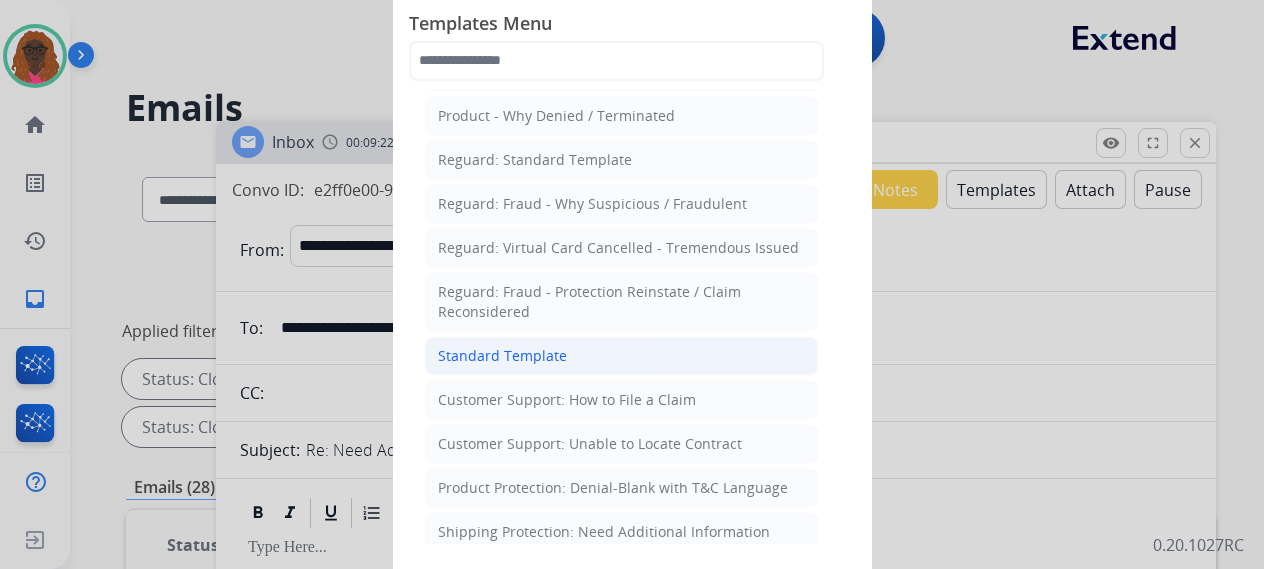 click on "Standard Template" 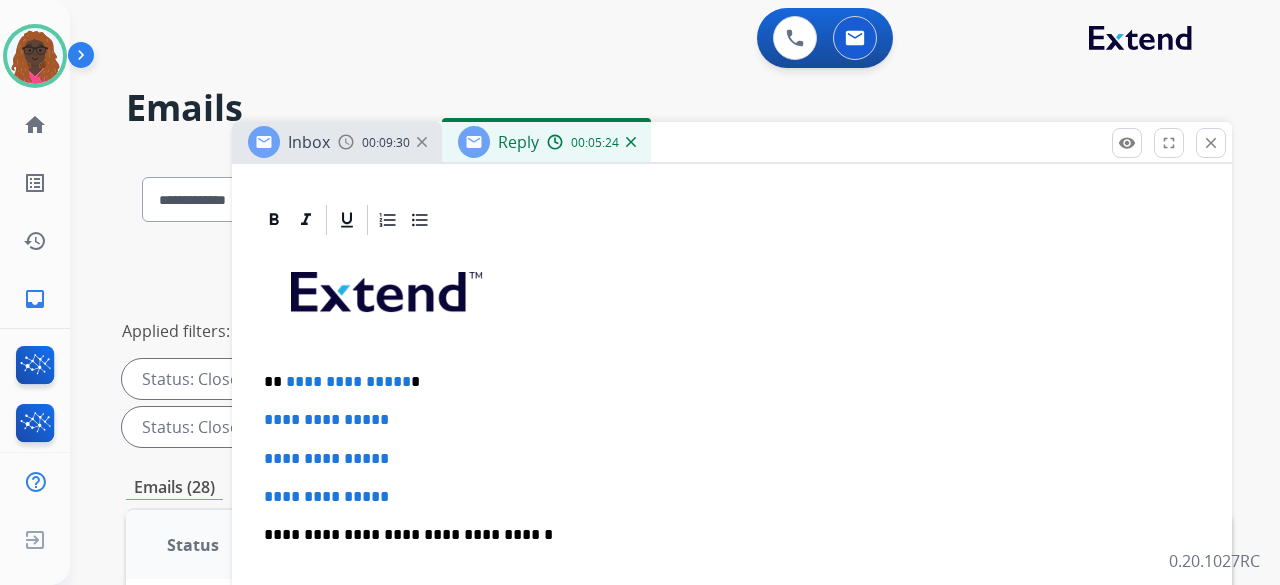 scroll, scrollTop: 422, scrollLeft: 0, axis: vertical 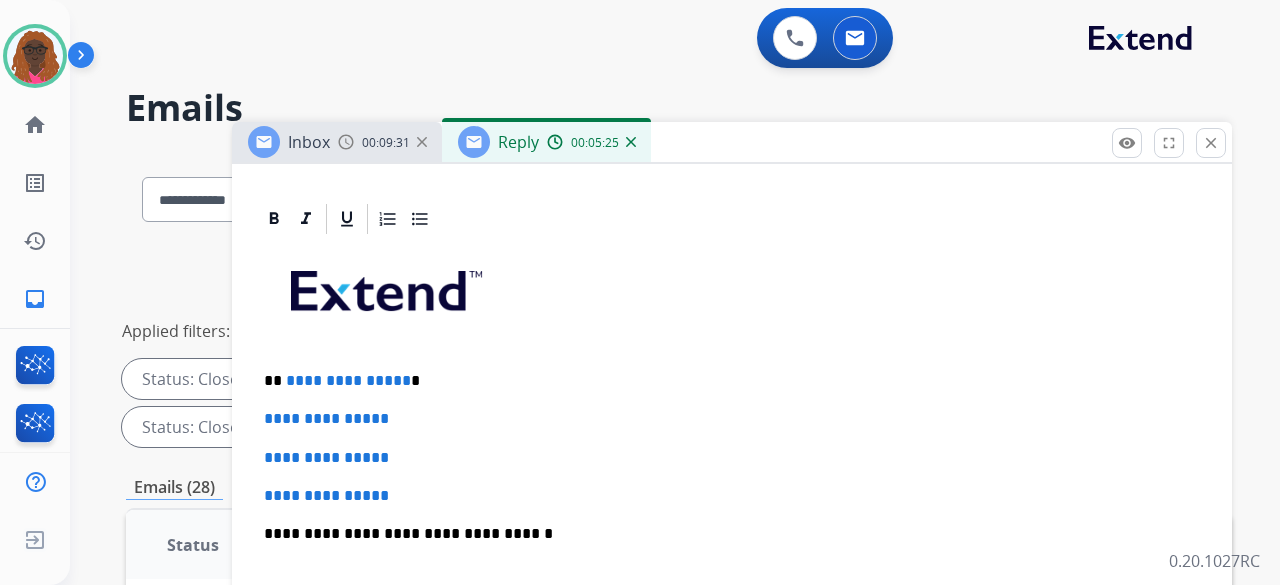 click on "**********" at bounding box center (724, 381) 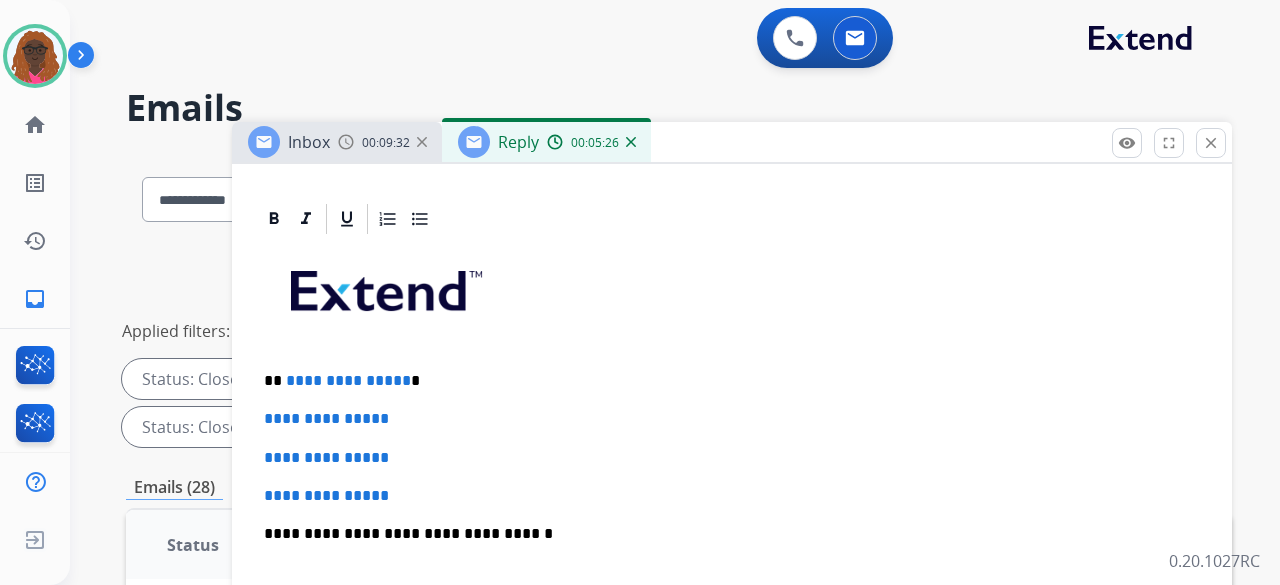 type 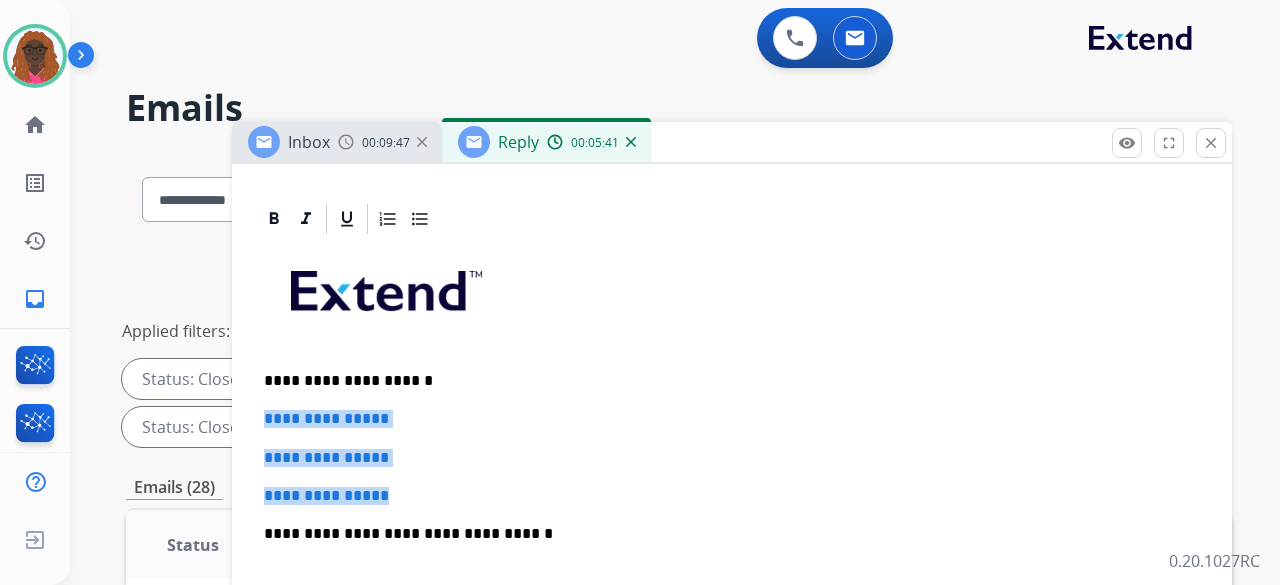 drag, startPoint x: 262, startPoint y: 417, endPoint x: 424, endPoint y: 483, distance: 174.92856 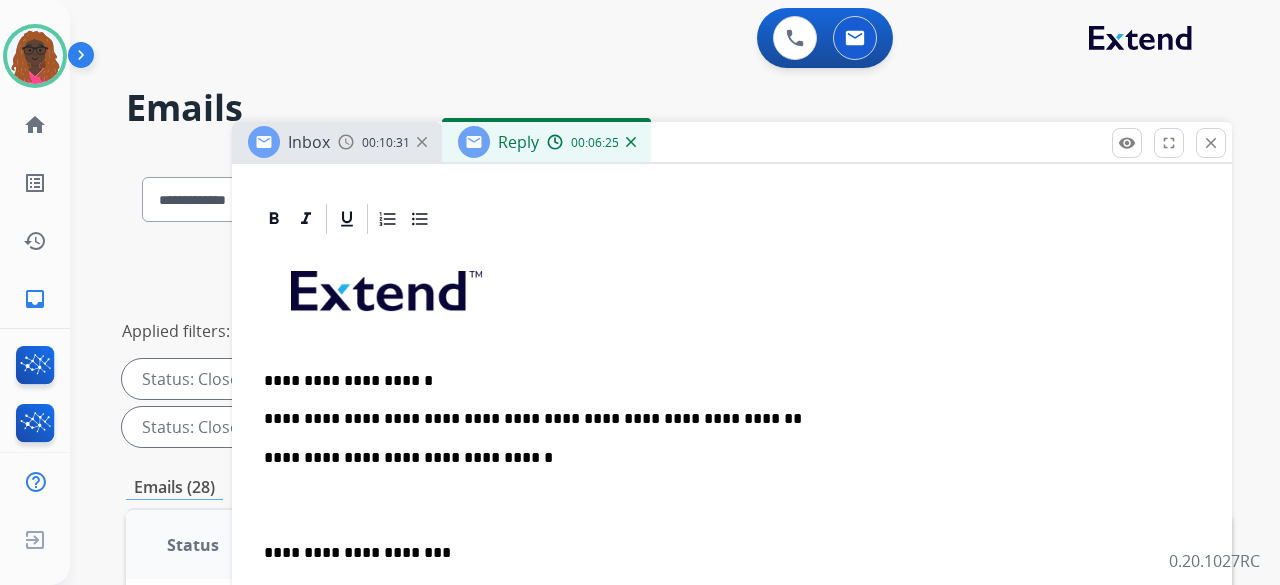 click on "**********" at bounding box center [724, 458] 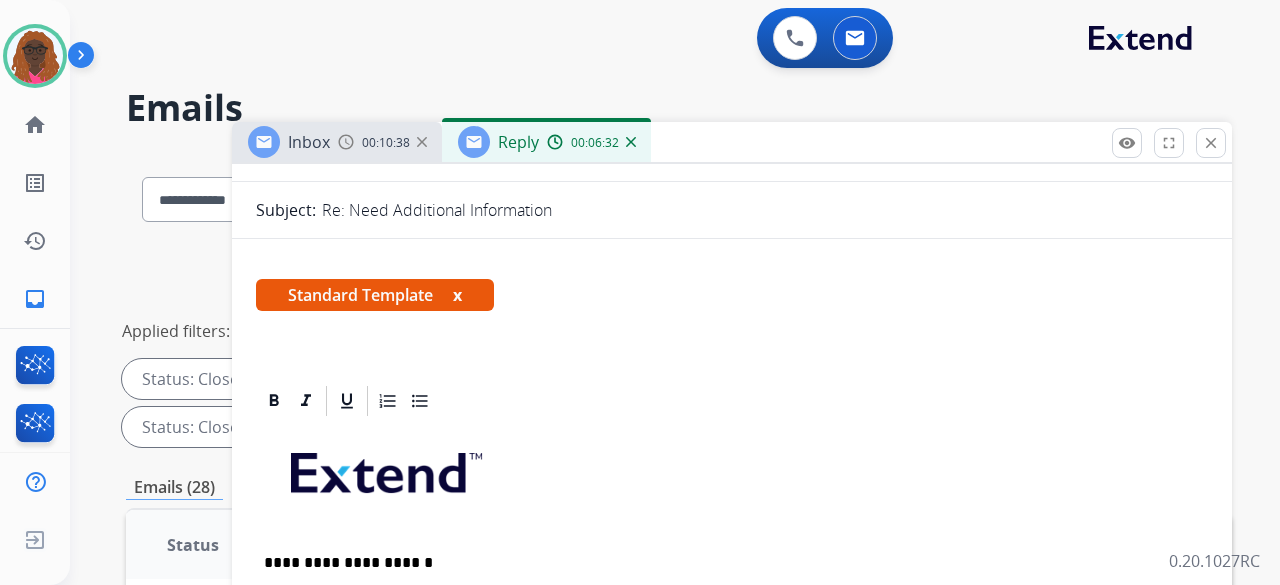 scroll, scrollTop: 0, scrollLeft: 0, axis: both 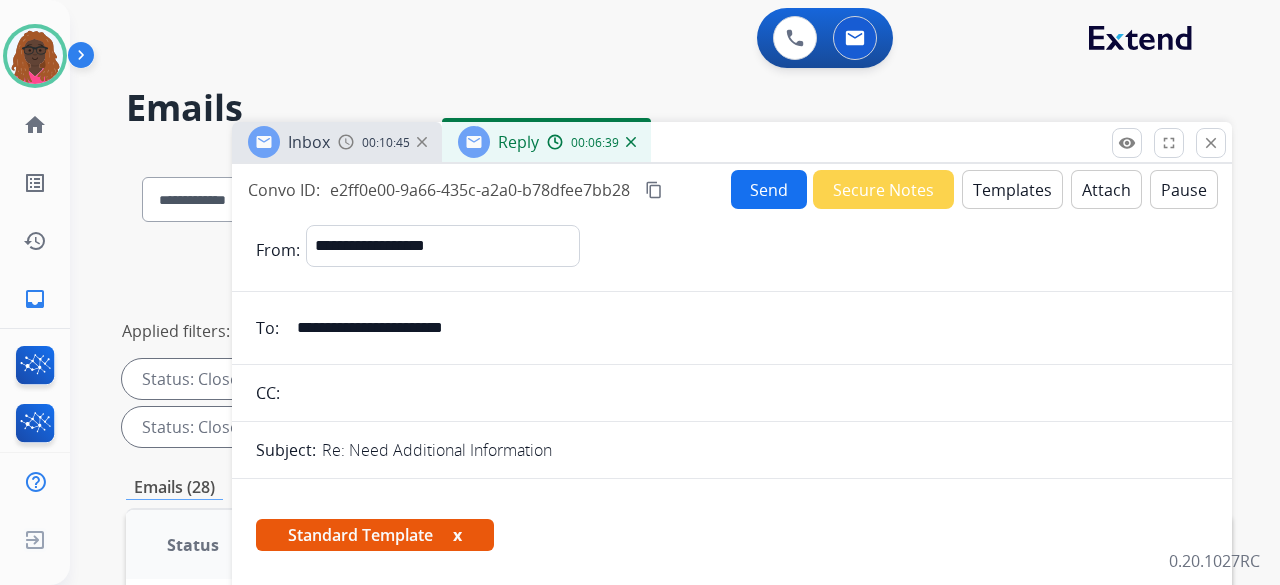 click on "Send" at bounding box center [769, 189] 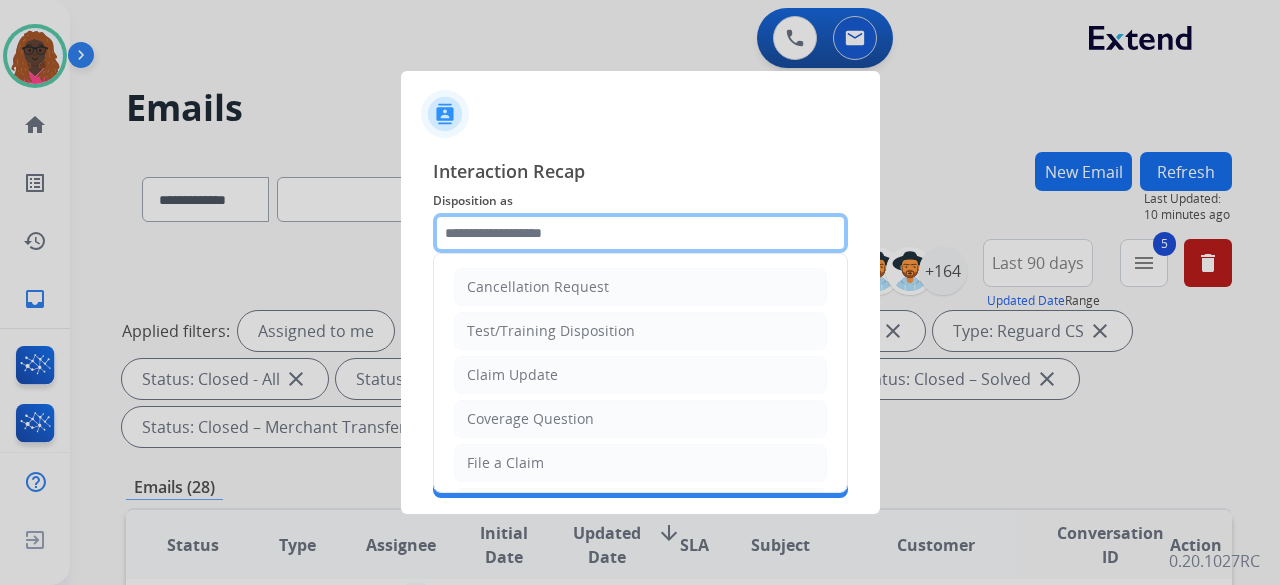 click 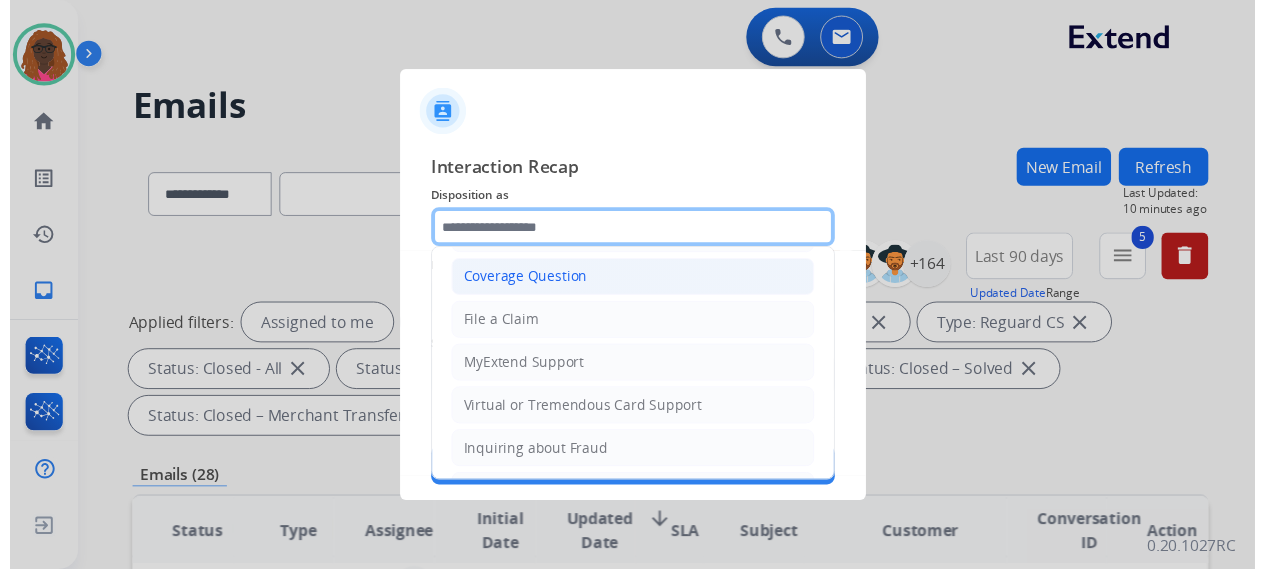 scroll, scrollTop: 1, scrollLeft: 0, axis: vertical 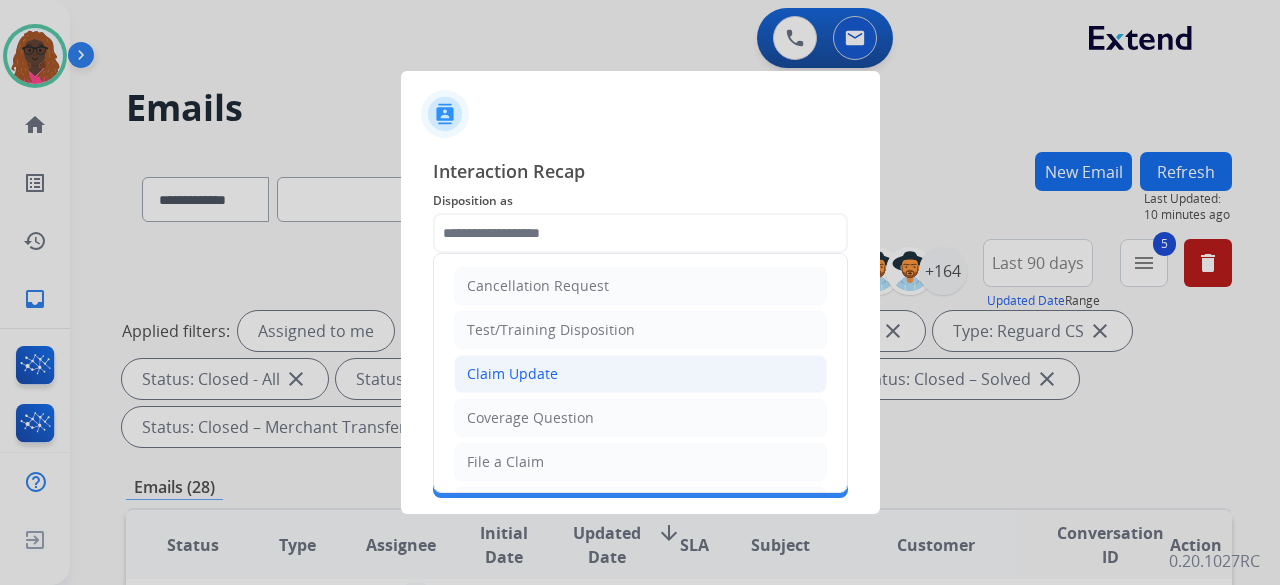 click on "Claim Update" 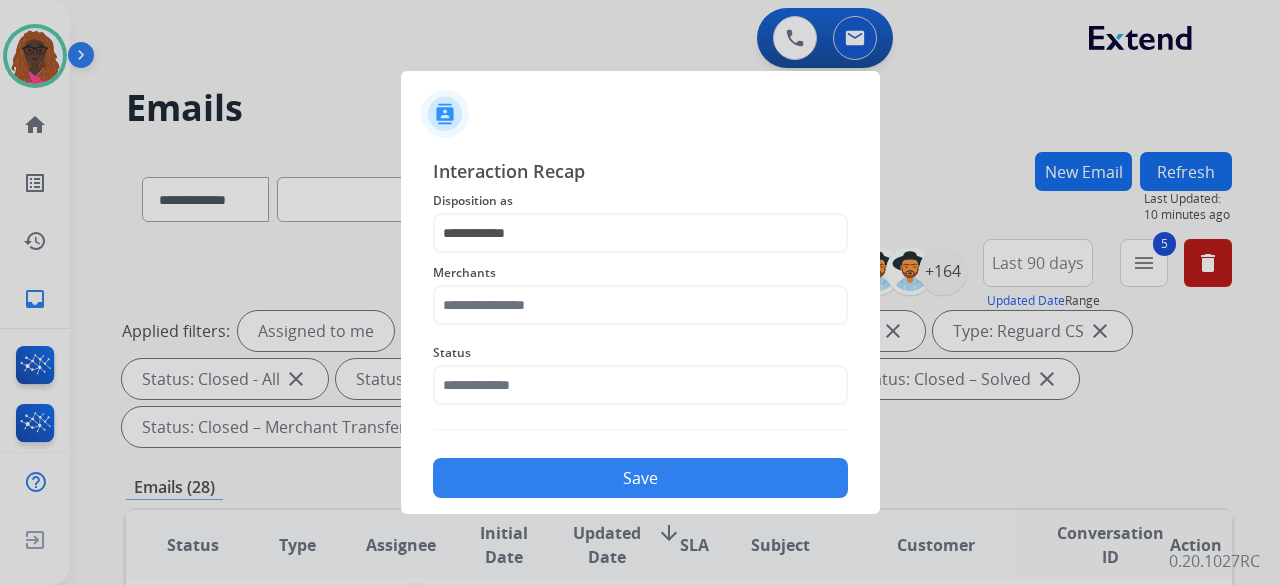 click on "Merchants" 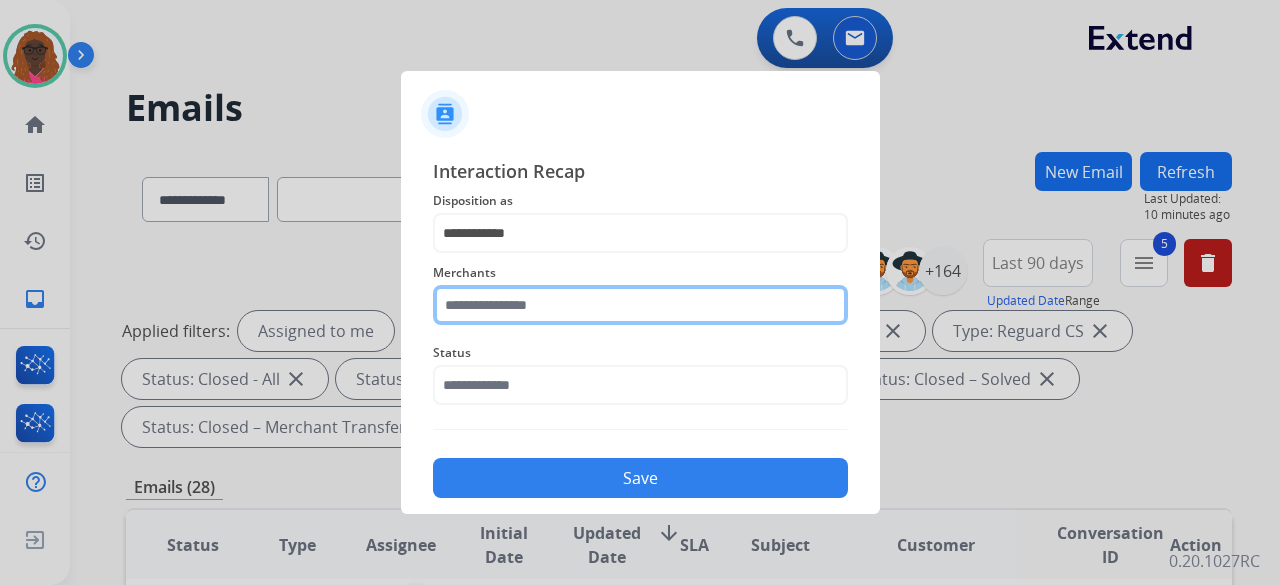 click 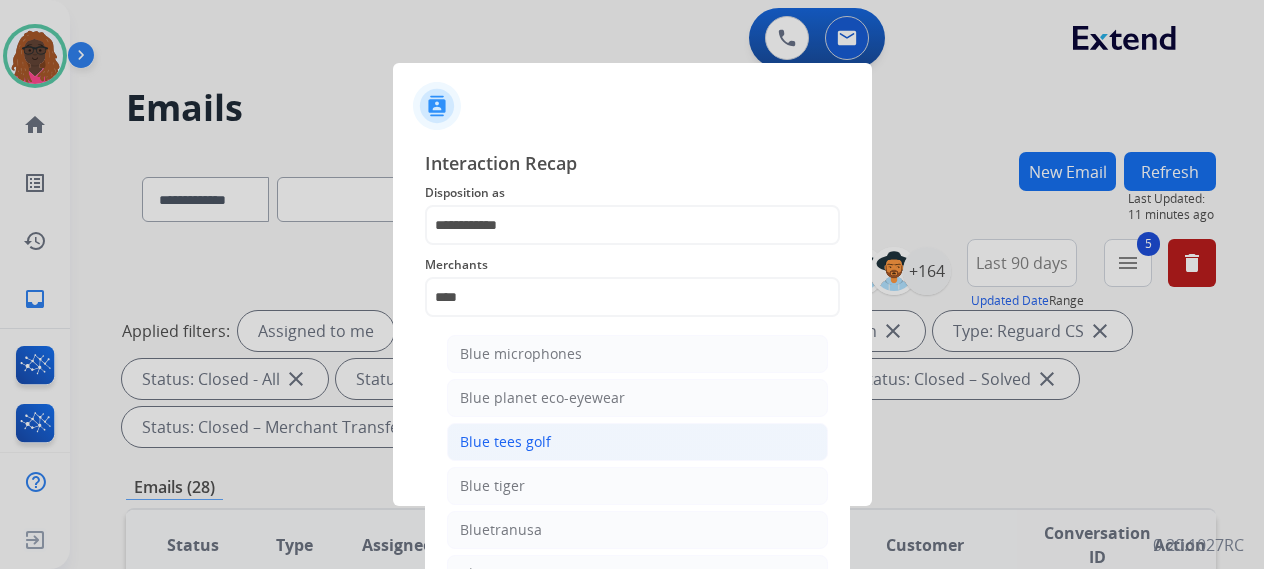 click on "Blue tees golf" 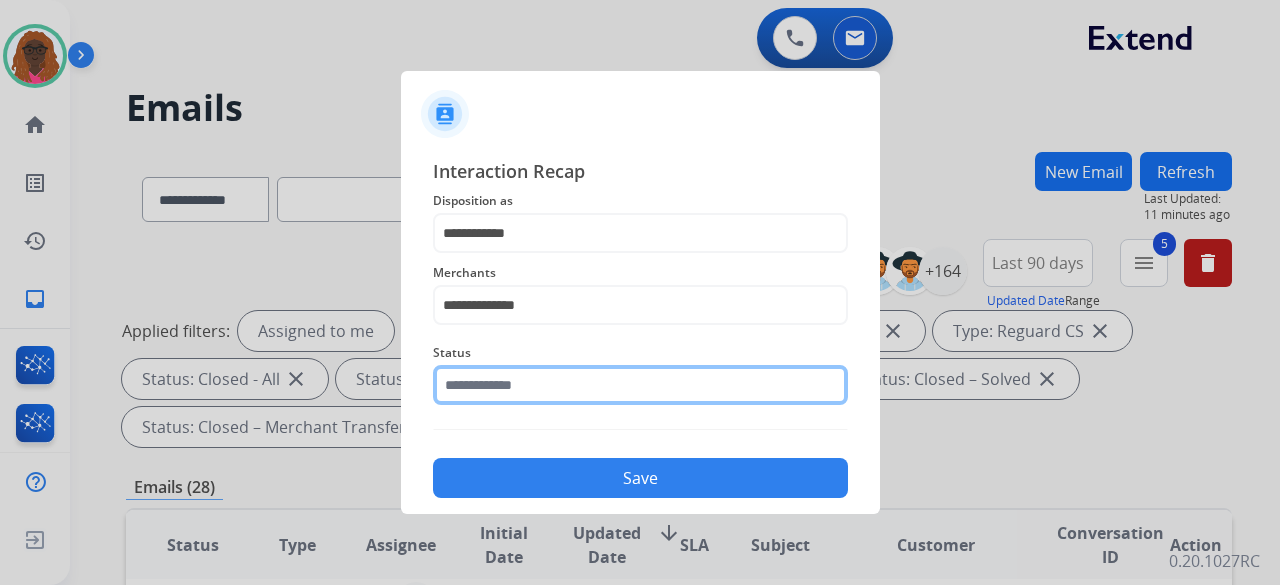 click on "Status" 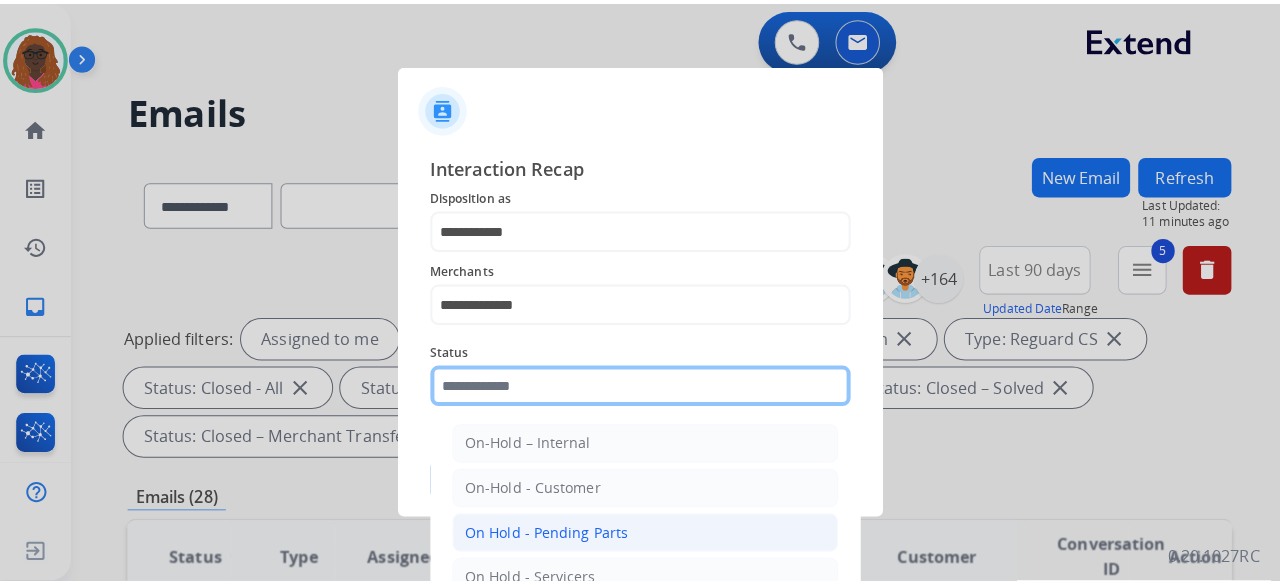 scroll, scrollTop: 114, scrollLeft: 0, axis: vertical 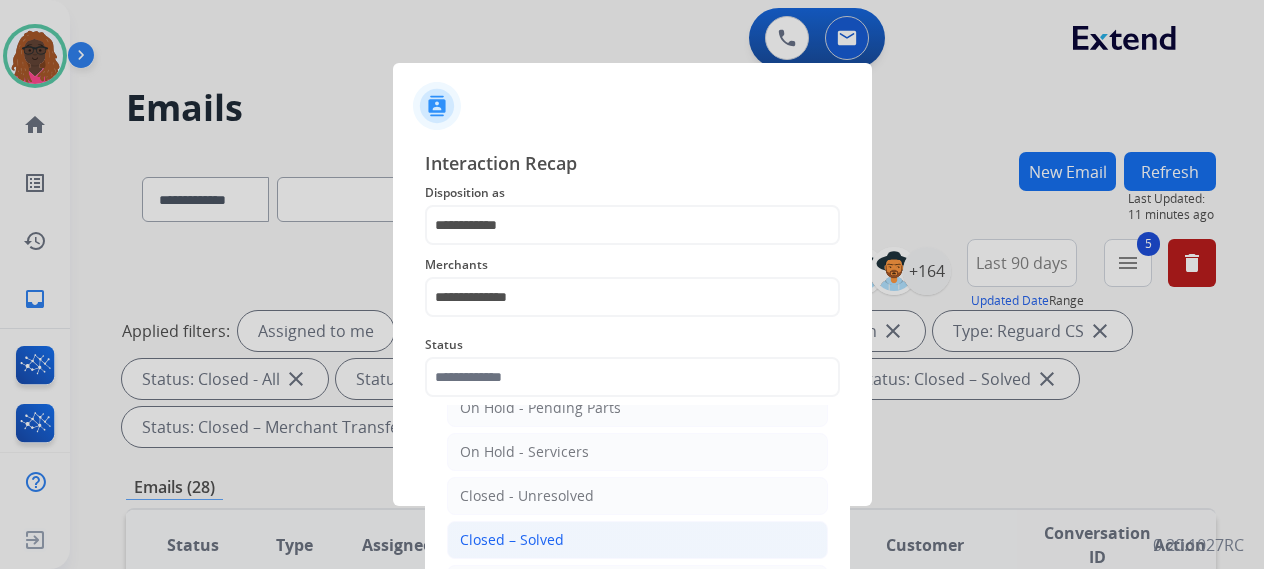 click on "Closed – Solved" 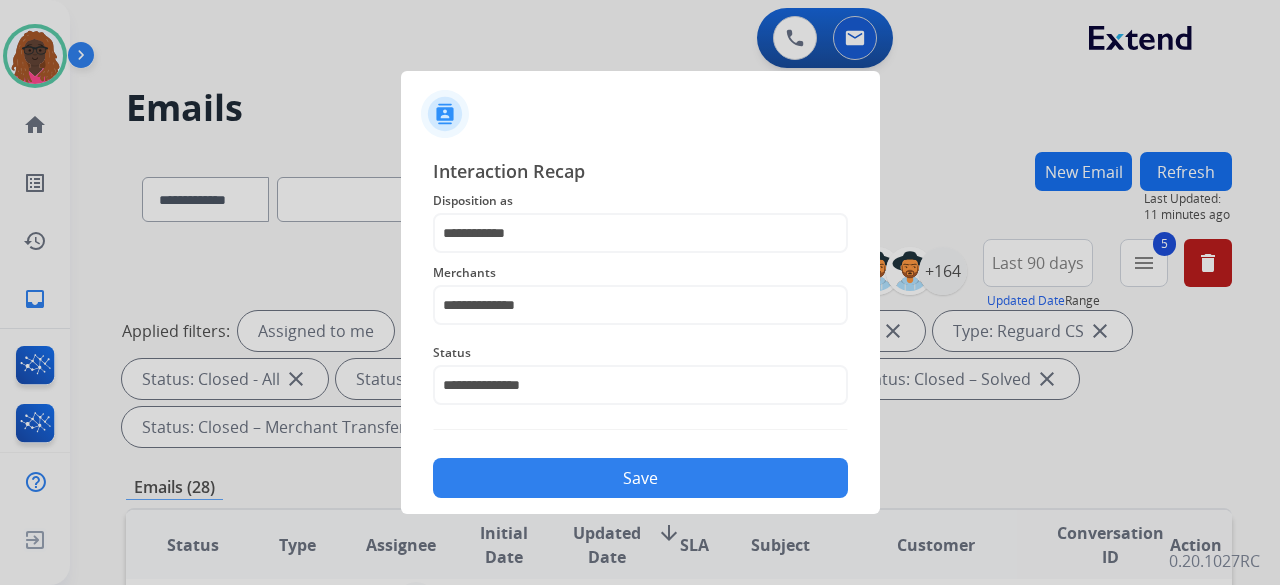 click on "Save" 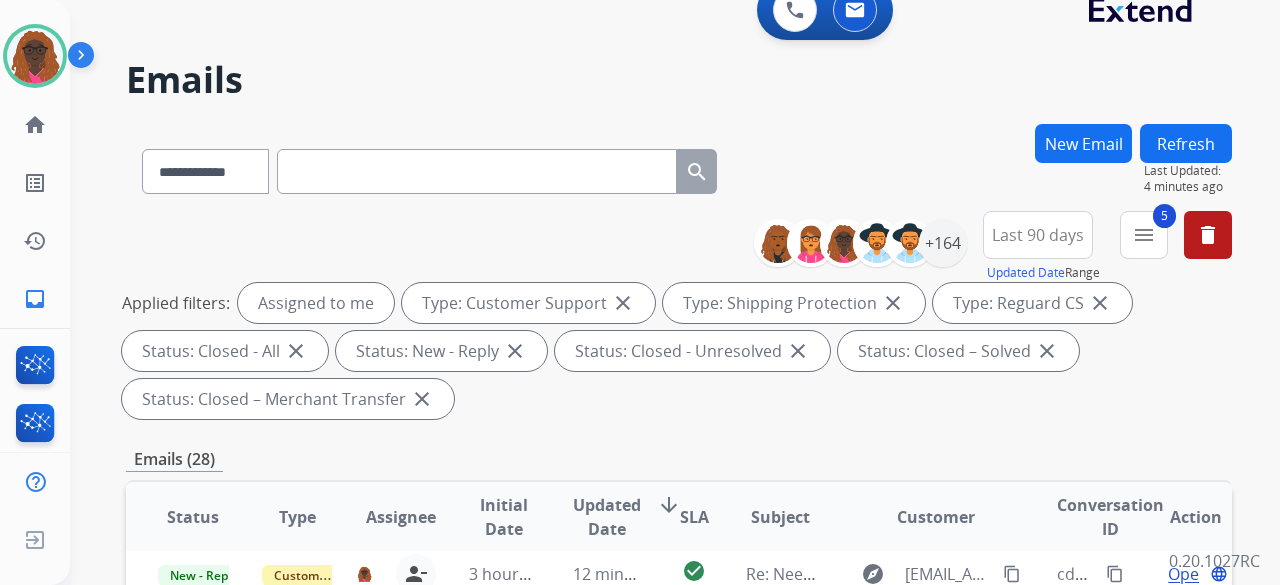 scroll, scrollTop: 22, scrollLeft: 0, axis: vertical 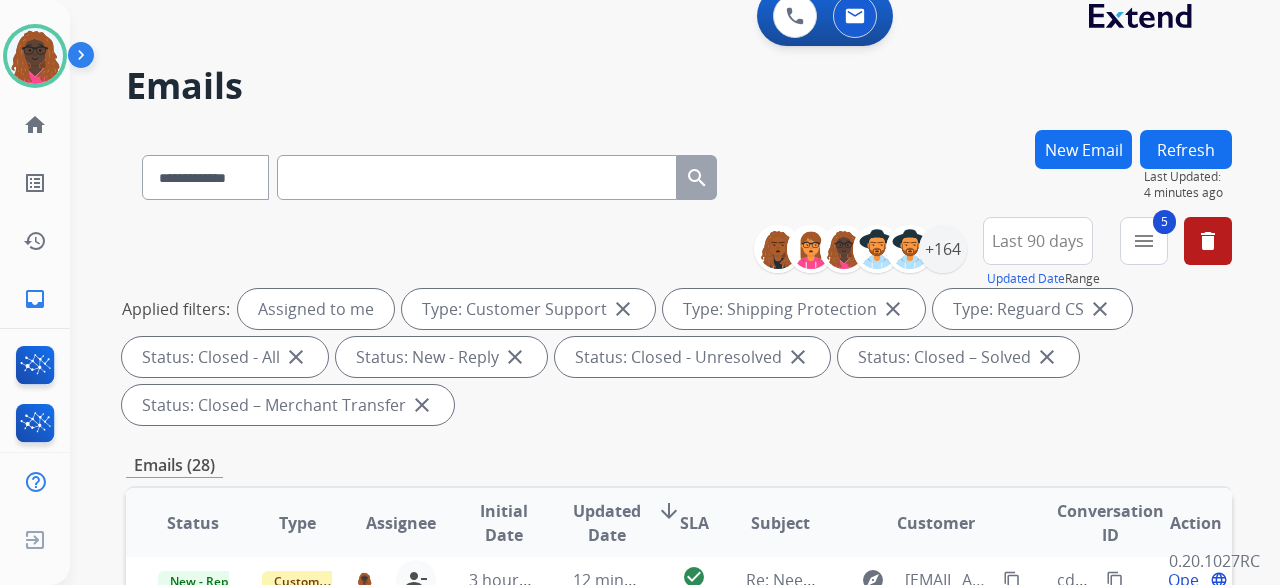 click on "Refresh" at bounding box center [1186, 149] 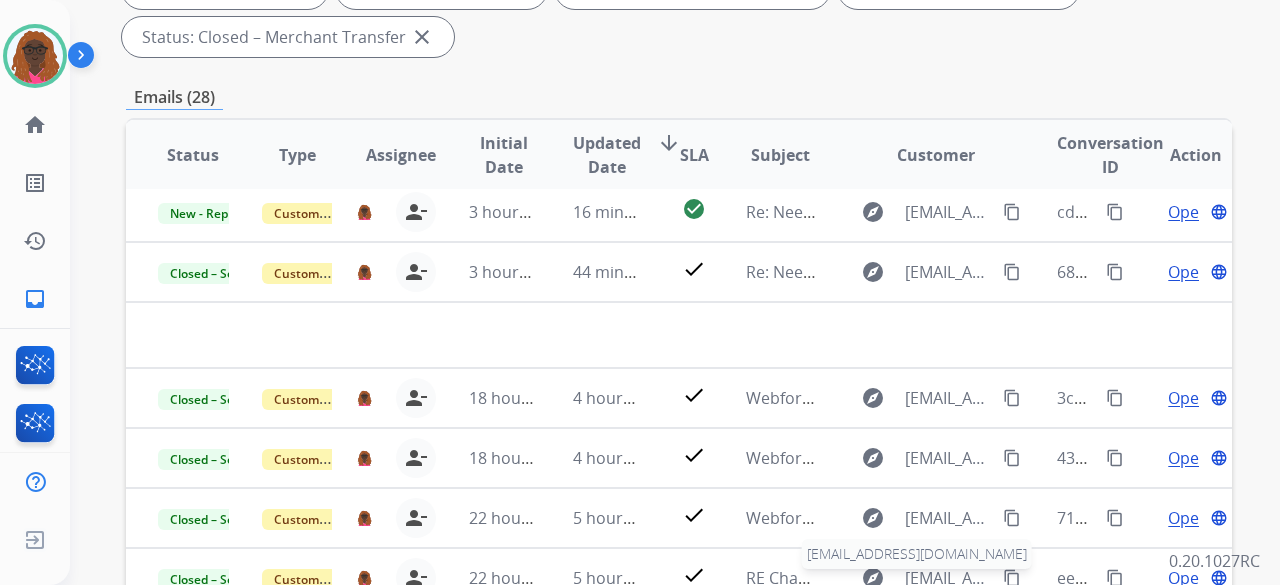 scroll, scrollTop: 390, scrollLeft: 0, axis: vertical 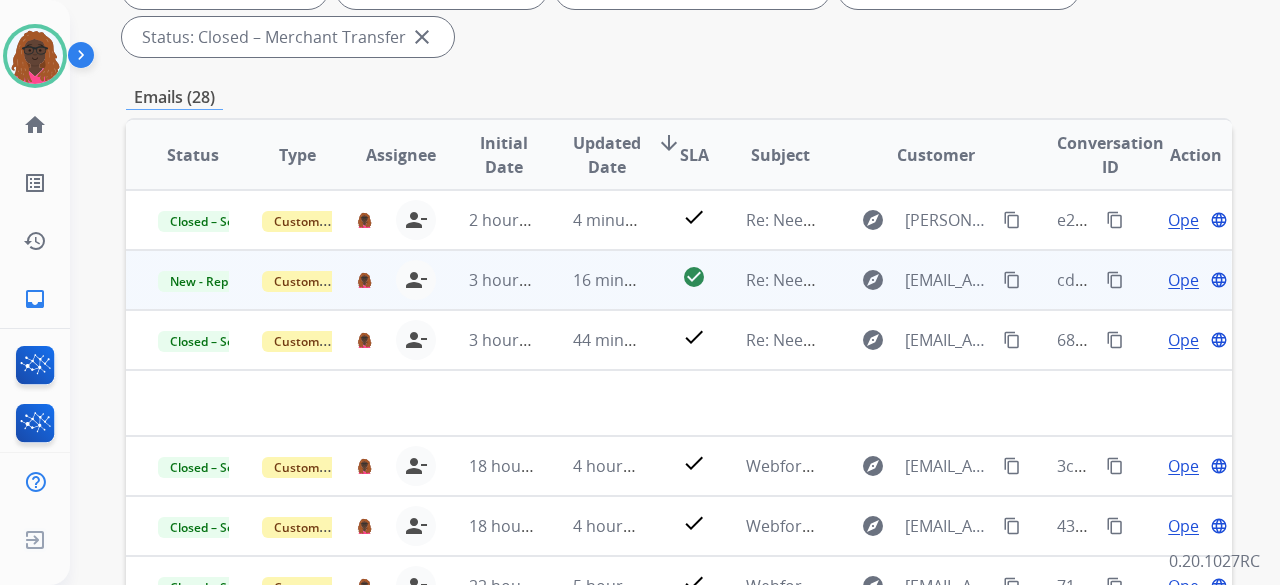 click on "Open" at bounding box center [1188, 280] 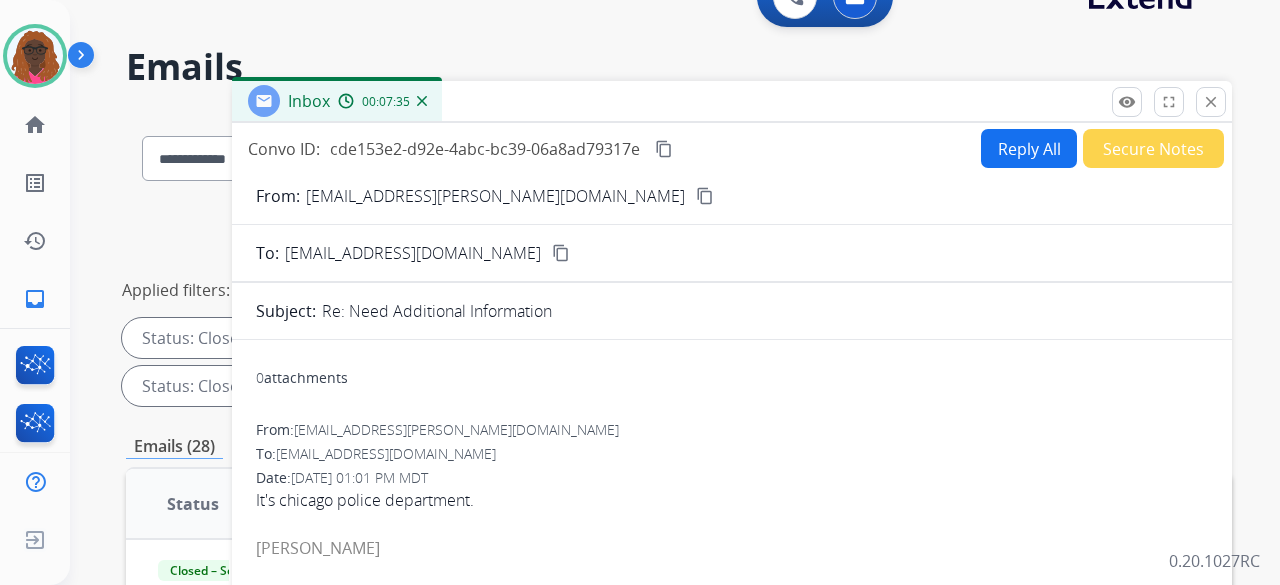 scroll, scrollTop: 0, scrollLeft: 0, axis: both 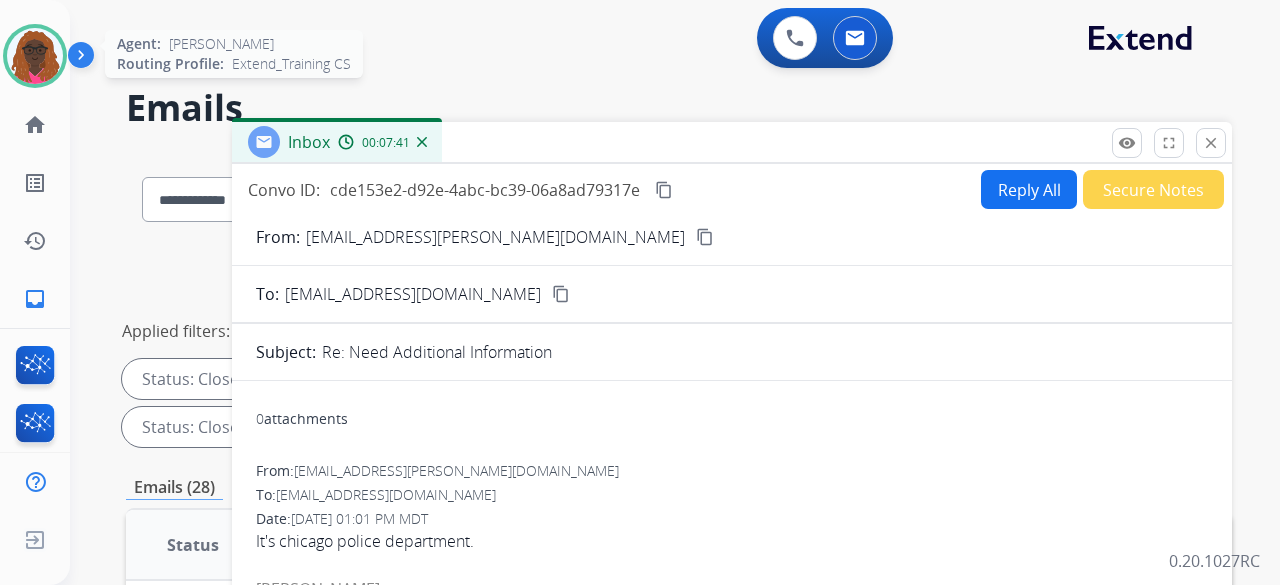 click at bounding box center (35, 56) 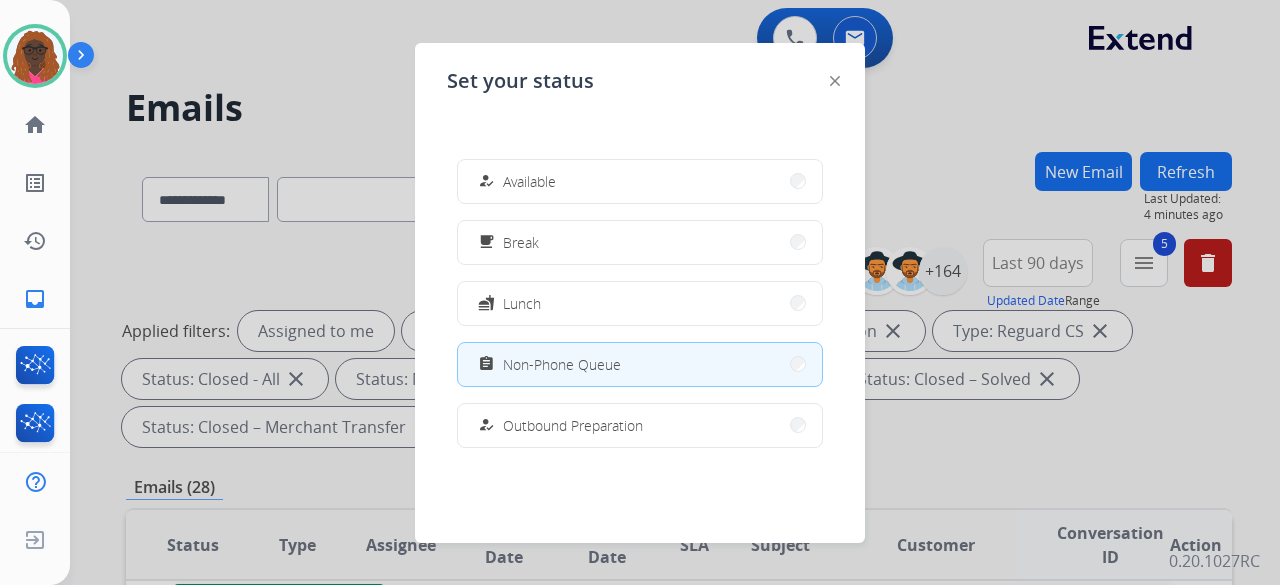 drag, startPoint x: 894, startPoint y: 150, endPoint x: 816, endPoint y: 559, distance: 416.37122 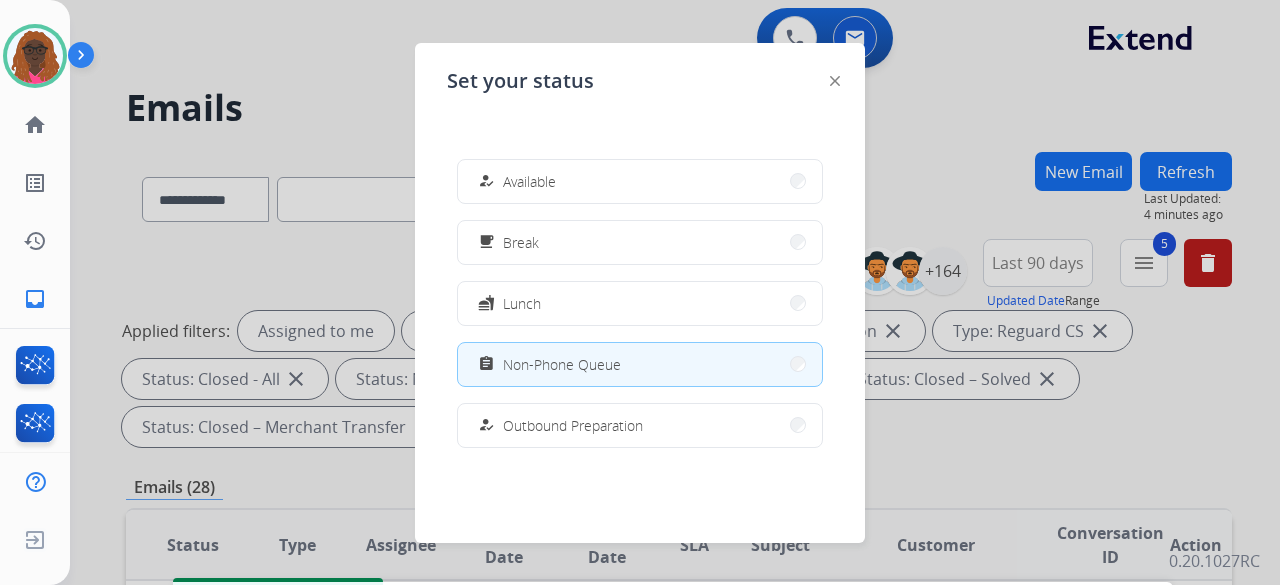 drag, startPoint x: 1023, startPoint y: 578, endPoint x: 1015, endPoint y: 454, distance: 124.2578 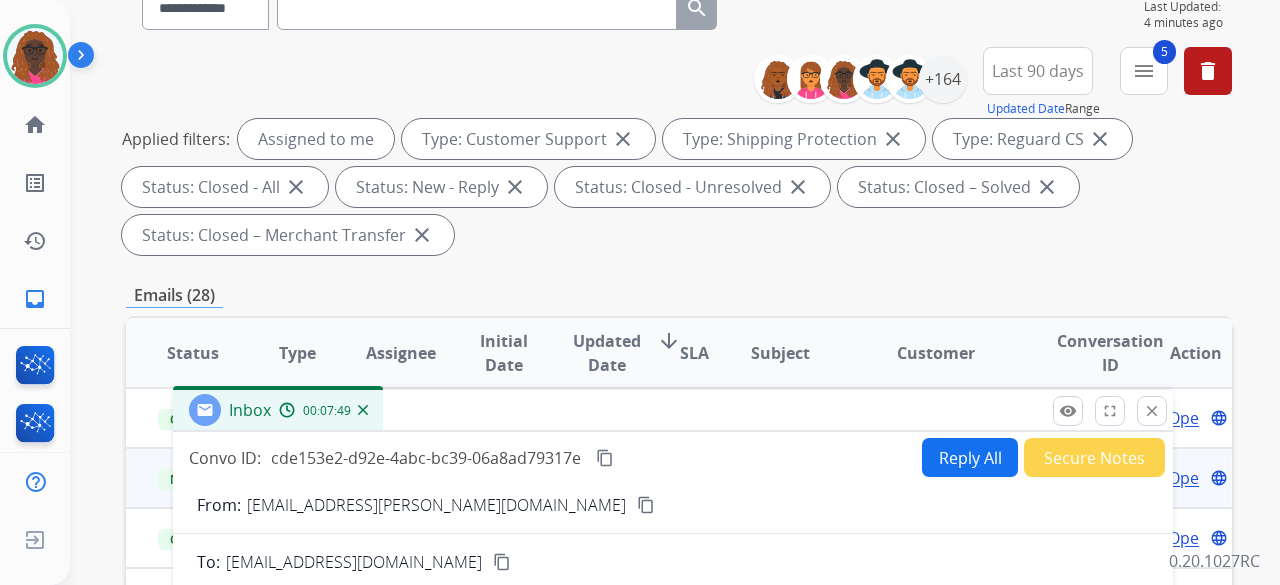 scroll, scrollTop: 200, scrollLeft: 0, axis: vertical 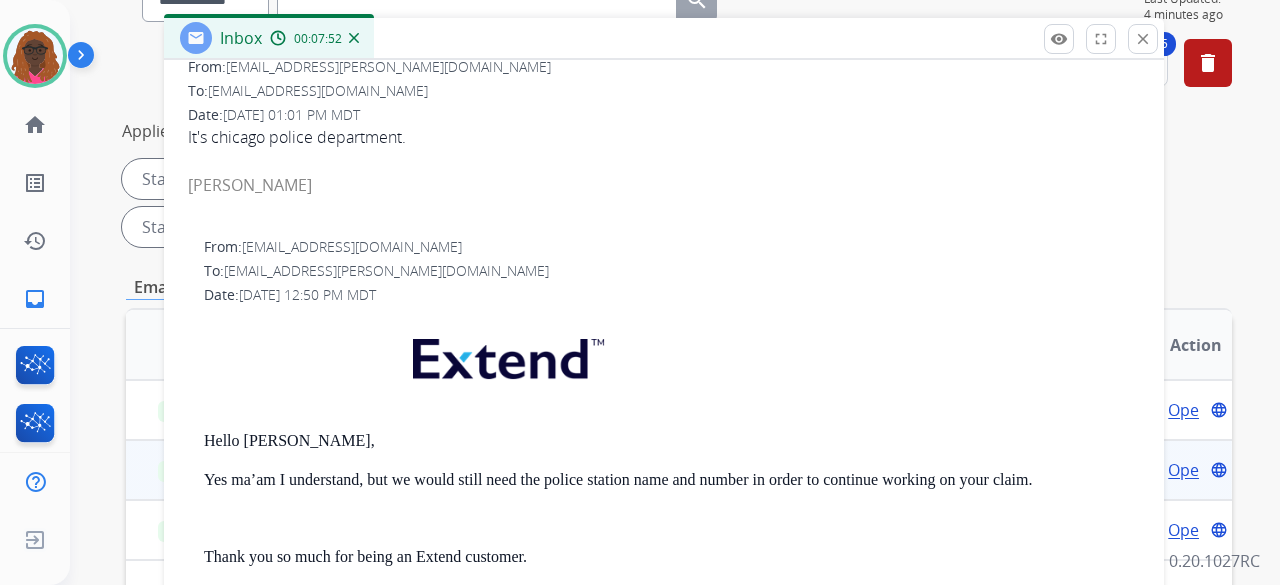 drag, startPoint x: 768, startPoint y: 377, endPoint x: 755, endPoint y: 23, distance: 354.23862 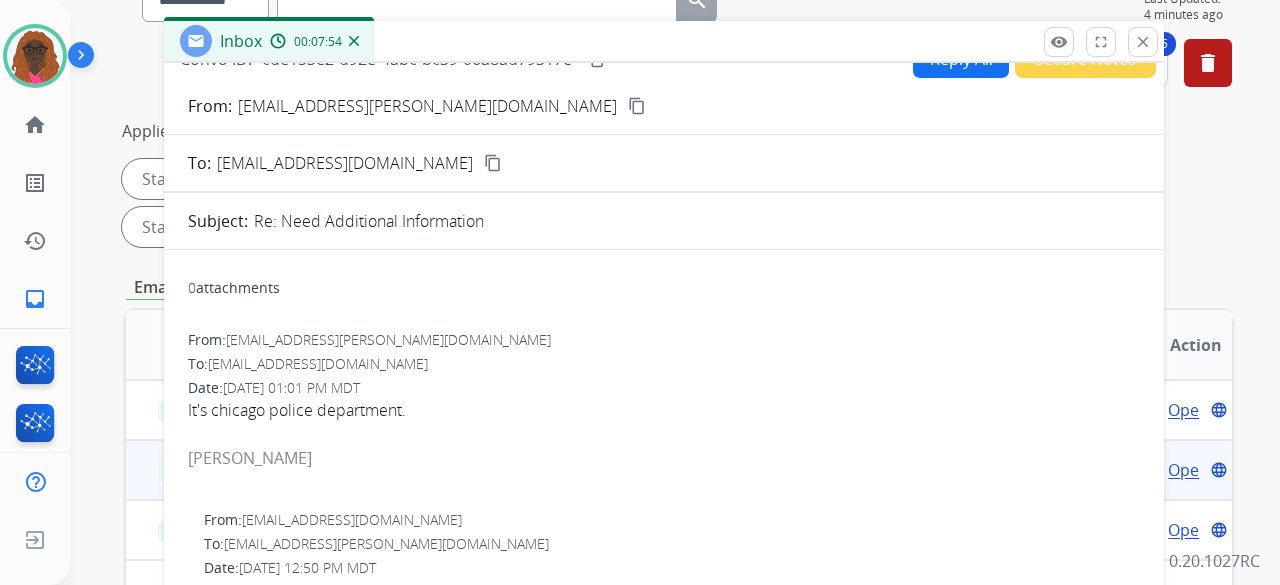 scroll, scrollTop: 0, scrollLeft: 0, axis: both 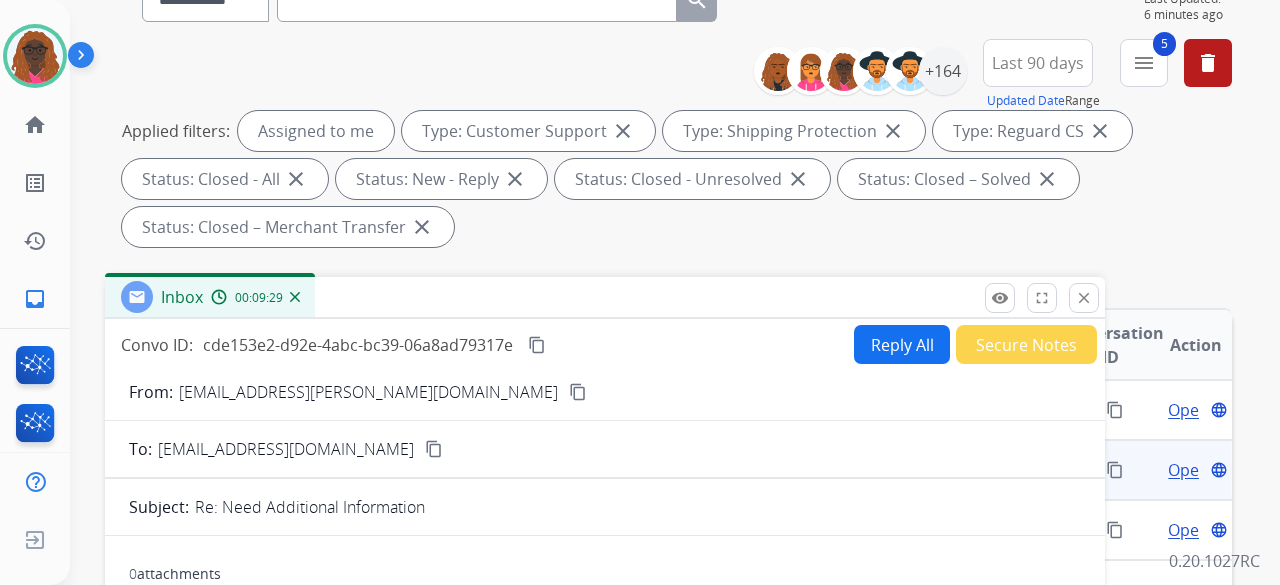 drag, startPoint x: 476, startPoint y: 34, endPoint x: 410, endPoint y: 306, distance: 279.89282 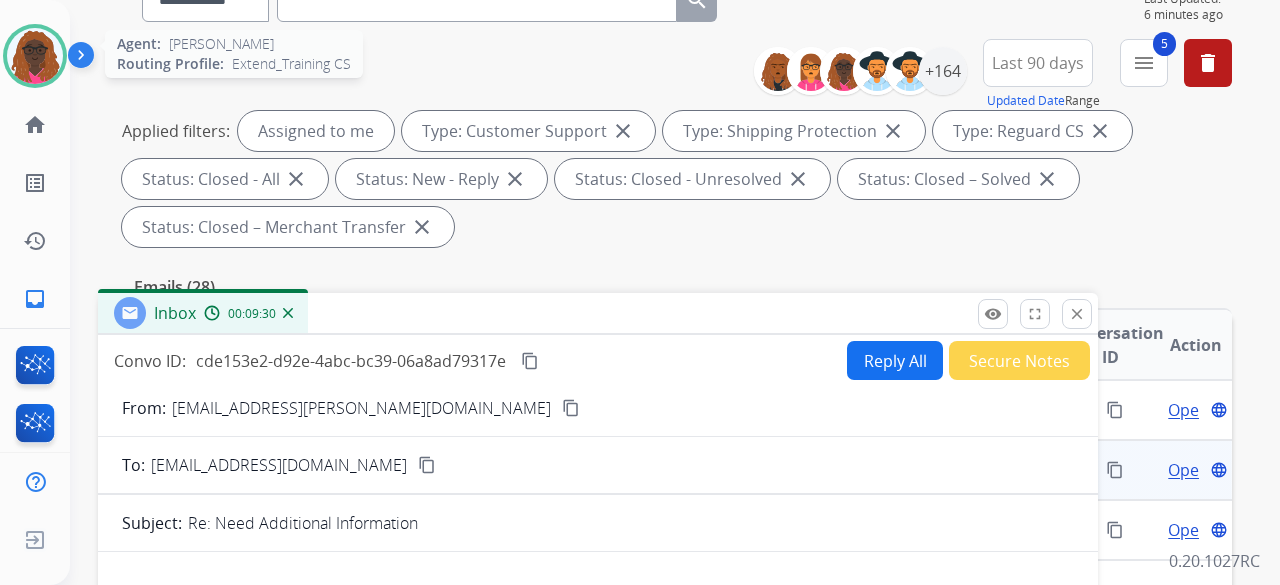 click at bounding box center [35, 56] 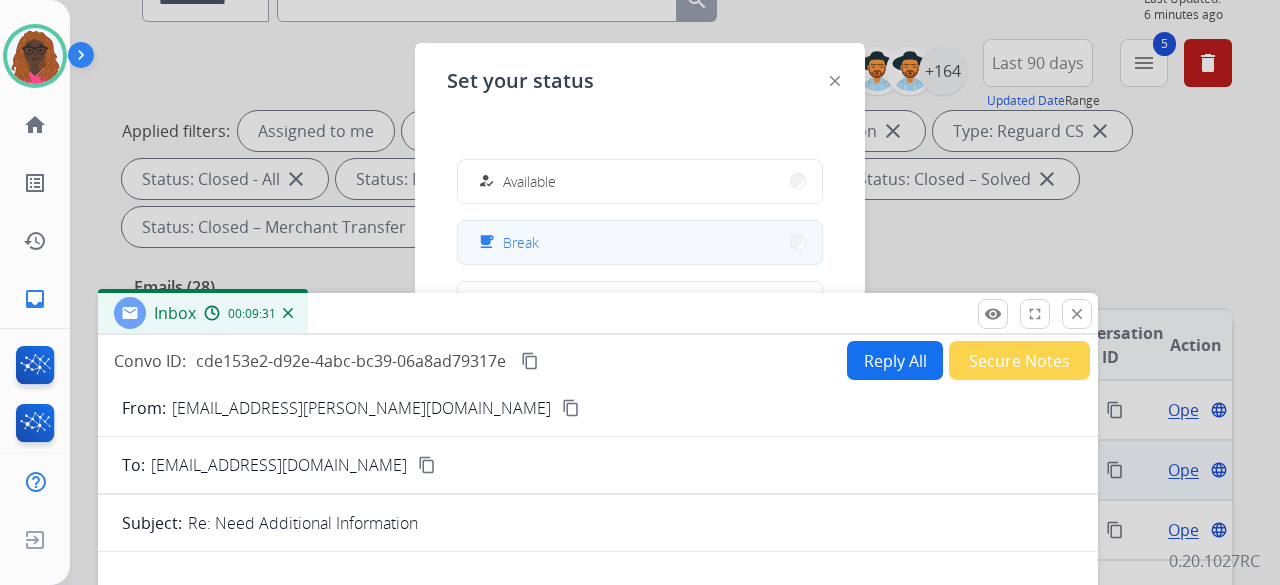 click on "free_breakfast Break" at bounding box center (640, 242) 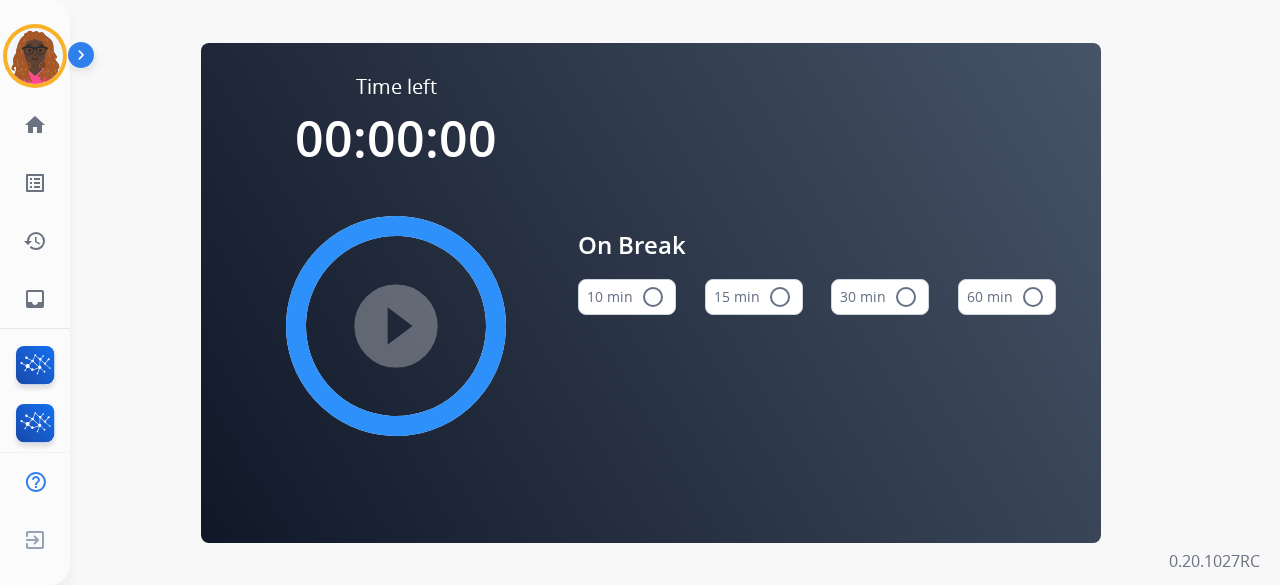 click on "15 min  radio_button_unchecked" at bounding box center (754, 297) 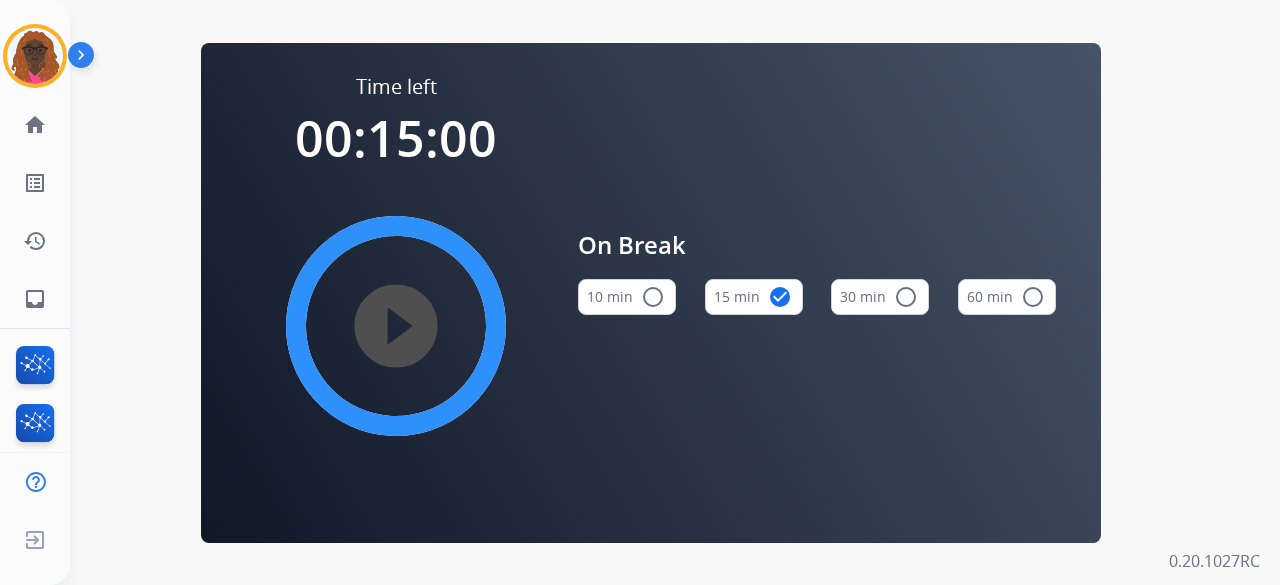 type 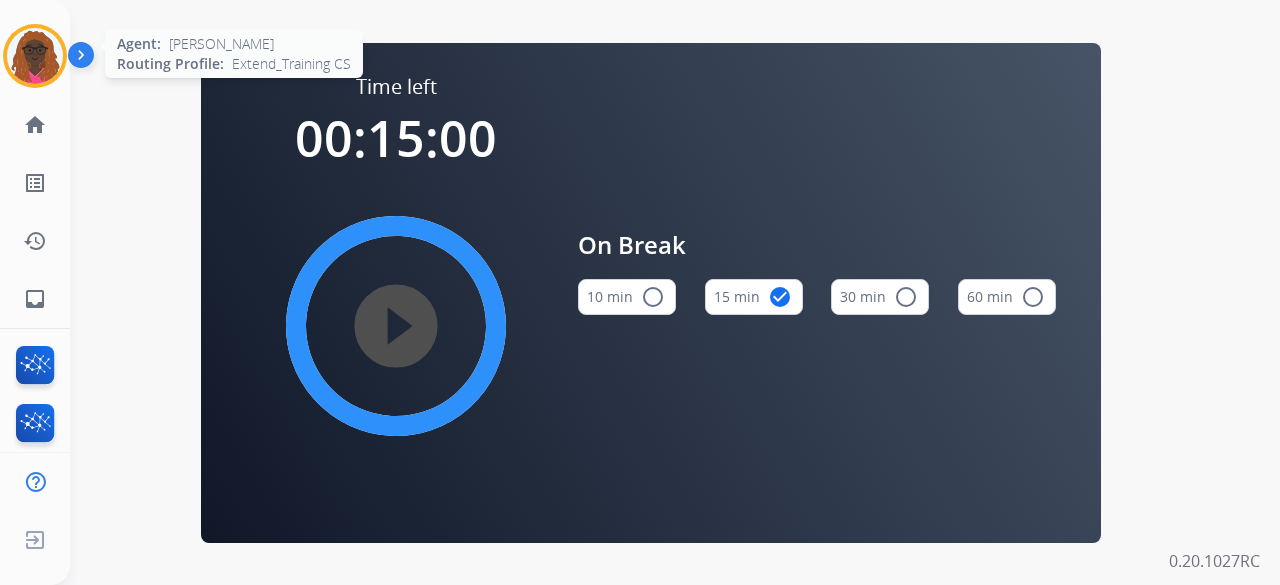 click at bounding box center (35, 56) 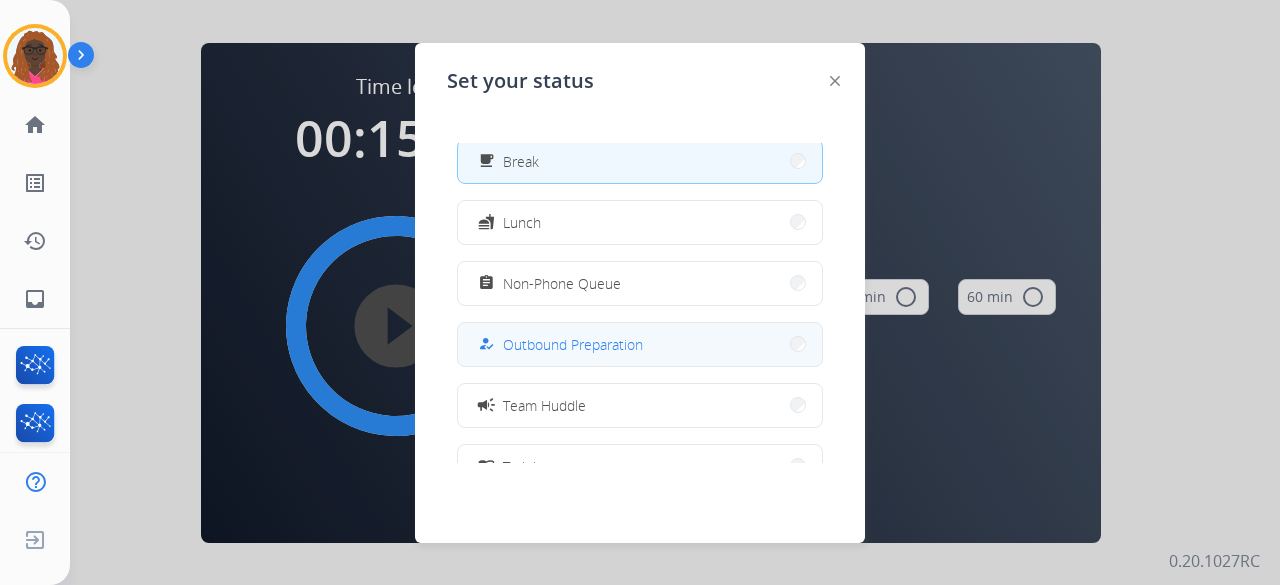 scroll, scrollTop: 100, scrollLeft: 0, axis: vertical 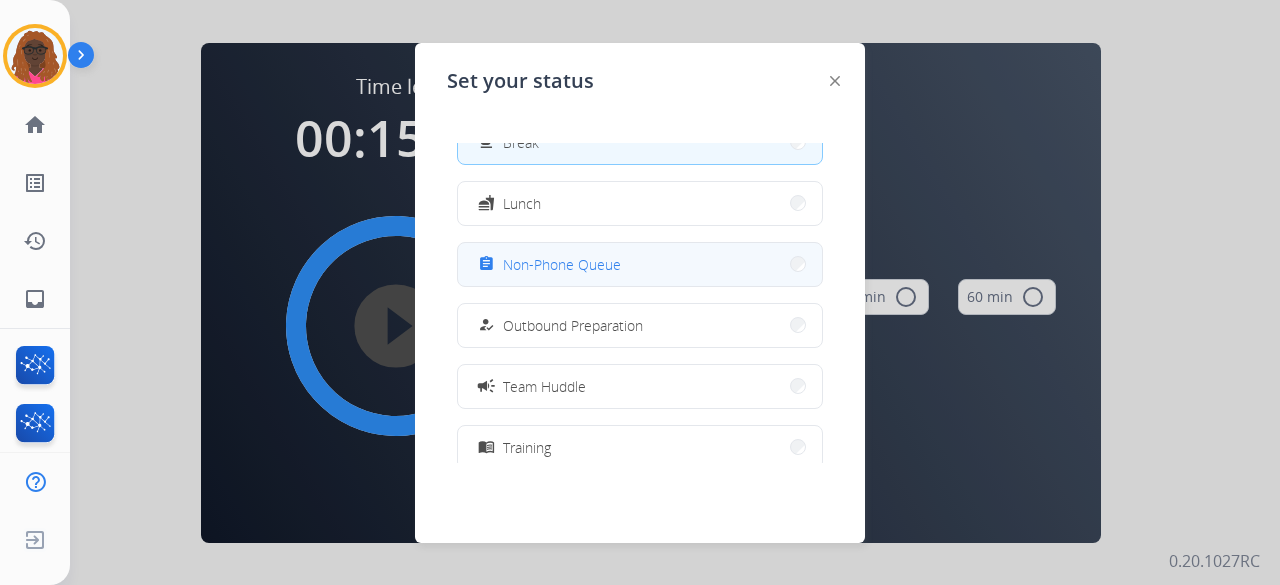 click on "assignment Non-Phone Queue" at bounding box center [640, 264] 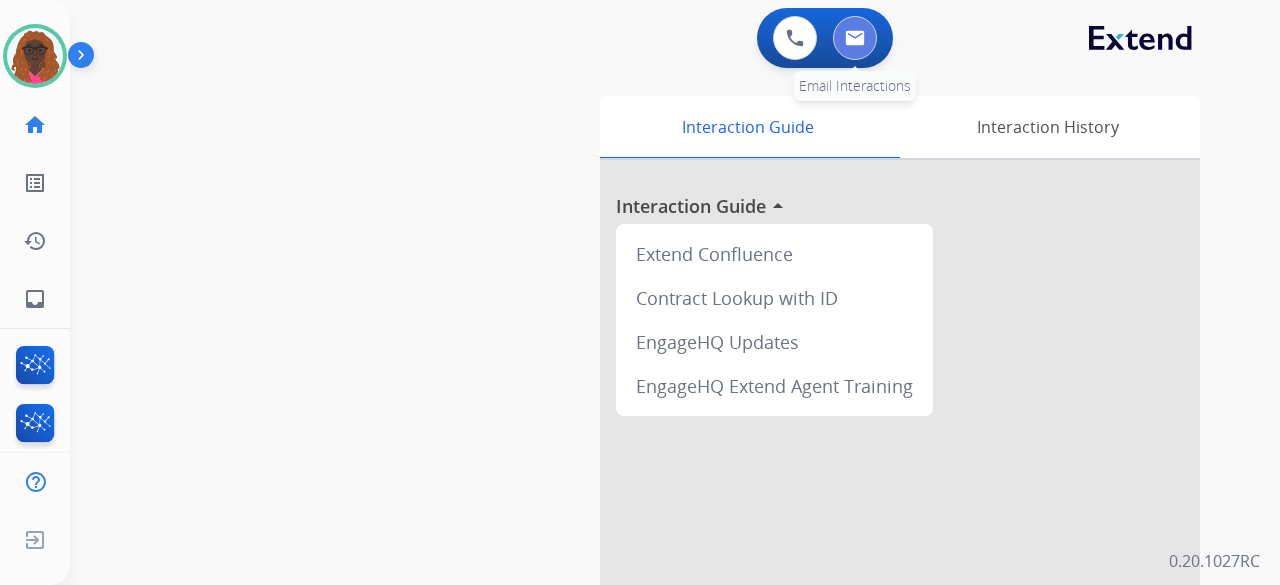 click at bounding box center [855, 38] 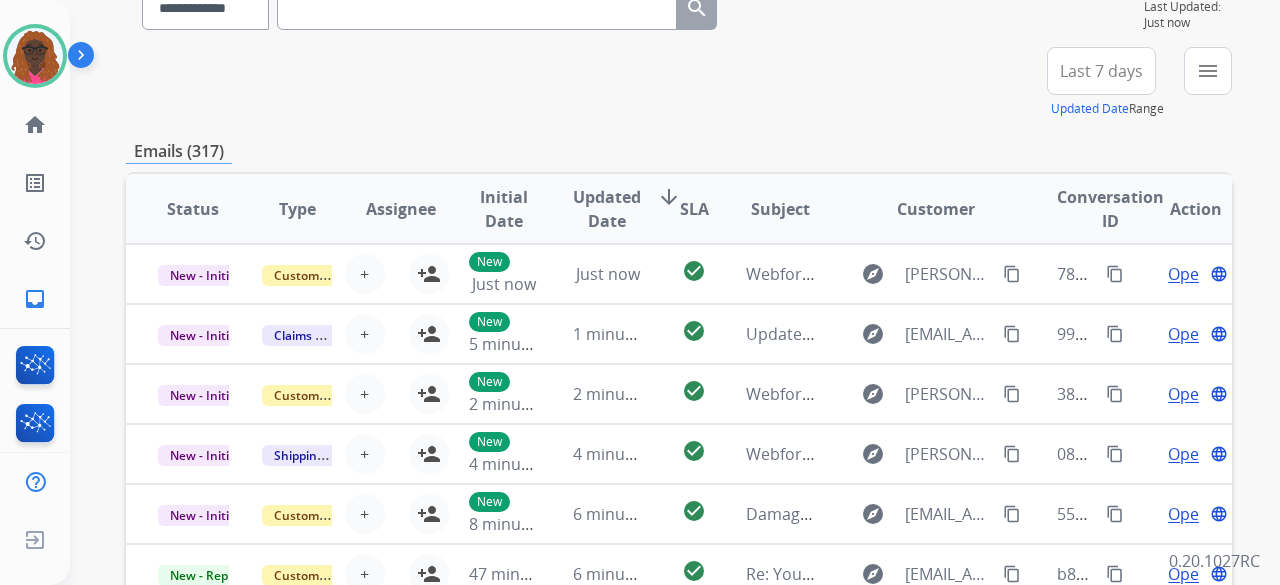 scroll, scrollTop: 200, scrollLeft: 0, axis: vertical 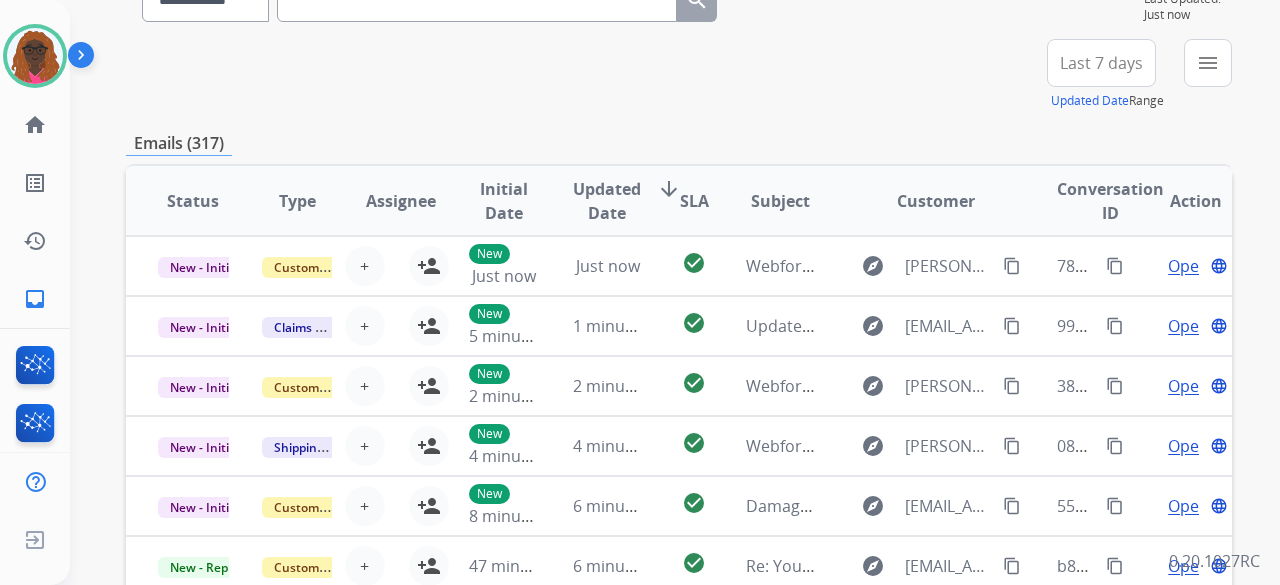 click on "Last 7 days" at bounding box center [1101, 63] 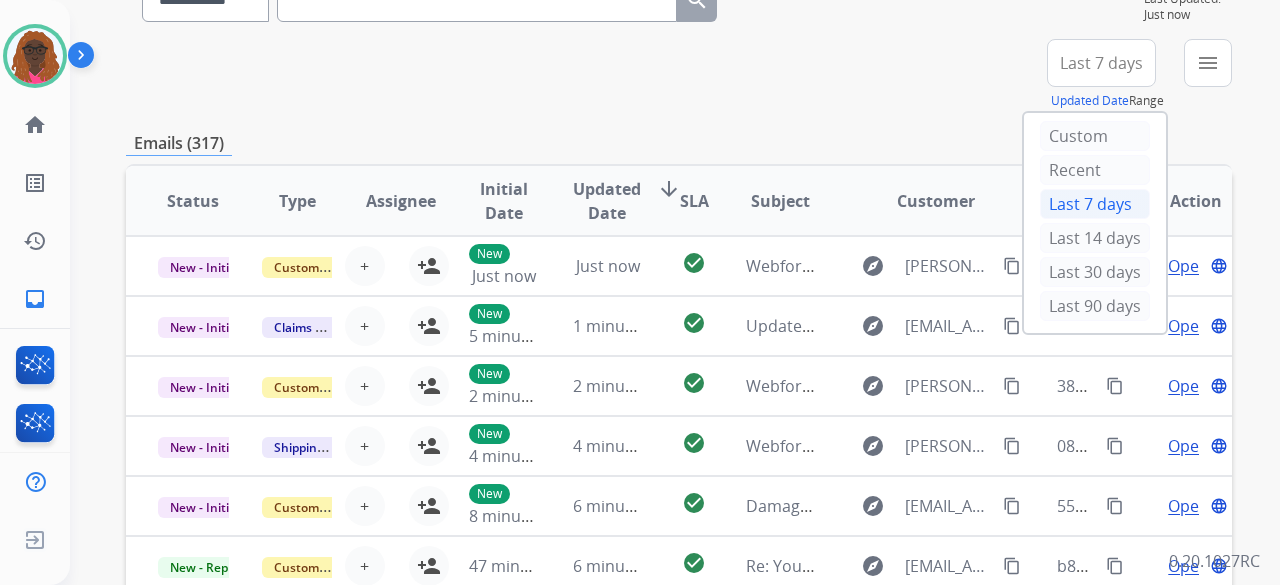 click on "Last 90 days" at bounding box center [1095, 306] 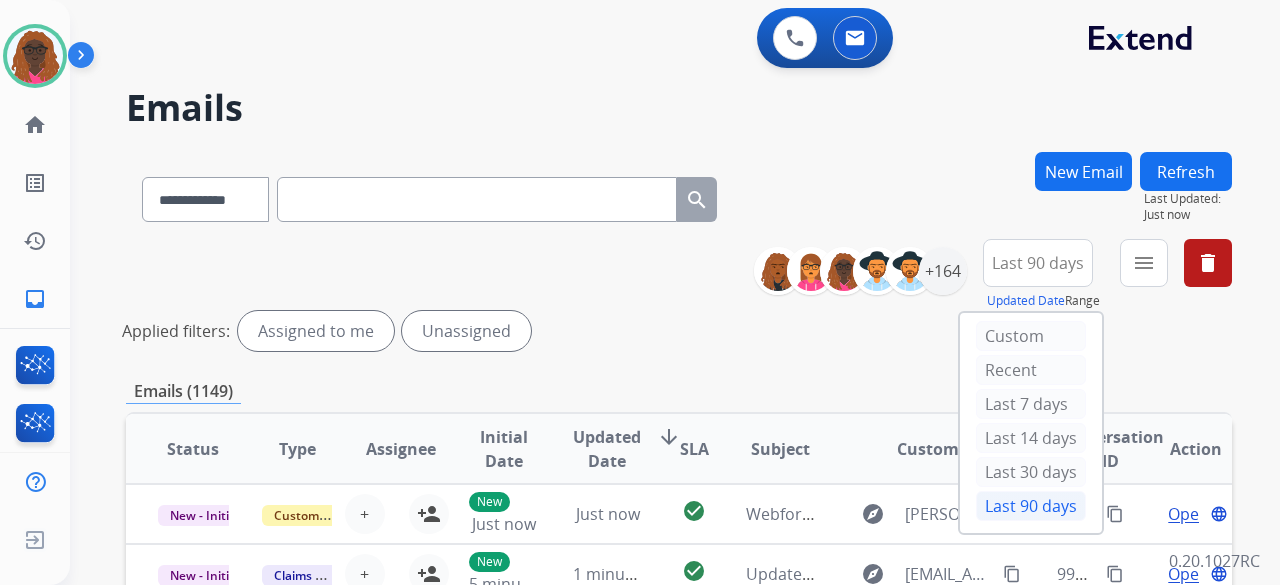 scroll, scrollTop: 100, scrollLeft: 0, axis: vertical 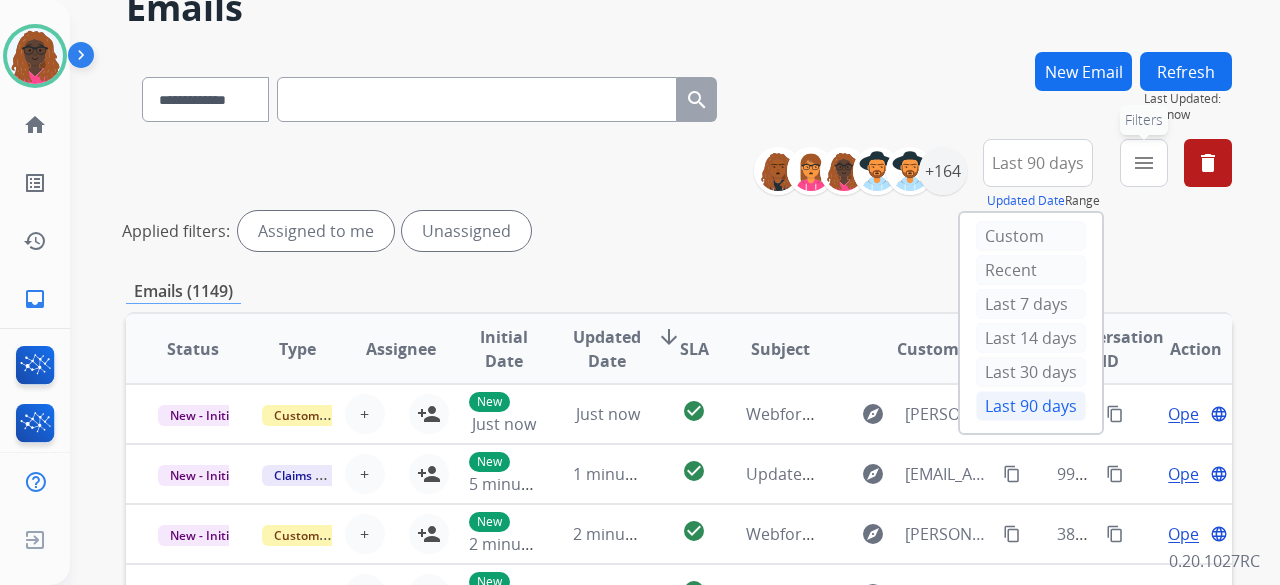 click on "menu" at bounding box center [1144, 163] 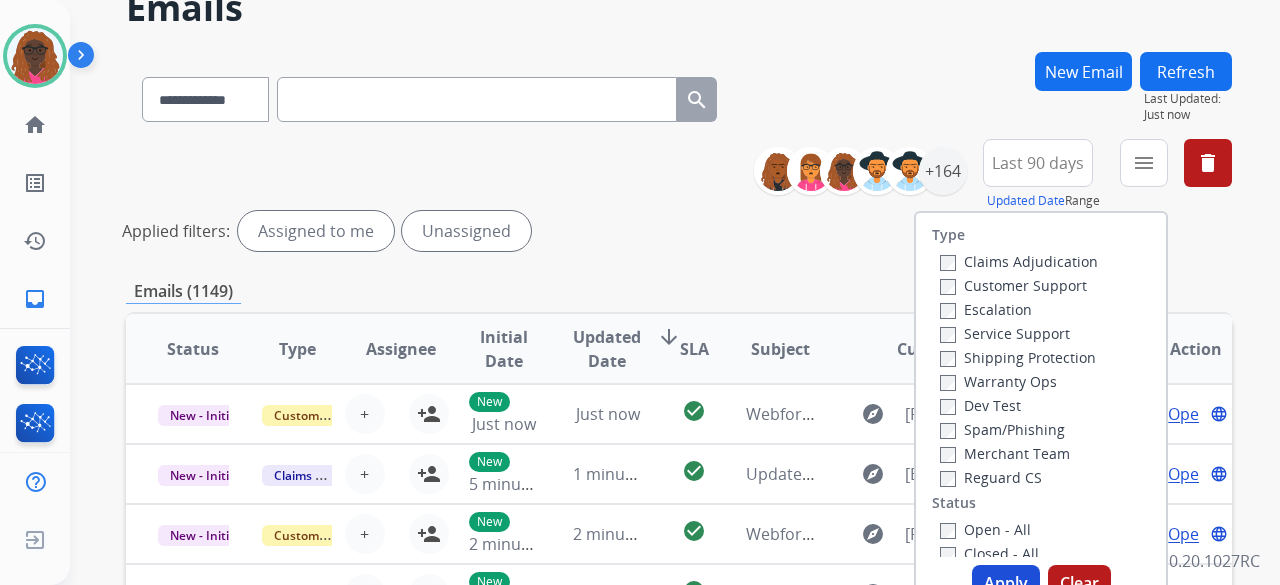 click on "Escalation" at bounding box center [1019, 309] 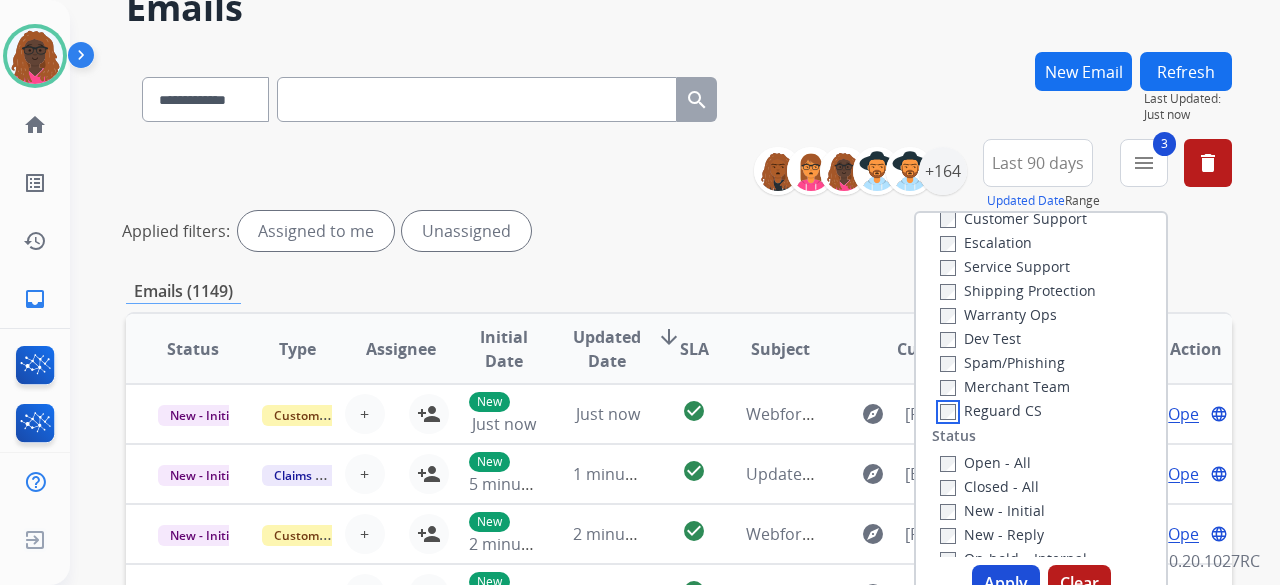 scroll, scrollTop: 100, scrollLeft: 0, axis: vertical 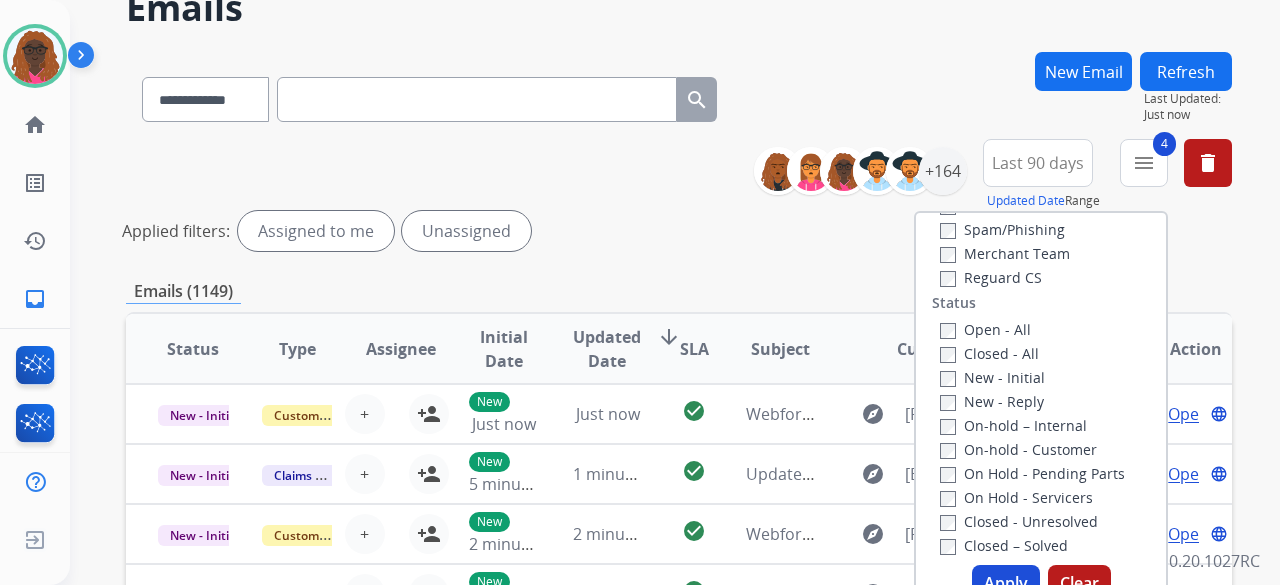 click on "Apply" at bounding box center [1006, 583] 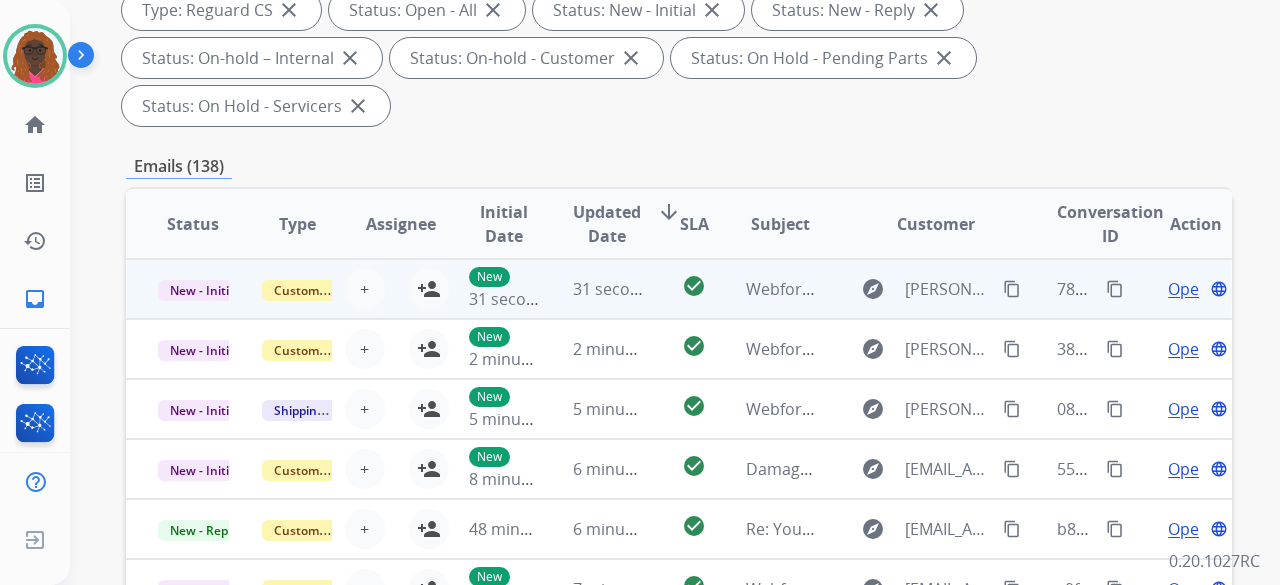 scroll, scrollTop: 400, scrollLeft: 0, axis: vertical 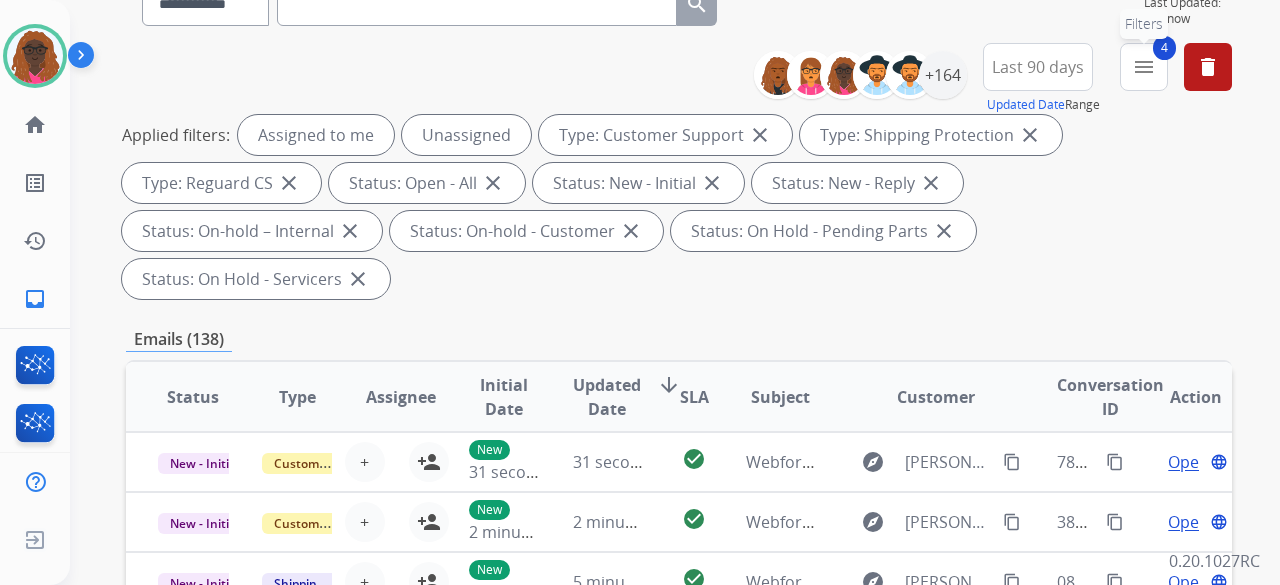 click on "menu" at bounding box center (1144, 67) 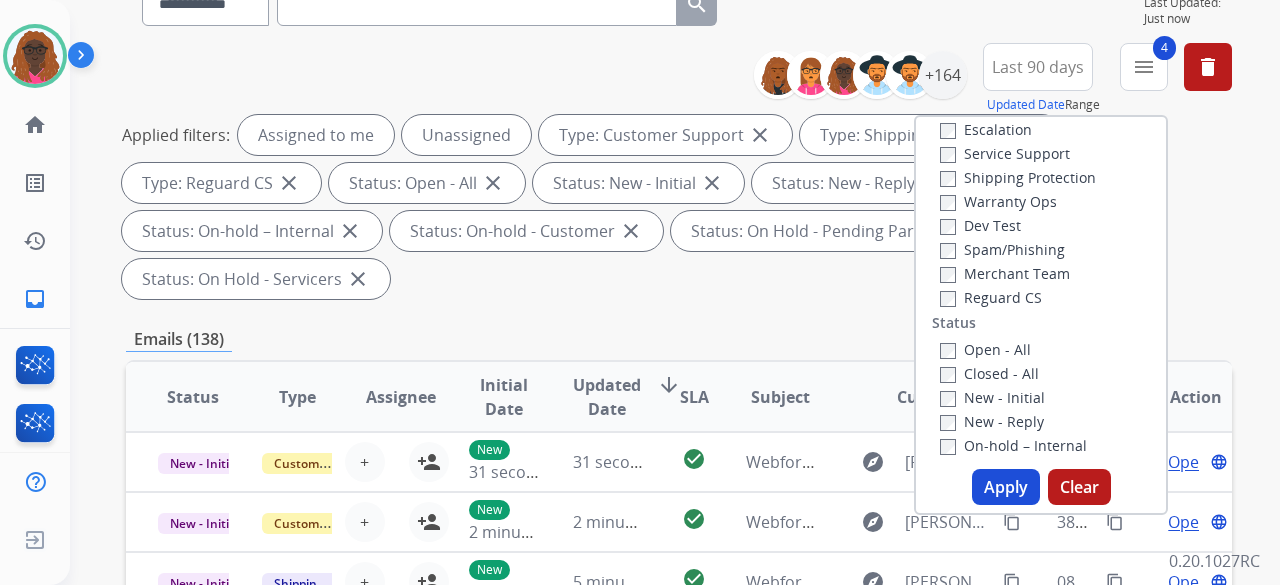 scroll, scrollTop: 200, scrollLeft: 0, axis: vertical 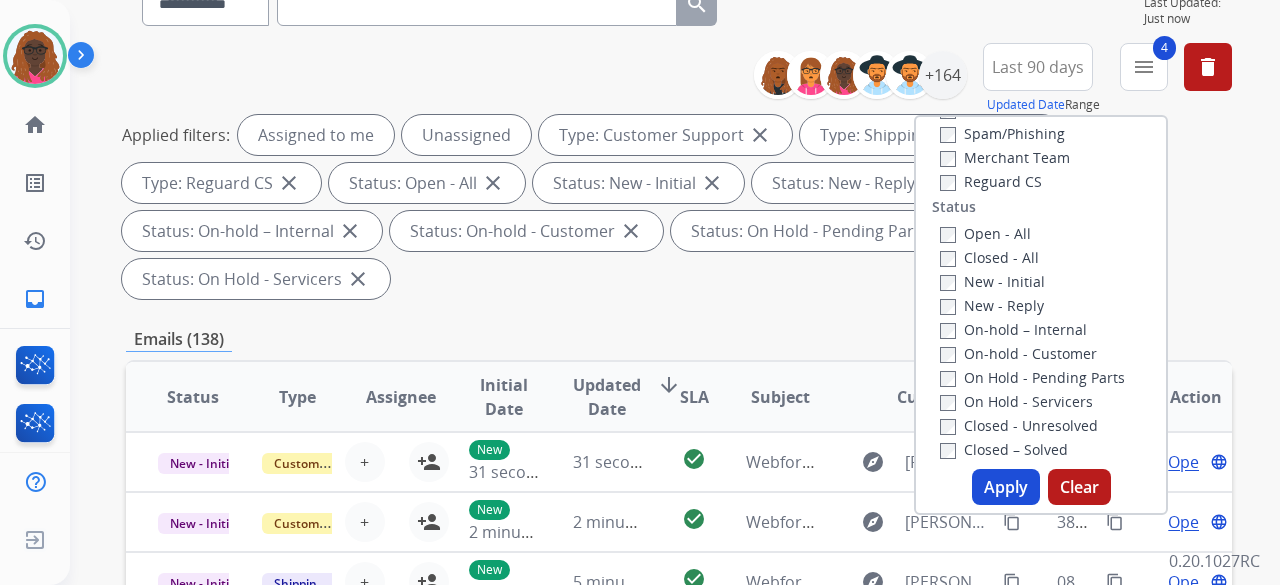 click on "Open - All   Closed - All   New - Initial   New - Reply   On-hold – Internal   On-hold - Customer   On Hold - Pending Parts   On Hold - Servicers   Closed - Unresolved   Closed – Solved   Closed – Merchant Transfer" at bounding box center (1041, 353) 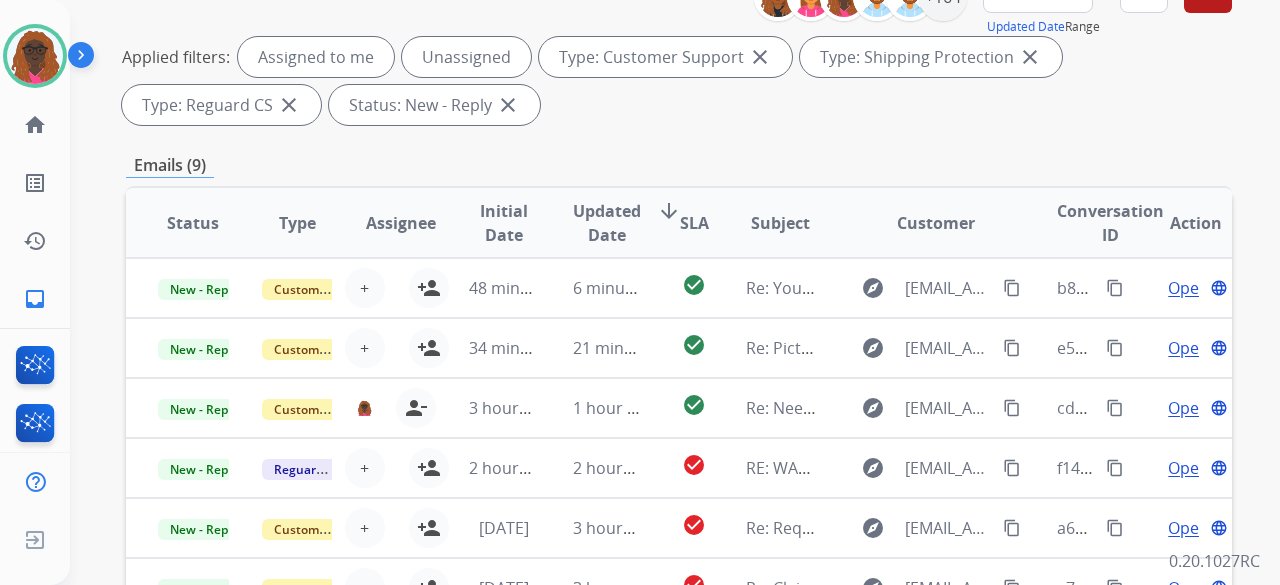 scroll, scrollTop: 0, scrollLeft: 0, axis: both 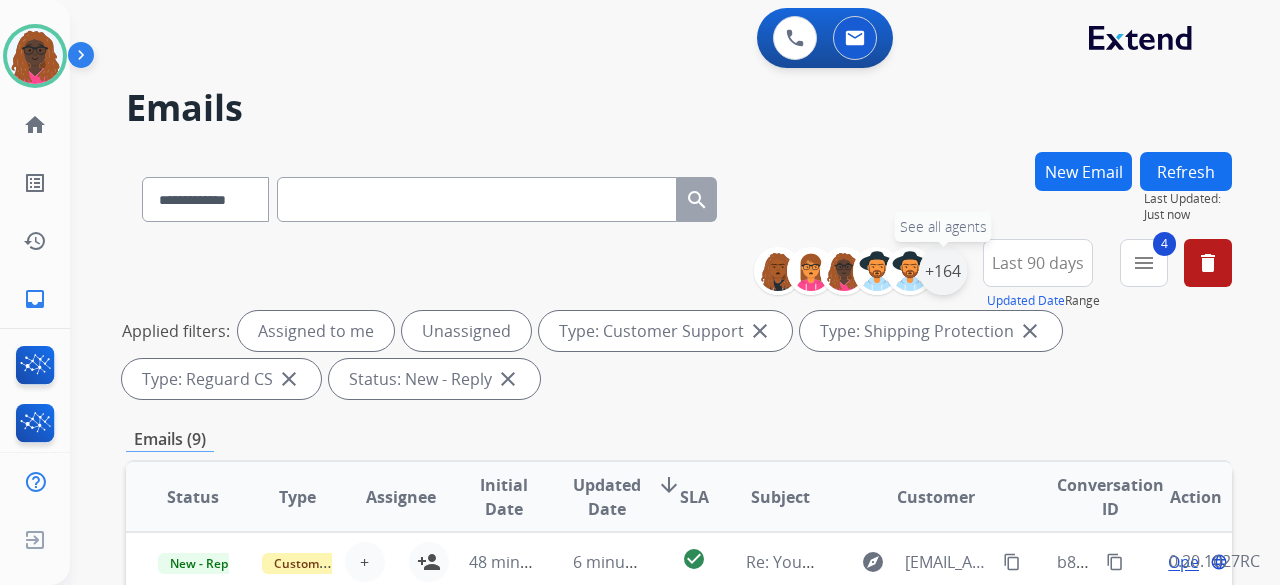 click on "+164" at bounding box center (943, 271) 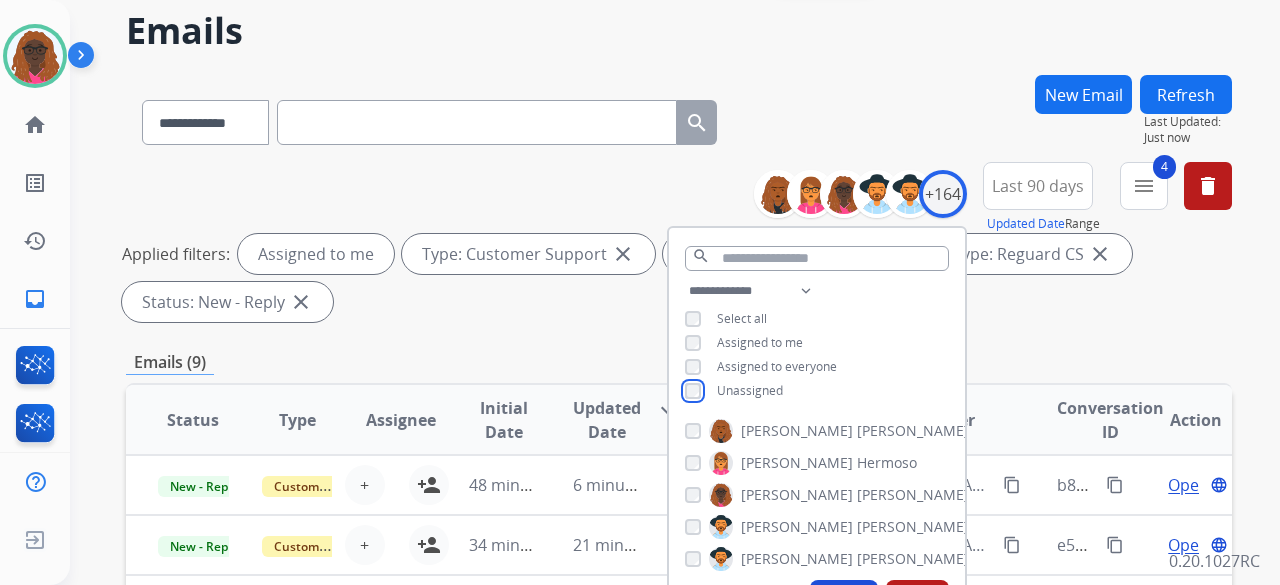 scroll, scrollTop: 300, scrollLeft: 0, axis: vertical 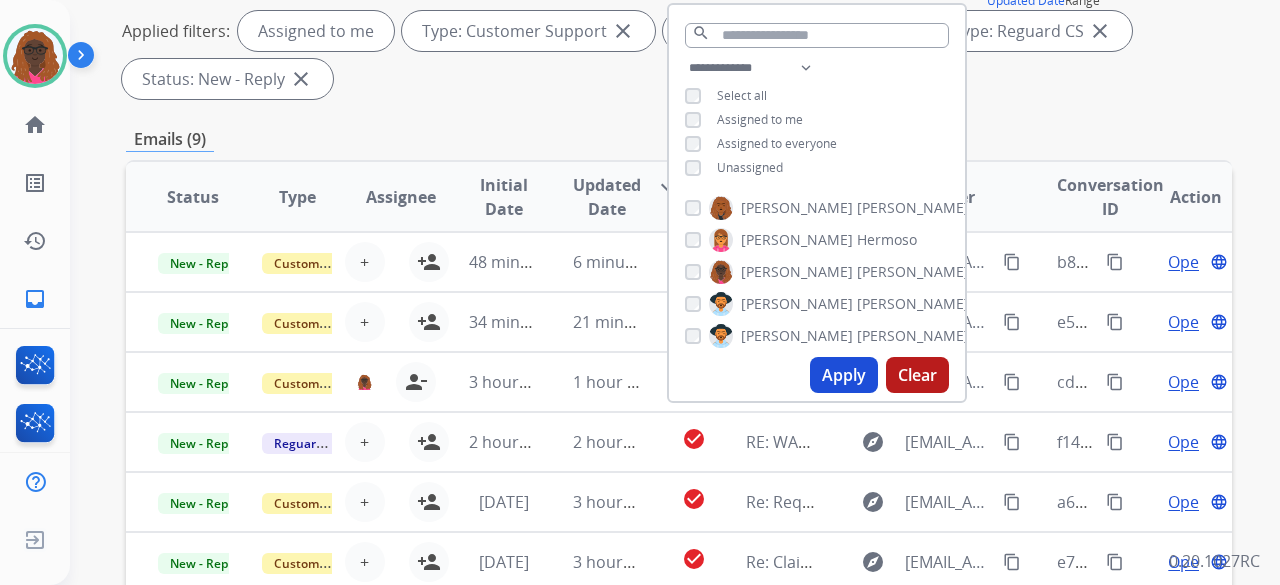 click on "Apply" at bounding box center (844, 375) 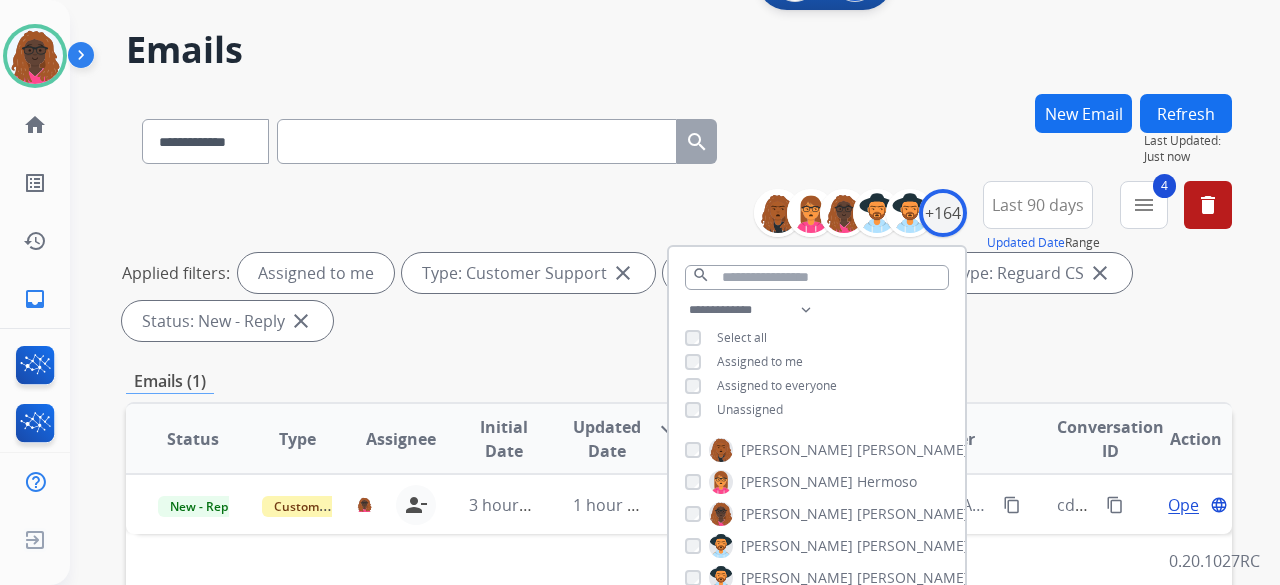 scroll, scrollTop: 100, scrollLeft: 0, axis: vertical 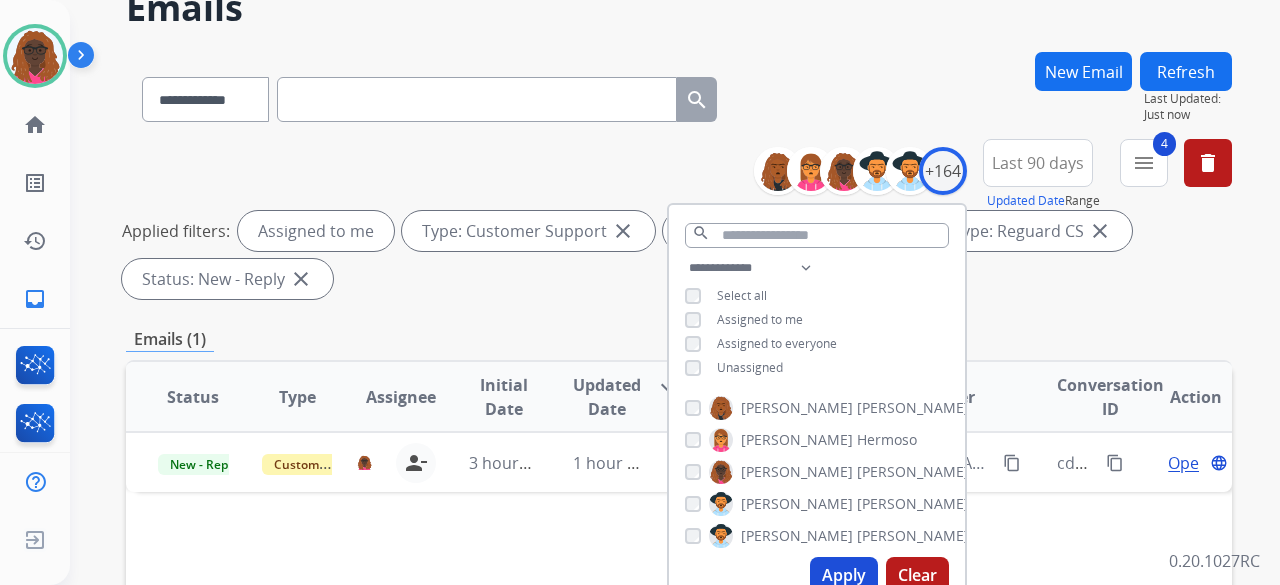 click on "Emails (1)" at bounding box center (679, 339) 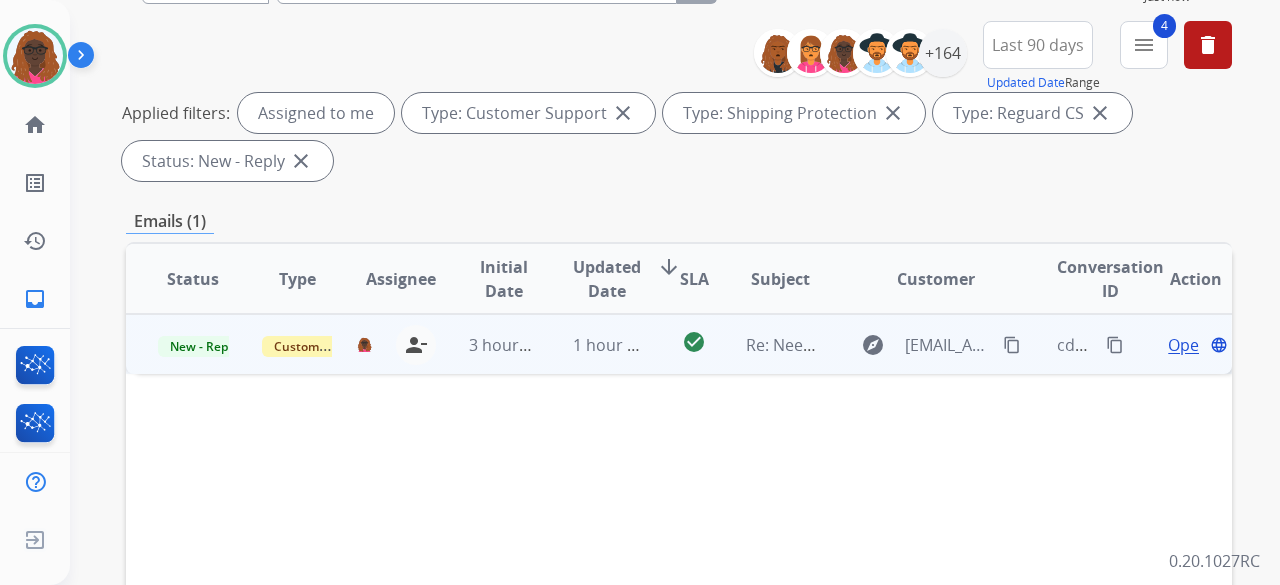 scroll, scrollTop: 100, scrollLeft: 0, axis: vertical 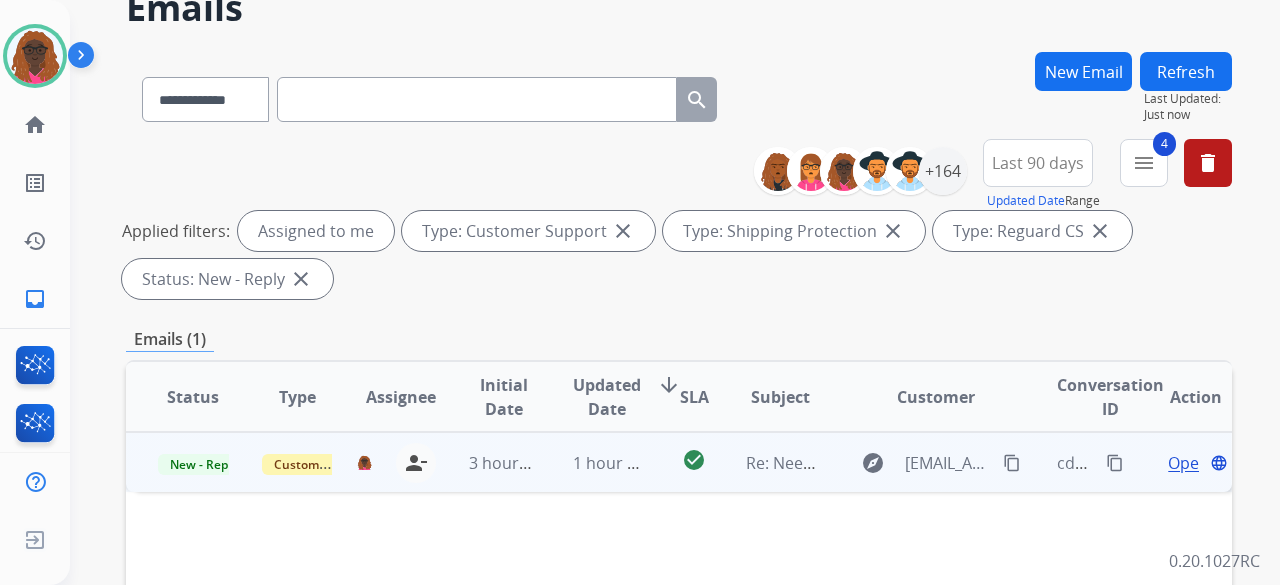 click on "Open" at bounding box center (1188, 463) 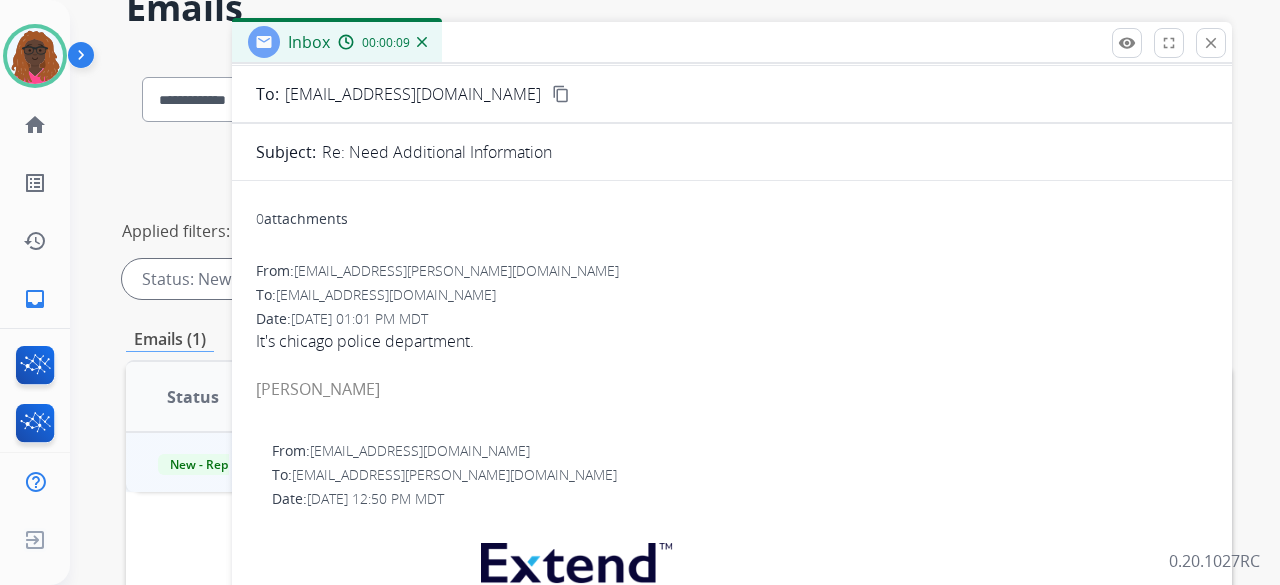 scroll, scrollTop: 0, scrollLeft: 0, axis: both 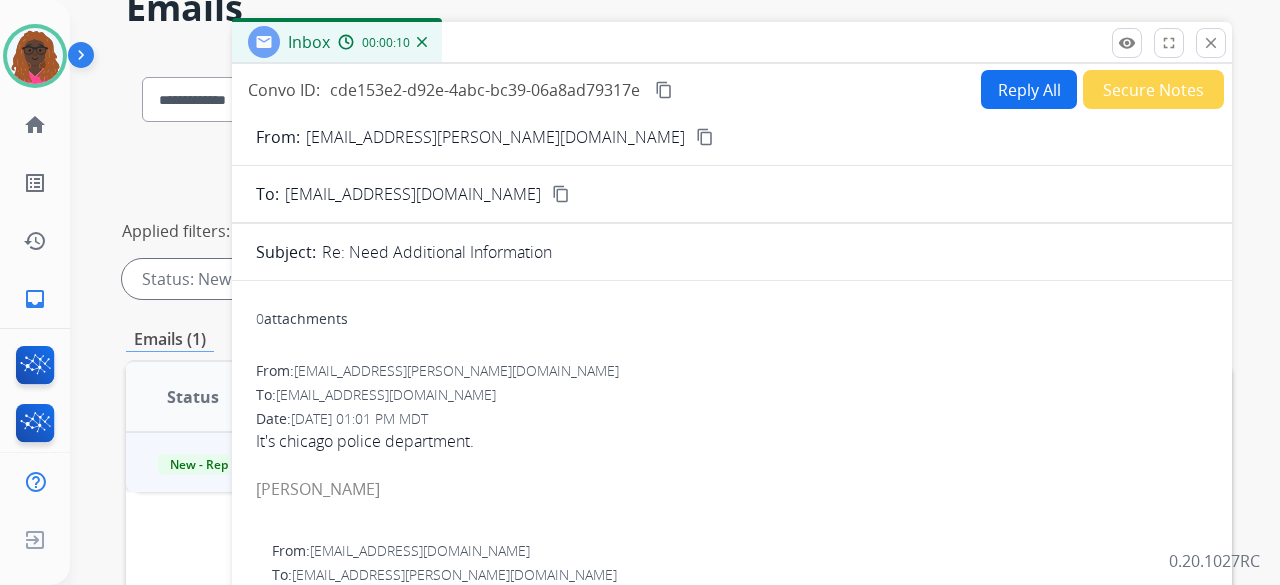 click on "Reply All" at bounding box center (1029, 89) 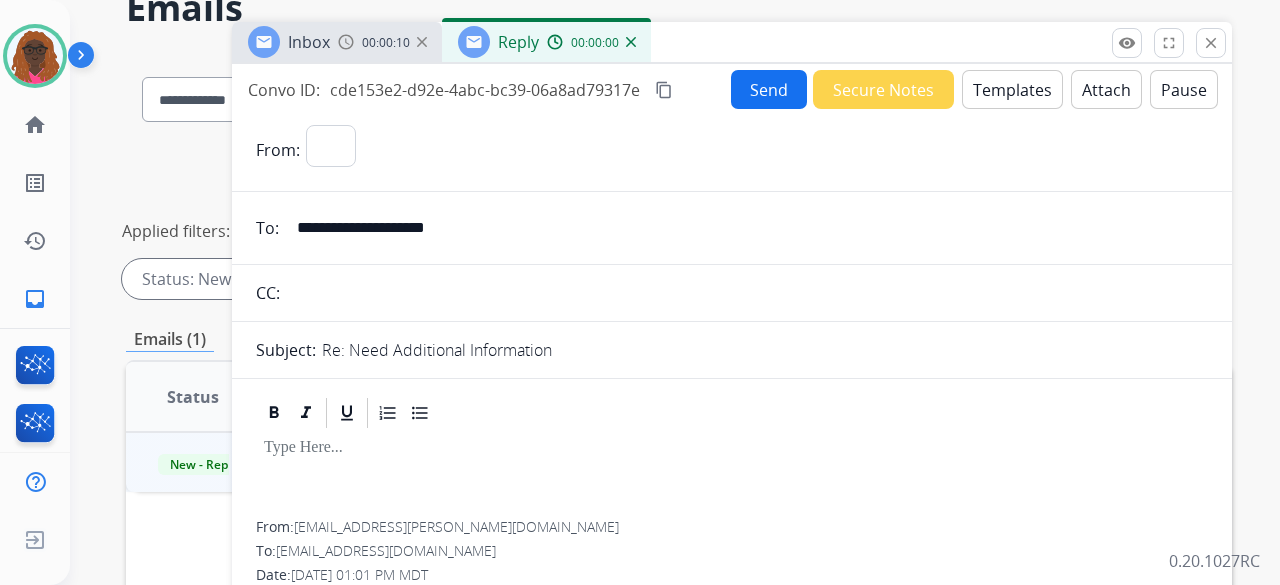 select on "**********" 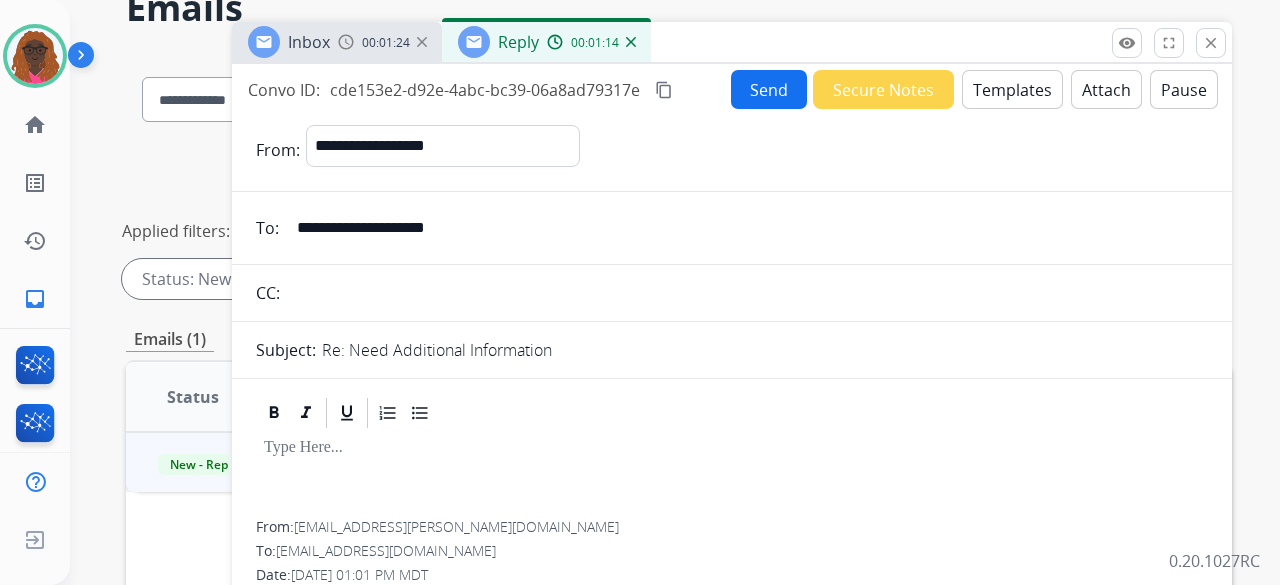click on "Templates" at bounding box center [1012, 89] 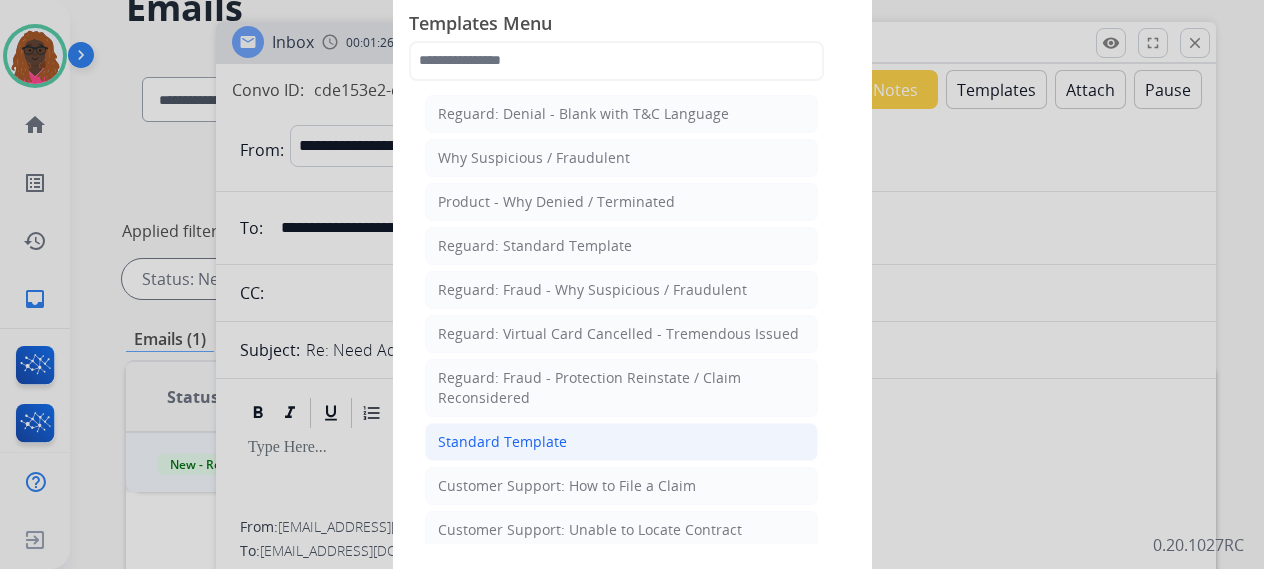 click on "Standard Template" 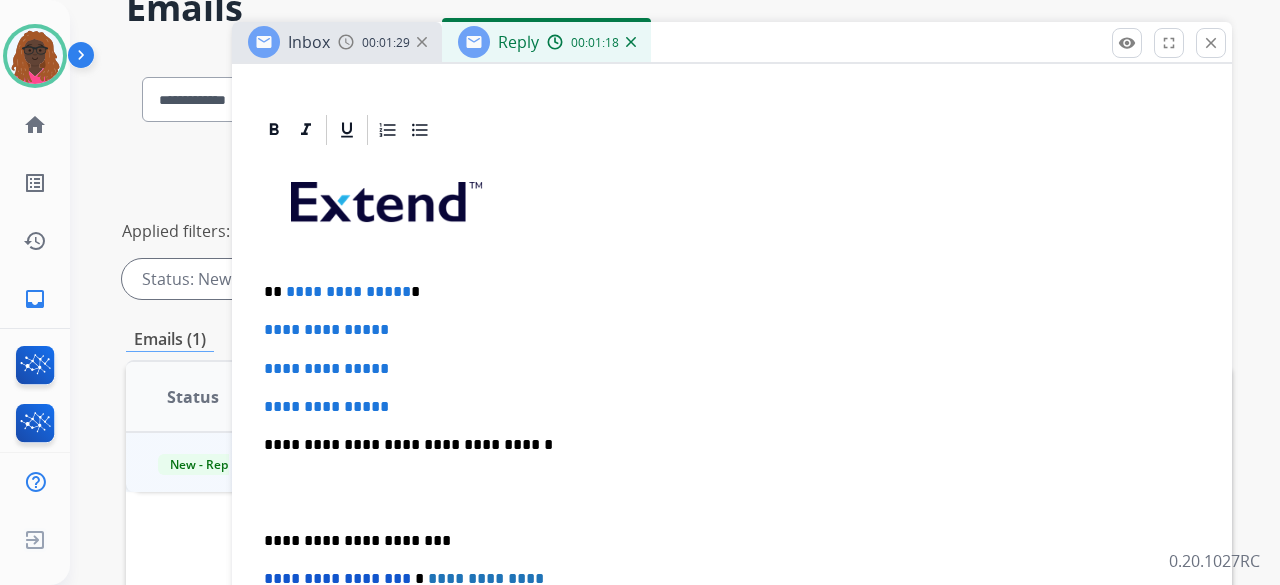 scroll, scrollTop: 413, scrollLeft: 0, axis: vertical 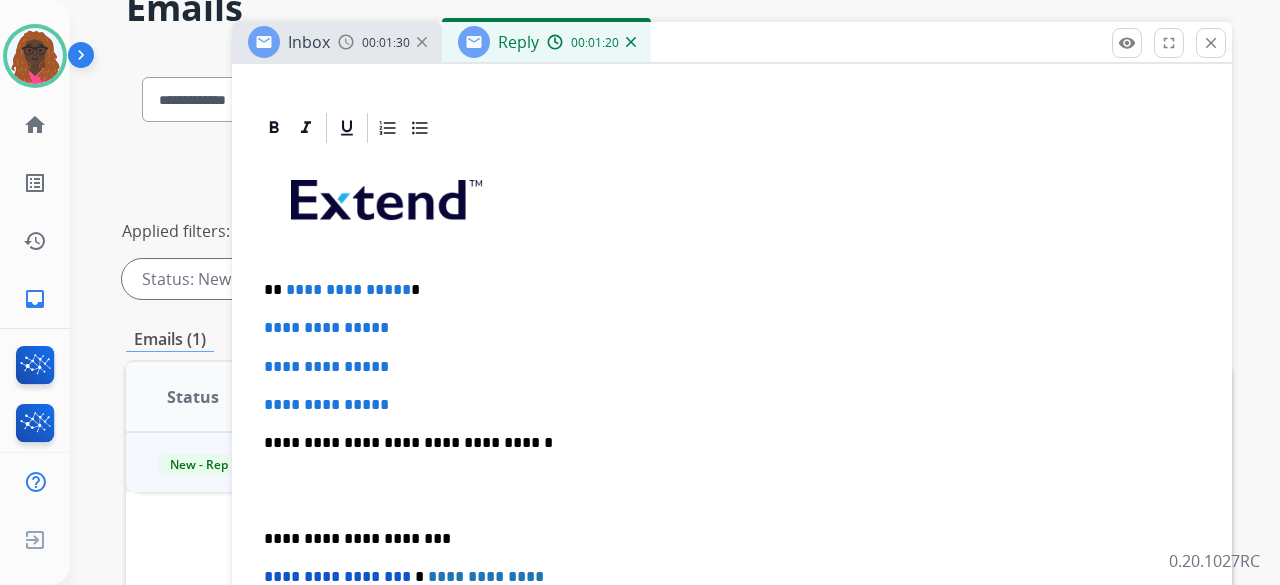 drag, startPoint x: 398, startPoint y: 284, endPoint x: 412, endPoint y: 299, distance: 20.518284 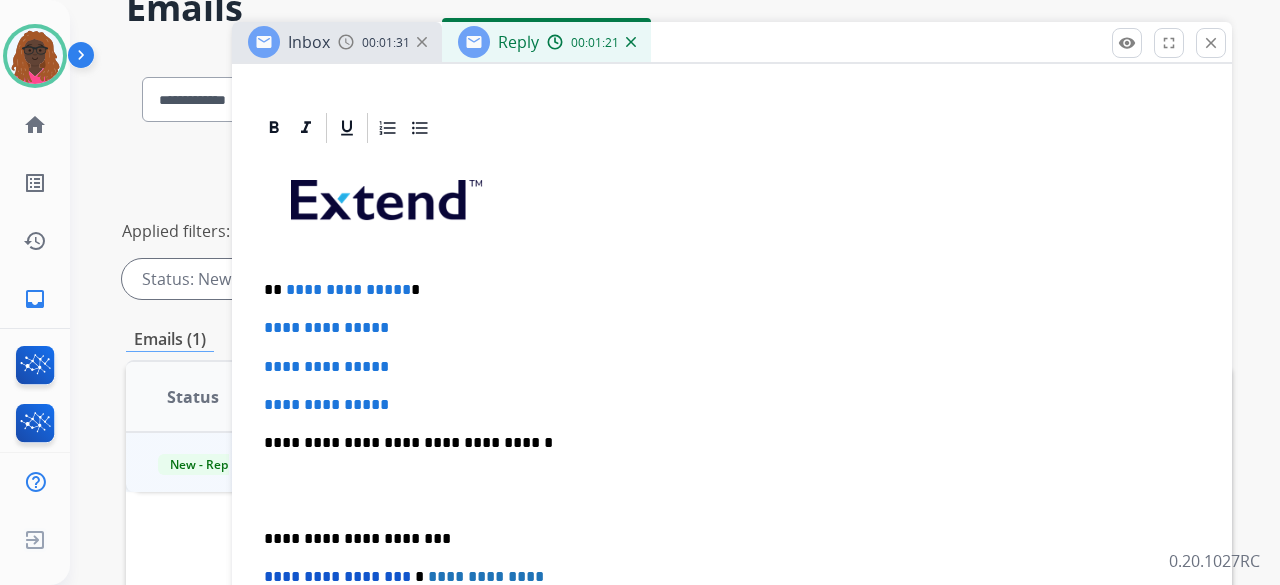 type 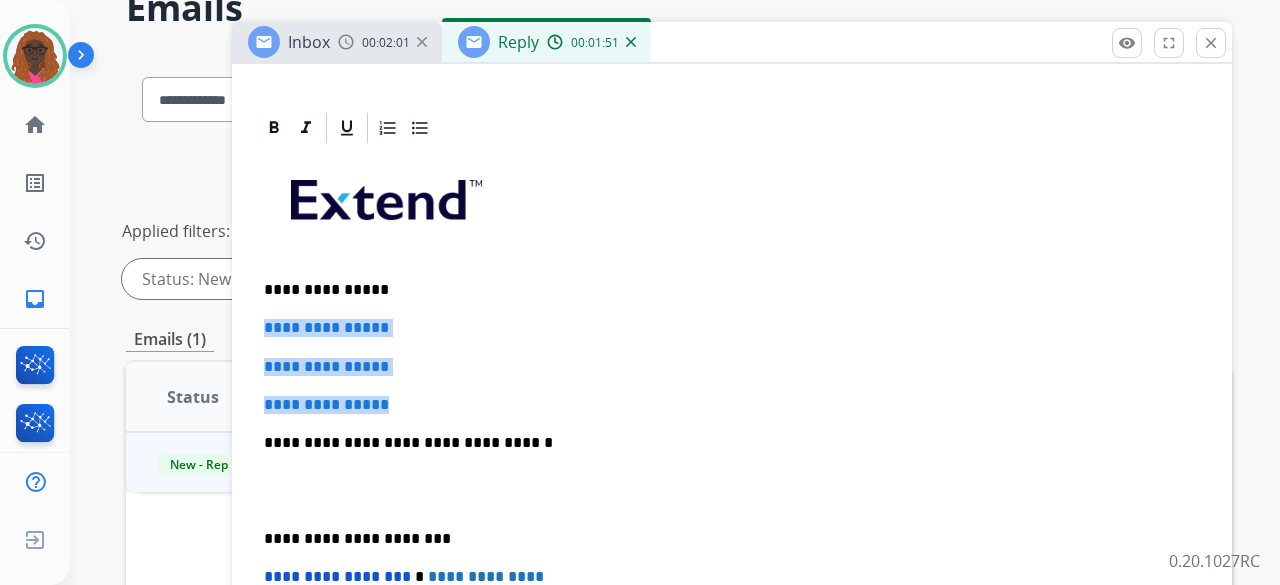 drag, startPoint x: 266, startPoint y: 323, endPoint x: 413, endPoint y: 396, distance: 164.128 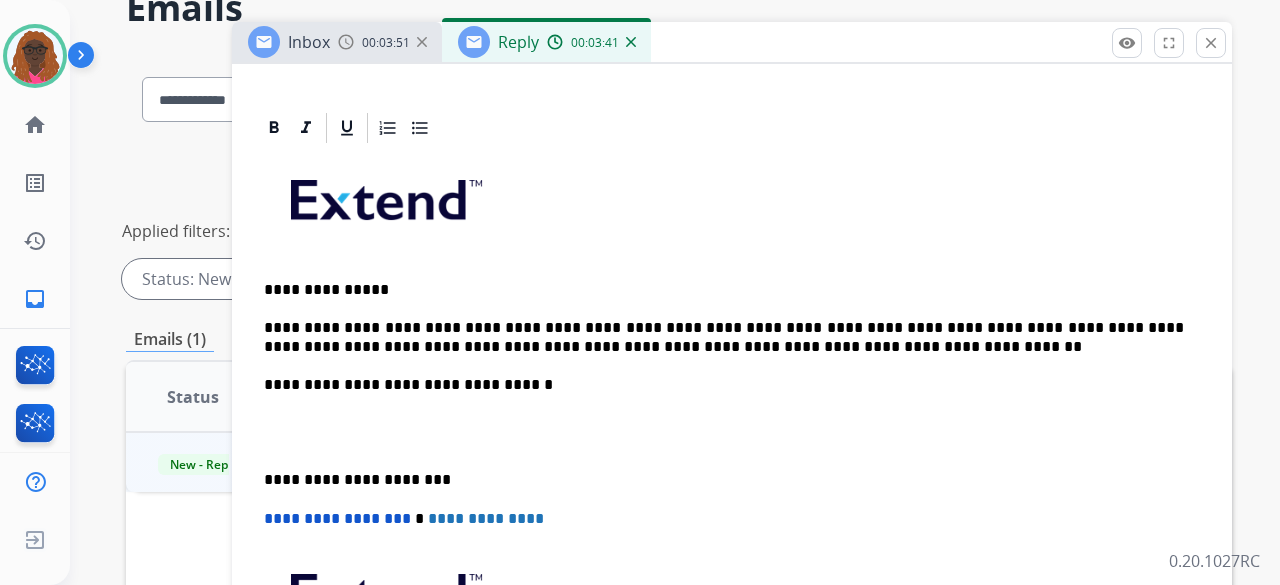 click on "**********" at bounding box center [724, 337] 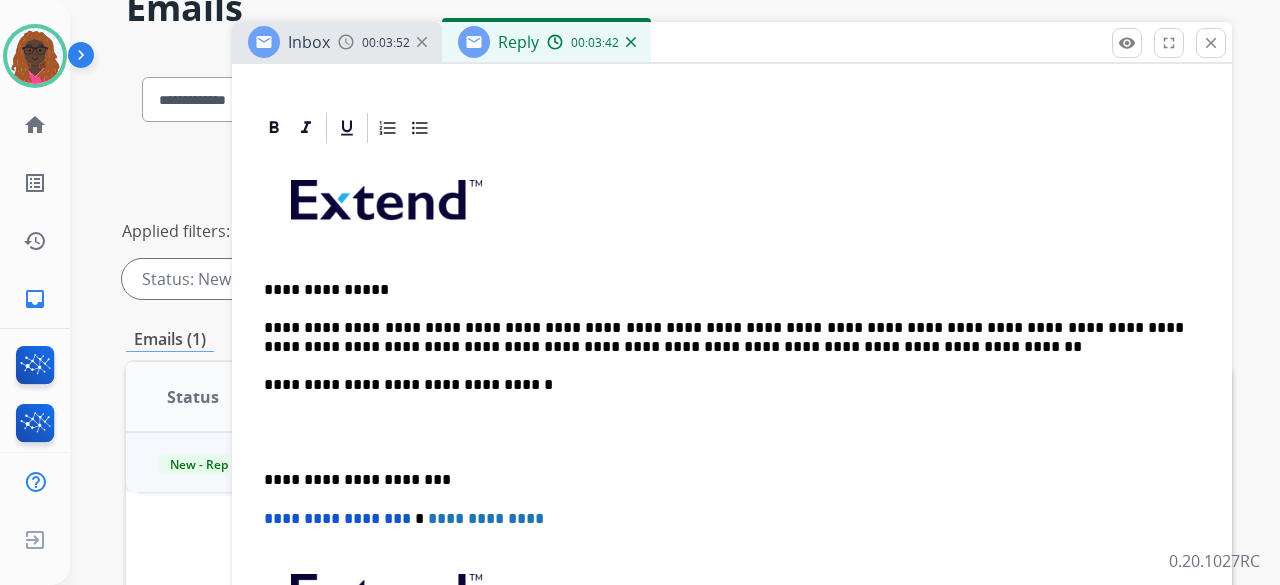 click on "**********" at bounding box center [724, 337] 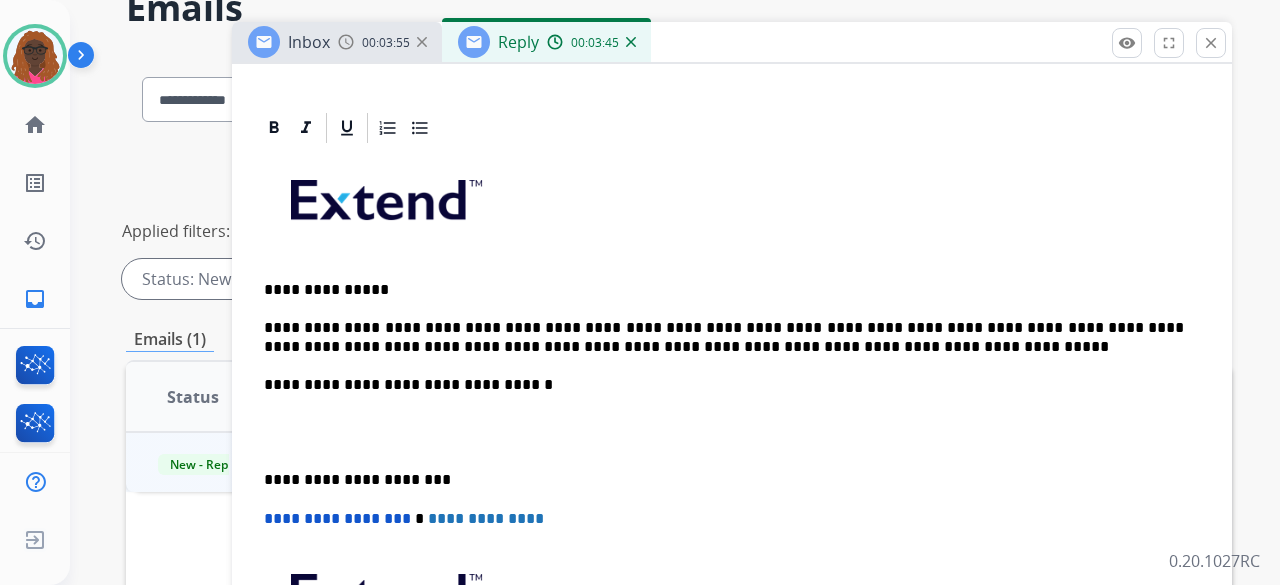 click on "**********" at bounding box center [724, 337] 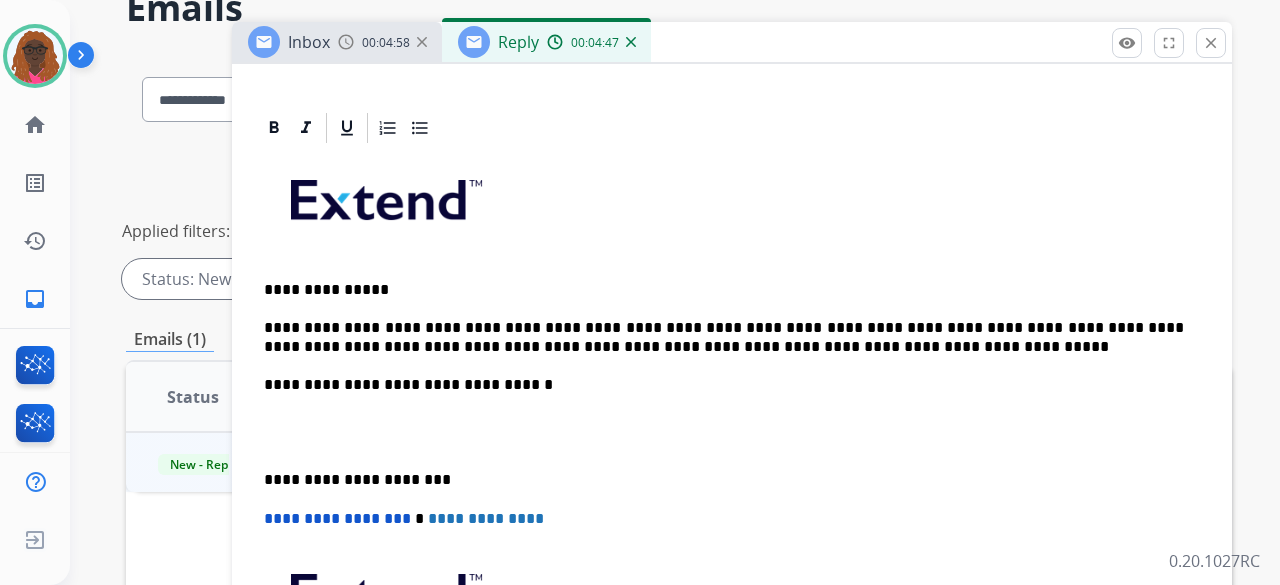 click on "**********" at bounding box center (732, 461) 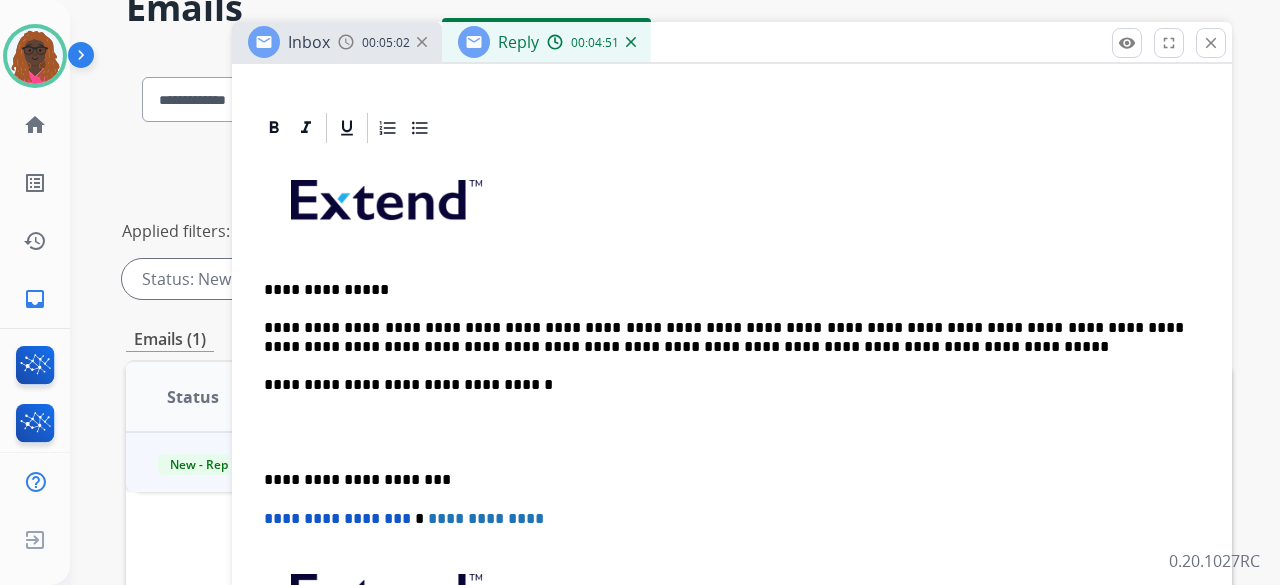 click on "**********" at bounding box center (732, 461) 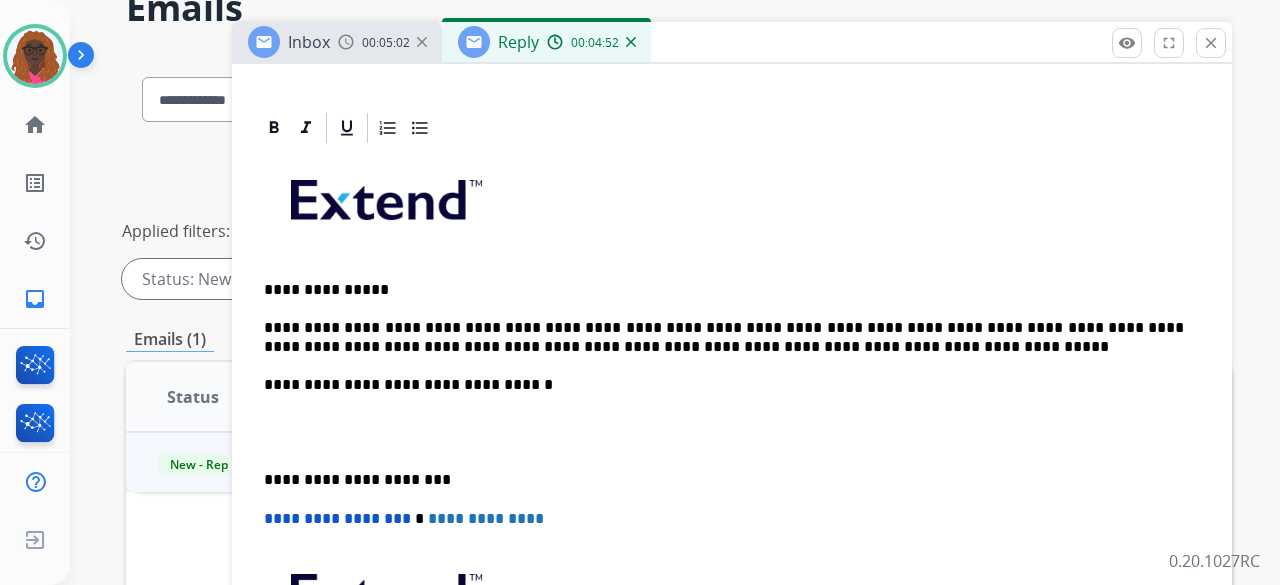 click at bounding box center (732, 432) 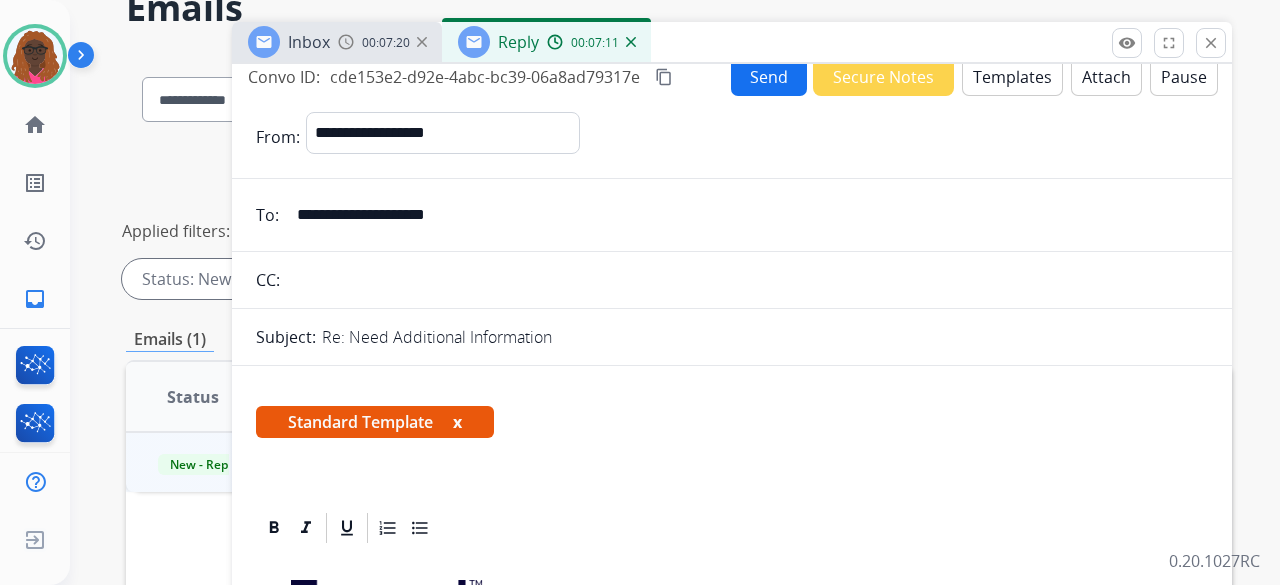 scroll, scrollTop: 0, scrollLeft: 0, axis: both 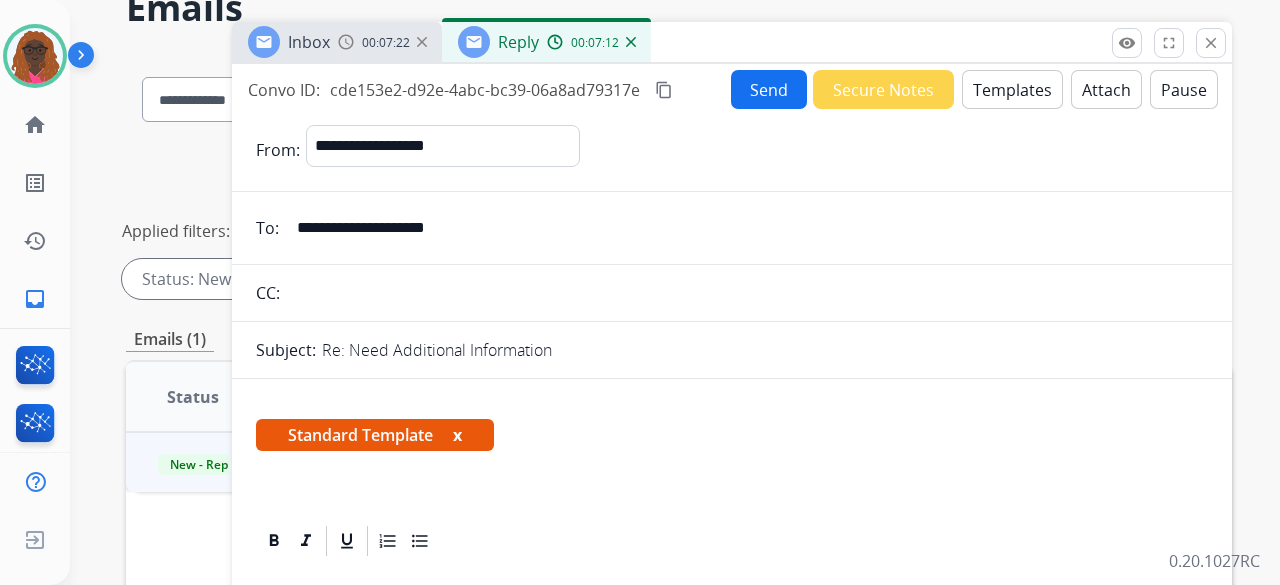 click on "content_copy" at bounding box center (664, 90) 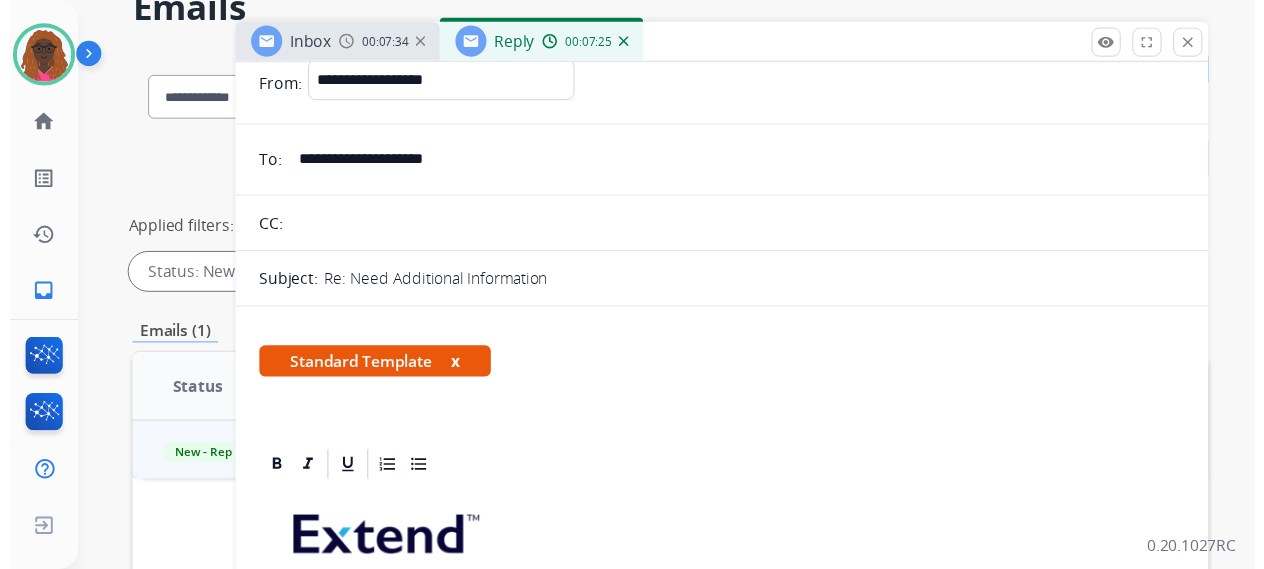 scroll, scrollTop: 0, scrollLeft: 0, axis: both 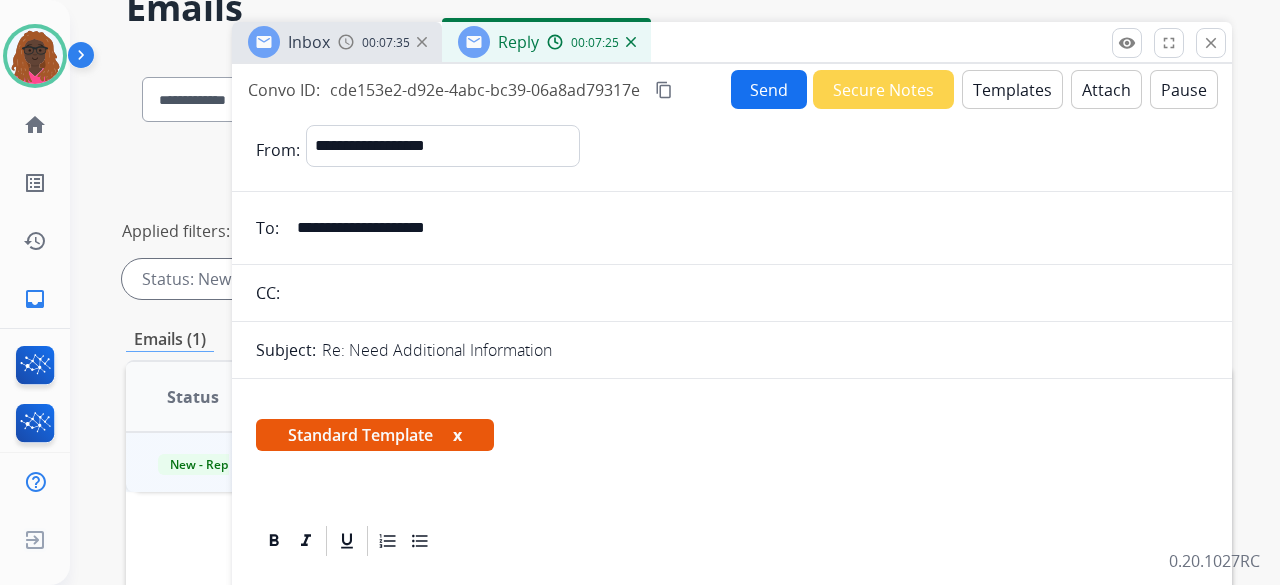 click on "Send" at bounding box center (769, 89) 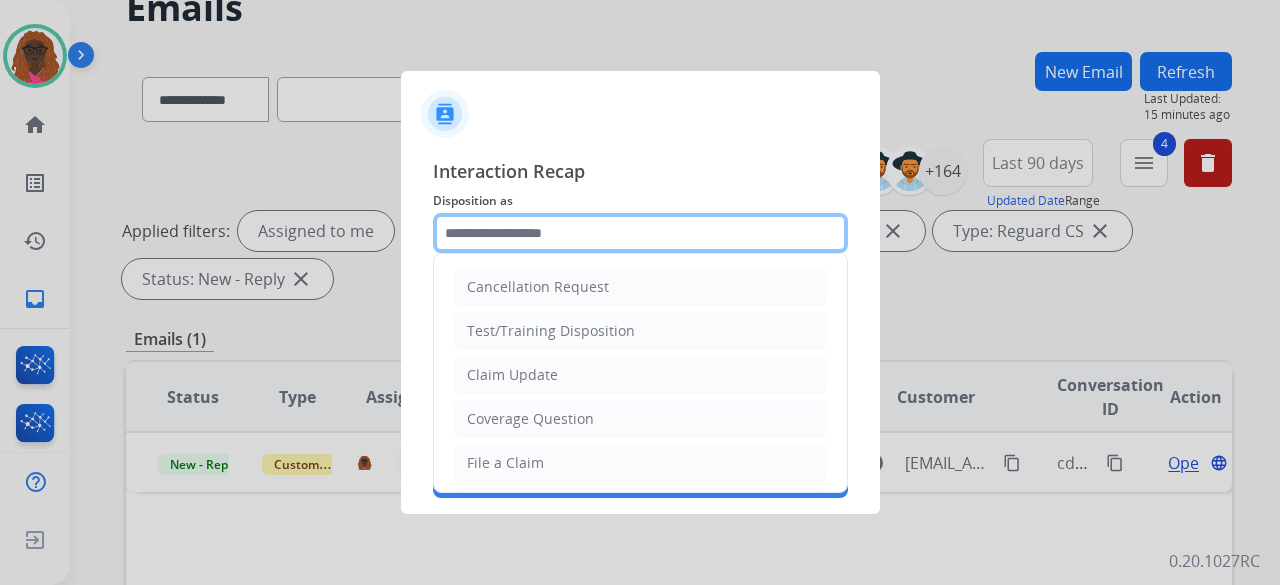click 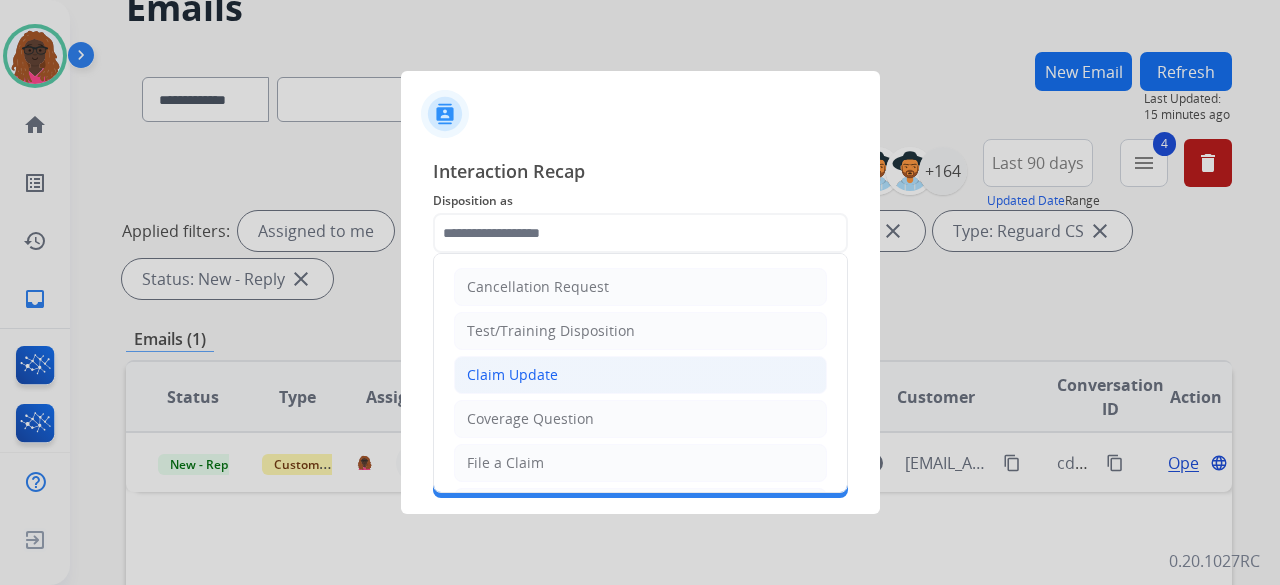 drag, startPoint x: 602, startPoint y: 373, endPoint x: 594, endPoint y: 354, distance: 20.615528 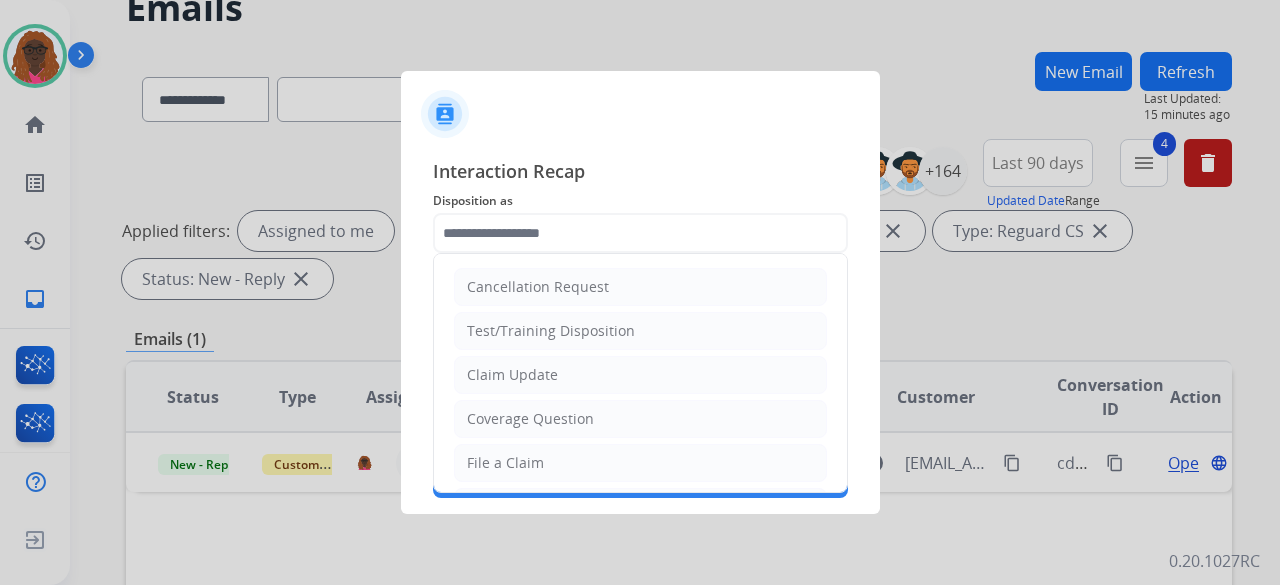 click on "Claim Update" 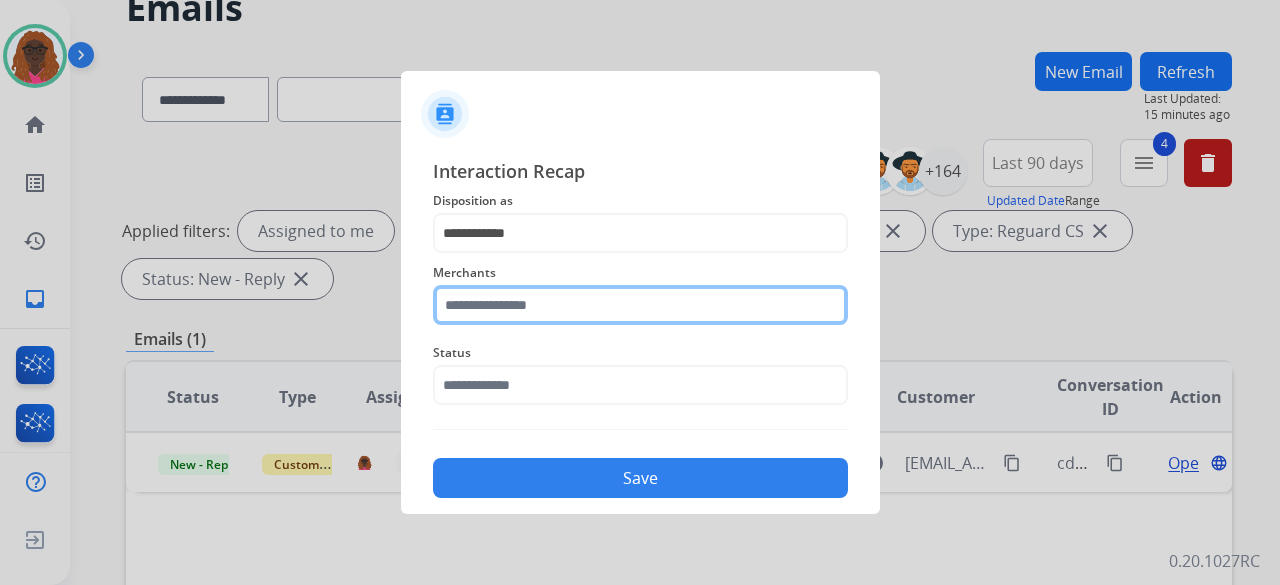 click 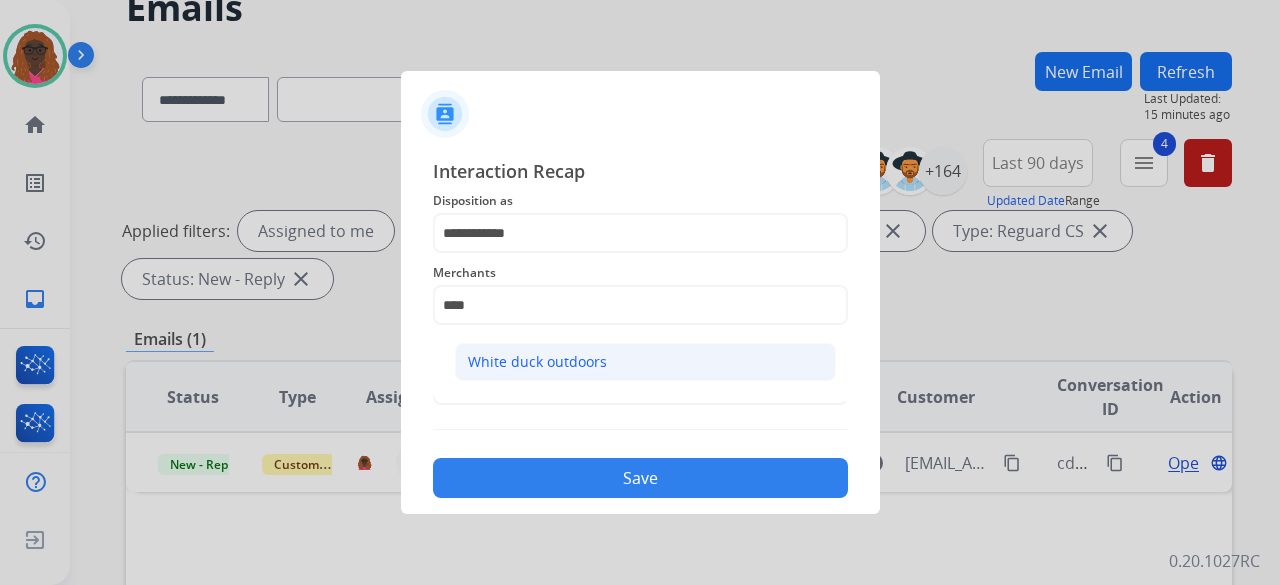 click on "White duck outdoors" 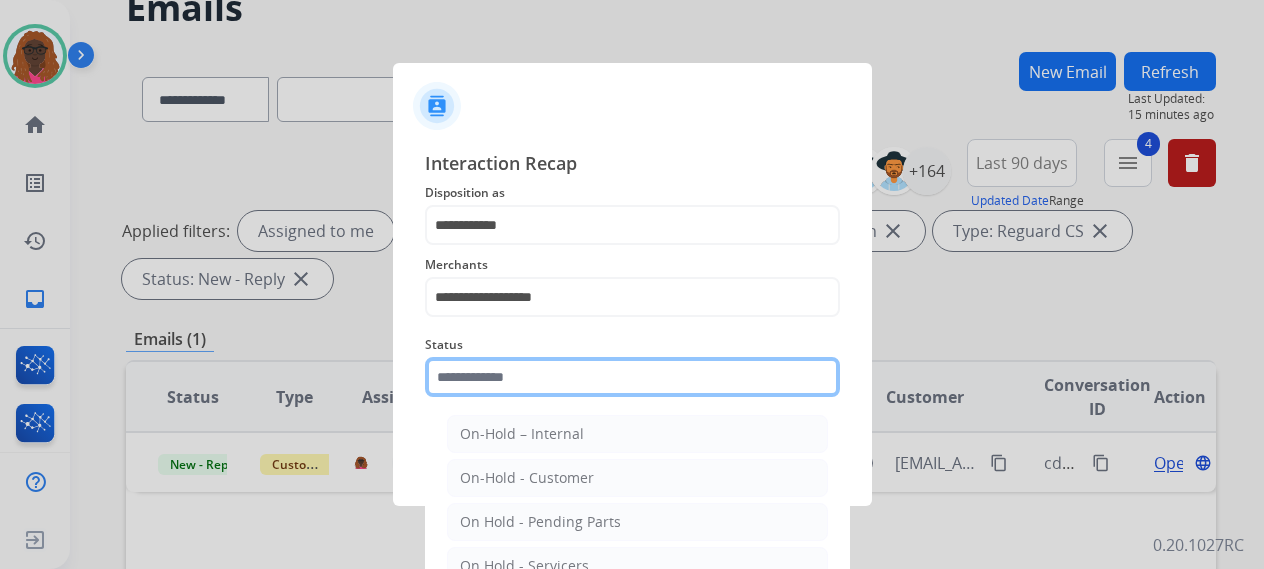 click 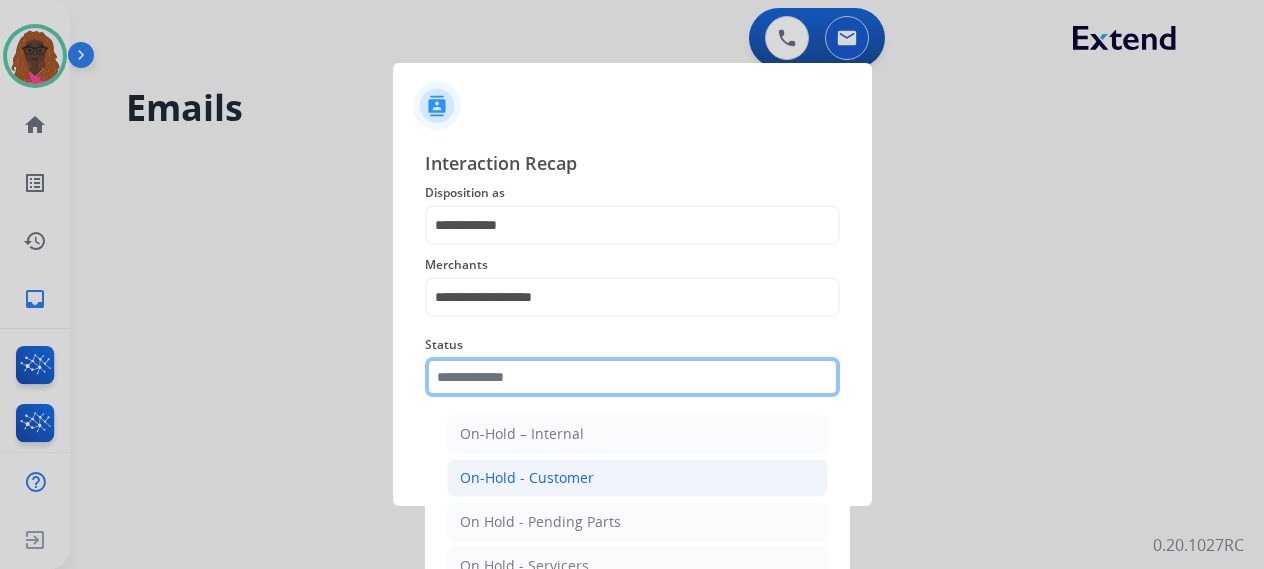 scroll, scrollTop: 0, scrollLeft: 0, axis: both 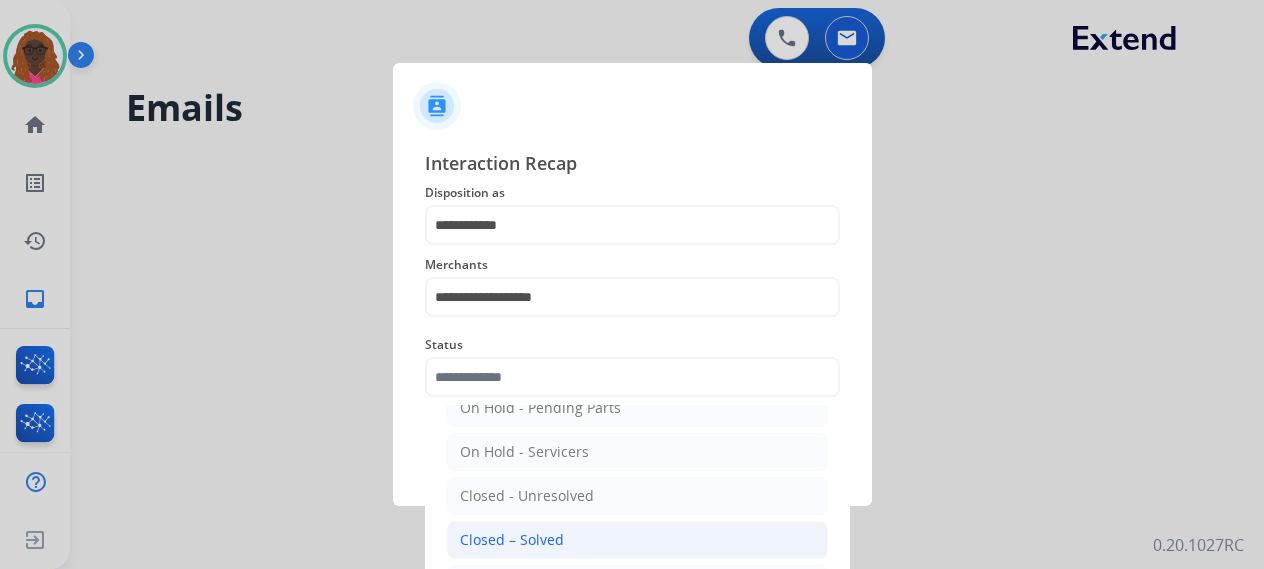click on "Closed – Solved" 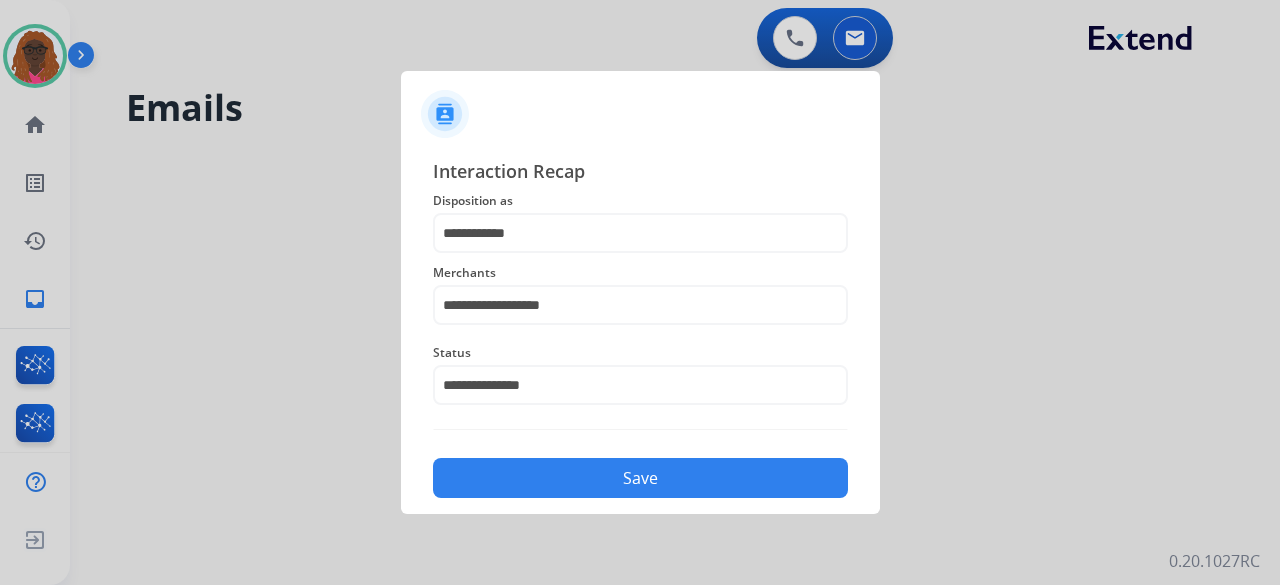 click on "Save" 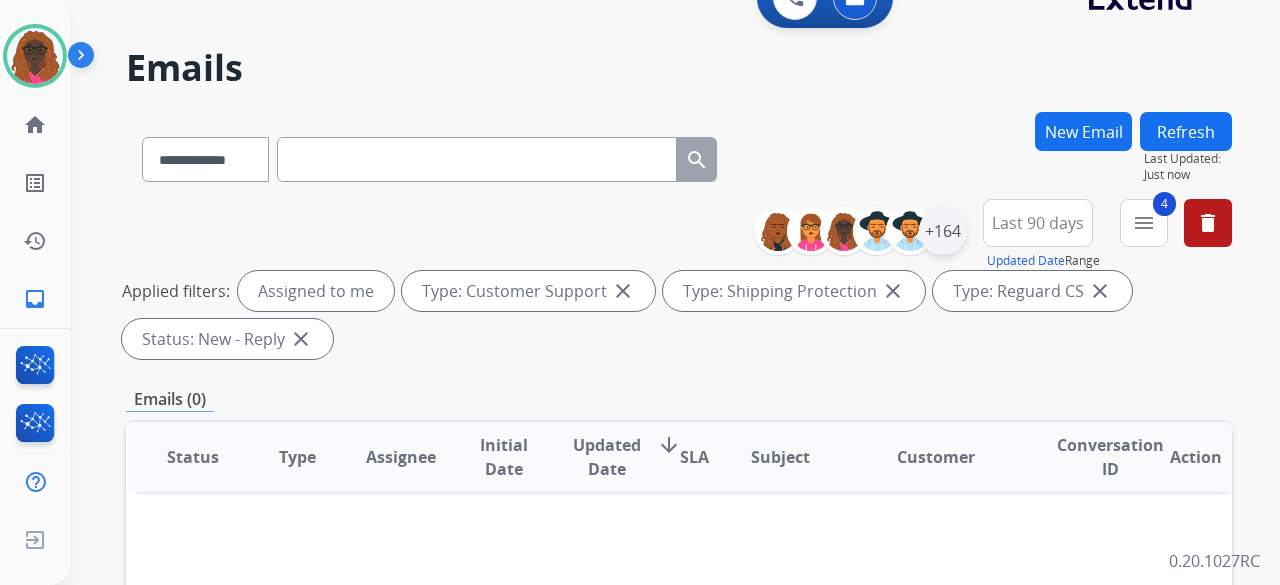 scroll, scrollTop: 0, scrollLeft: 0, axis: both 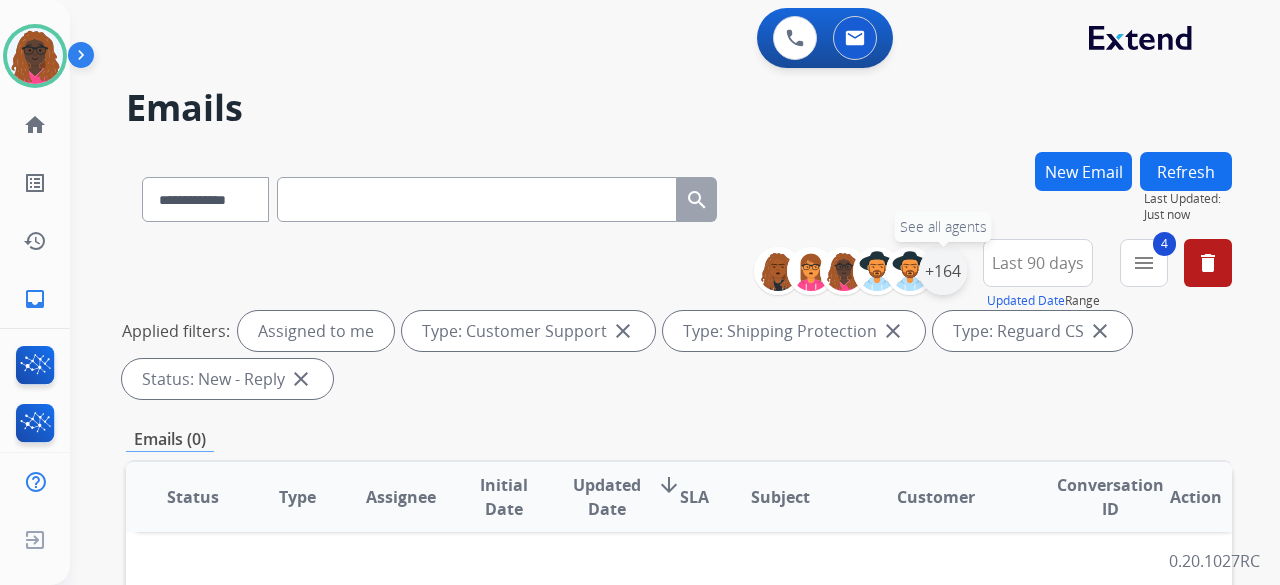 click on "+164" at bounding box center (943, 271) 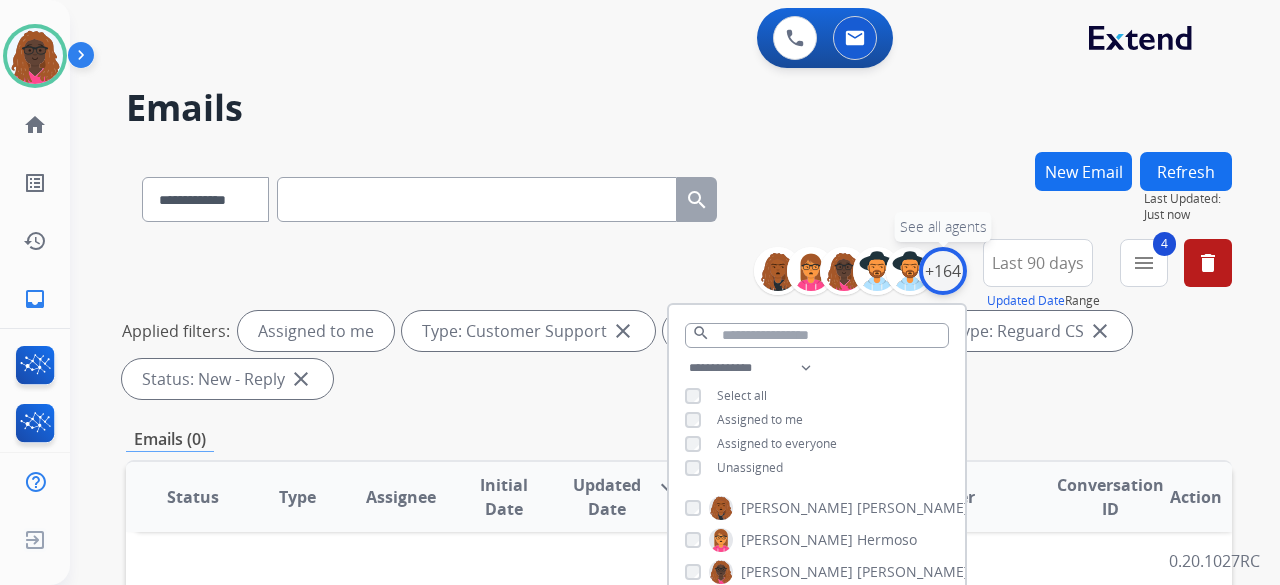 click on "+164" at bounding box center [943, 271] 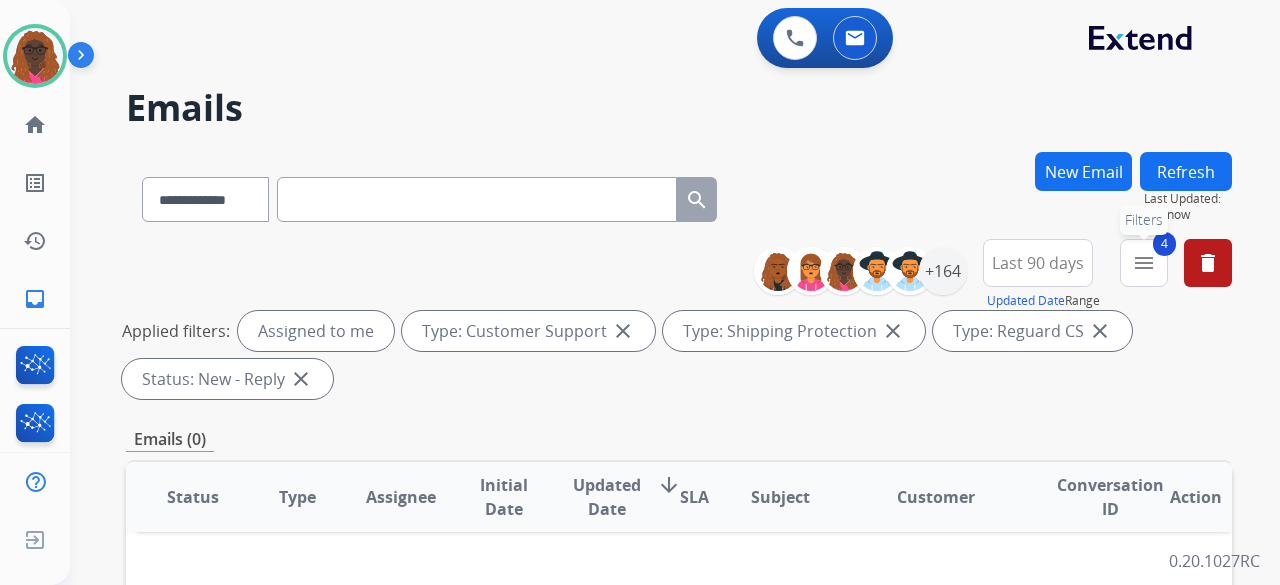 click on "menu" at bounding box center (1144, 263) 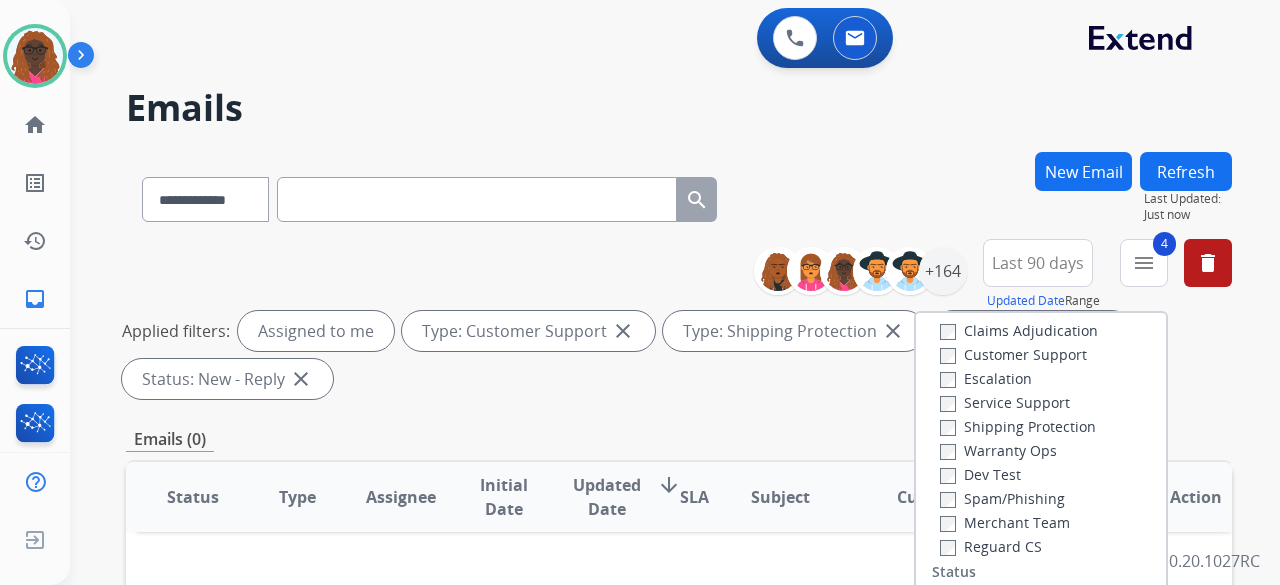 scroll, scrollTop: 0, scrollLeft: 0, axis: both 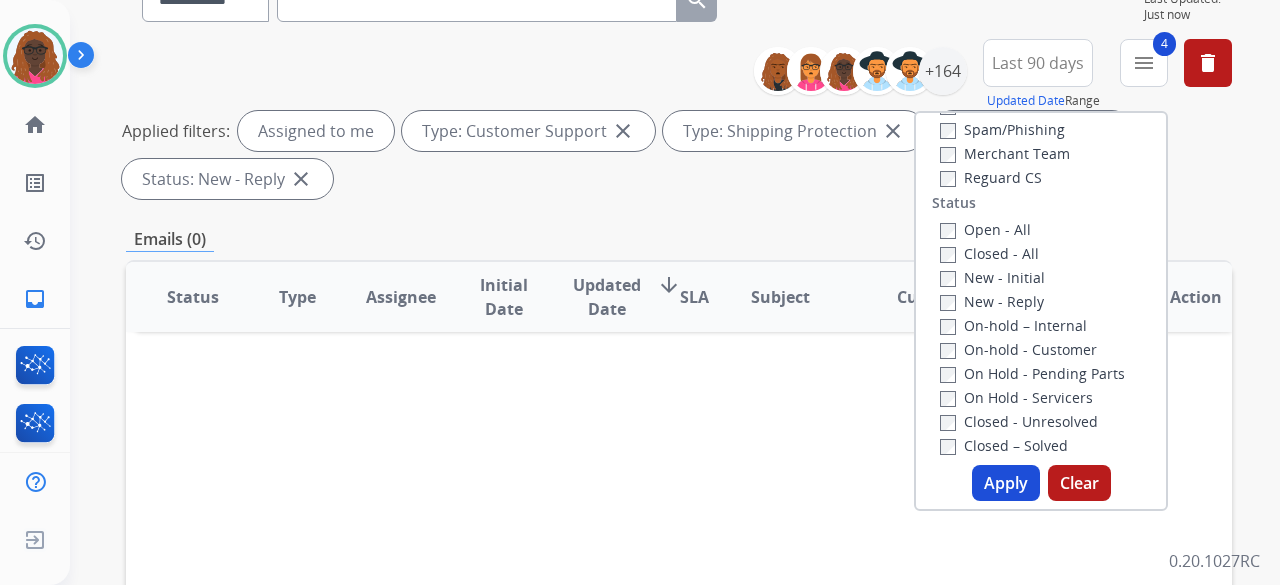 click on "Apply" at bounding box center [1006, 483] 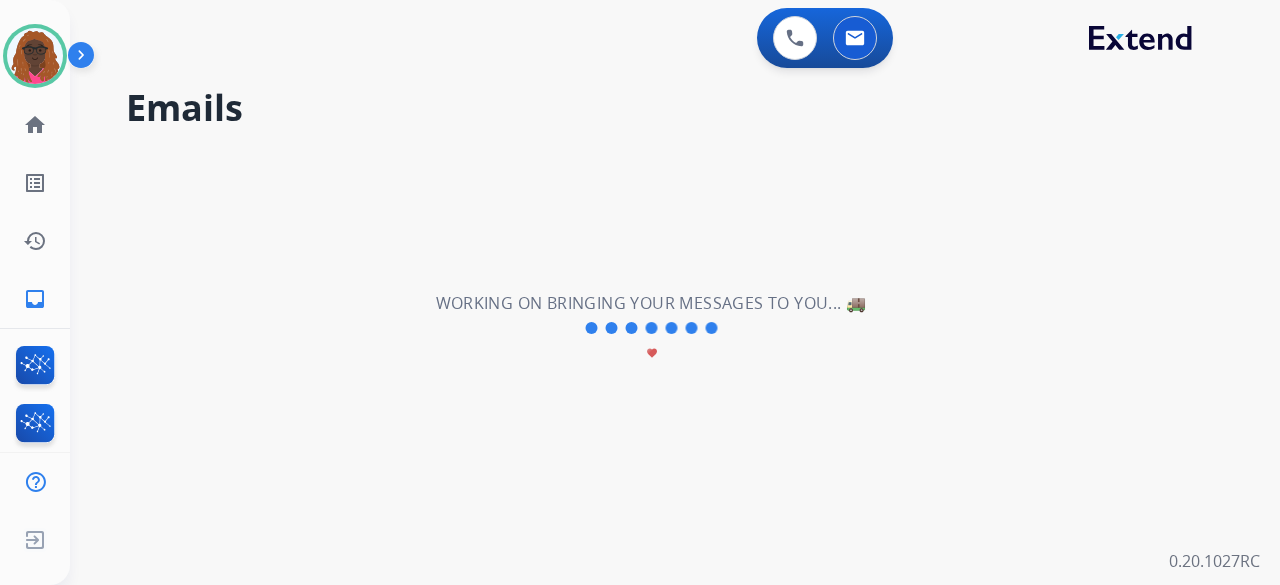 scroll, scrollTop: 0, scrollLeft: 0, axis: both 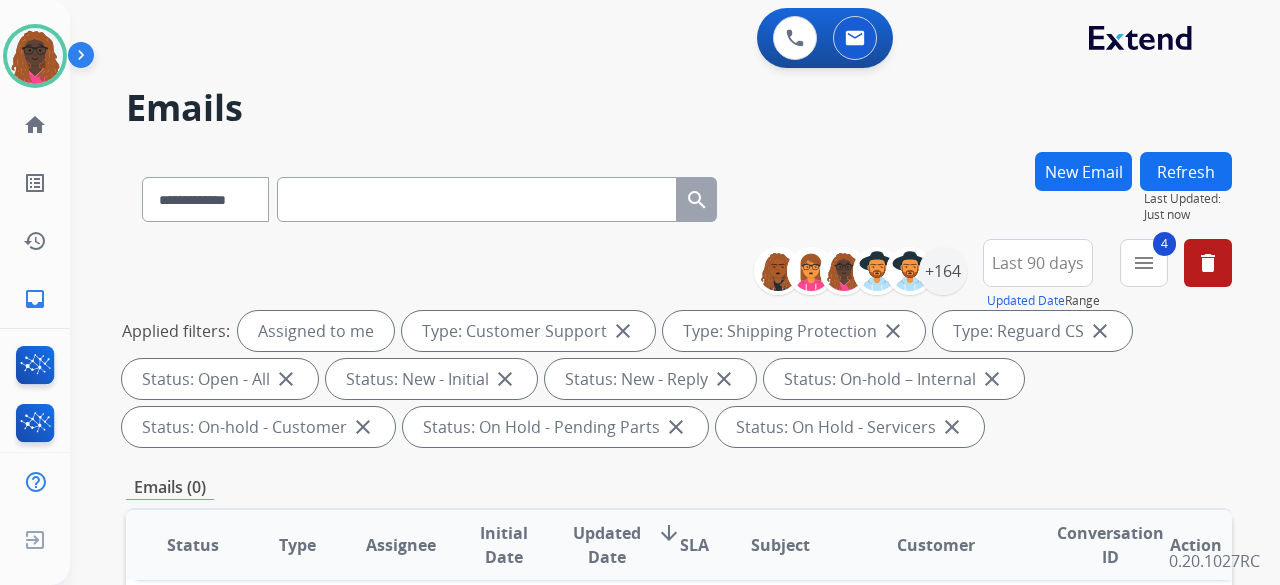 click at bounding box center (85, 59) 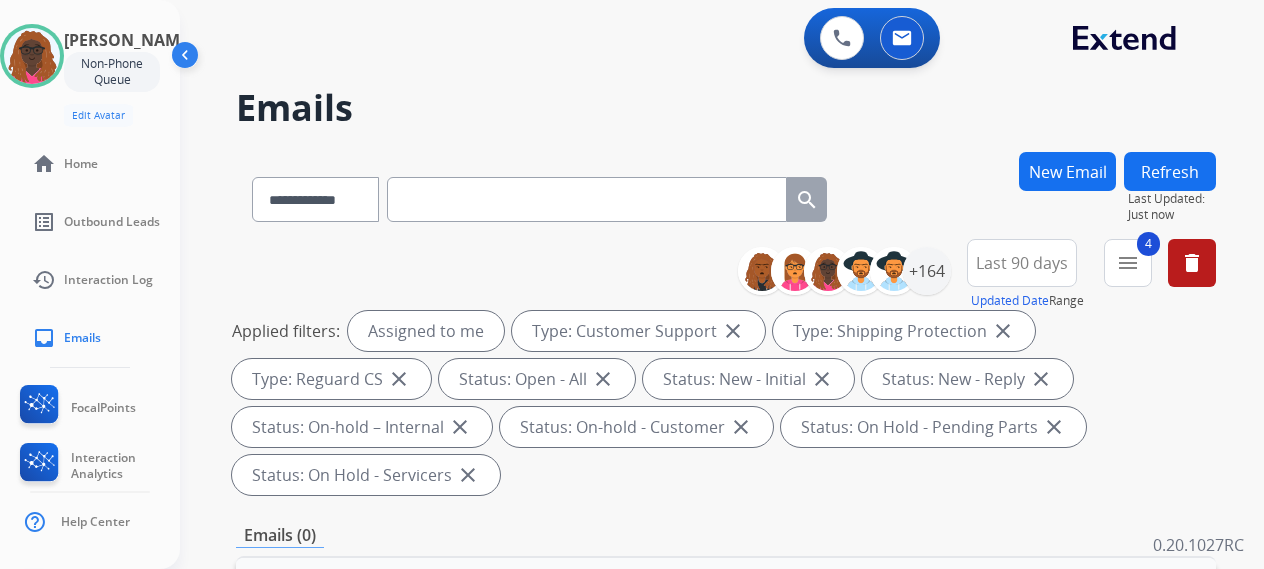 click at bounding box center (187, 59) 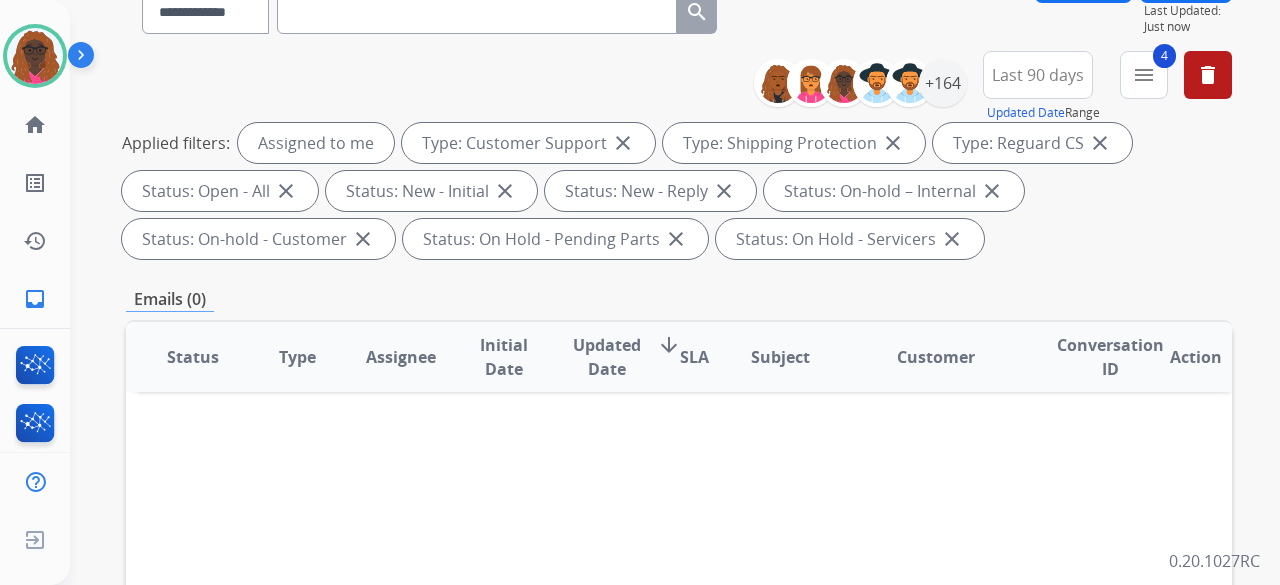 scroll, scrollTop: 0, scrollLeft: 0, axis: both 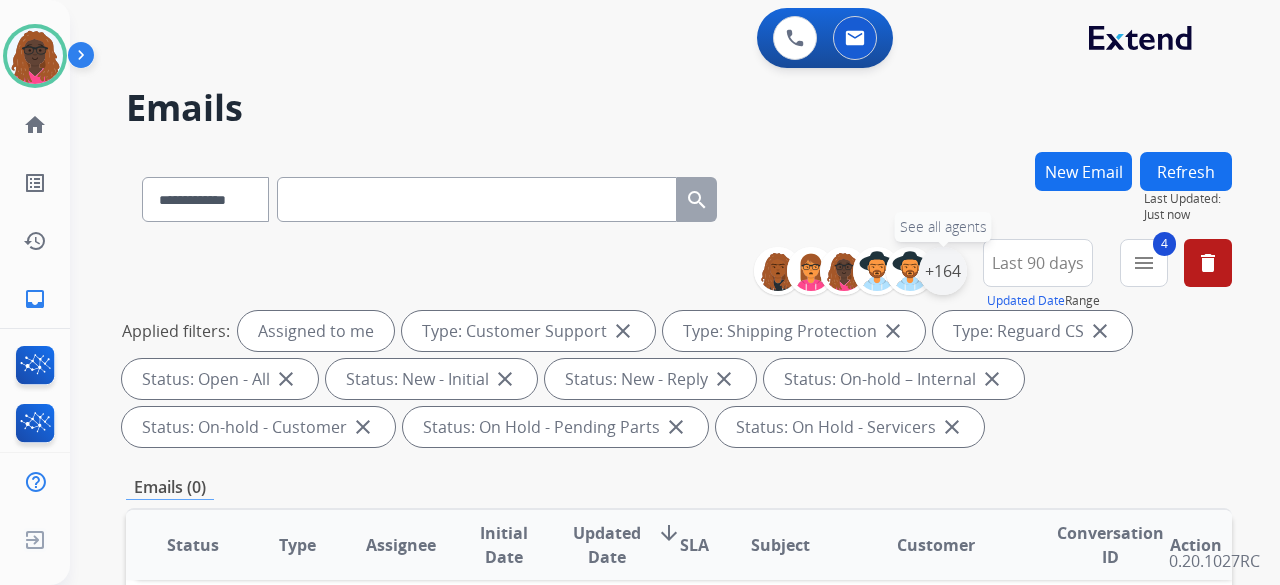 click on "+164" at bounding box center (943, 271) 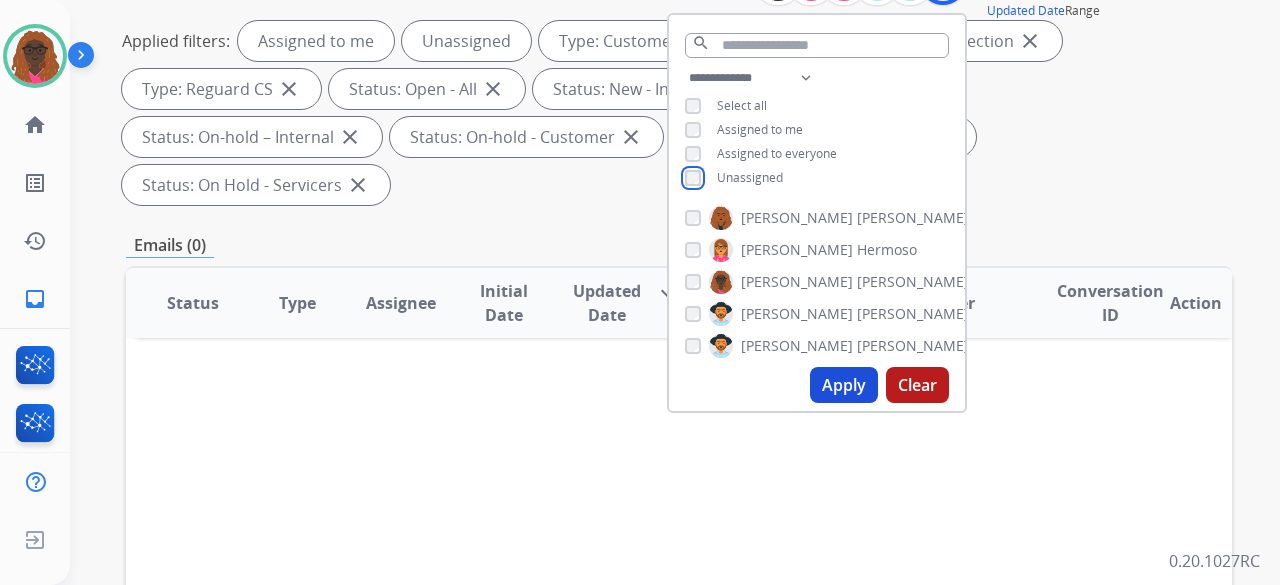 scroll, scrollTop: 300, scrollLeft: 0, axis: vertical 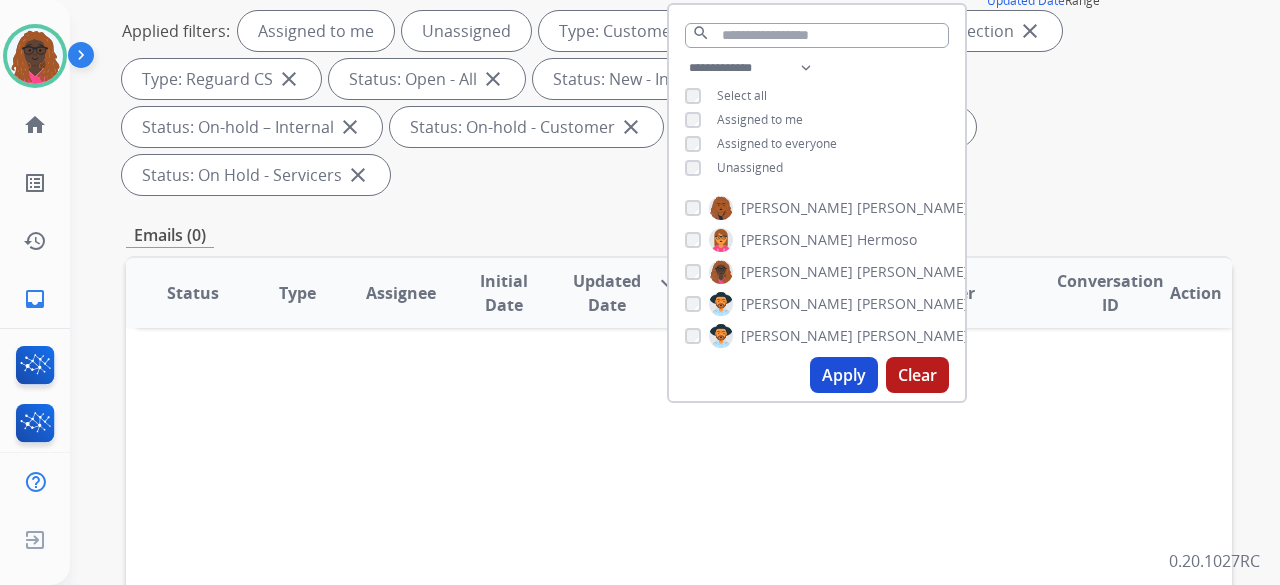 click on "Apply Clear" at bounding box center (817, 375) 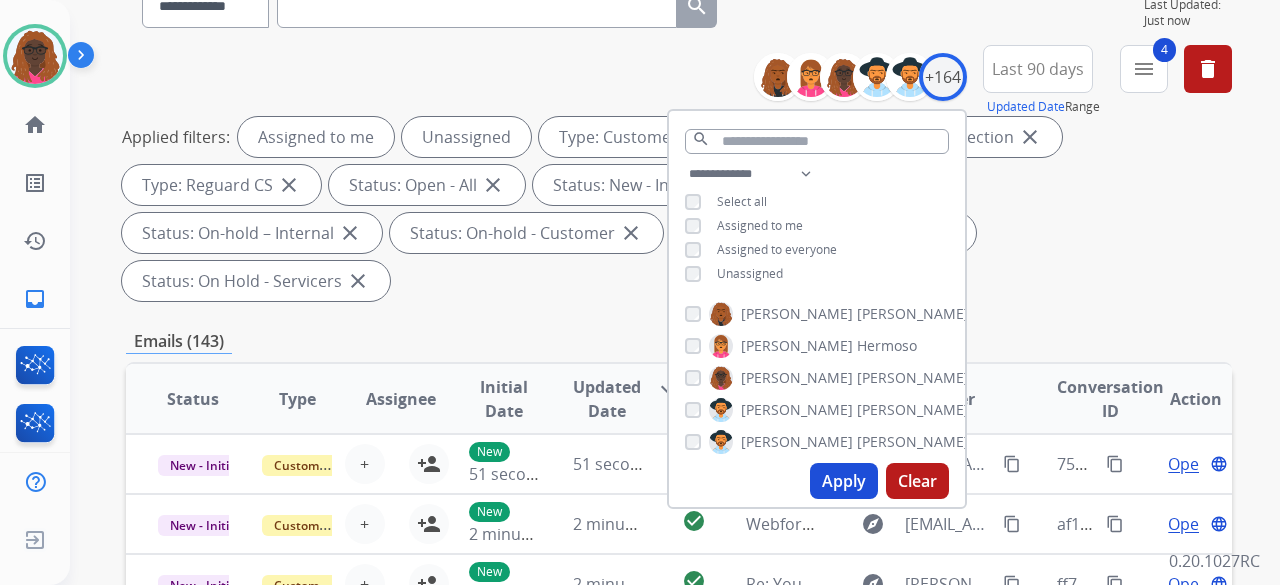 scroll, scrollTop: 200, scrollLeft: 0, axis: vertical 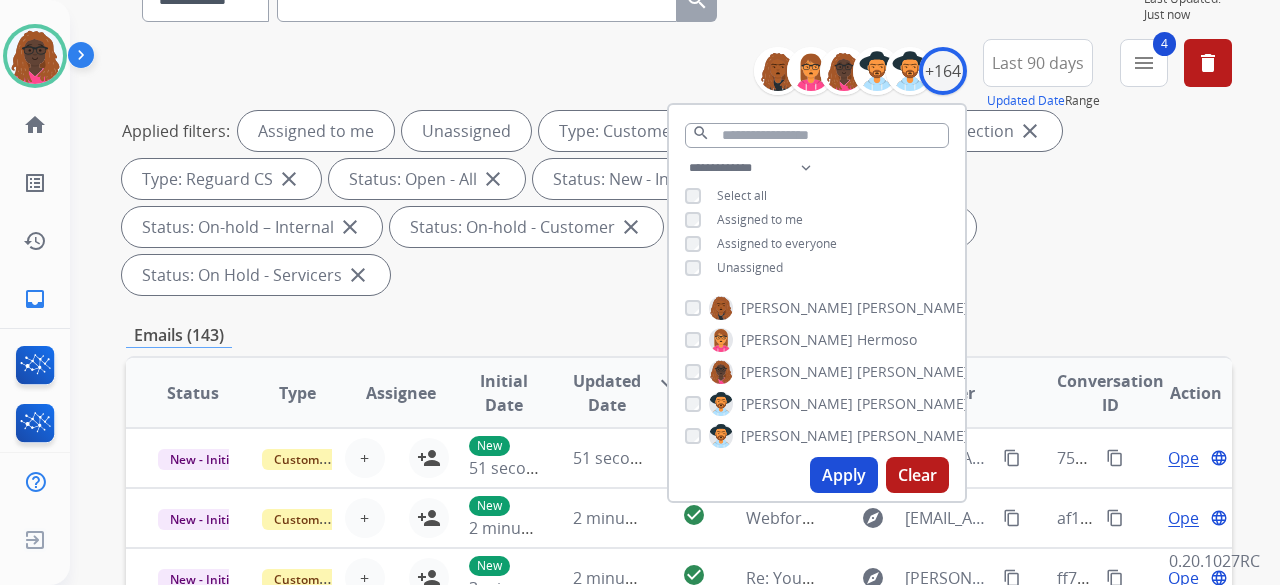 click on "**********" at bounding box center [679, 541] 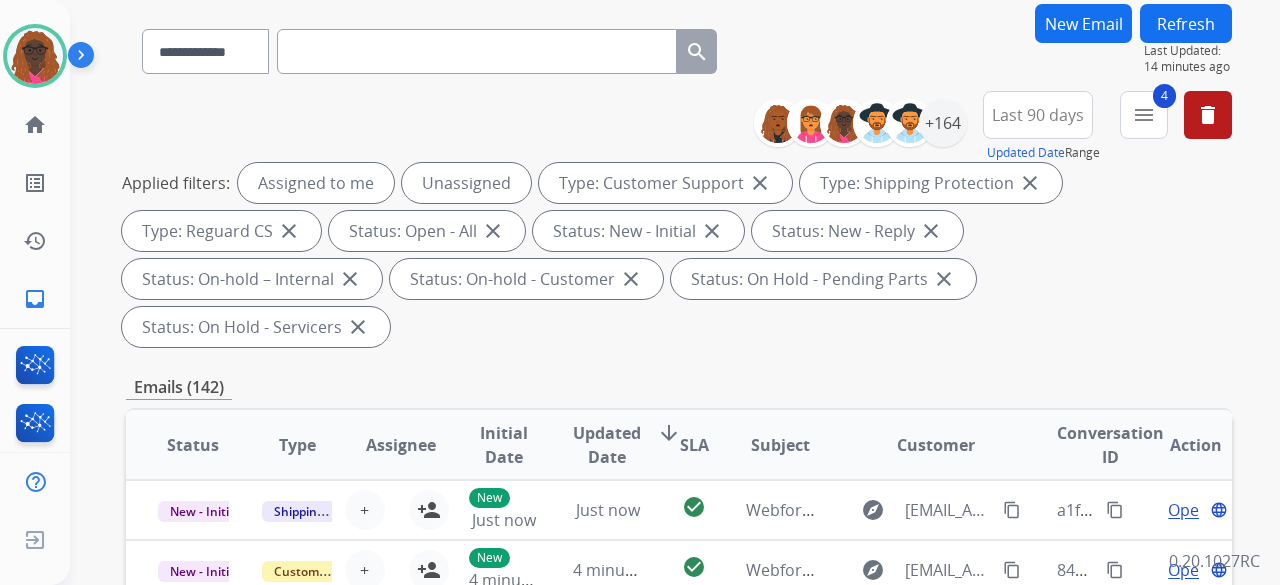 scroll, scrollTop: 100, scrollLeft: 0, axis: vertical 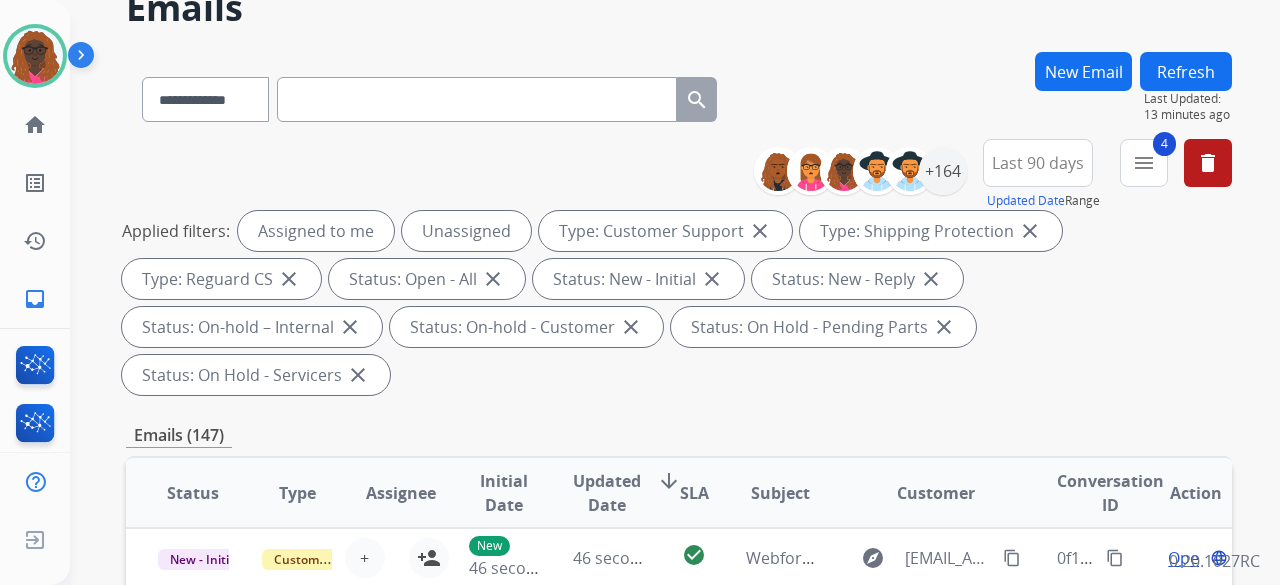 click at bounding box center (85, 59) 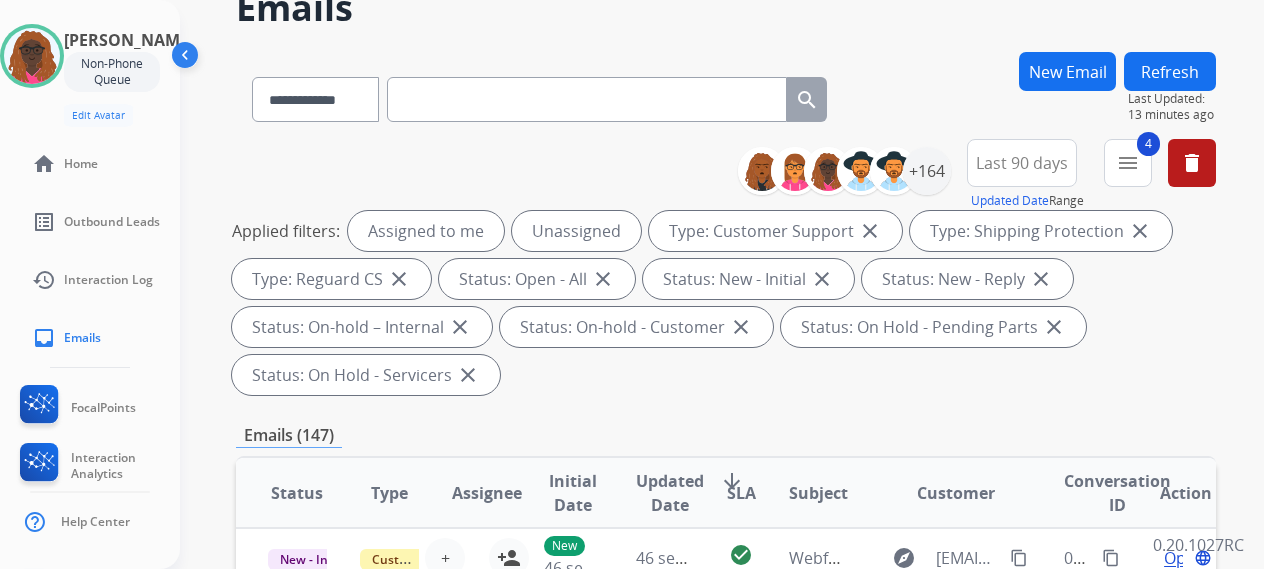 click at bounding box center [187, 59] 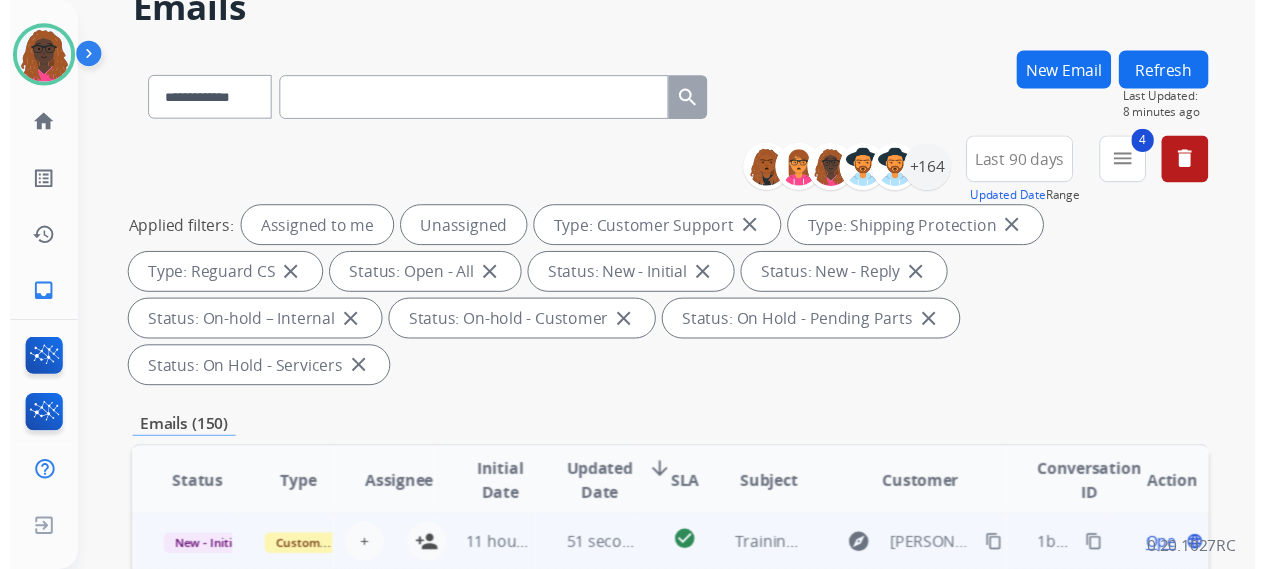 scroll, scrollTop: 0, scrollLeft: 0, axis: both 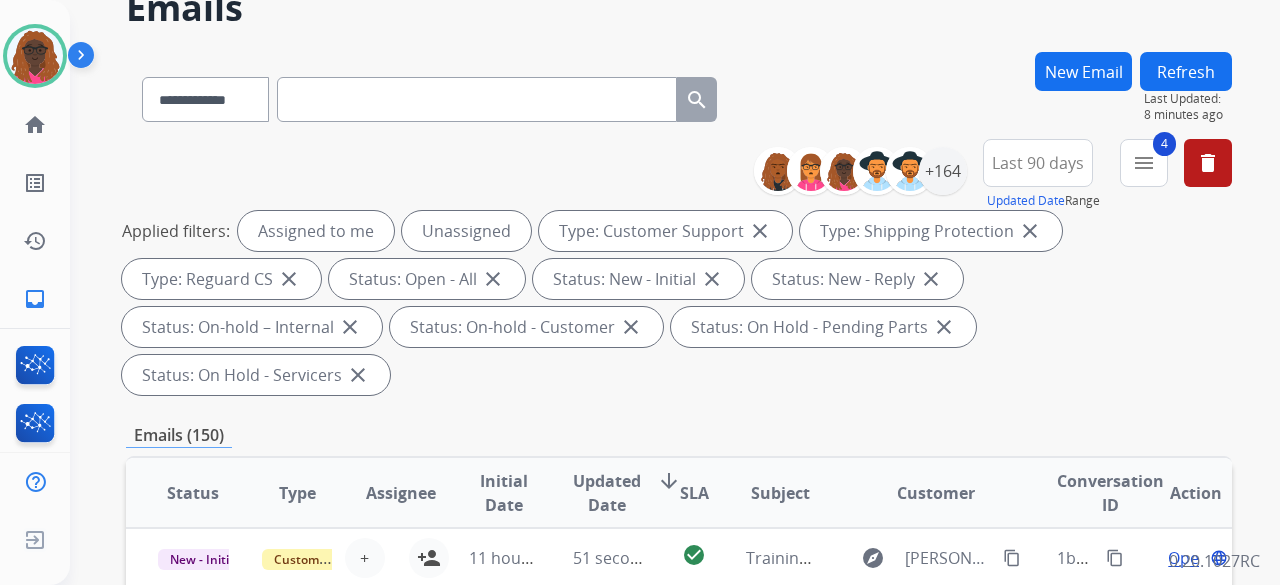 click on "New Email" at bounding box center (1083, 71) 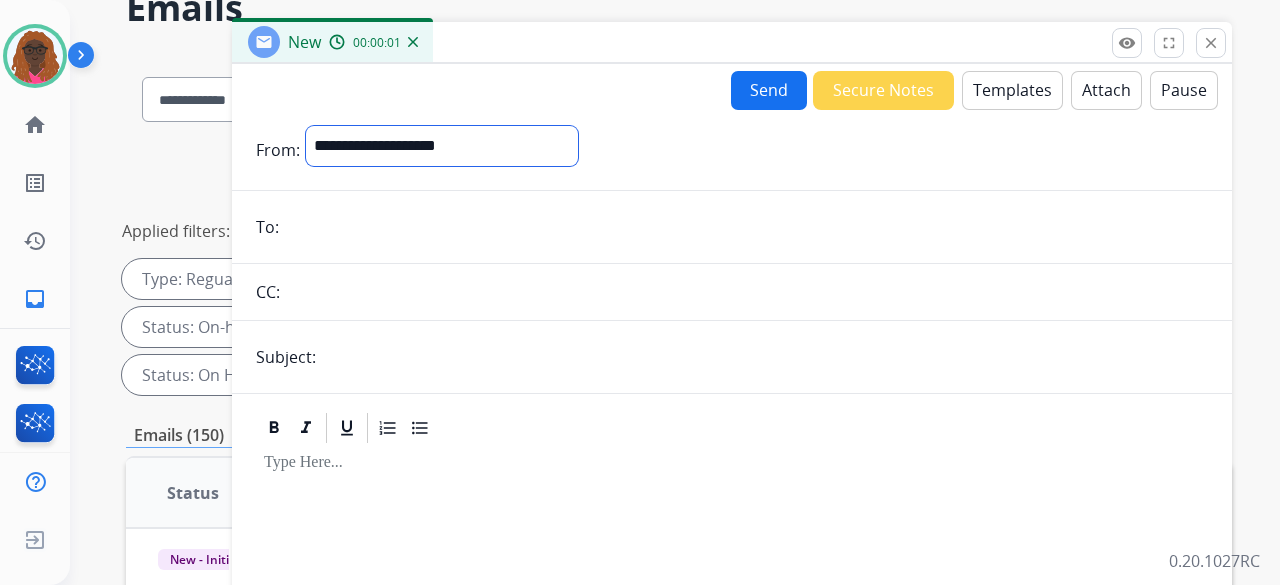 click on "**********" at bounding box center (442, 146) 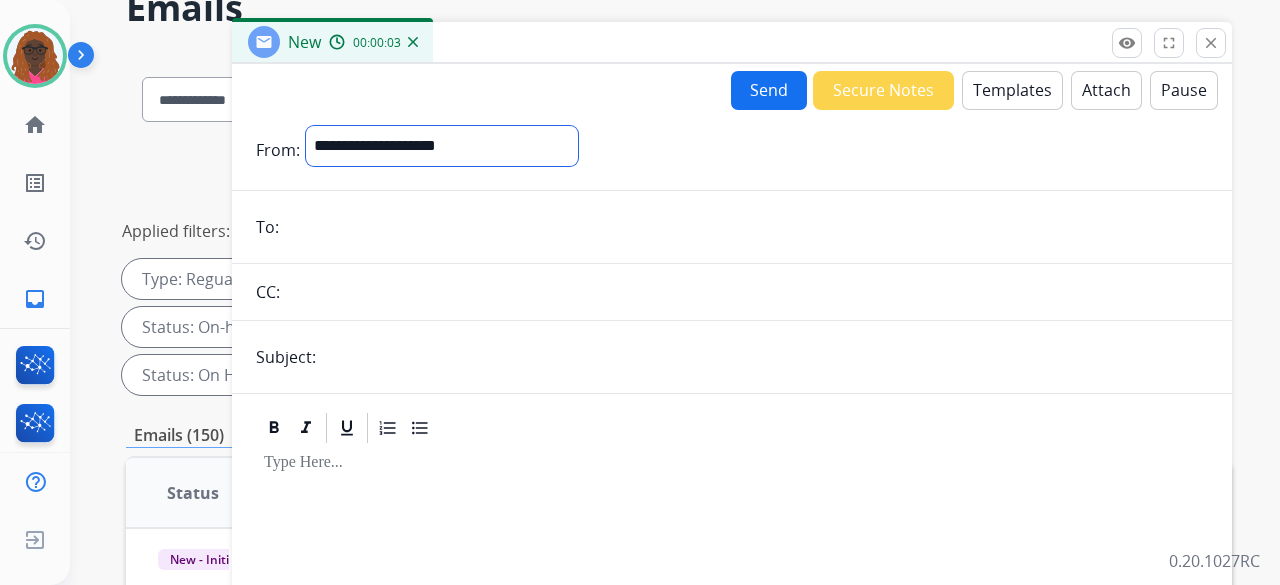 select on "**********" 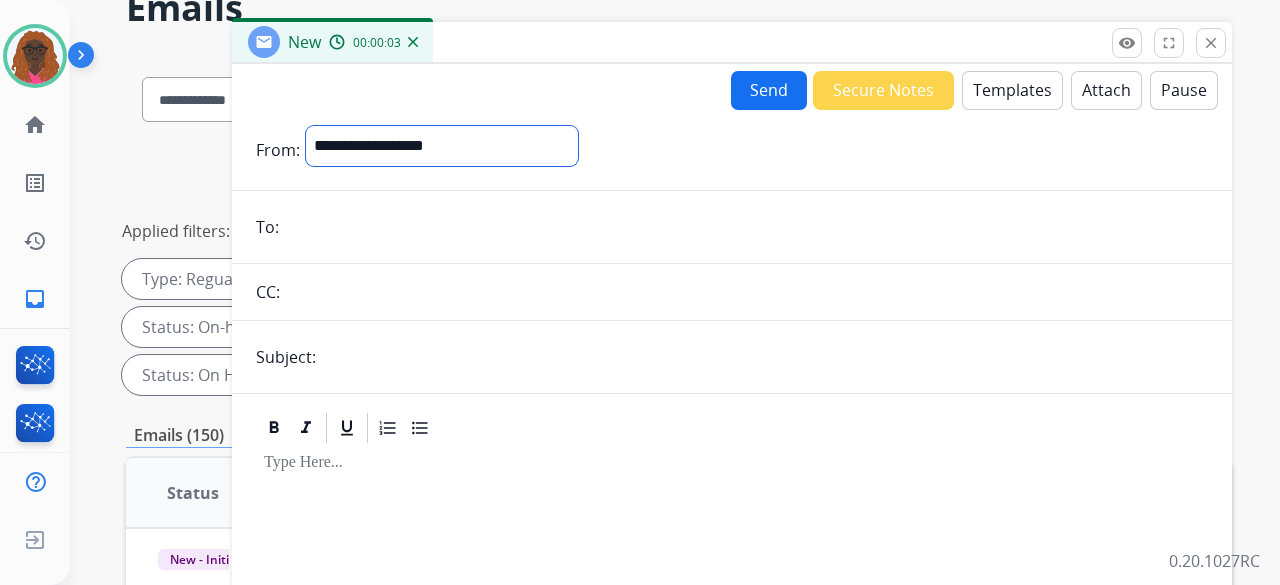 click on "**********" at bounding box center (442, 146) 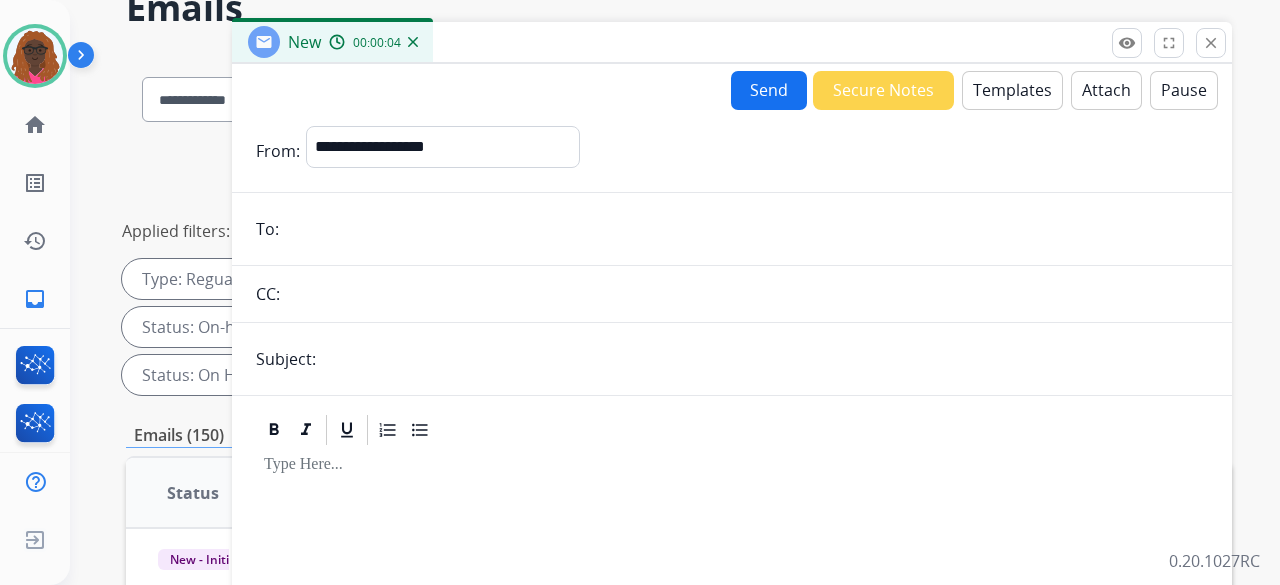 click at bounding box center [746, 229] 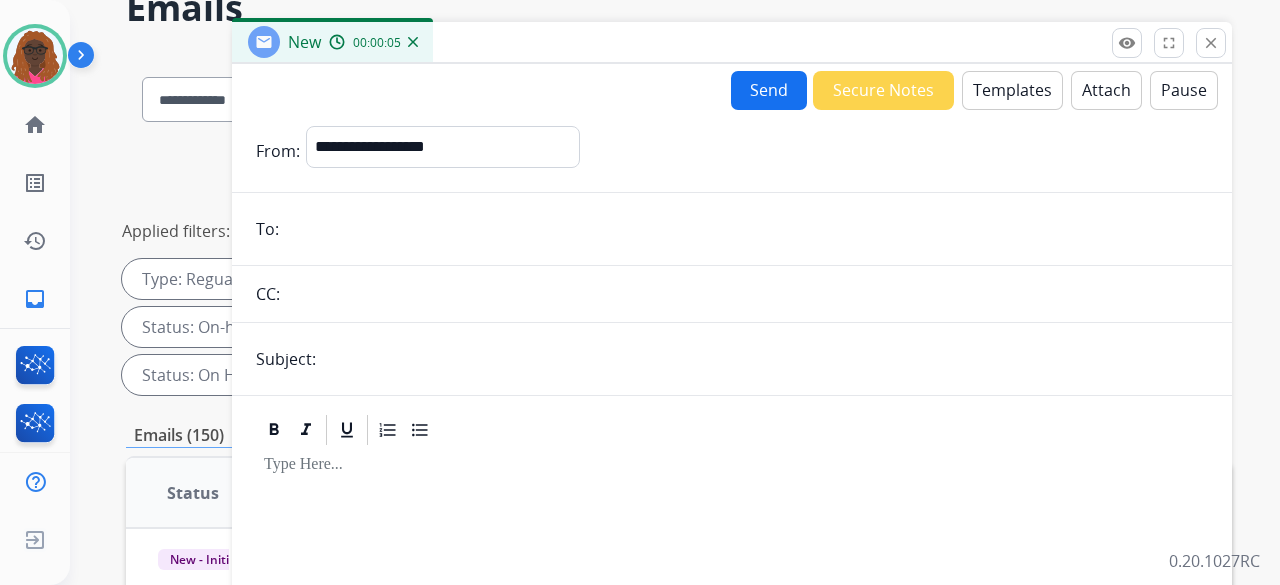 click at bounding box center [746, 229] 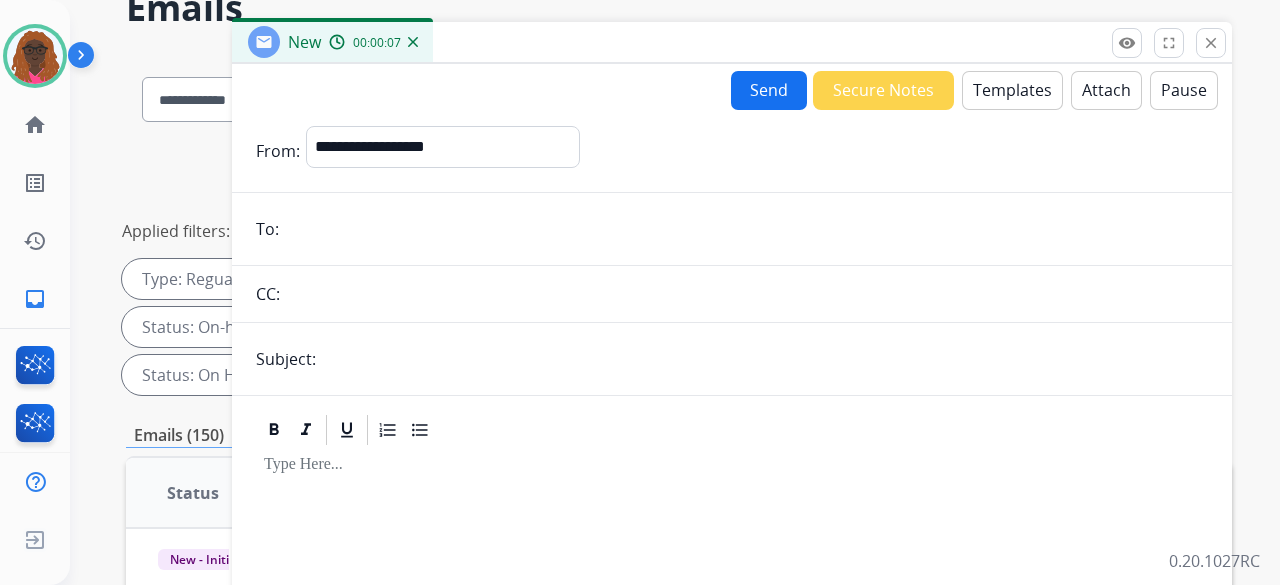 paste on "**********" 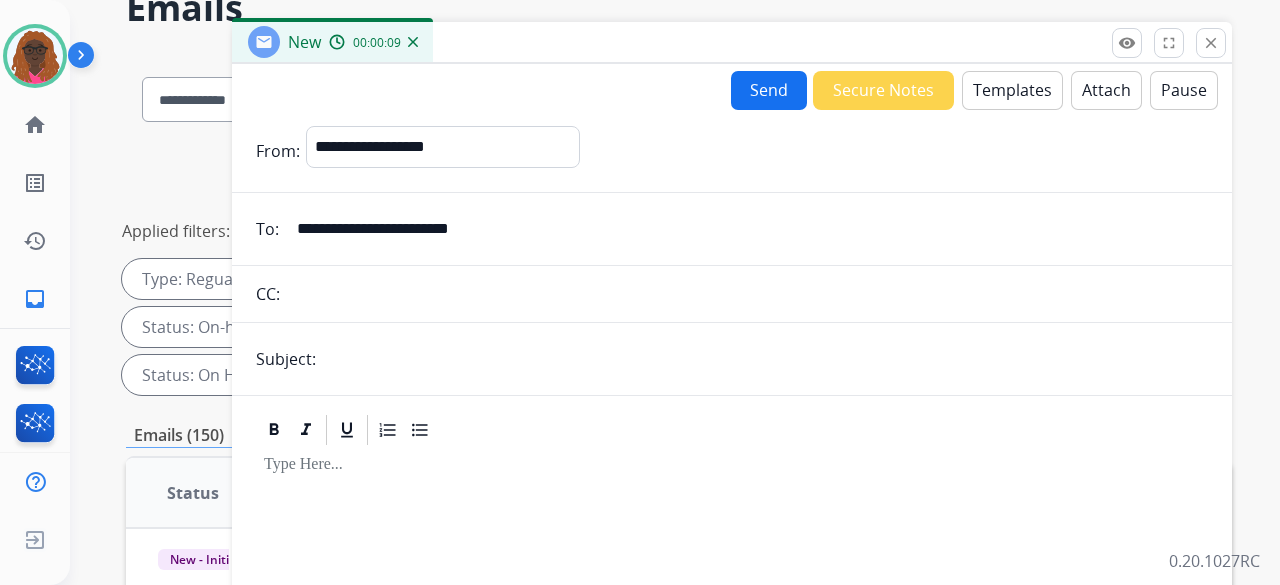 type on "**********" 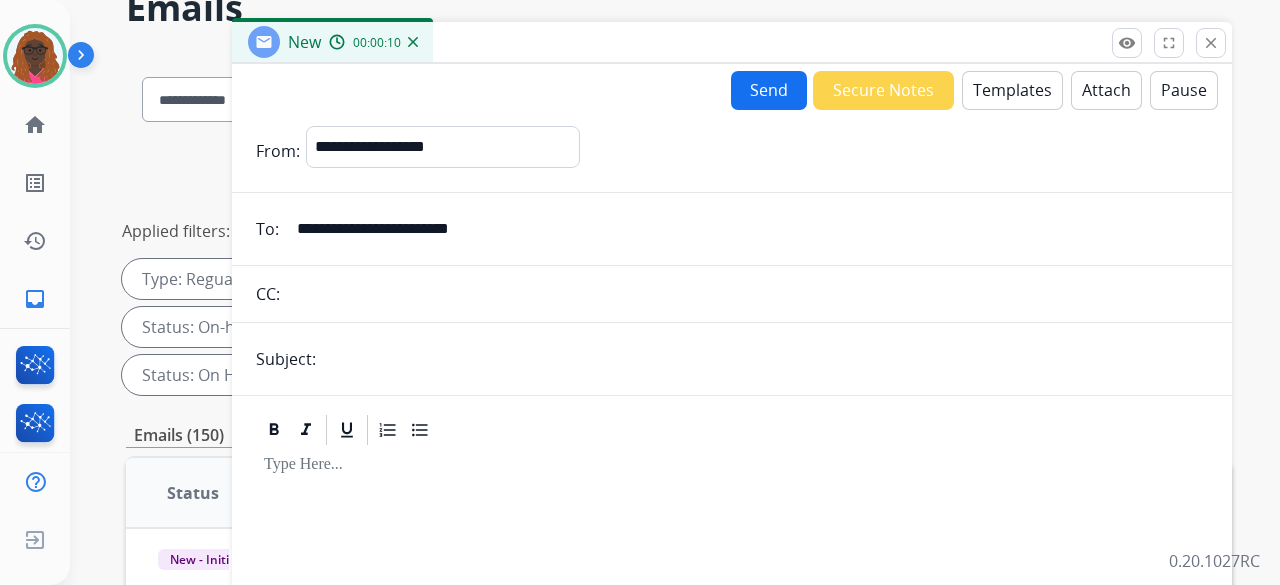 type on "**********" 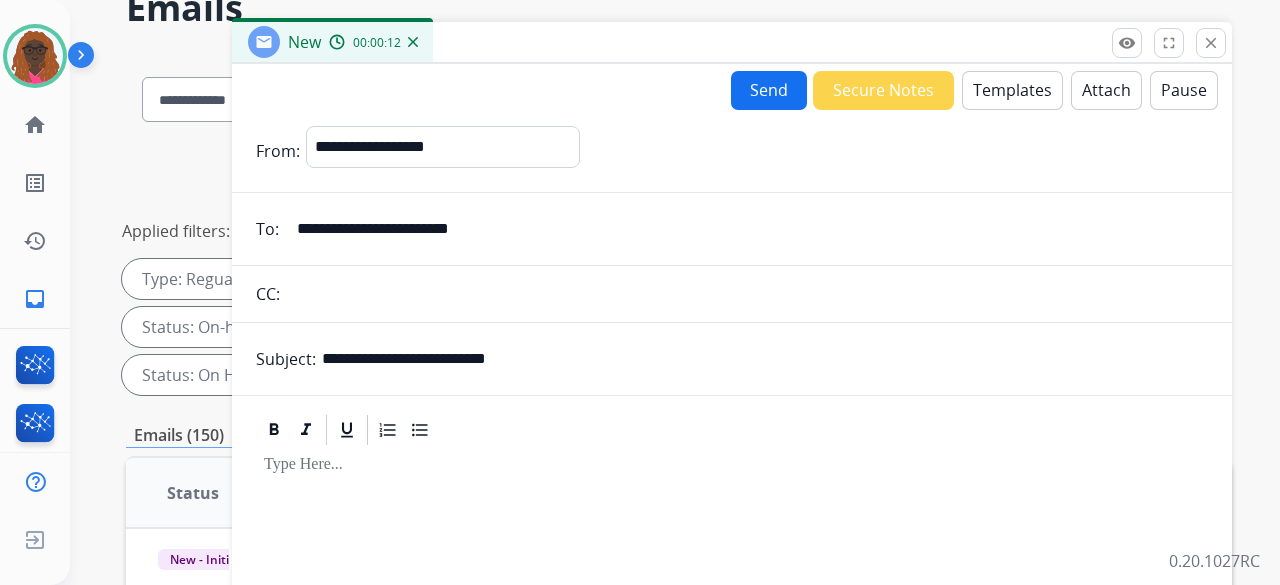 click at bounding box center [732, 696] 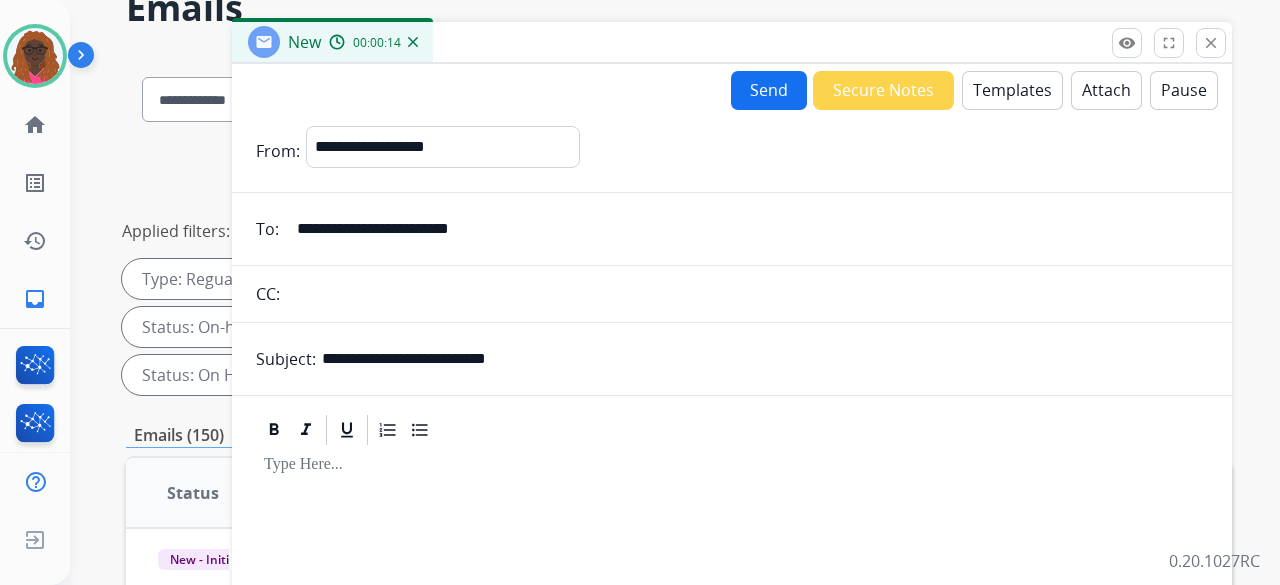 click on "Templates" at bounding box center (1012, 90) 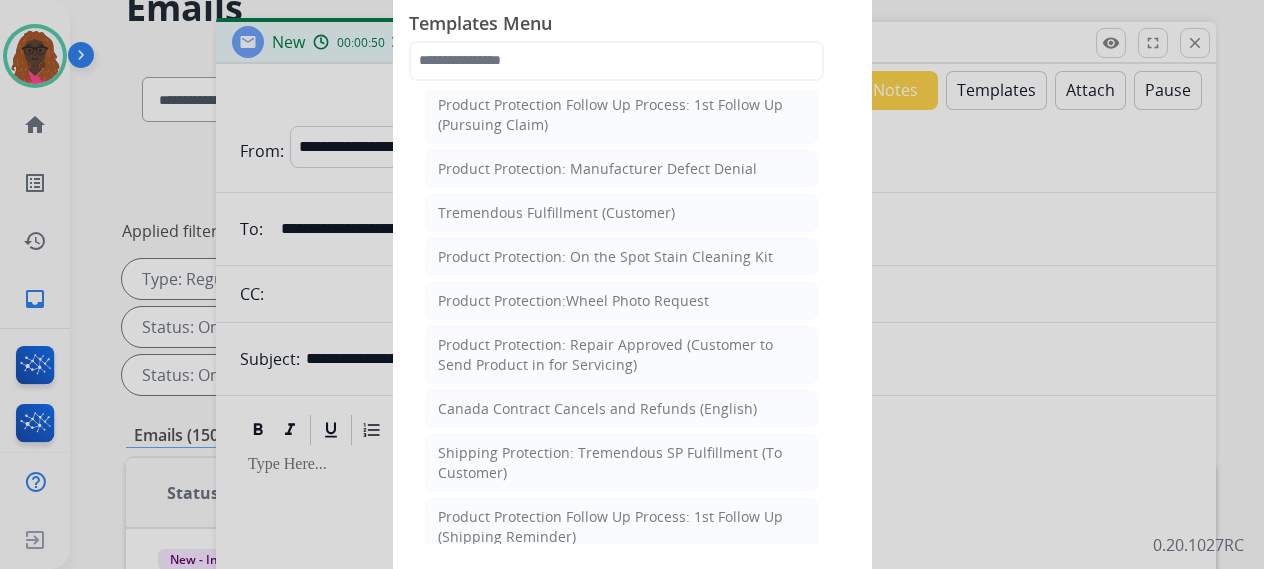 scroll, scrollTop: 0, scrollLeft: 0, axis: both 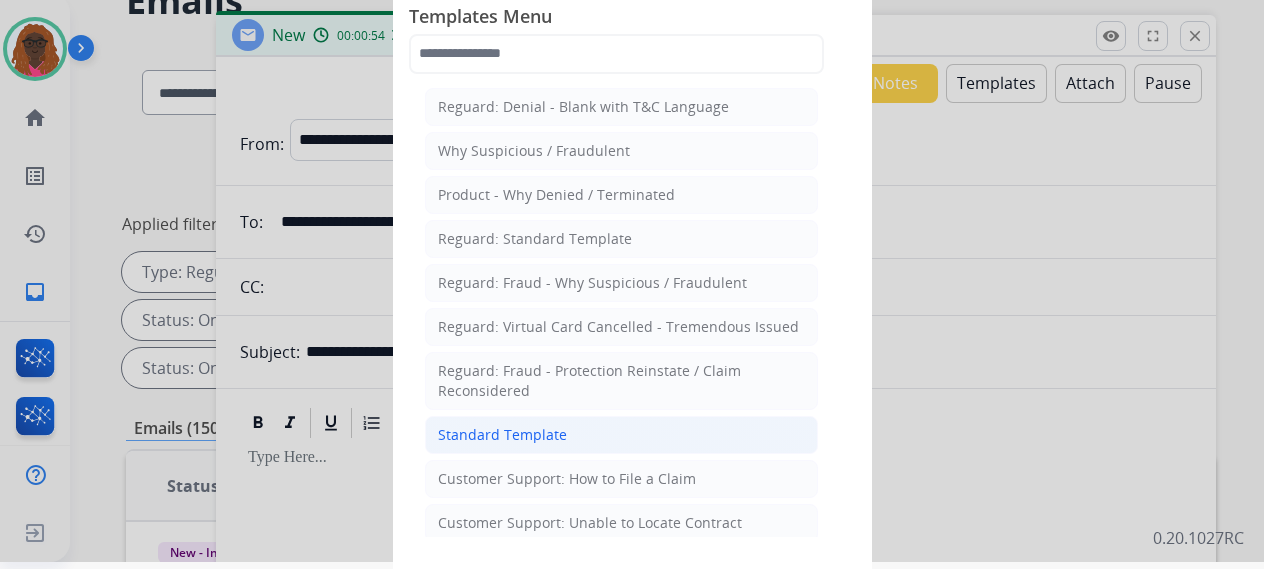 click on "Standard Template" 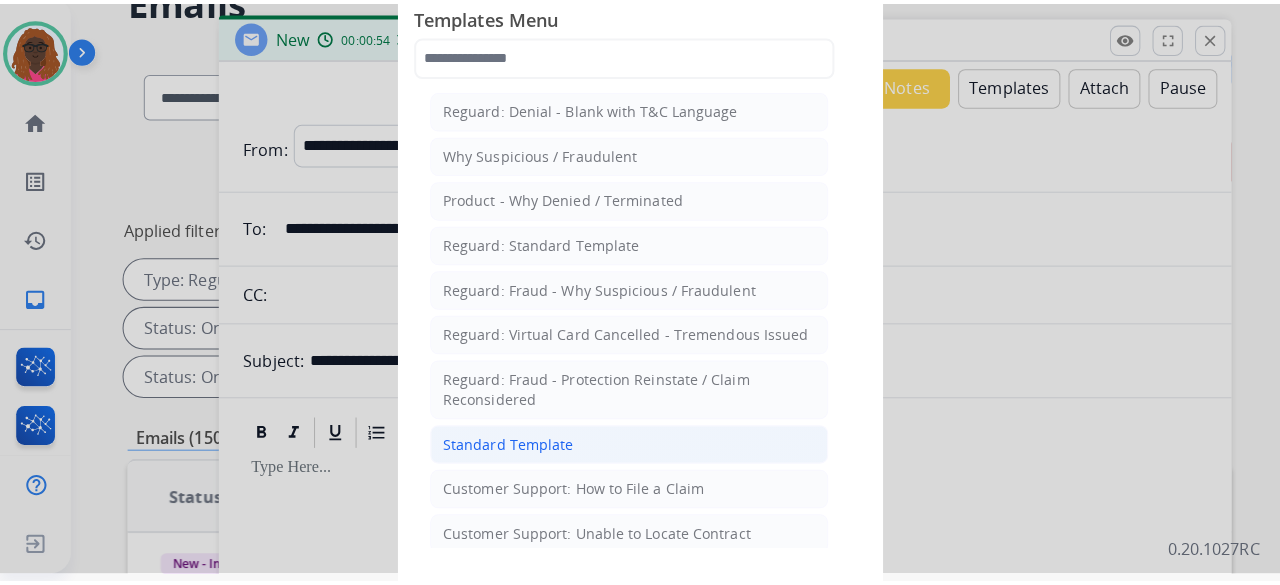 scroll, scrollTop: 0, scrollLeft: 0, axis: both 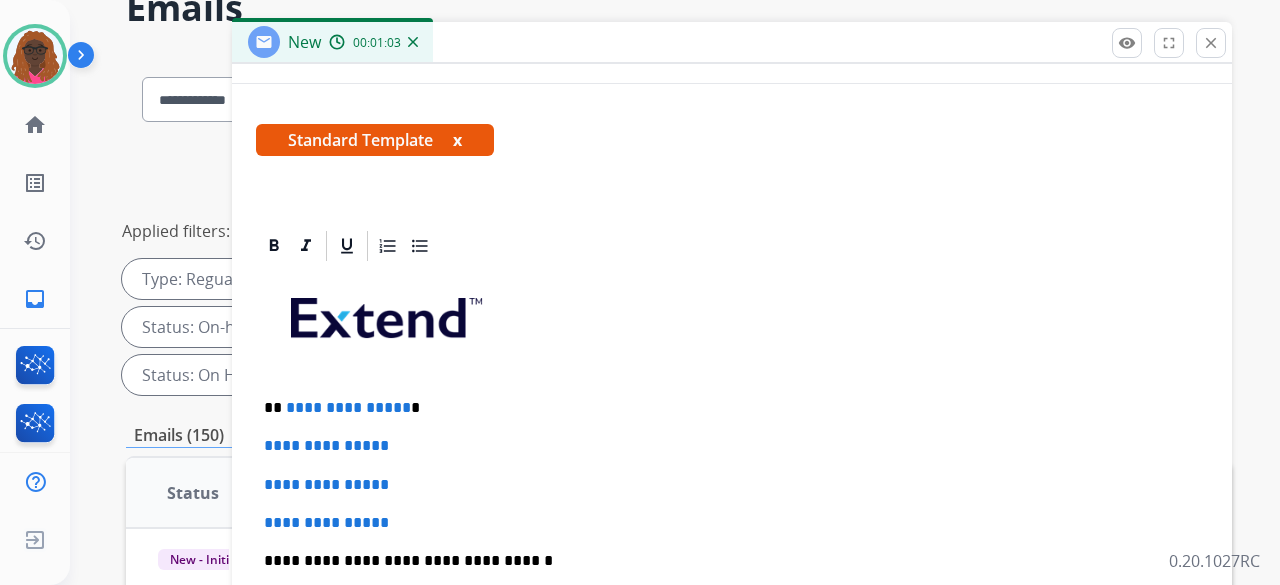 click on "**********" at bounding box center (348, 407) 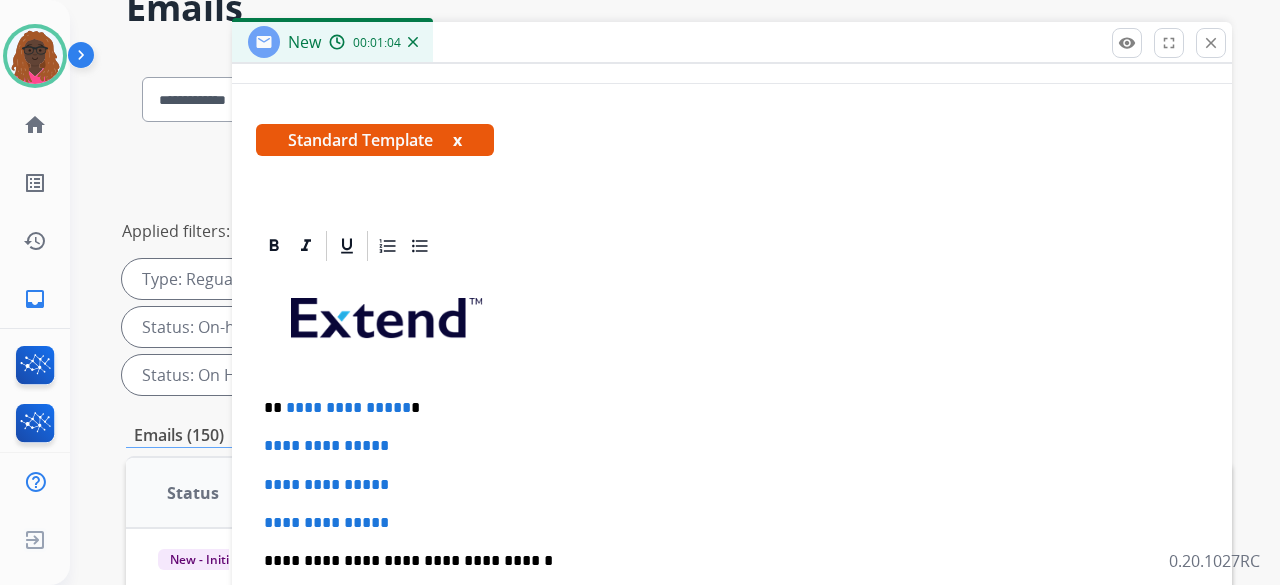type 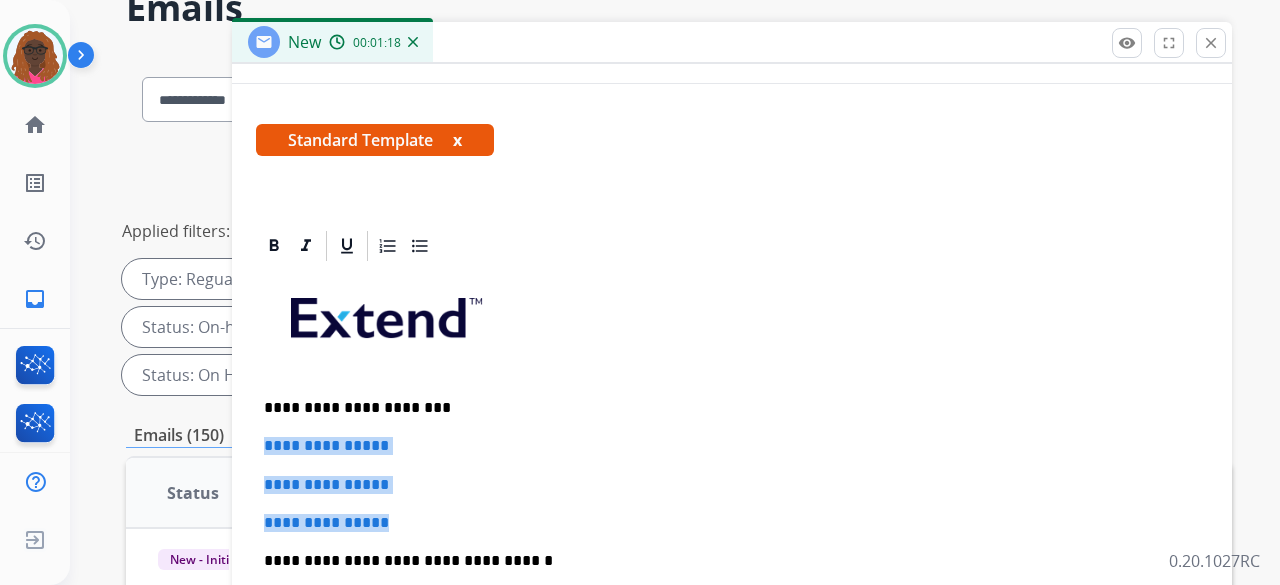 drag, startPoint x: 265, startPoint y: 411, endPoint x: 400, endPoint y: 483, distance: 153 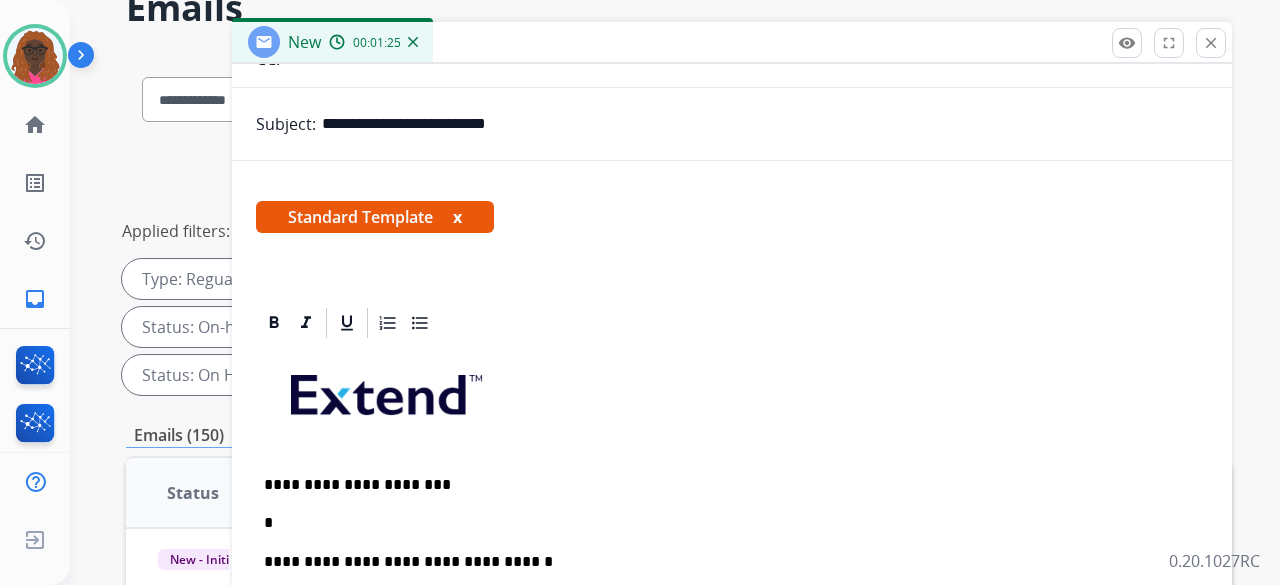 scroll, scrollTop: 268, scrollLeft: 0, axis: vertical 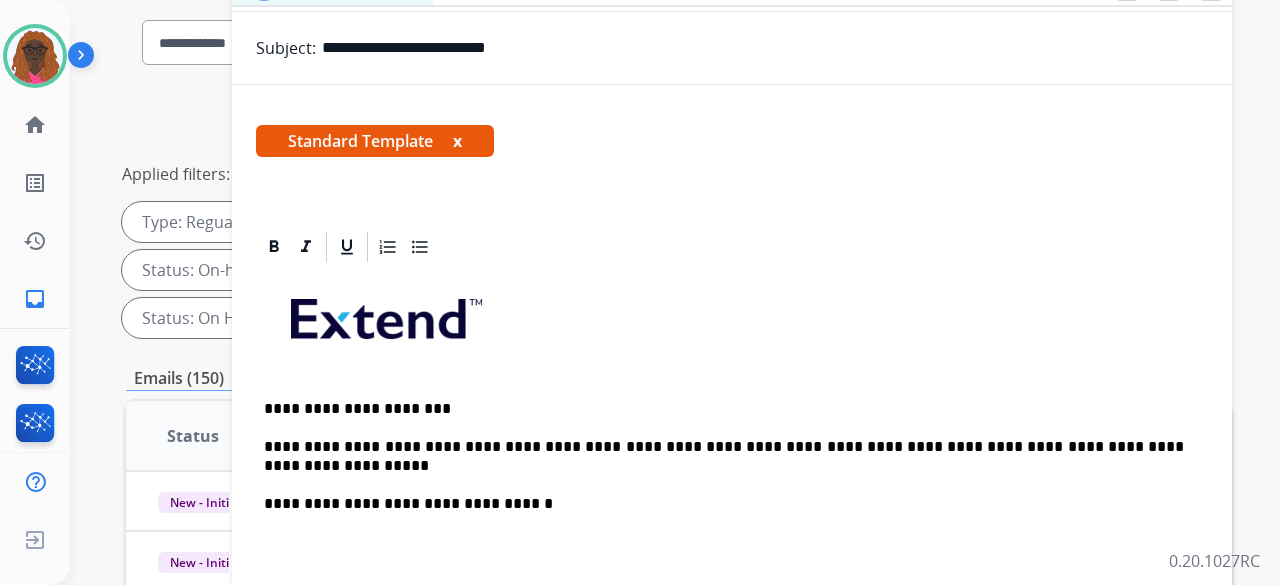 click on "**********" at bounding box center (732, 580) 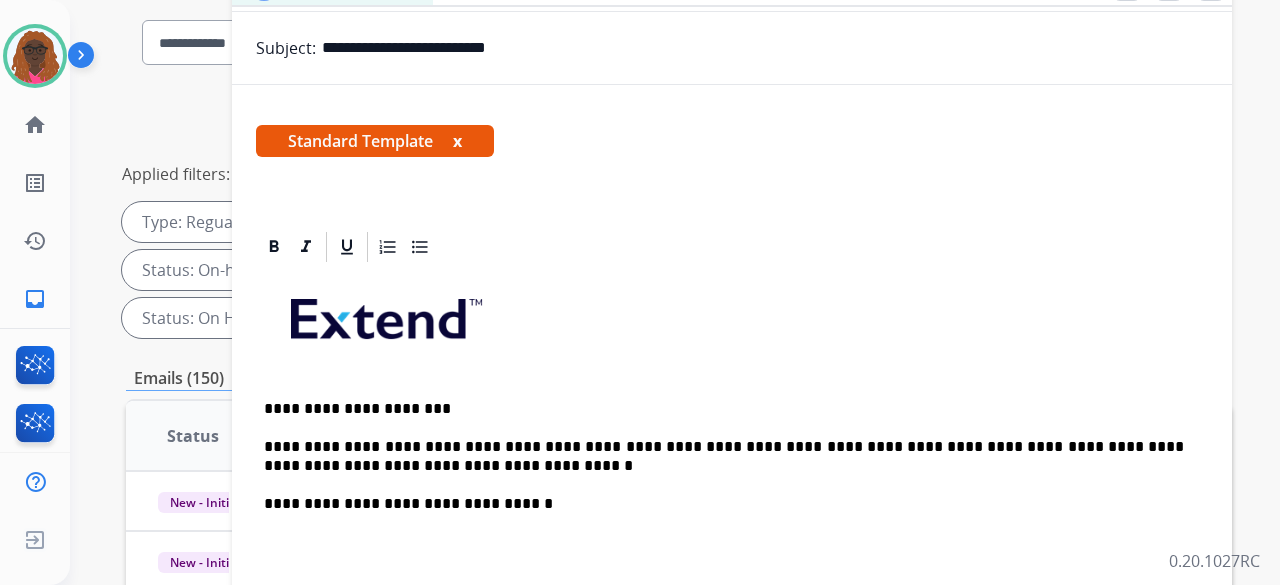click on "**********" at bounding box center (724, 456) 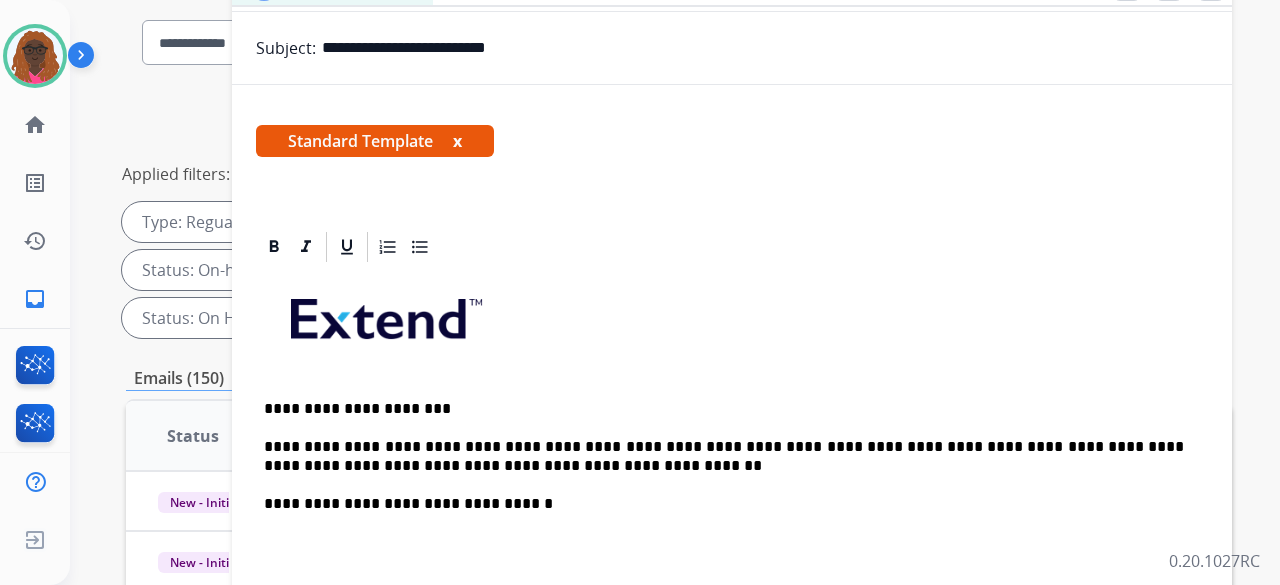 click on "**********" at bounding box center [724, 456] 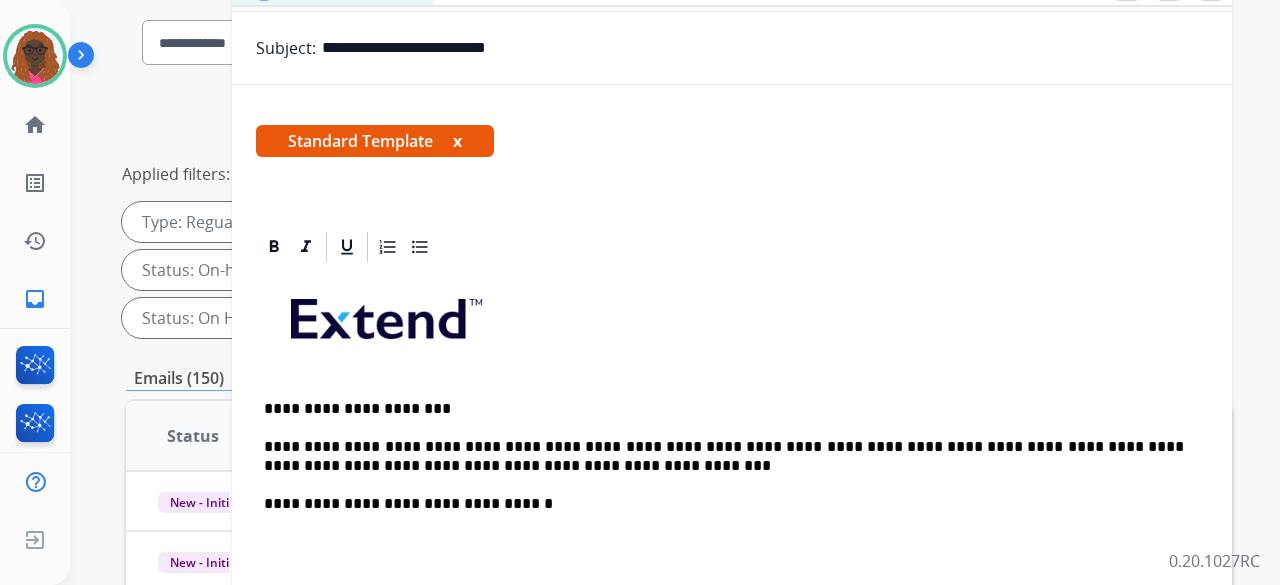 click on "**********" at bounding box center (724, 504) 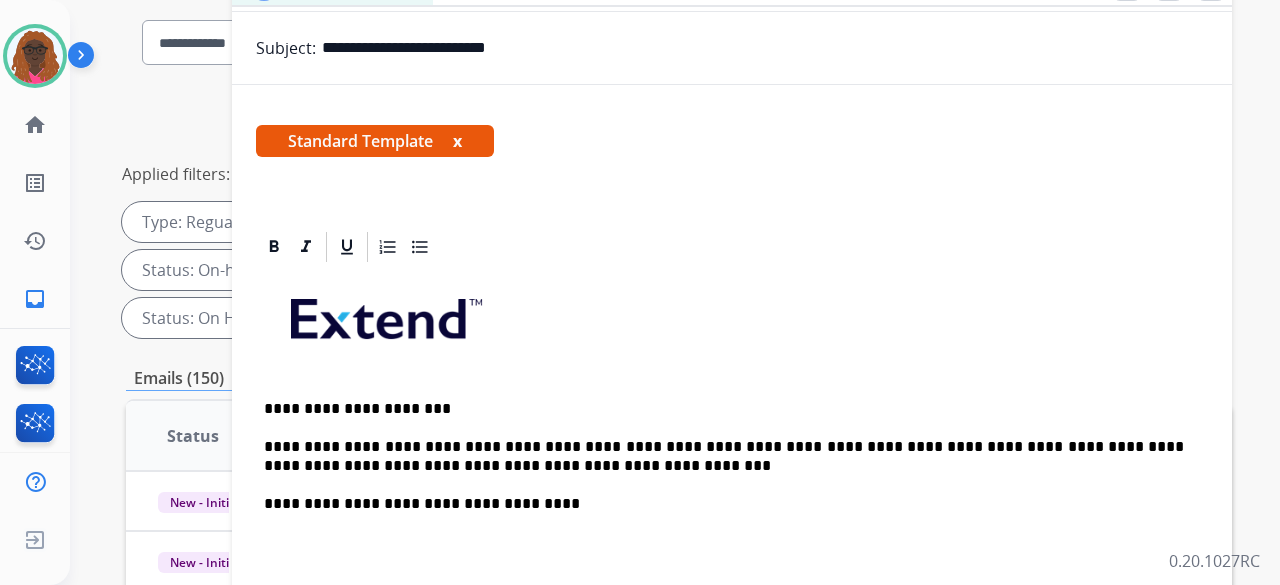 drag, startPoint x: 414, startPoint y: 475, endPoint x: 453, endPoint y: 479, distance: 39.20459 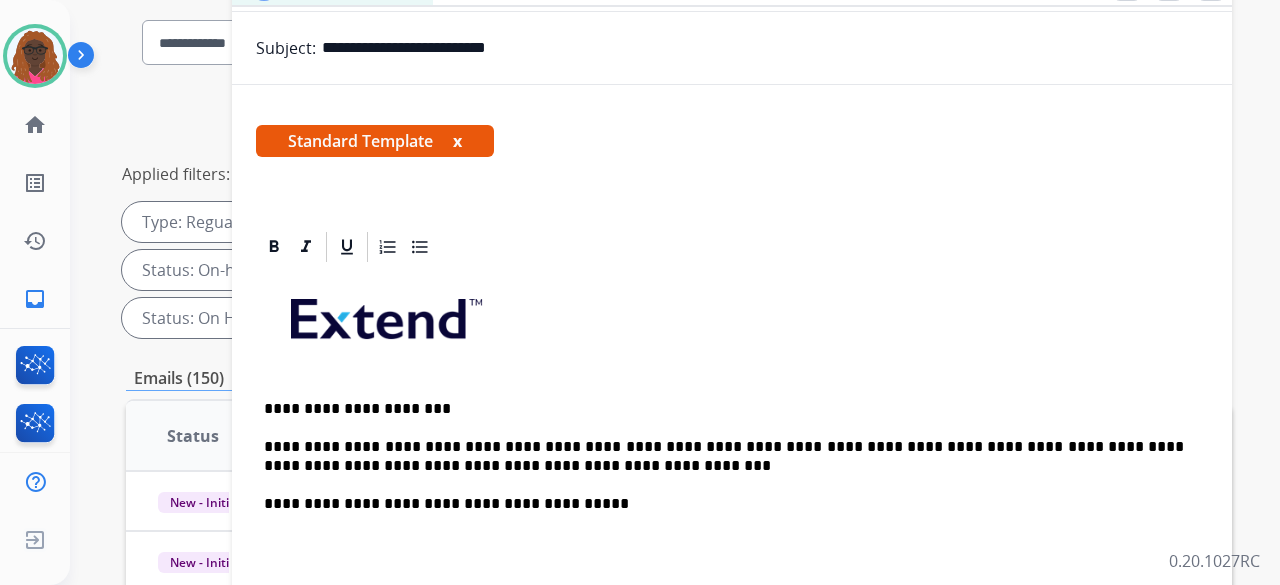 click on "**********" at bounding box center (732, 580) 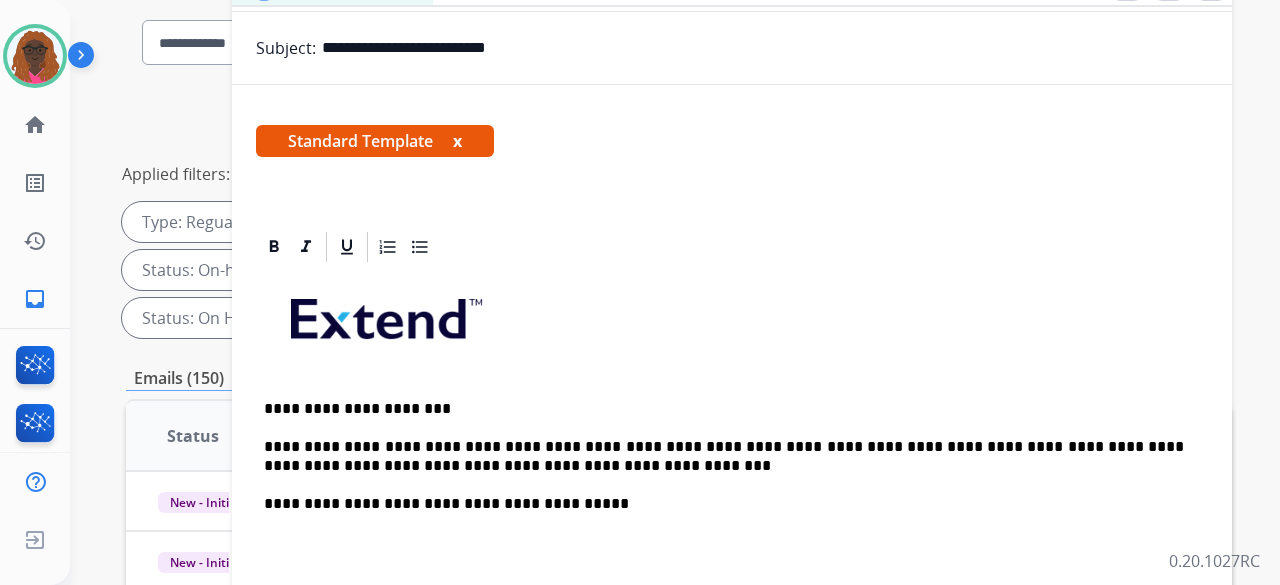scroll, scrollTop: 248, scrollLeft: 0, axis: vertical 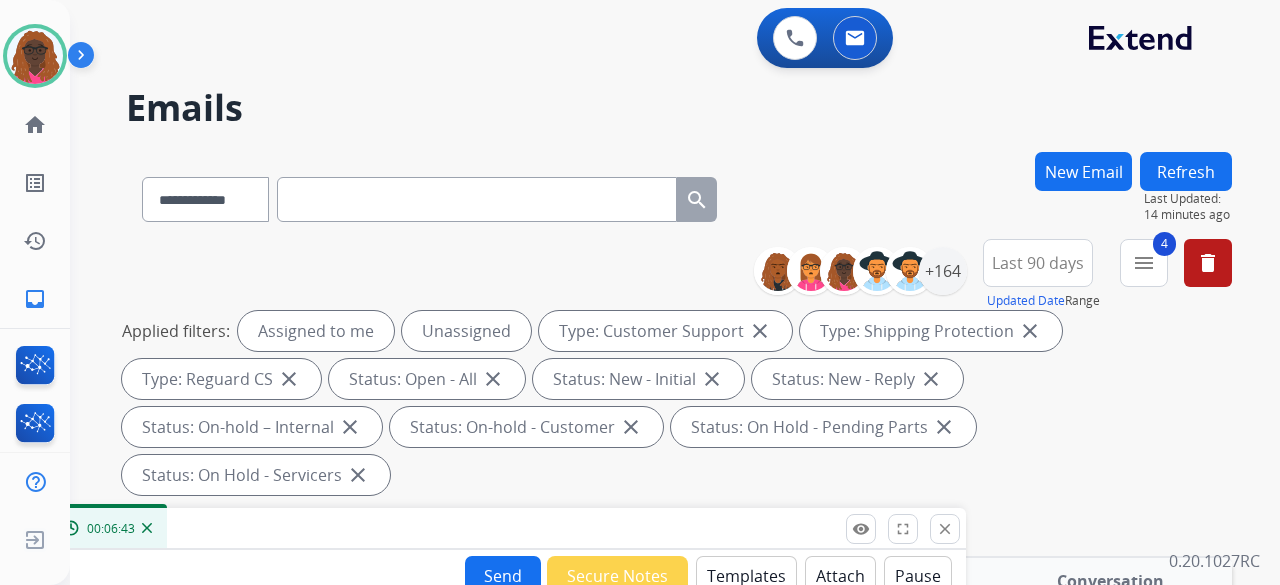 drag, startPoint x: 788, startPoint y: 134, endPoint x: 522, endPoint y: 520, distance: 468.77713 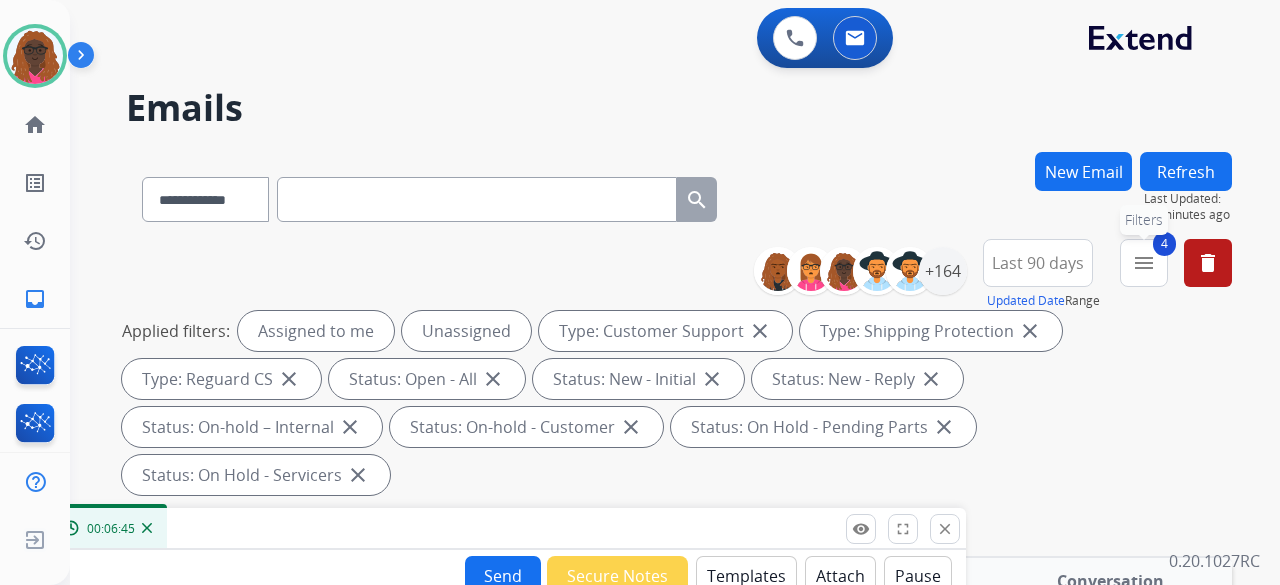 click on "menu" at bounding box center [1144, 263] 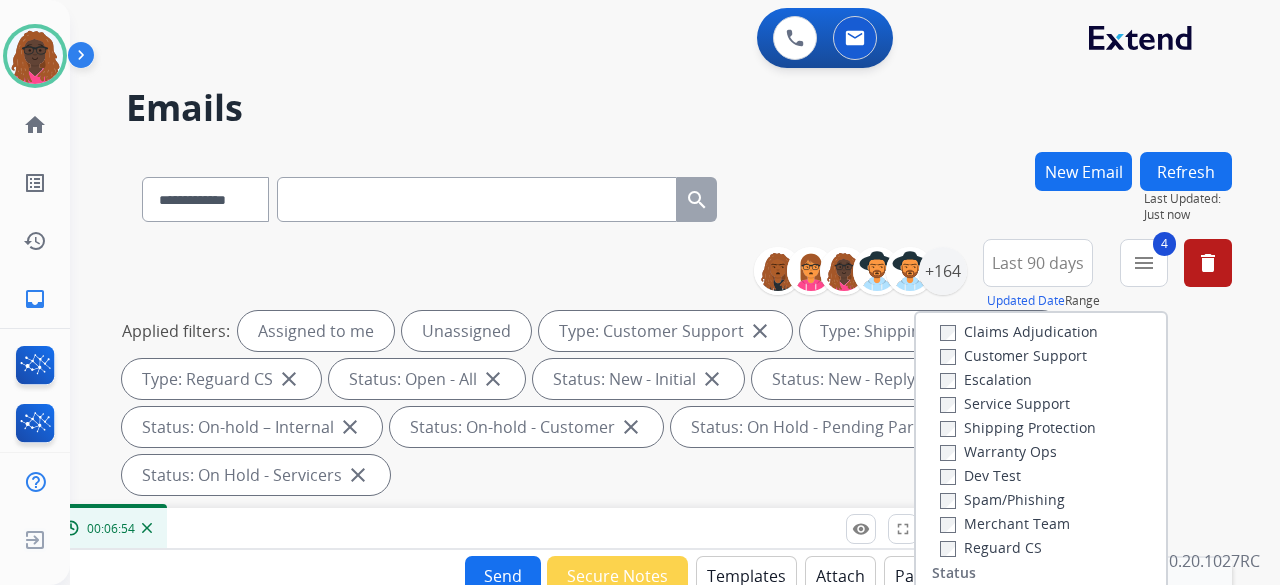 scroll, scrollTop: 0, scrollLeft: 0, axis: both 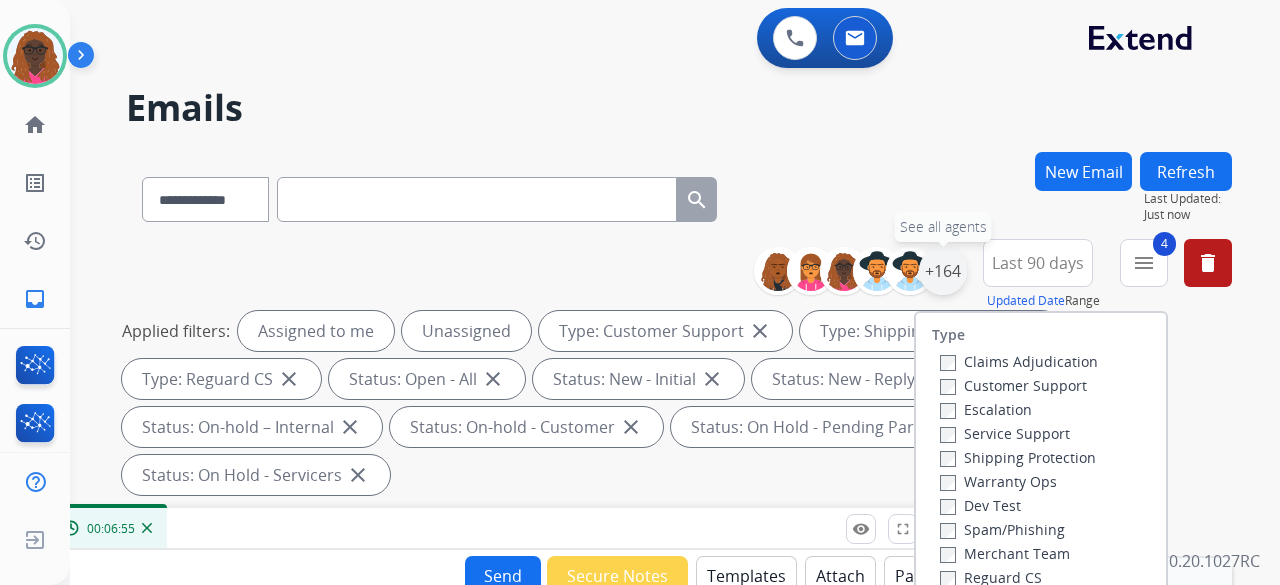 click on "+164" at bounding box center (943, 271) 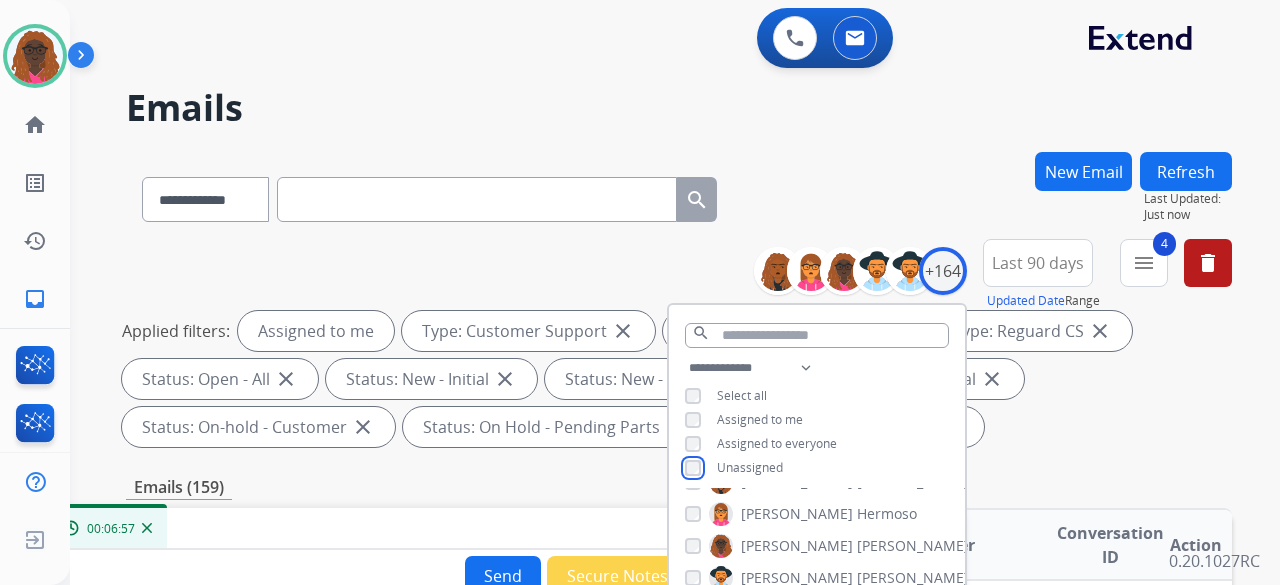 scroll, scrollTop: 100, scrollLeft: 0, axis: vertical 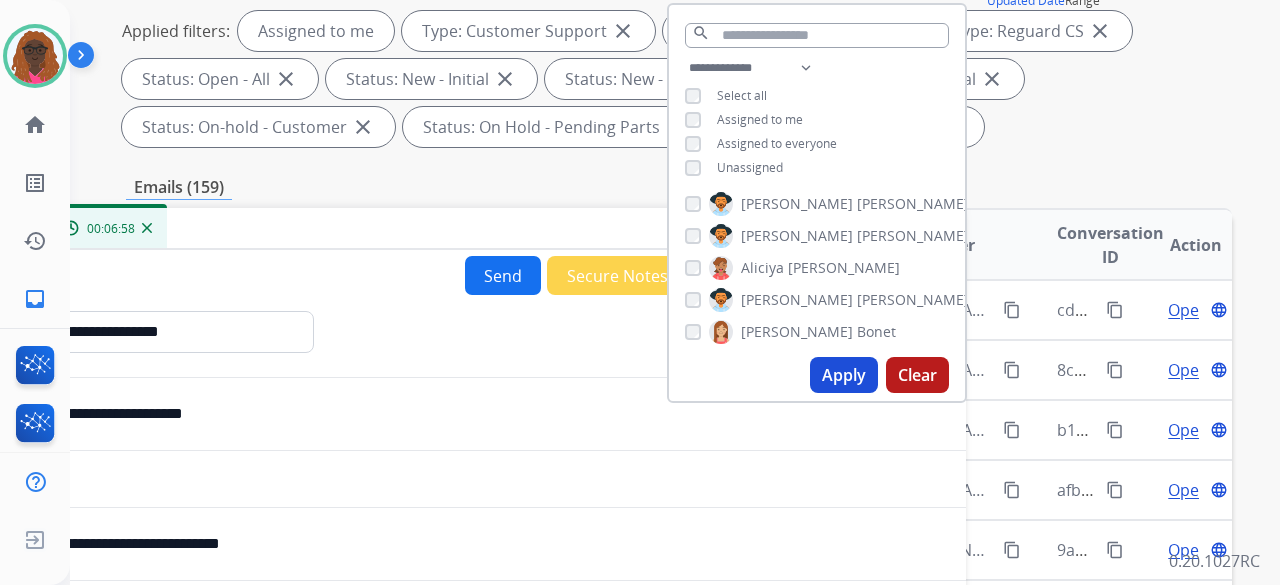 click on "Apply" at bounding box center (844, 375) 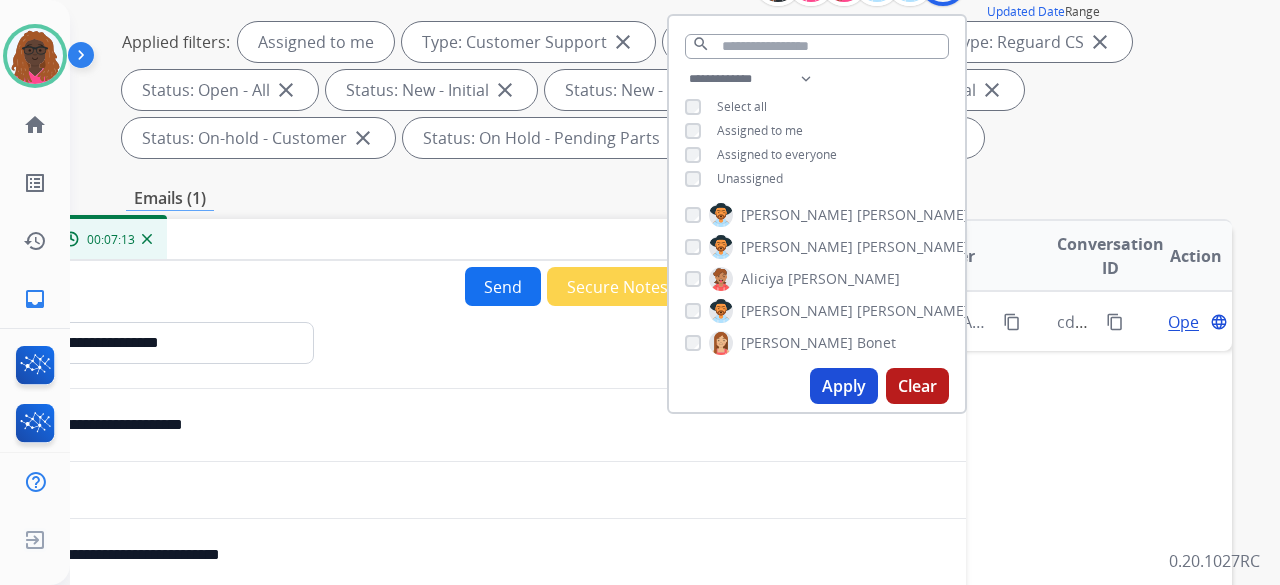 scroll, scrollTop: 300, scrollLeft: 0, axis: vertical 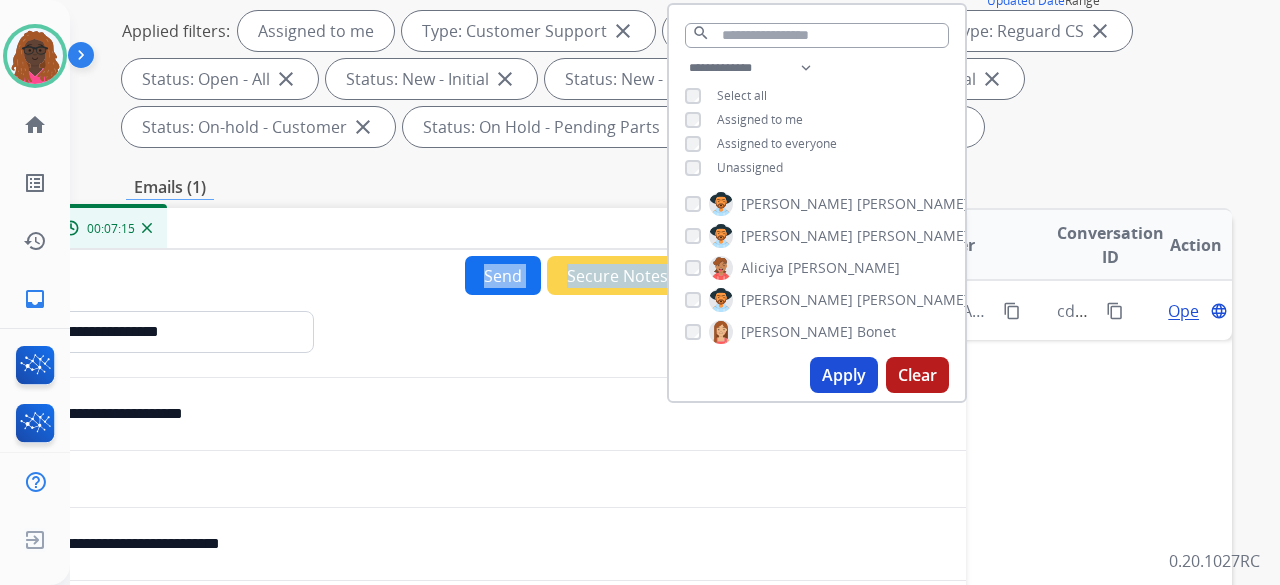 drag, startPoint x: 288, startPoint y: 252, endPoint x: 343, endPoint y: 243, distance: 55.7315 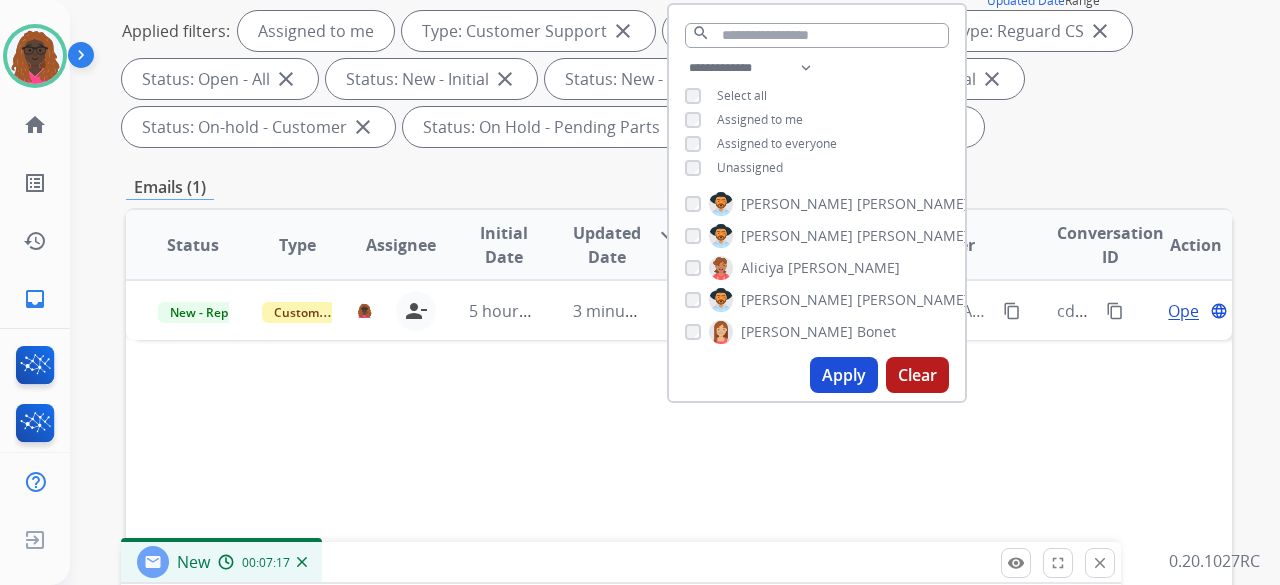 drag, startPoint x: 360, startPoint y: 262, endPoint x: 503, endPoint y: 557, distance: 327.83228 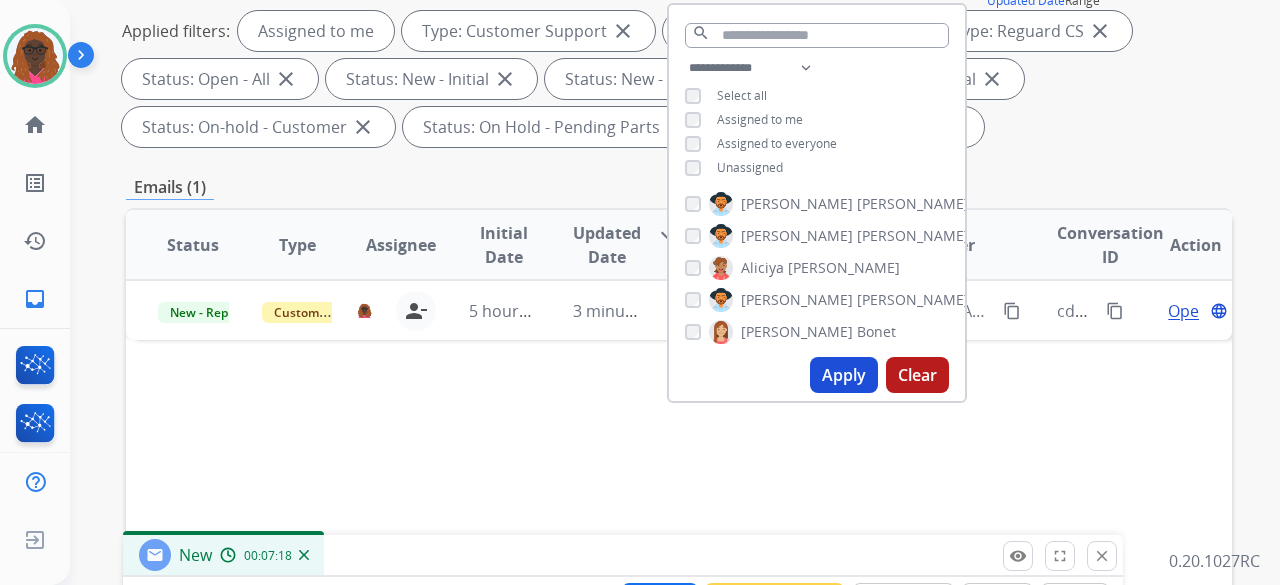 click on "**********" at bounding box center [679, 417] 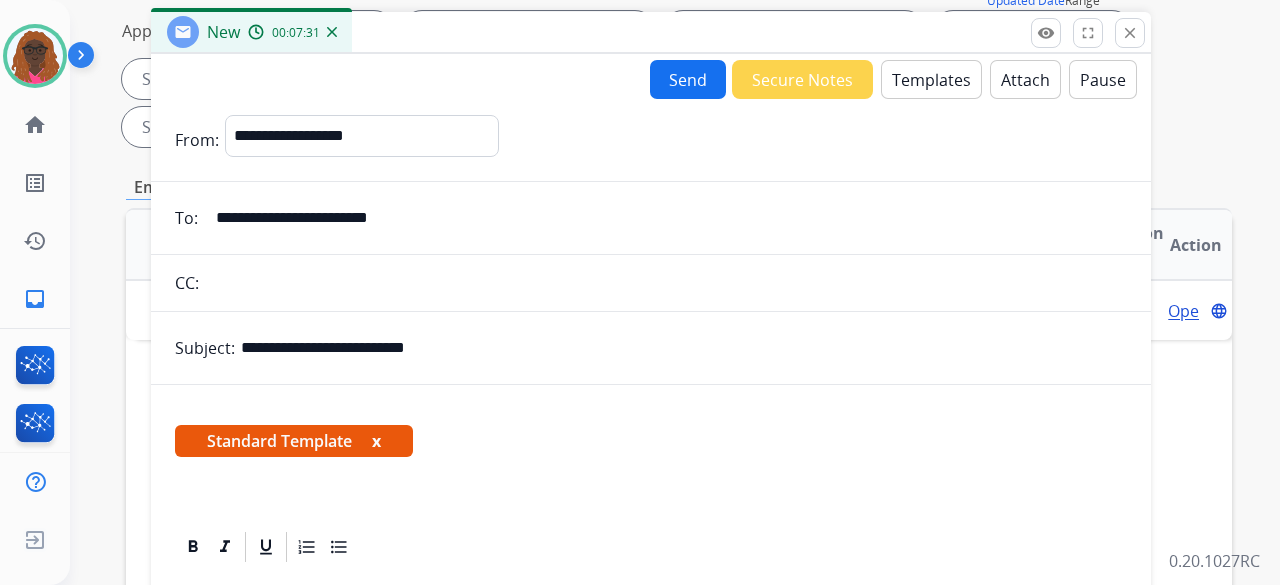 drag, startPoint x: 452, startPoint y: 500, endPoint x: 484, endPoint y: 33, distance: 468.09506 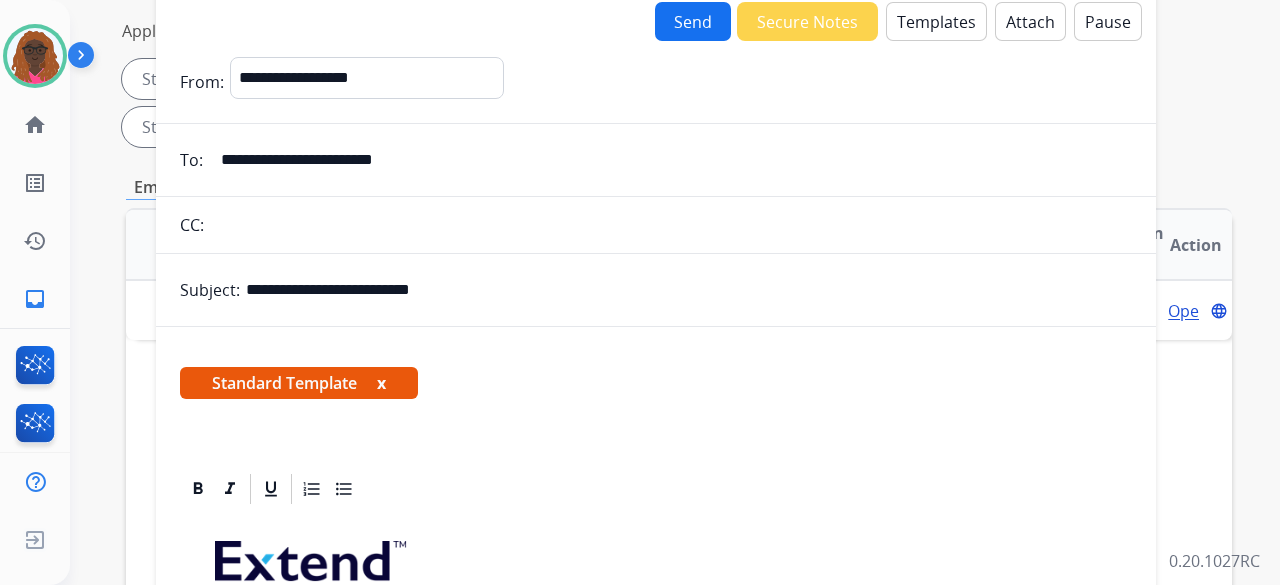 drag, startPoint x: 484, startPoint y: 27, endPoint x: 489, endPoint y: -13, distance: 40.311287 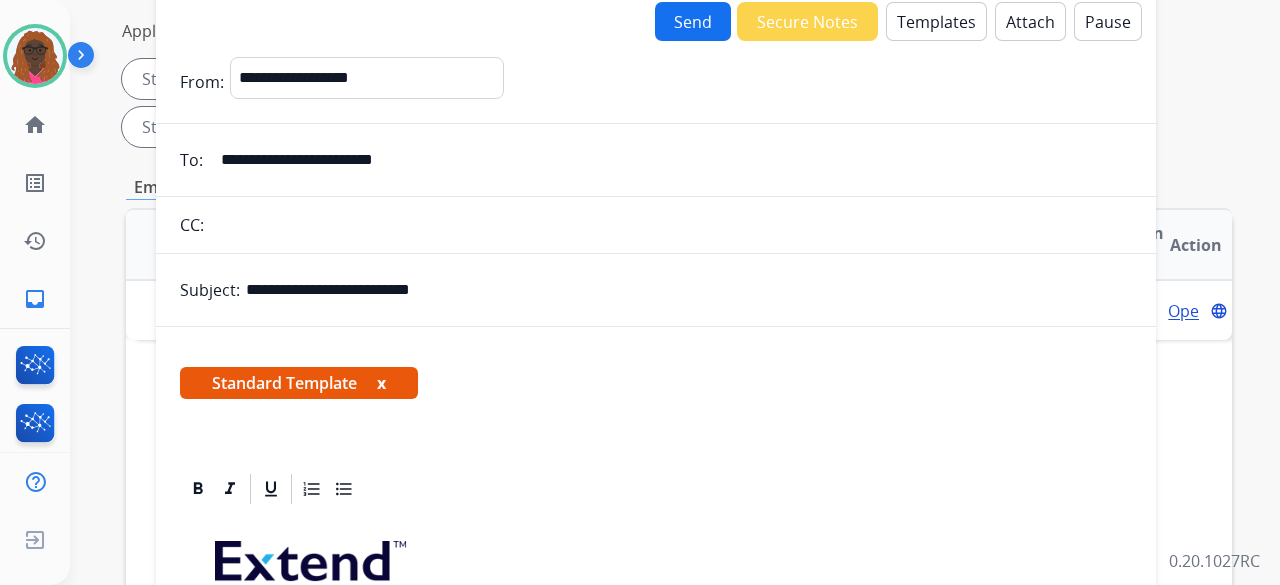 scroll, scrollTop: 0, scrollLeft: 0, axis: both 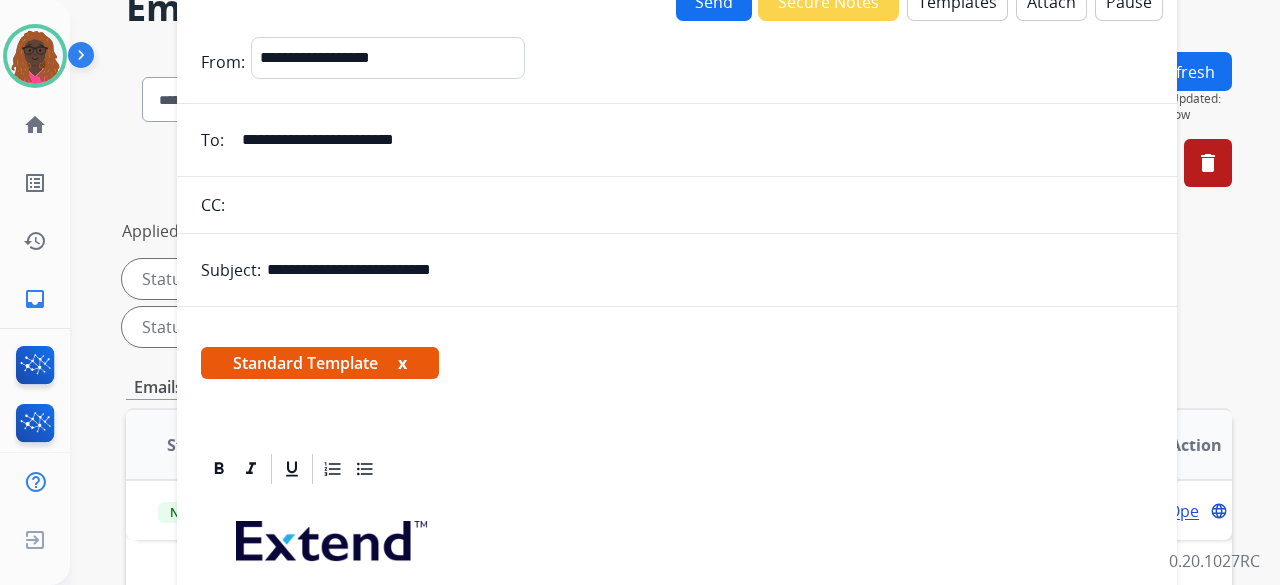 drag, startPoint x: 482, startPoint y: 169, endPoint x: 503, endPoint y: -51, distance: 221 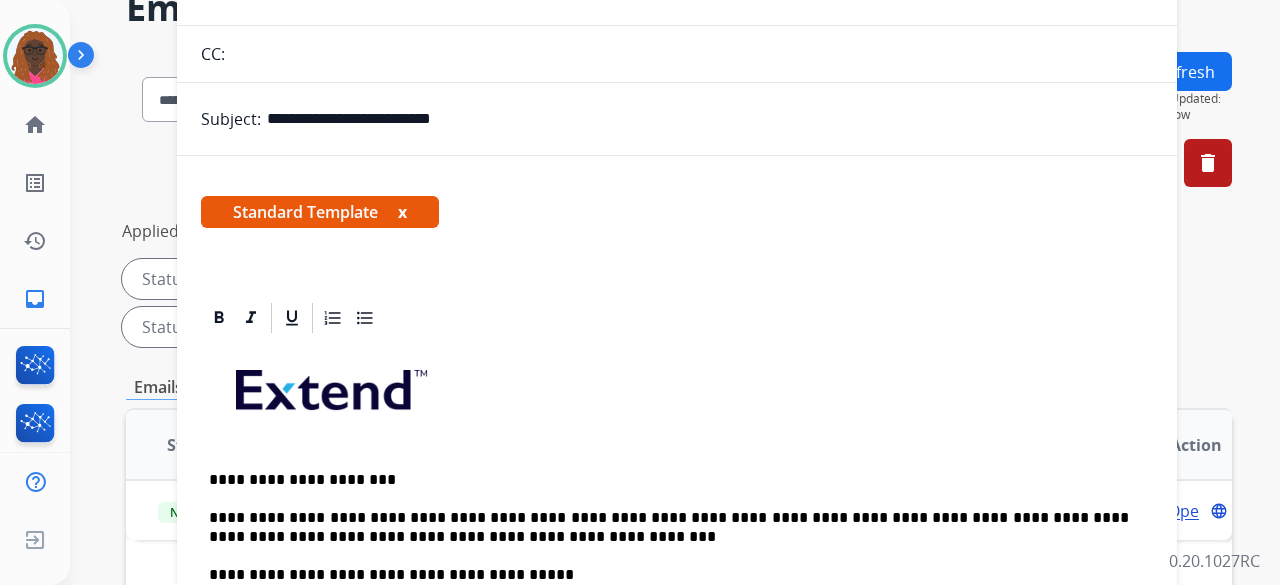 scroll, scrollTop: 0, scrollLeft: 0, axis: both 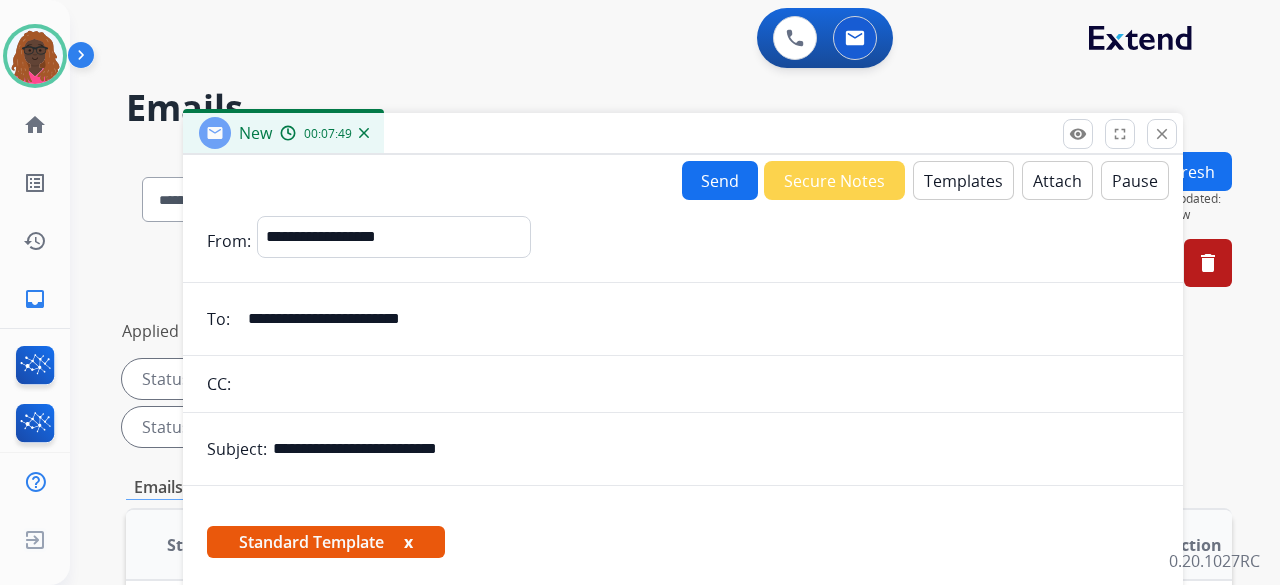 drag, startPoint x: 508, startPoint y: 60, endPoint x: 514, endPoint y: 139, distance: 79.22752 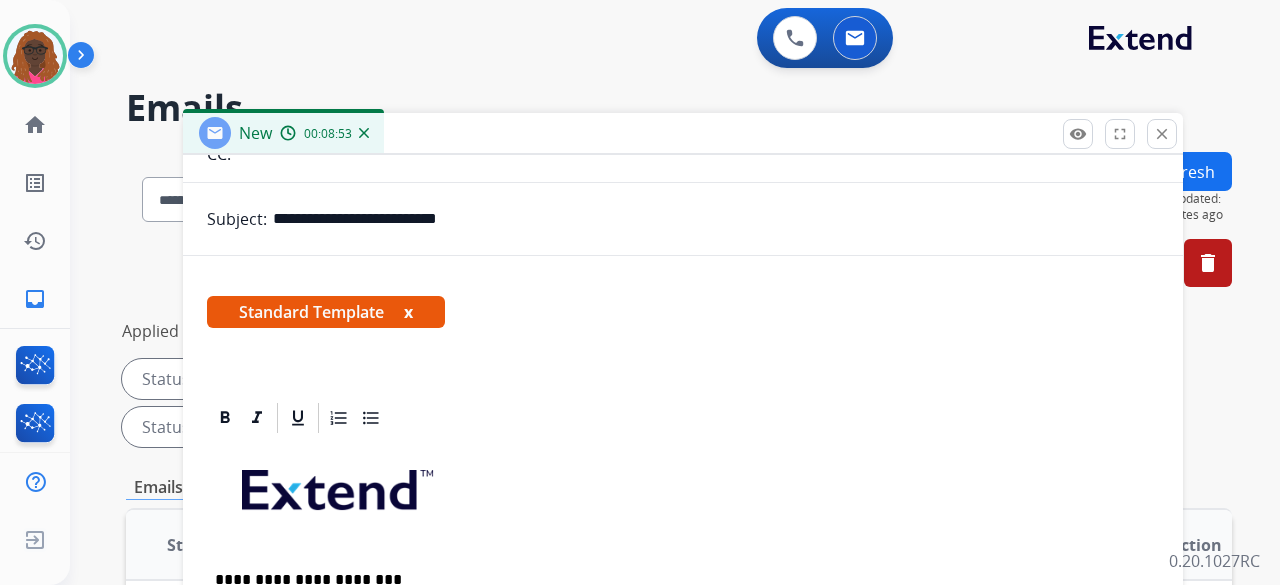 scroll, scrollTop: 248, scrollLeft: 0, axis: vertical 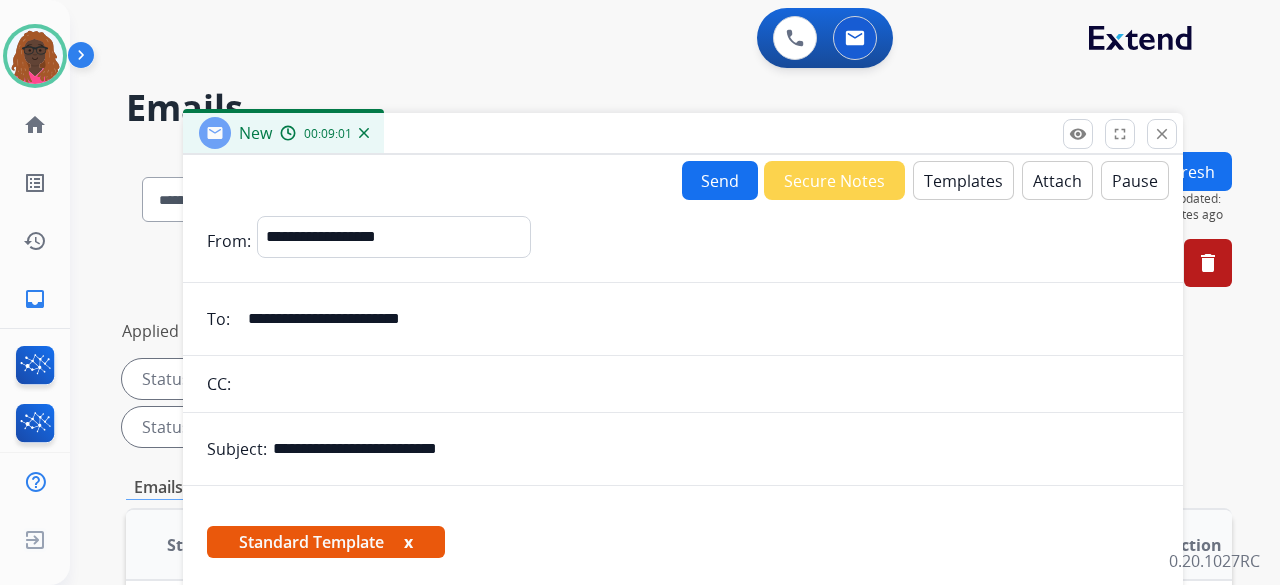click on "Send" at bounding box center [720, 180] 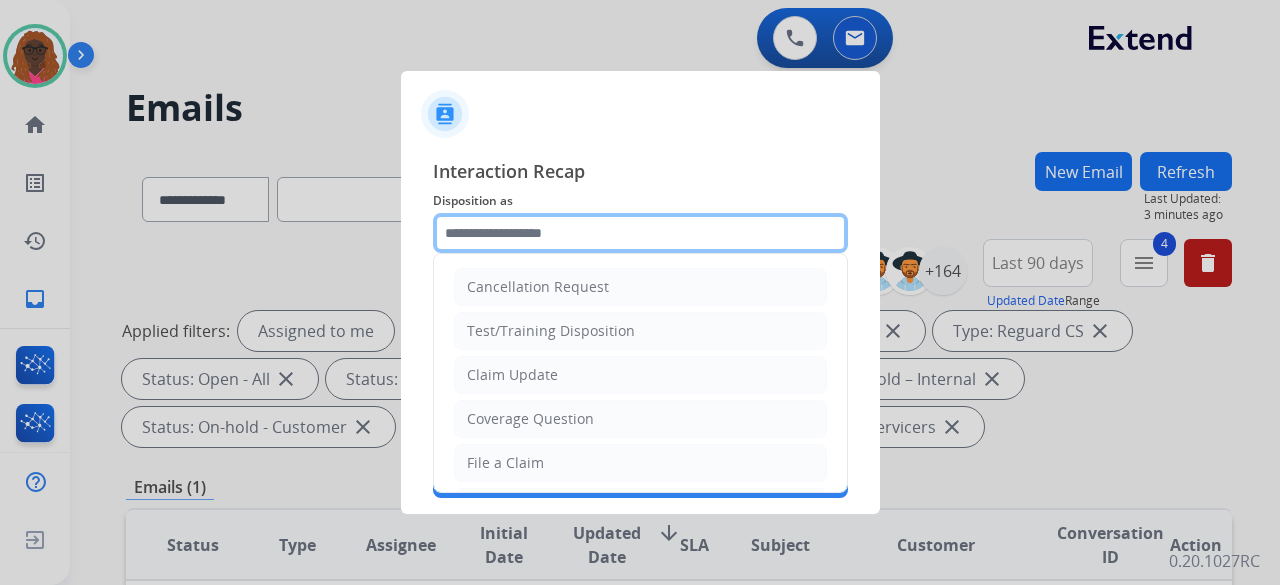 click 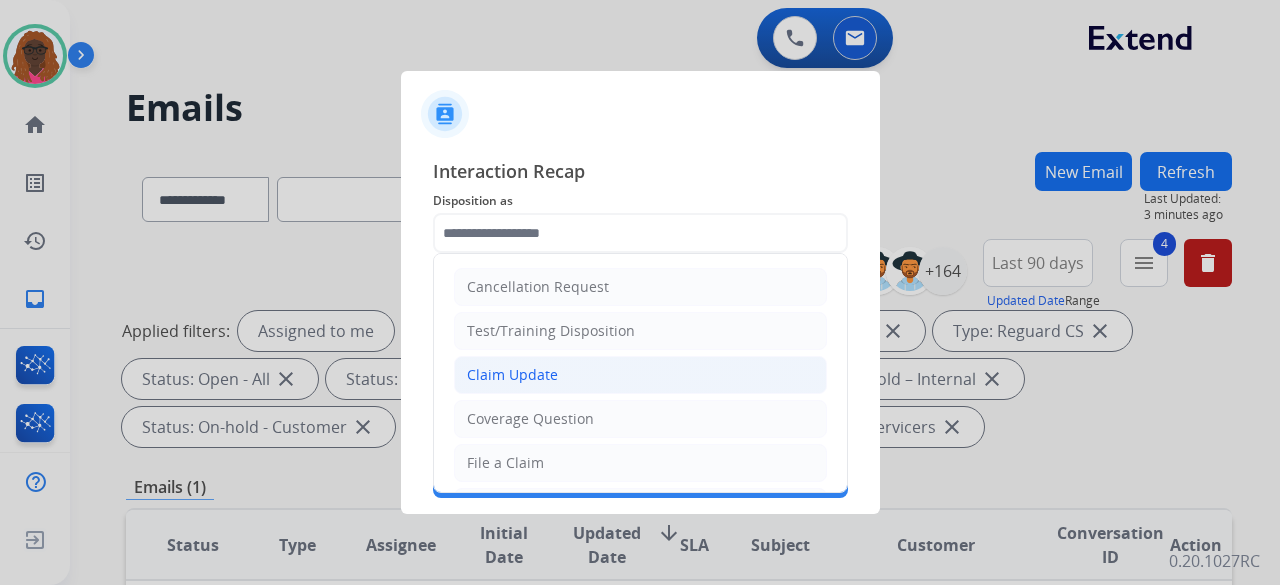click on "Claim Update" 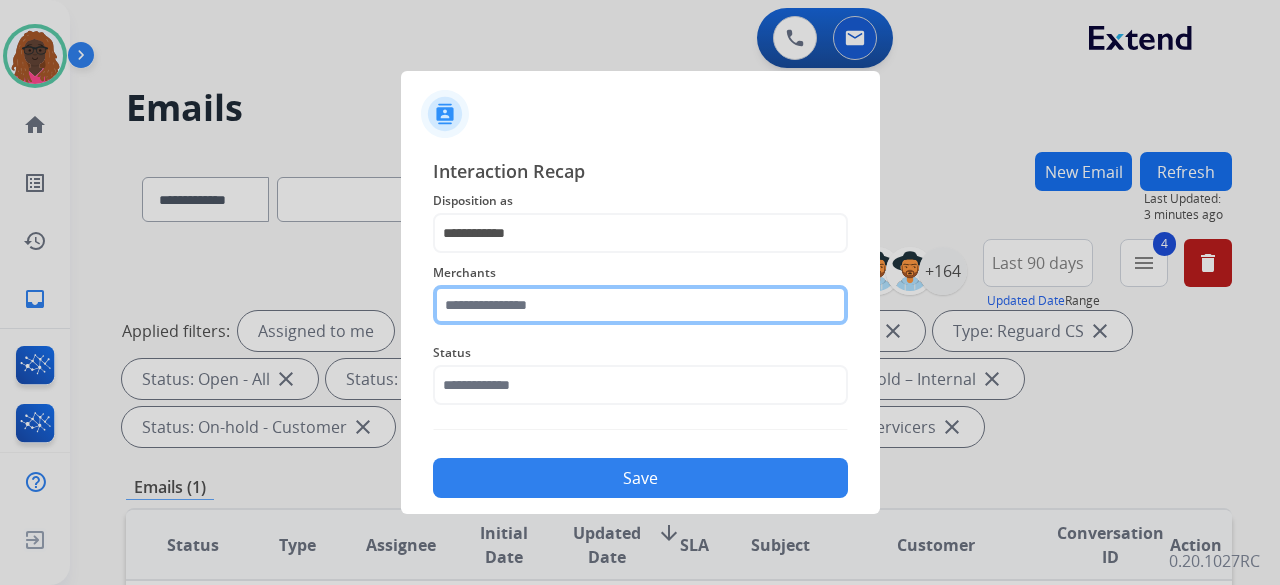 click 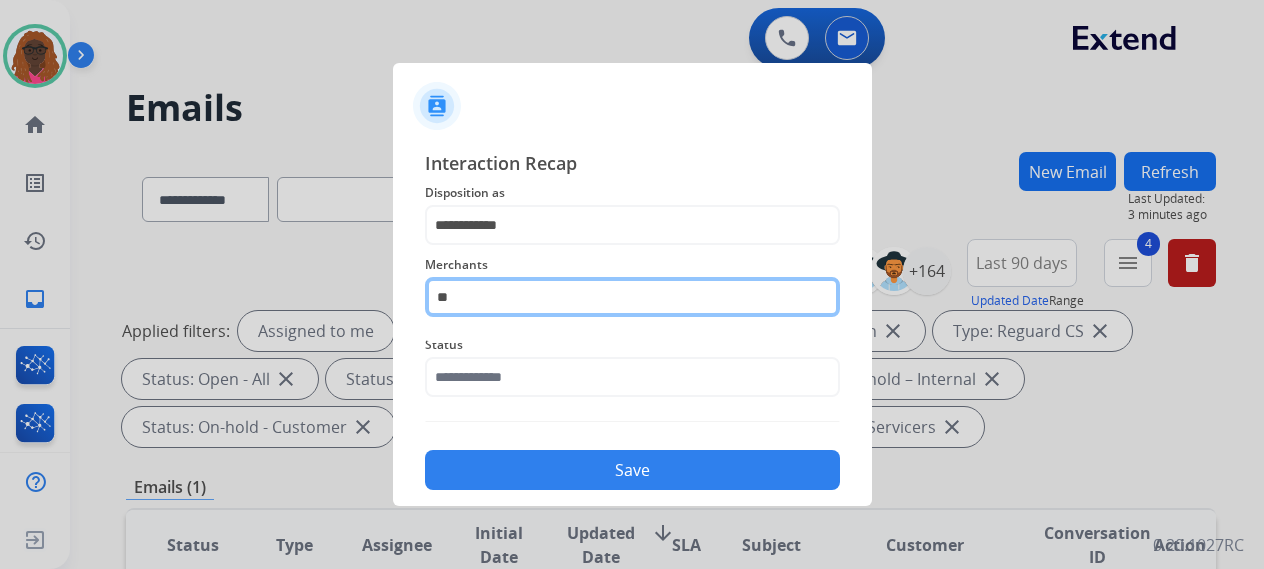 type on "*" 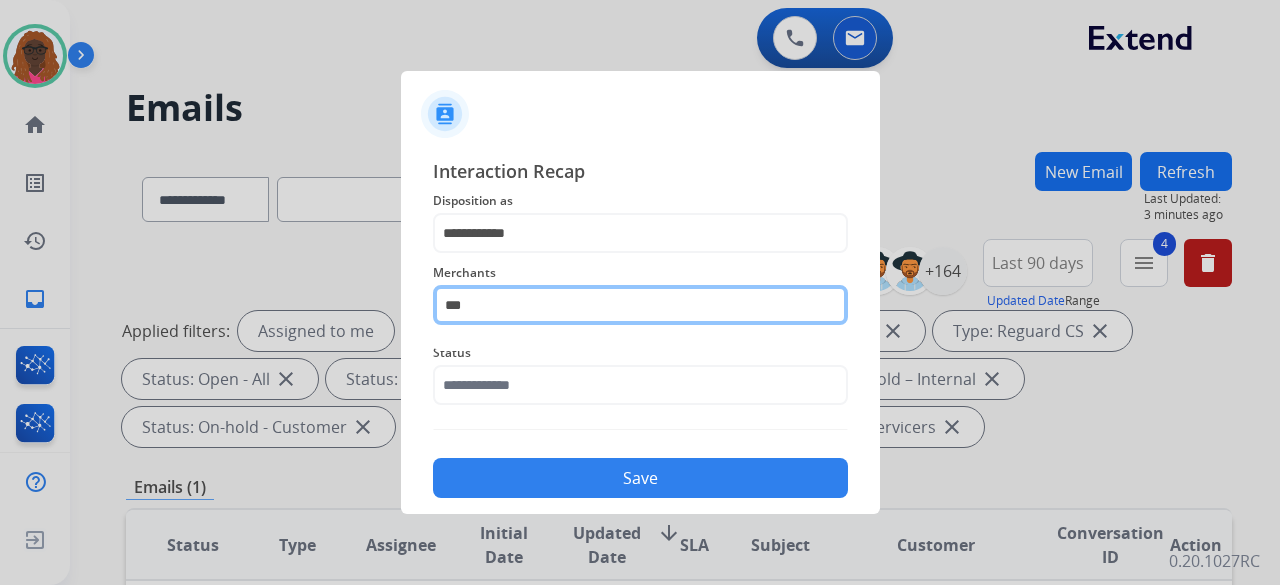 type on "***" 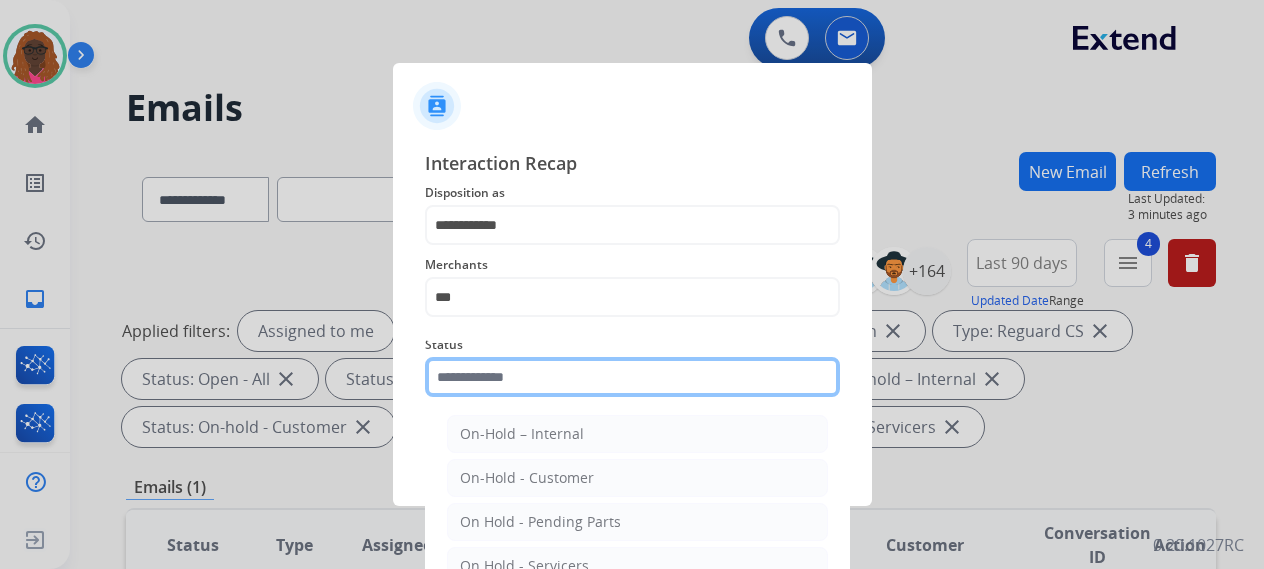 click 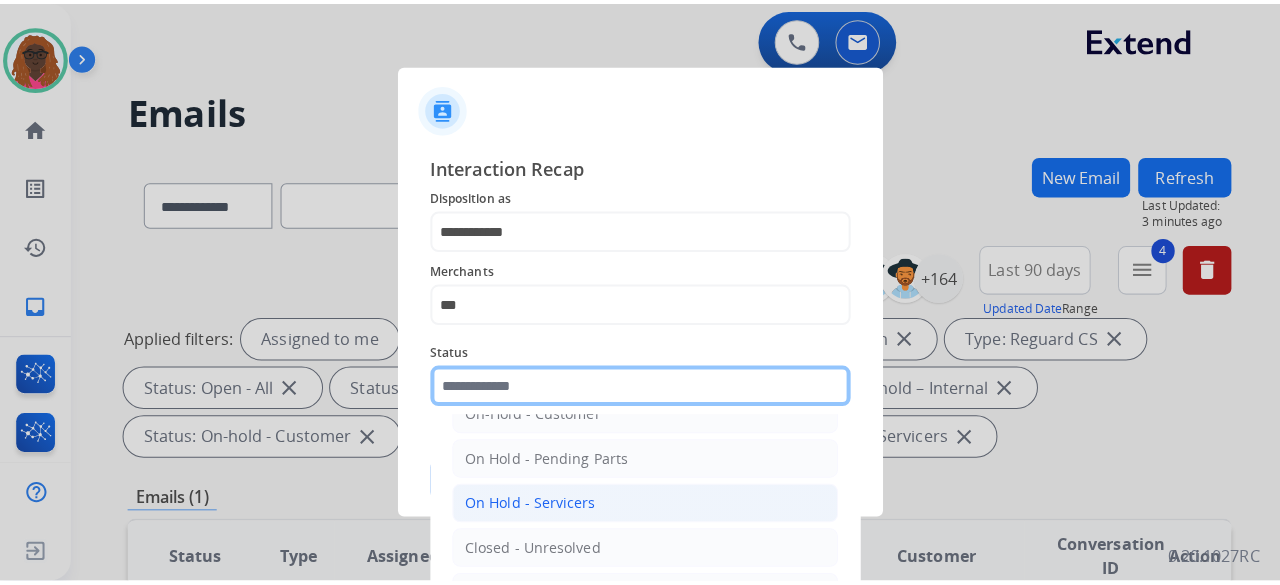 scroll, scrollTop: 114, scrollLeft: 0, axis: vertical 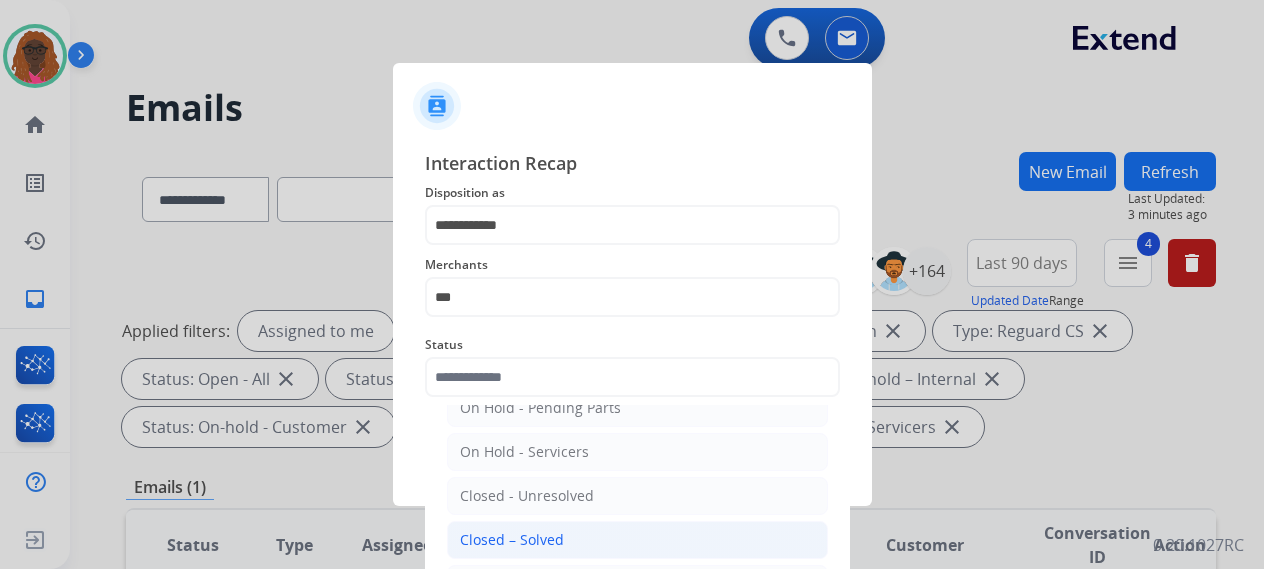 click on "Closed – Solved" 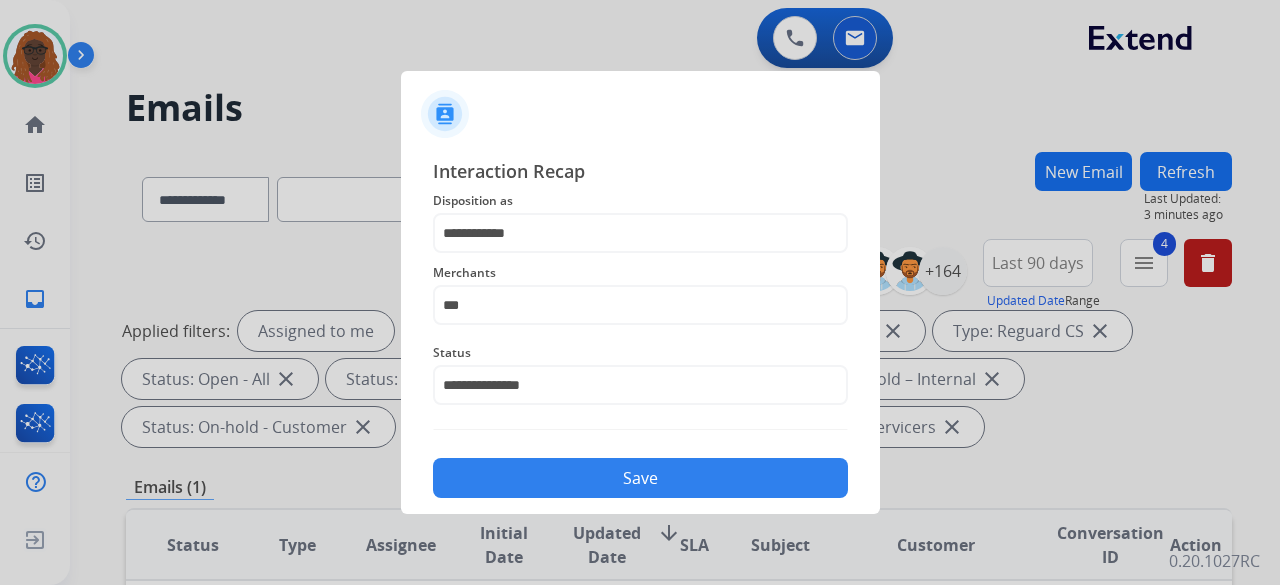 click on "Save" 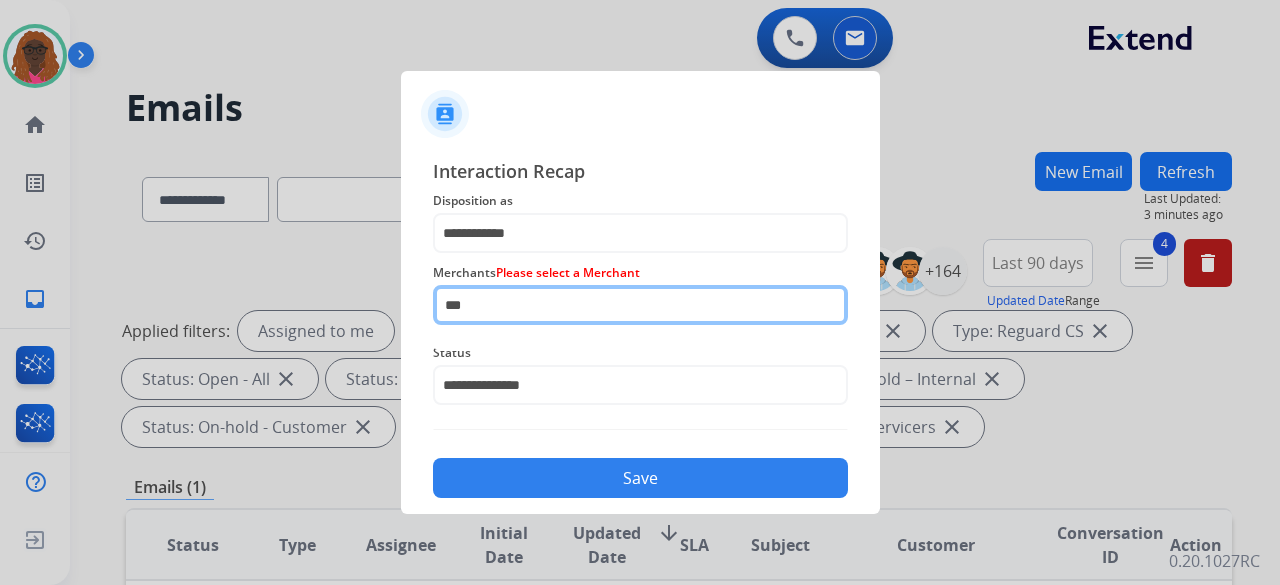 drag, startPoint x: 559, startPoint y: 293, endPoint x: 410, endPoint y: 289, distance: 149.05368 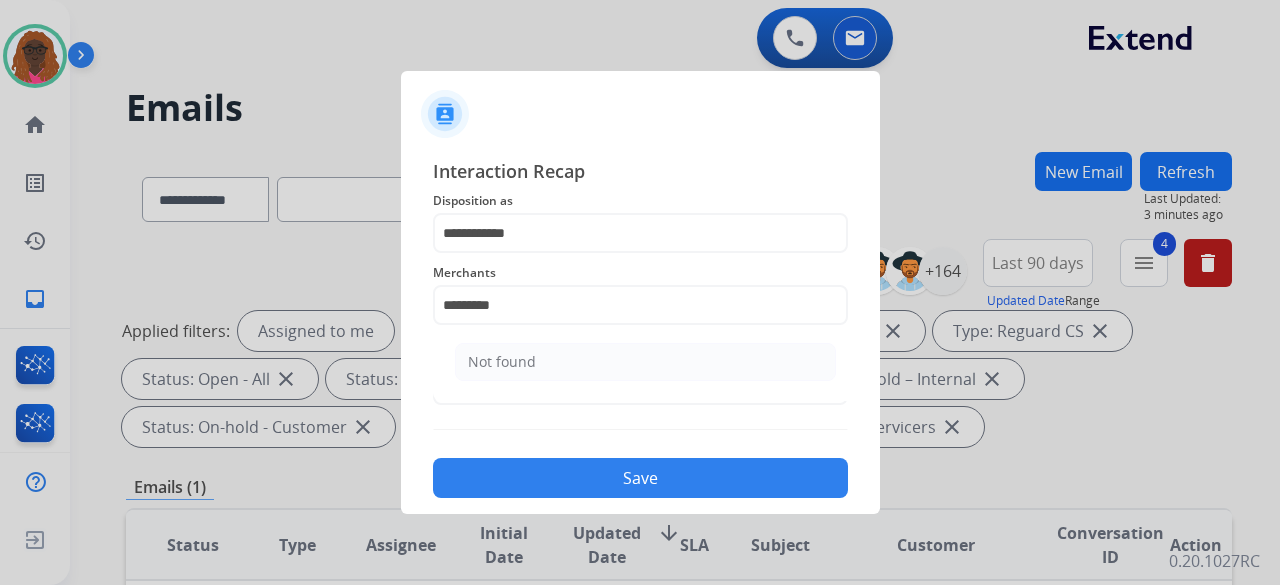 click on "Not found" 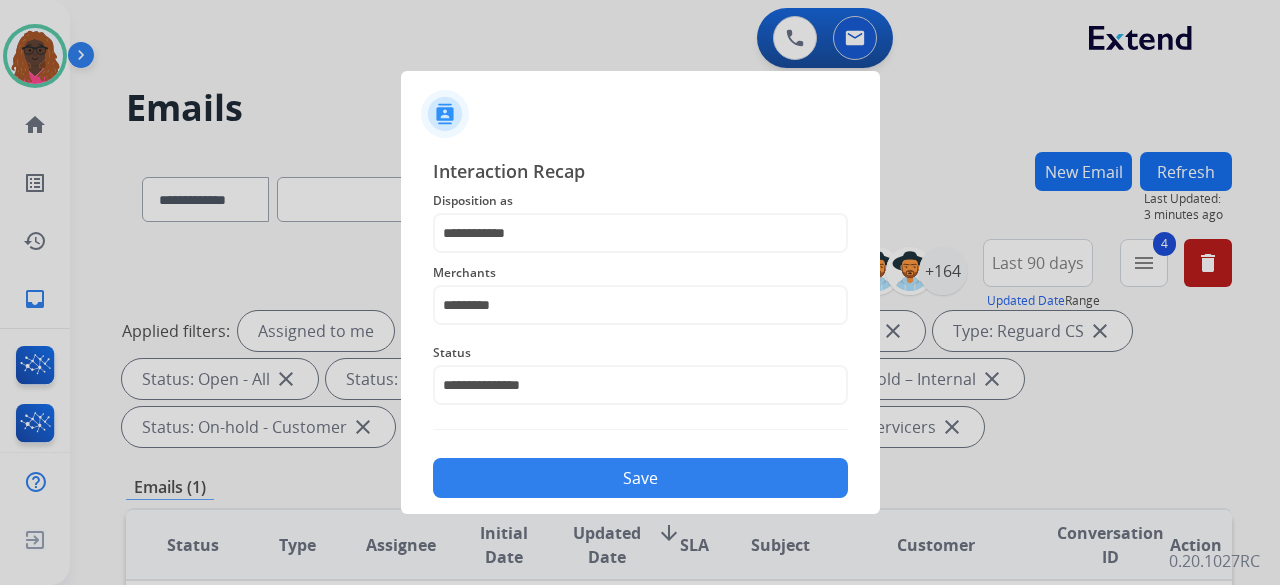click on "Save" 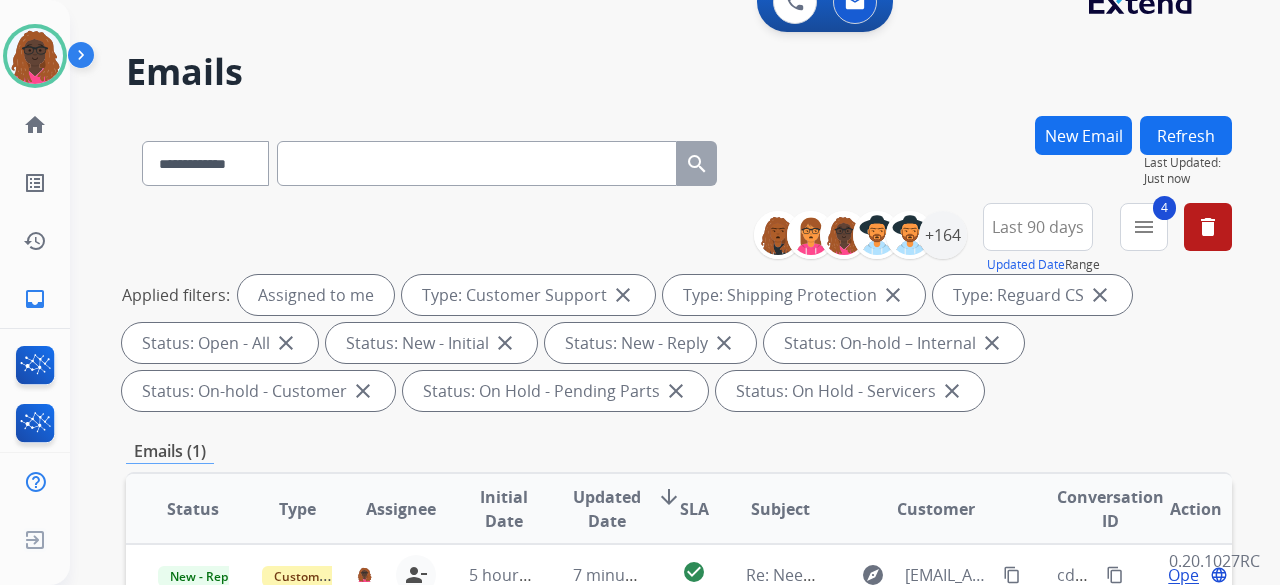 scroll, scrollTop: 200, scrollLeft: 0, axis: vertical 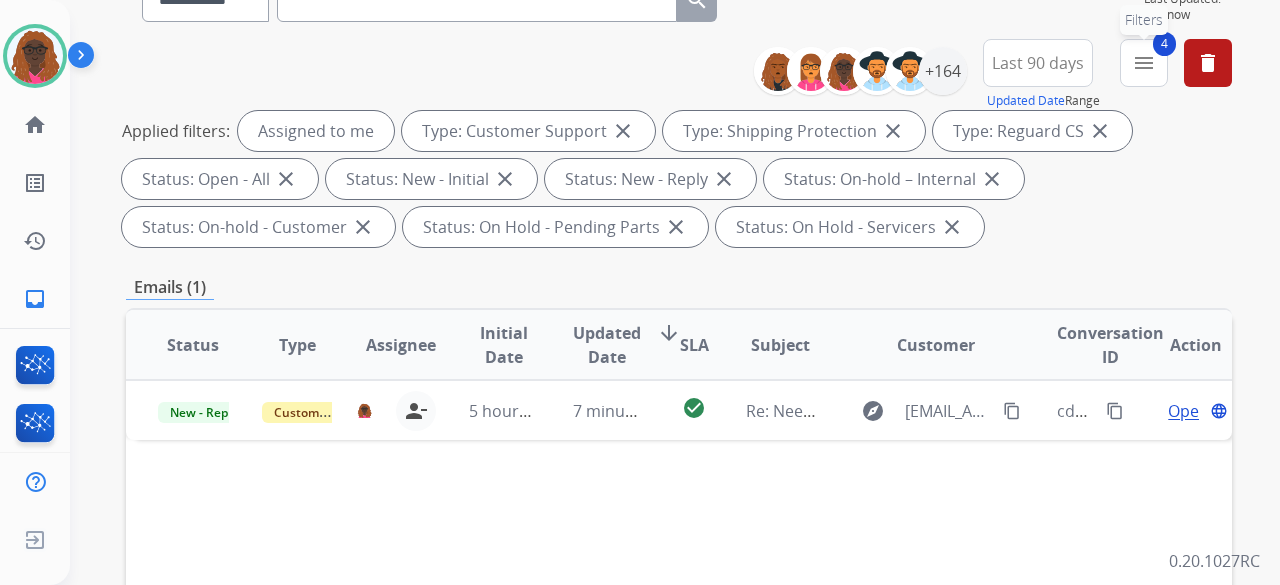 click on "4 menu  Filters" at bounding box center [1144, 63] 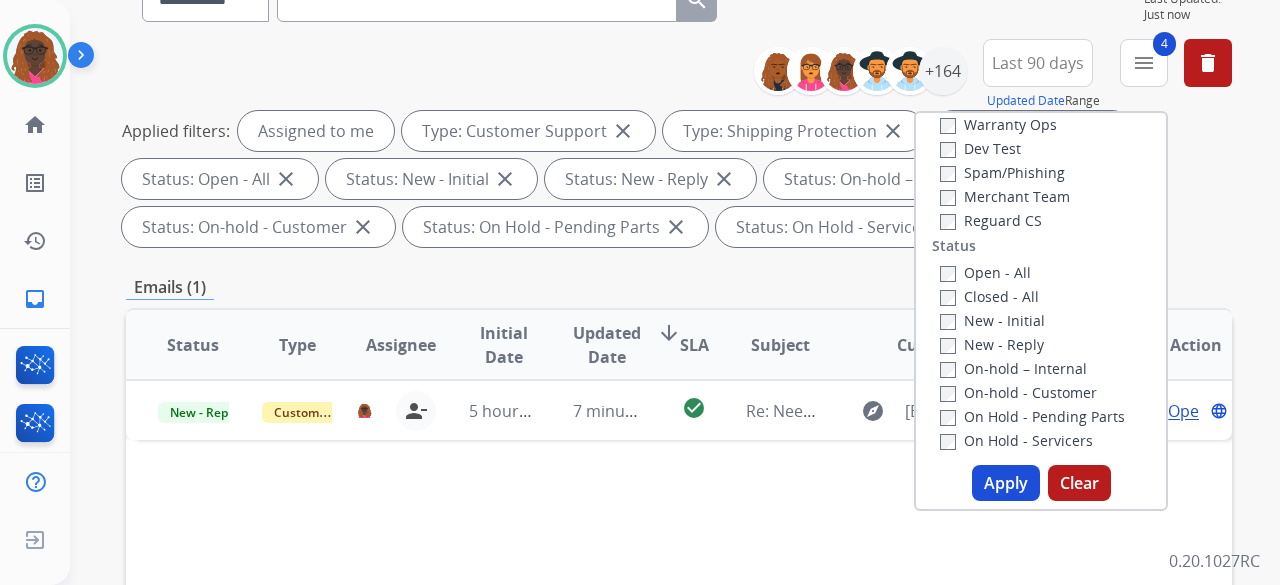 scroll, scrollTop: 200, scrollLeft: 0, axis: vertical 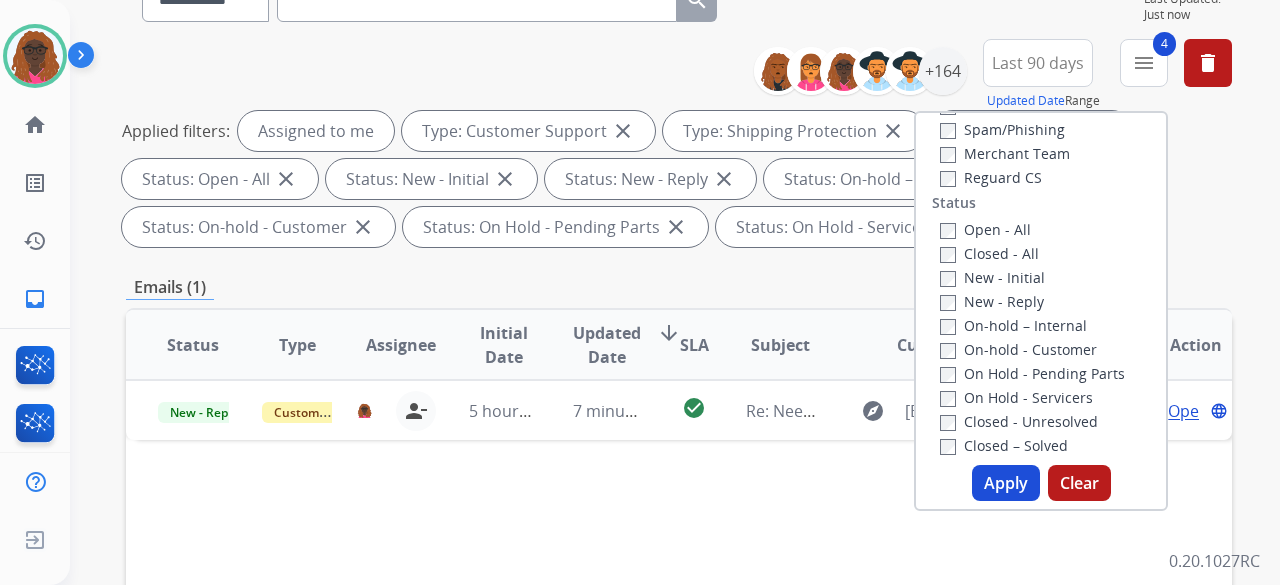 click on "Apply" at bounding box center (1006, 483) 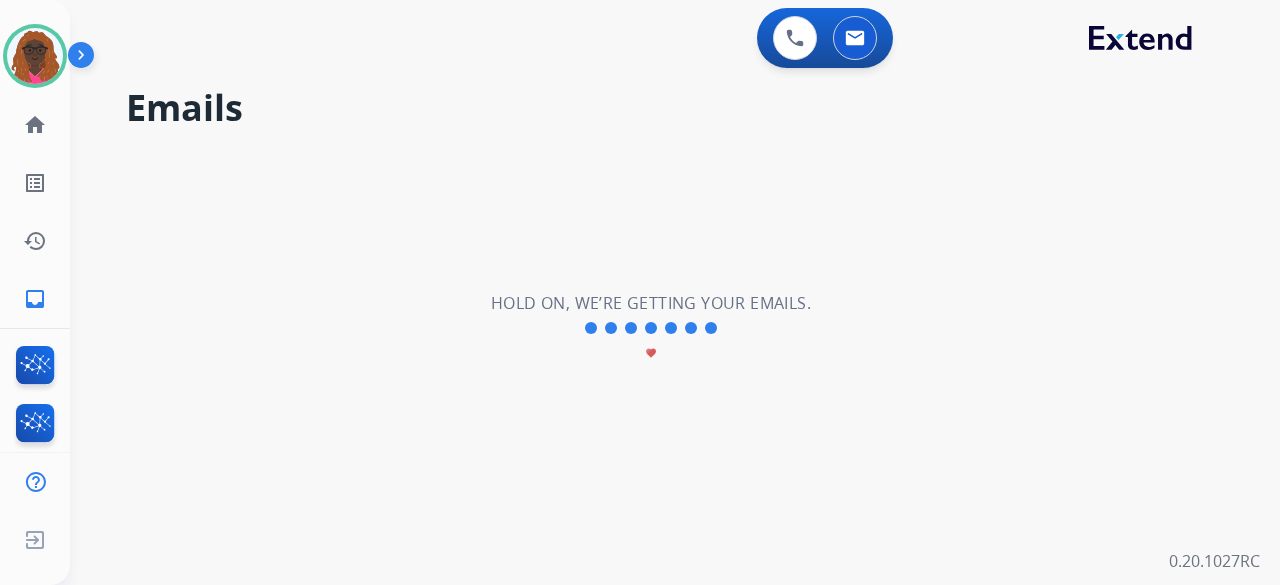 scroll, scrollTop: 0, scrollLeft: 0, axis: both 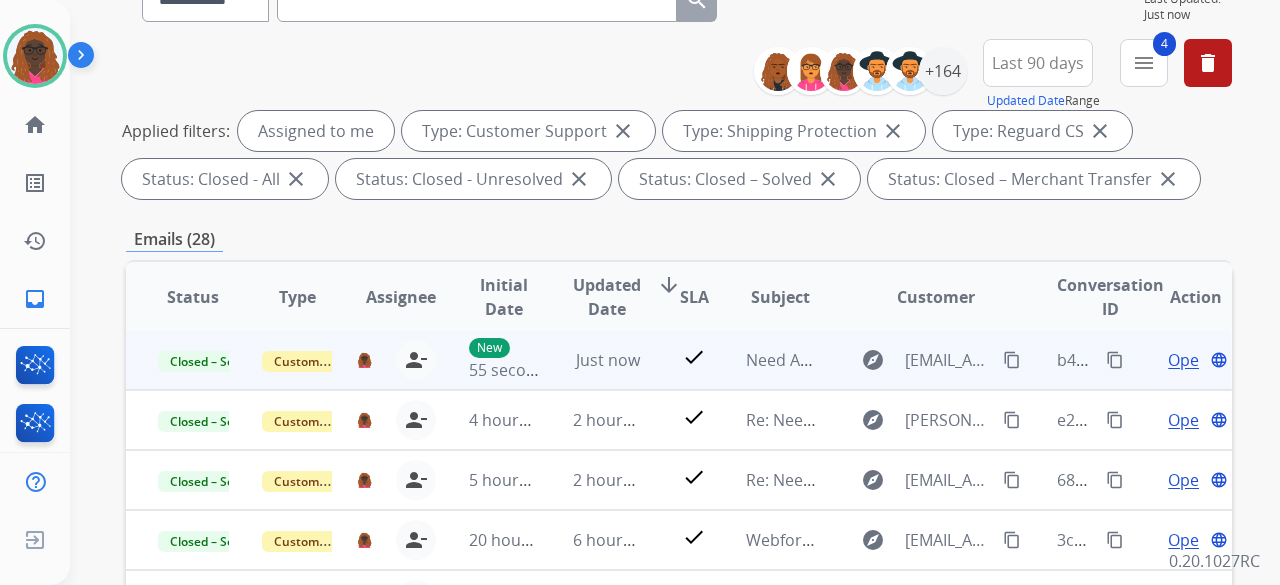 click on "content_copy" at bounding box center [1115, 360] 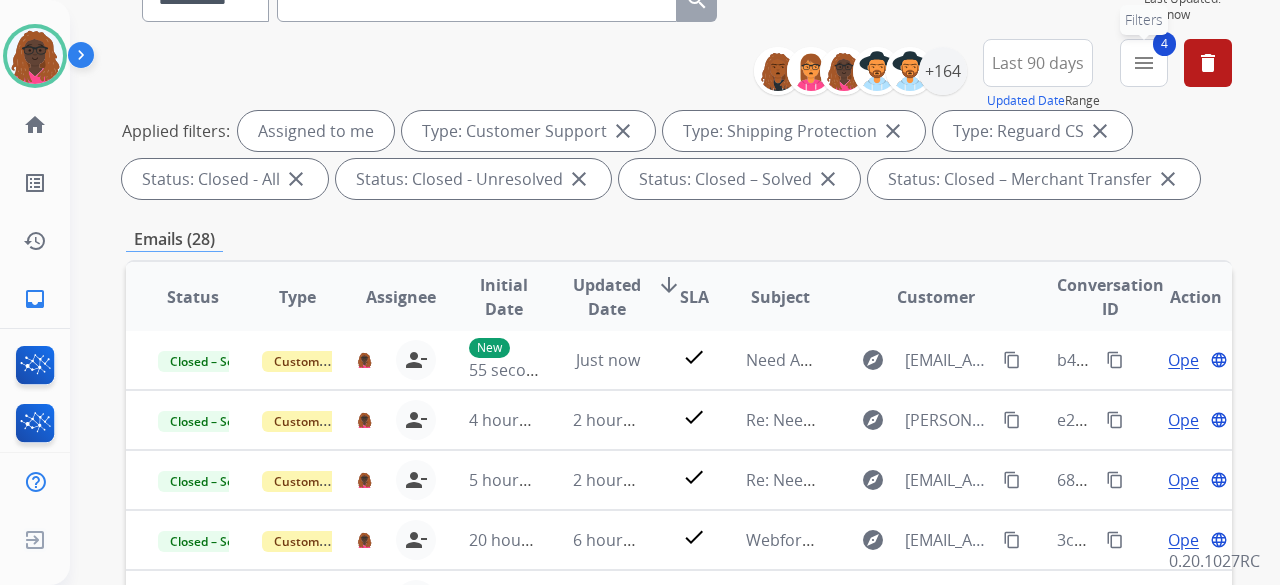 click on "menu" at bounding box center (1144, 63) 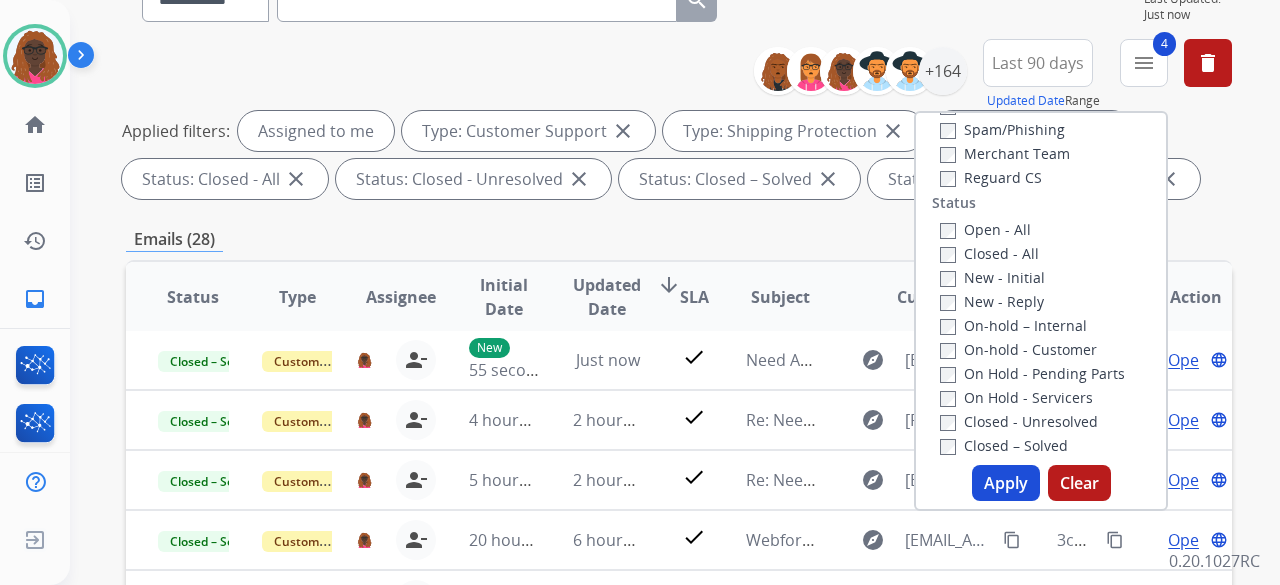 click on "Apply" at bounding box center [1006, 483] 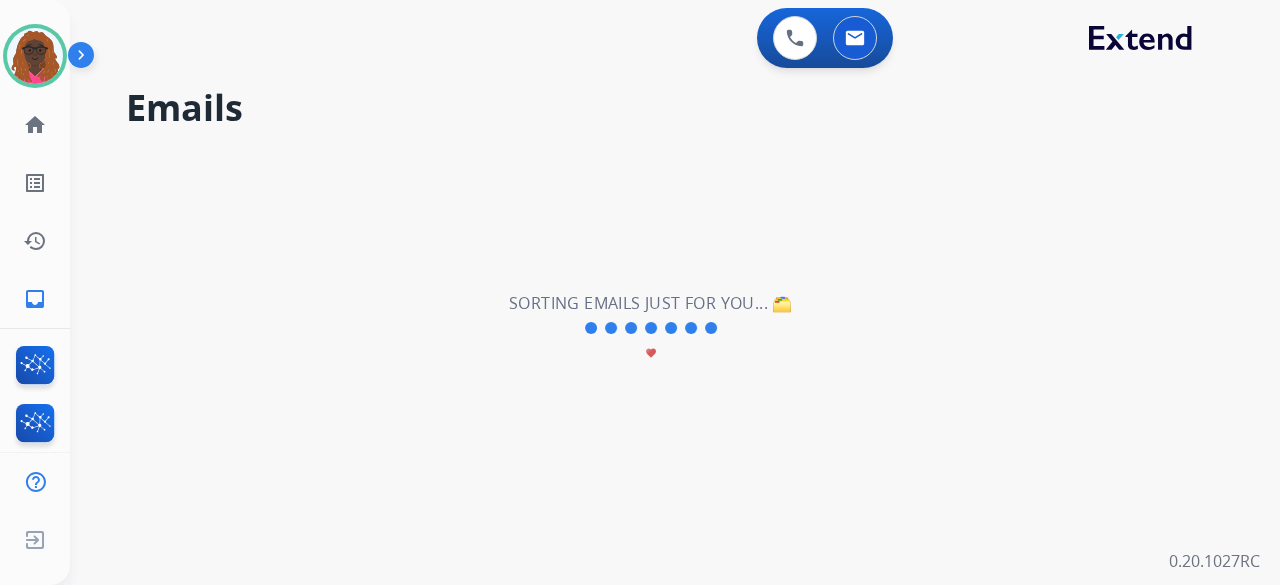 scroll, scrollTop: 0, scrollLeft: 0, axis: both 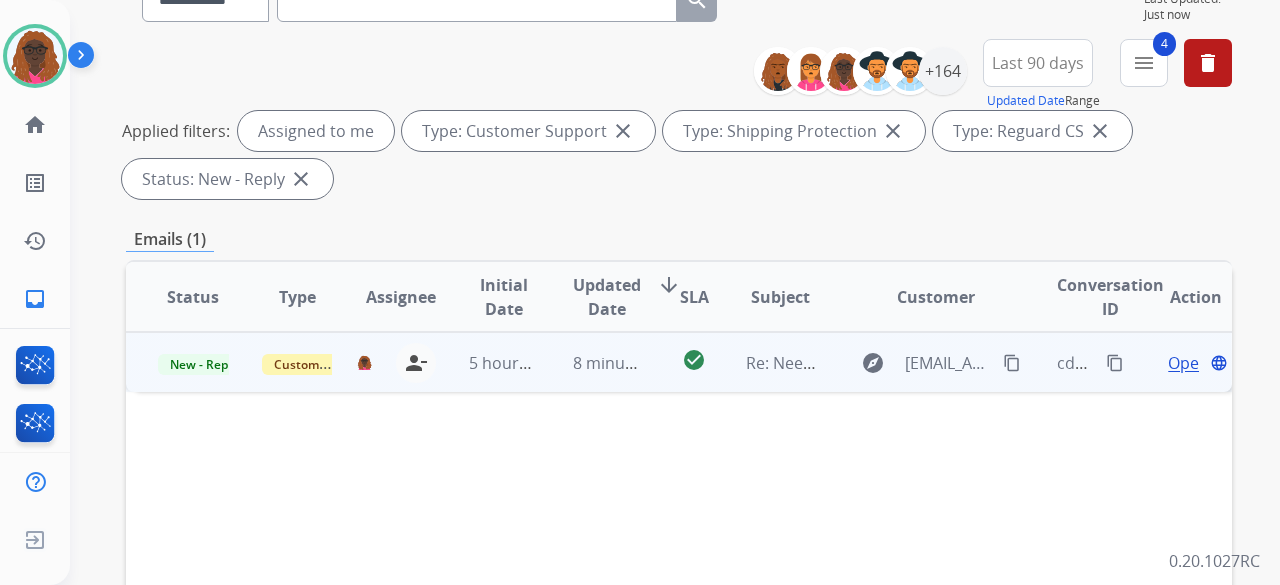 click on "Open" at bounding box center (1188, 363) 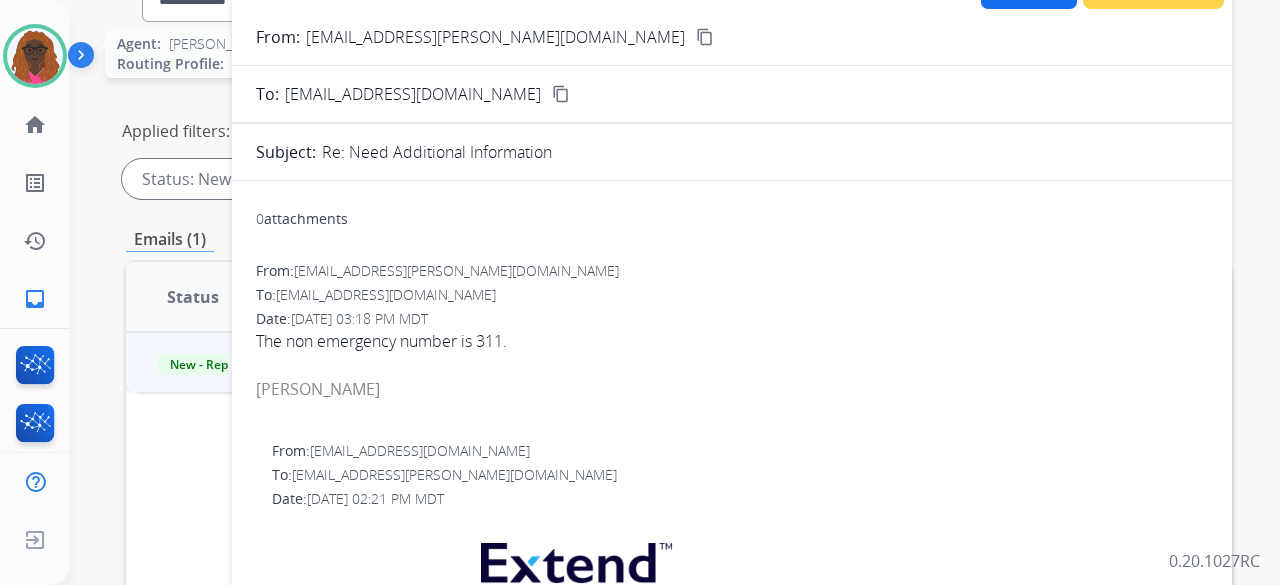 click at bounding box center (35, 56) 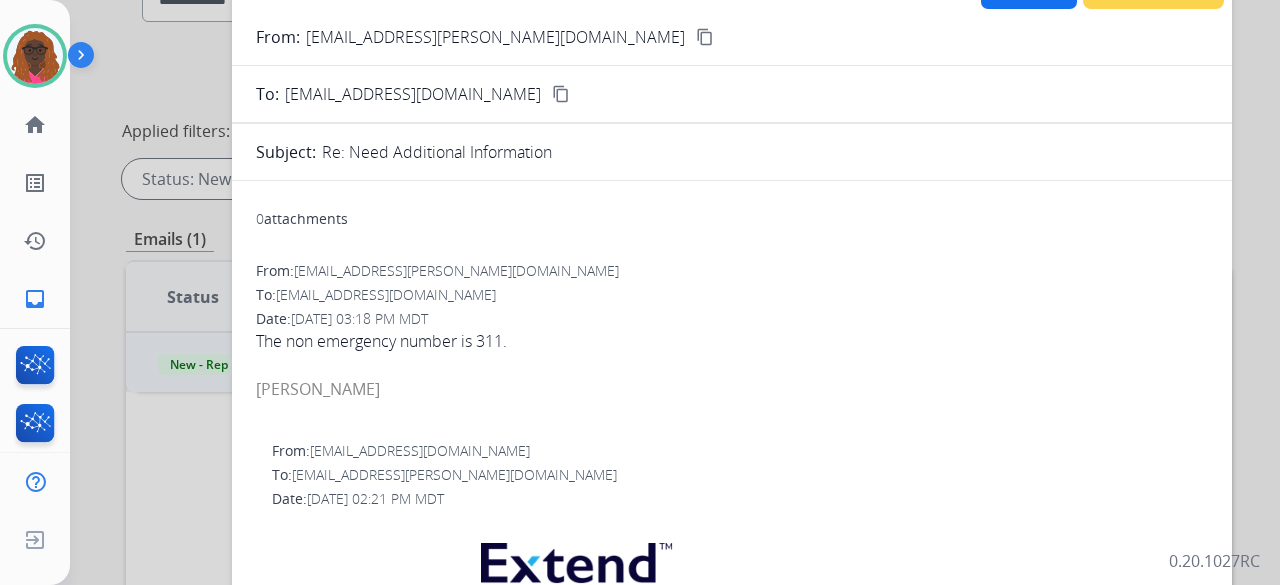 click at bounding box center [85, 59] 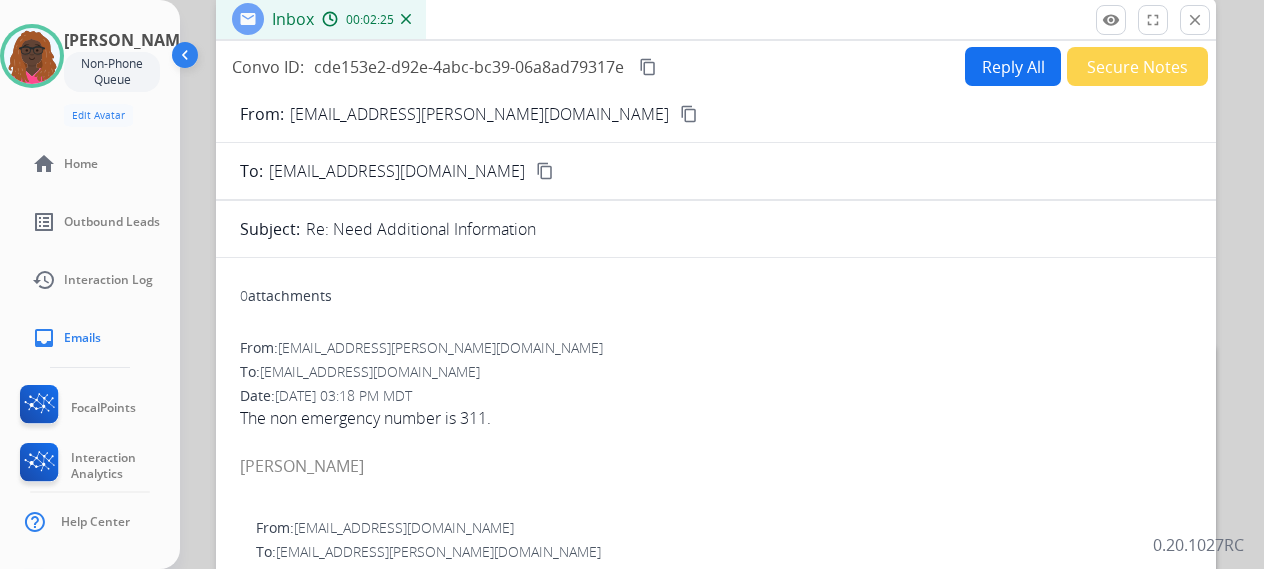scroll, scrollTop: 0, scrollLeft: 0, axis: both 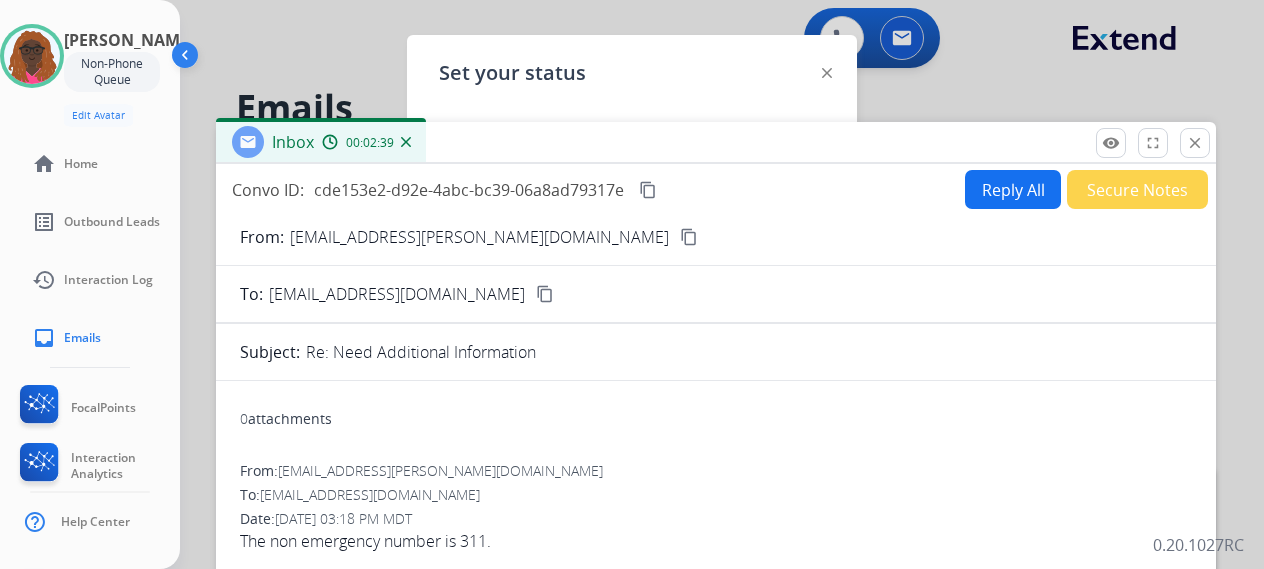 click on "Reply All" at bounding box center (1013, 189) 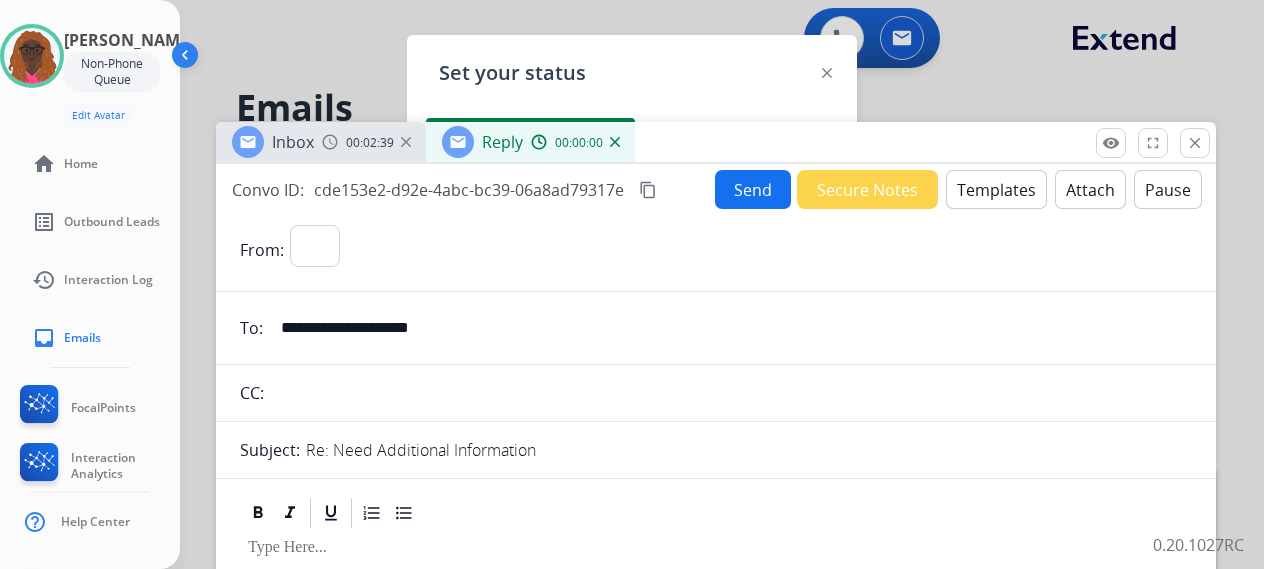 select on "**********" 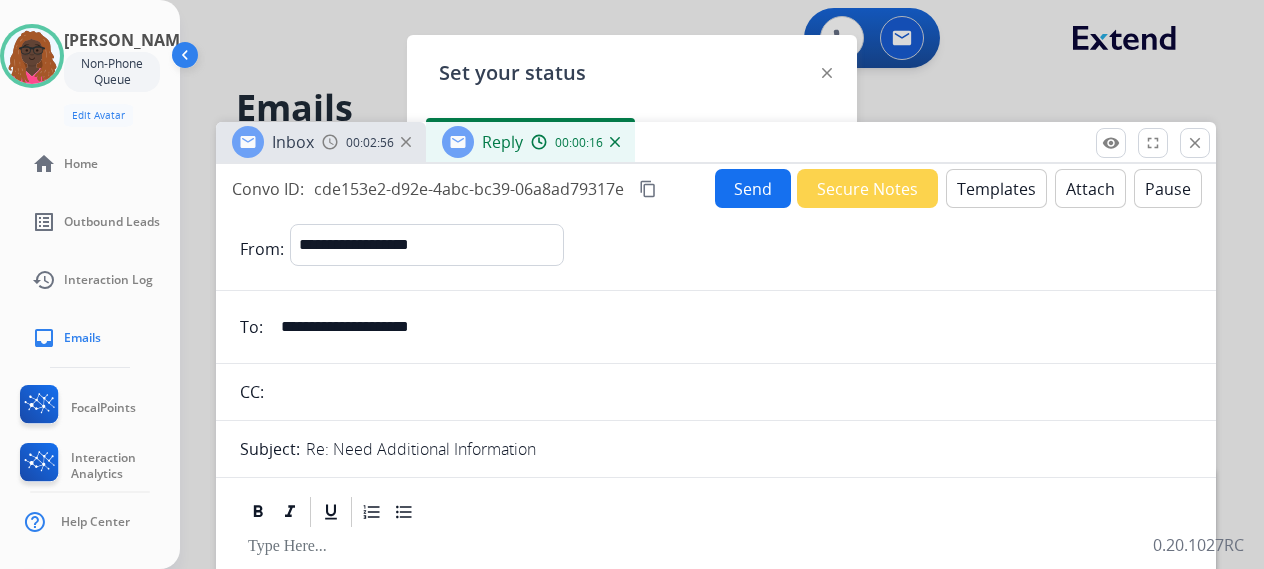 scroll, scrollTop: 0, scrollLeft: 0, axis: both 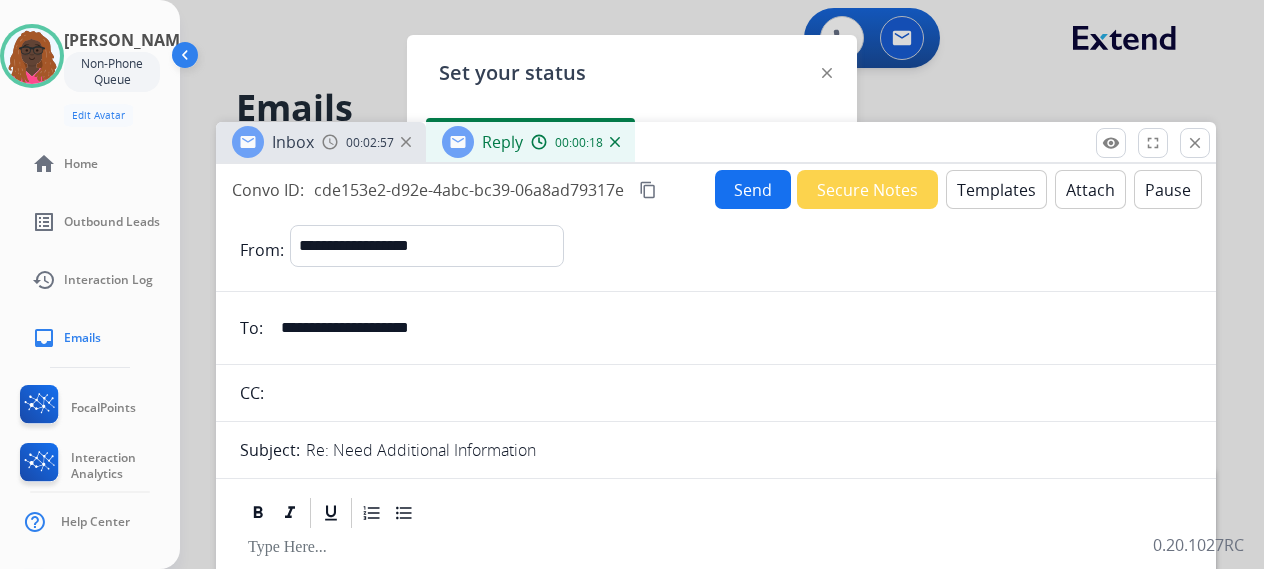 click on "Templates" at bounding box center (996, 189) 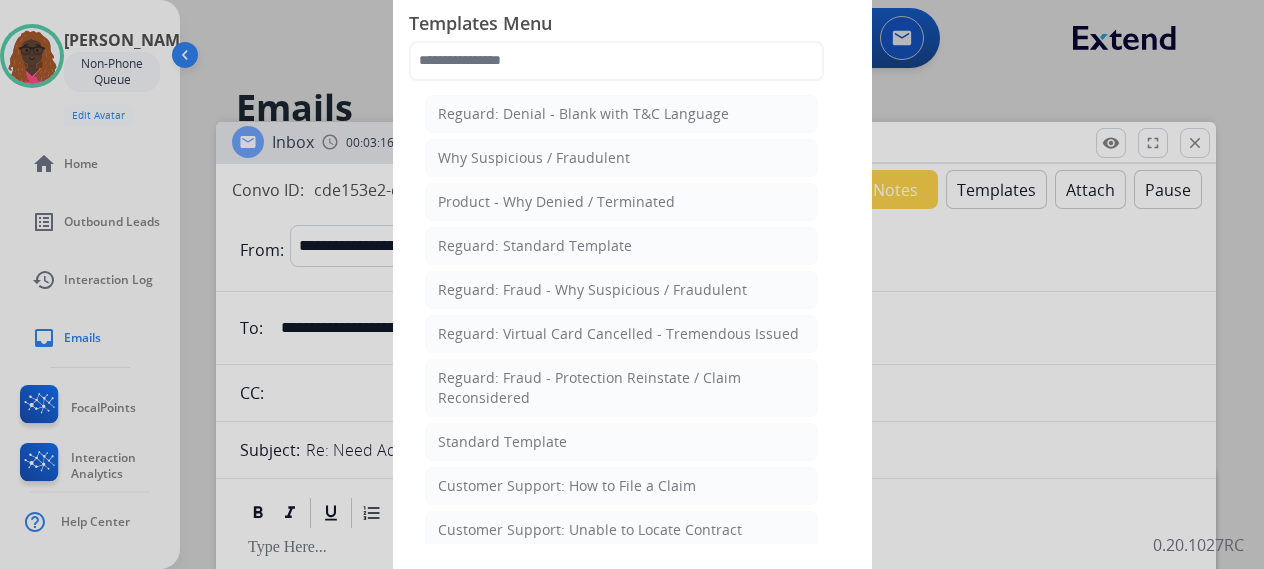 click 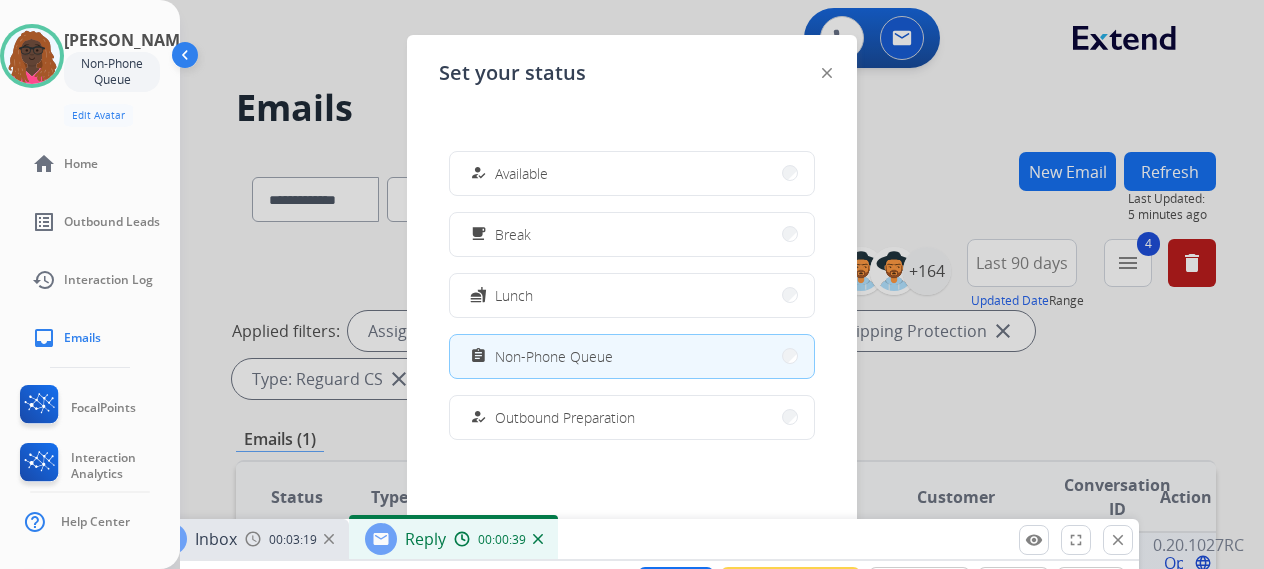 drag, startPoint x: 798, startPoint y: 152, endPoint x: 720, endPoint y: 533, distance: 388.9023 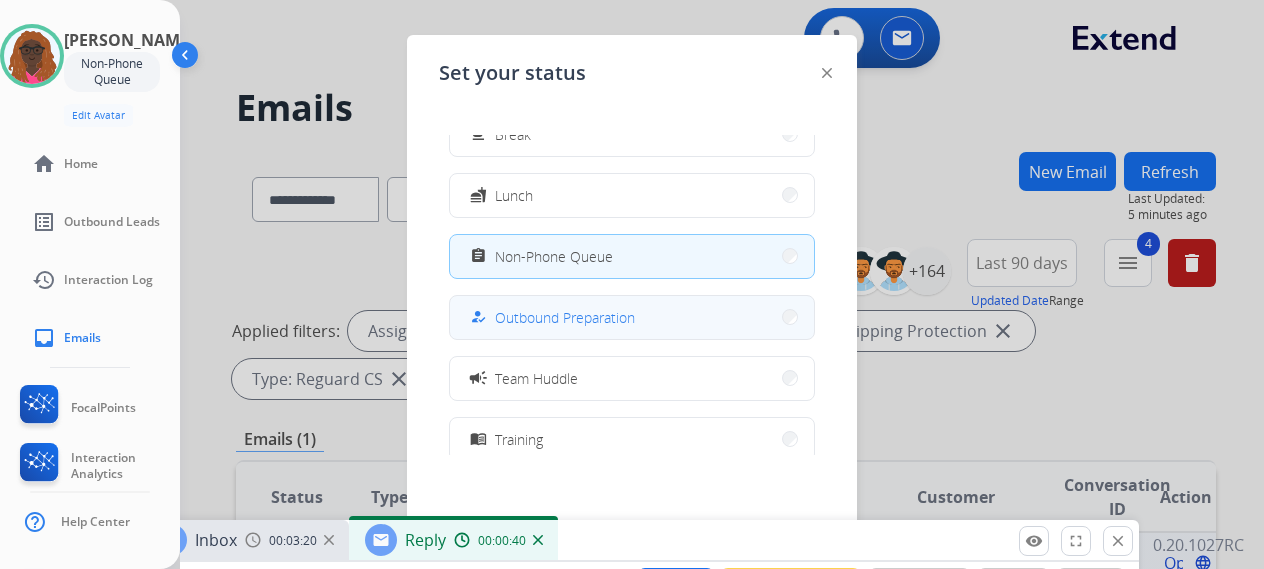 scroll, scrollTop: 200, scrollLeft: 0, axis: vertical 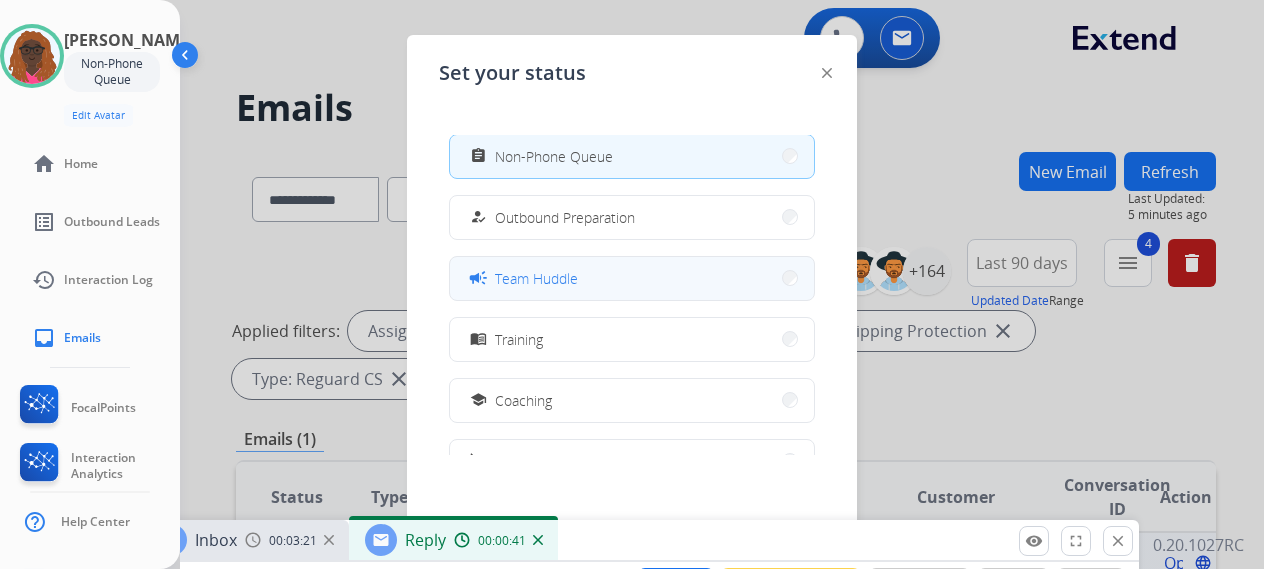 click on "Team Huddle" at bounding box center [536, 278] 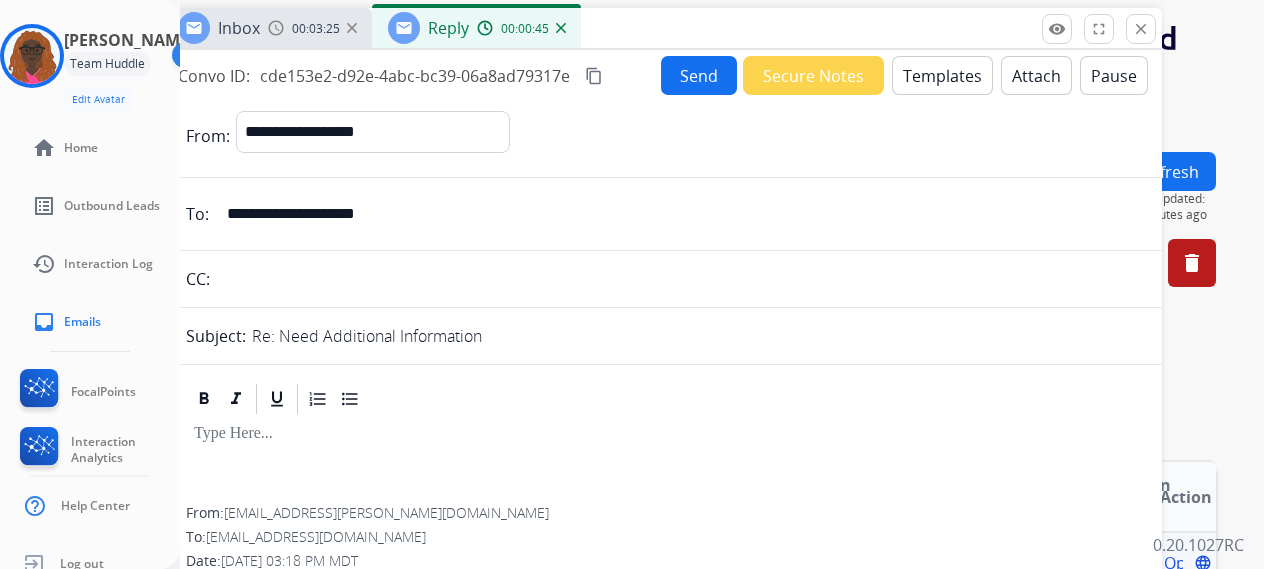 drag, startPoint x: 640, startPoint y: 549, endPoint x: 664, endPoint y: 35, distance: 514.56 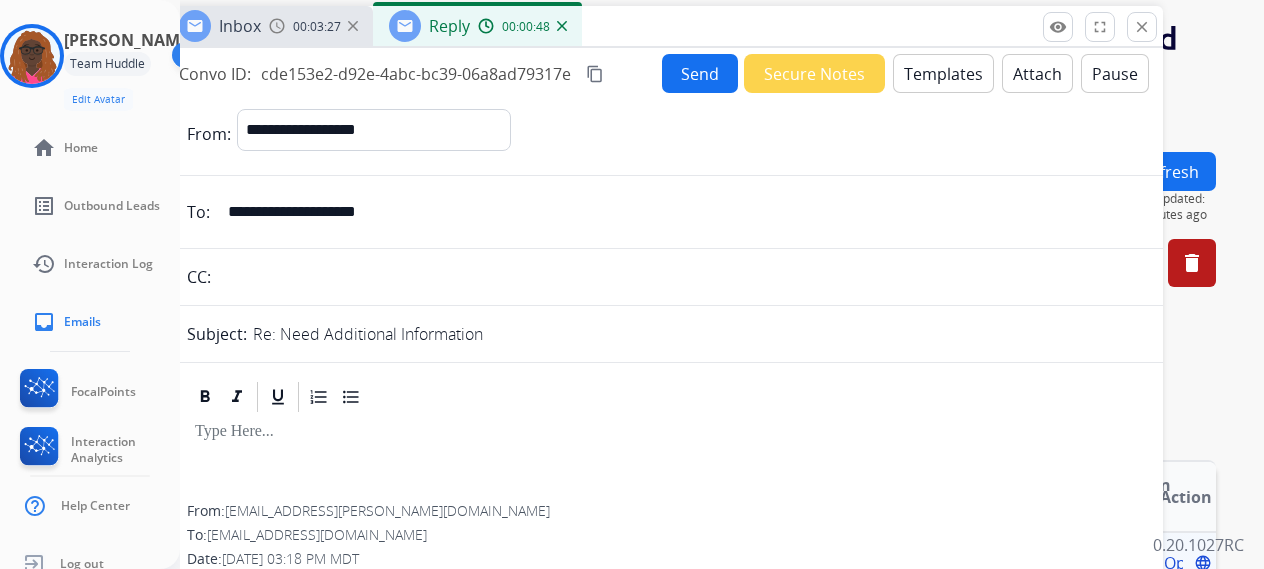 click on "Templates" at bounding box center (943, 73) 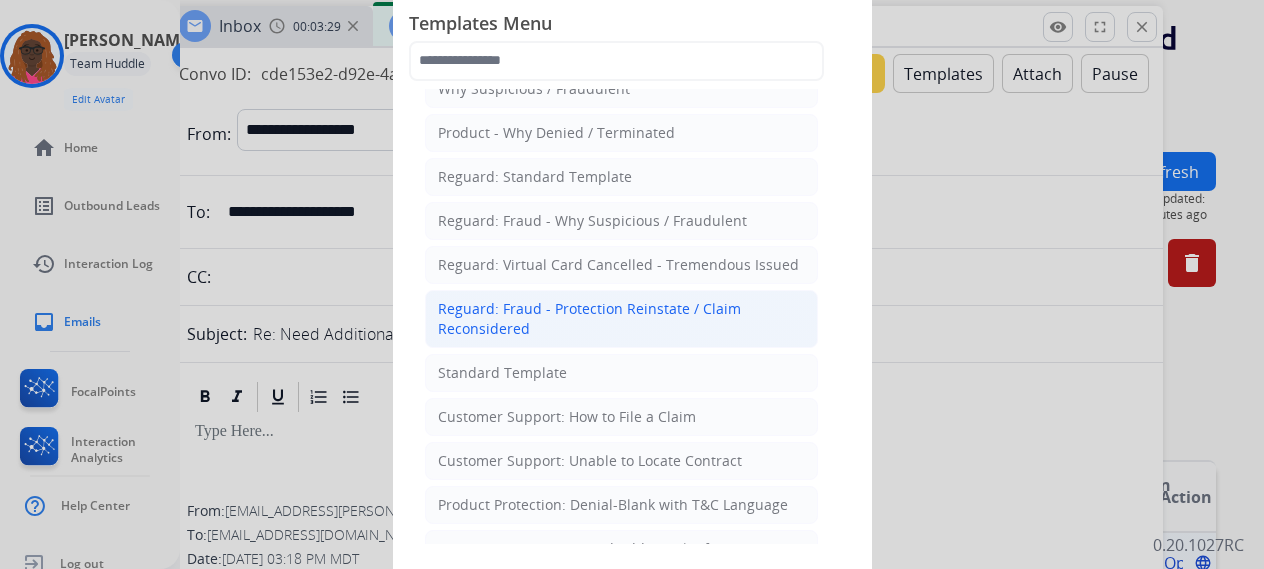 scroll, scrollTop: 100, scrollLeft: 0, axis: vertical 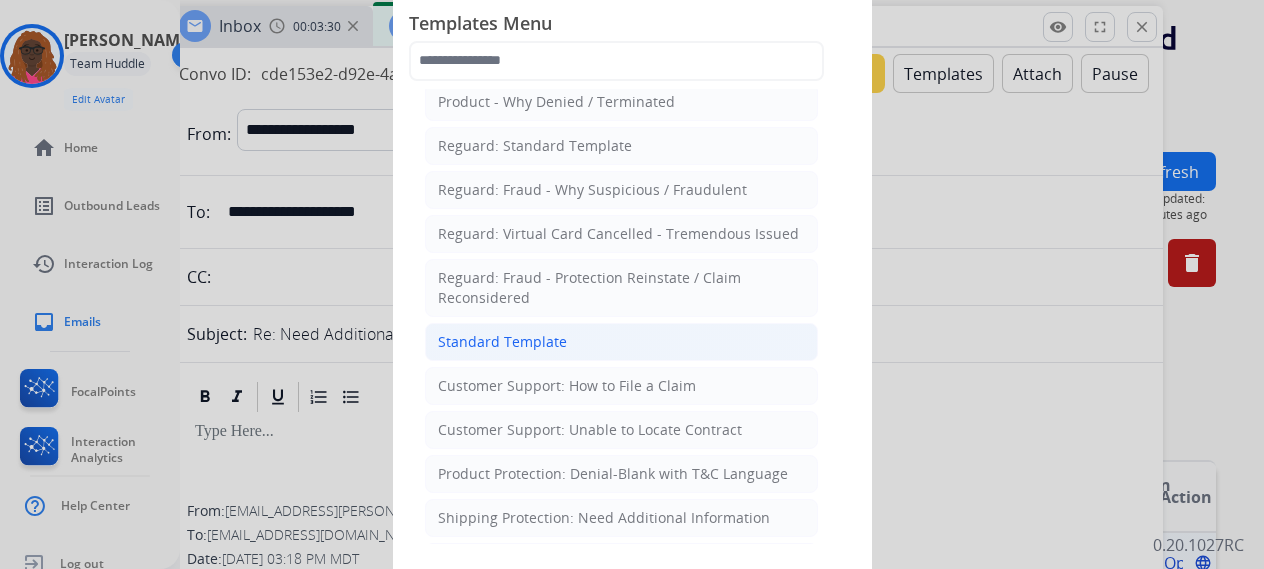 click on "Standard Template" 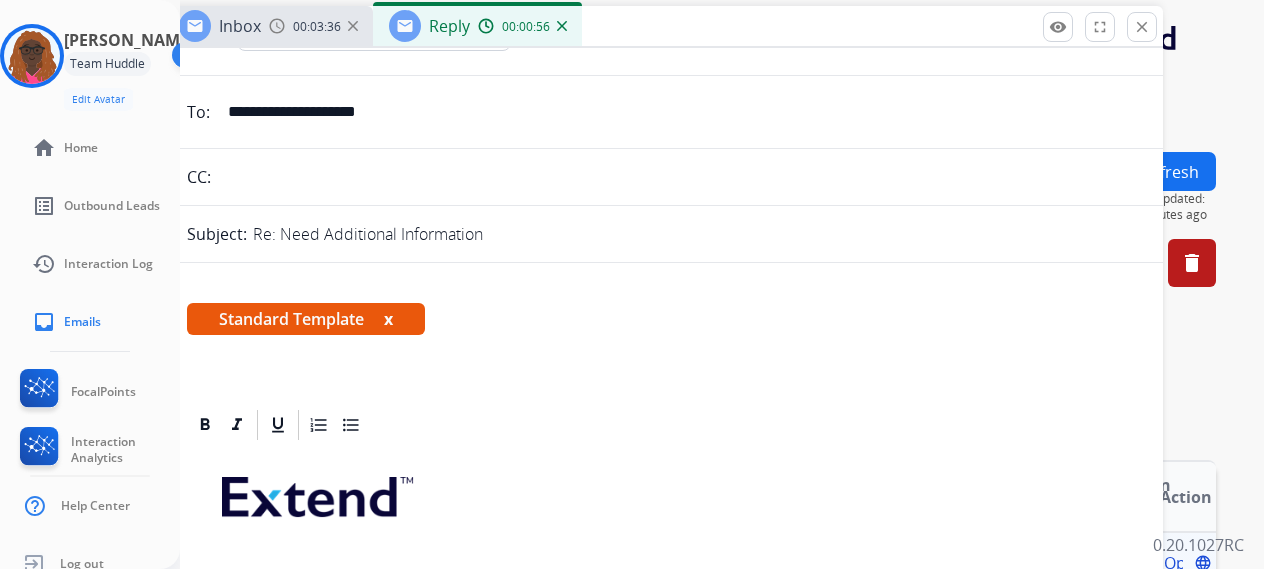 scroll, scrollTop: 400, scrollLeft: 0, axis: vertical 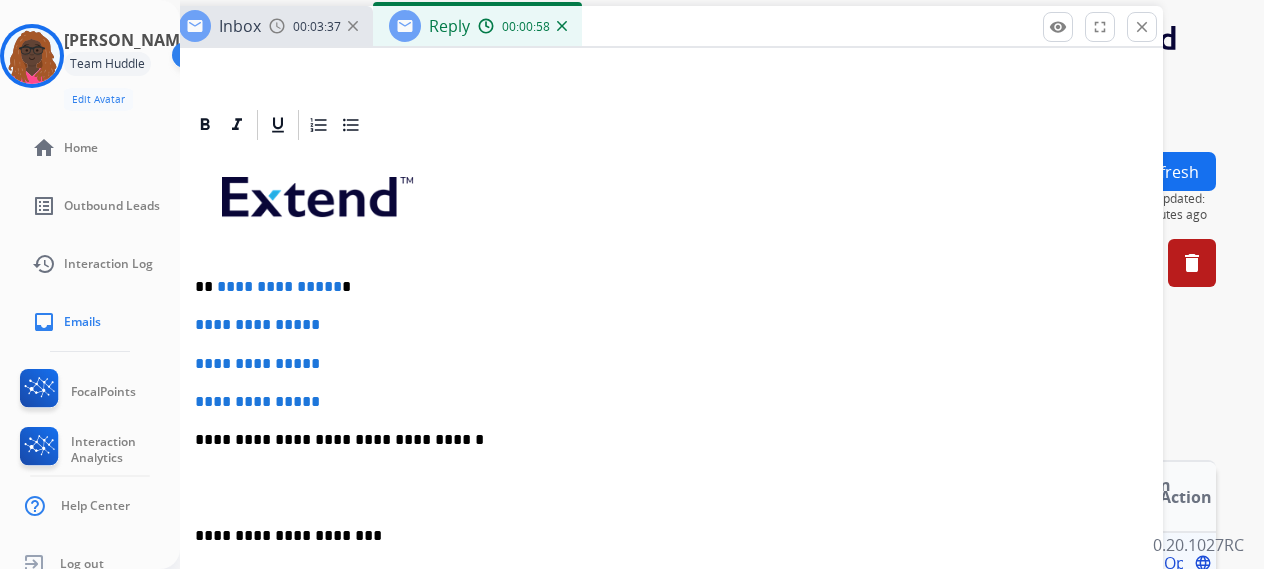 click on "**********" at bounding box center (655, 287) 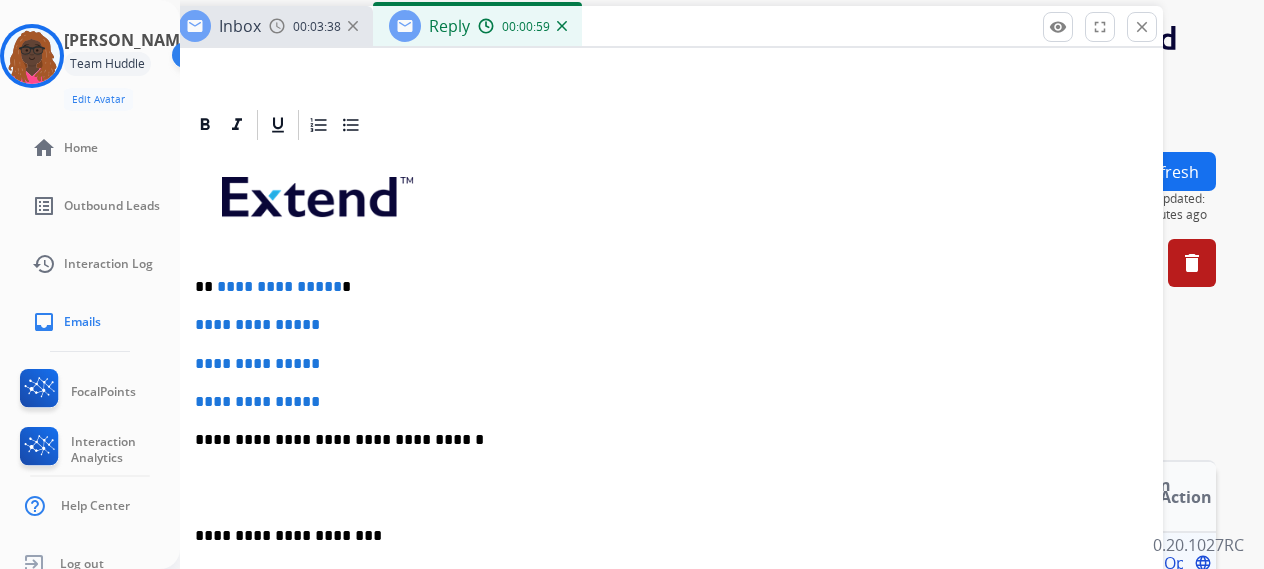 click on "**********" at bounding box center (655, 287) 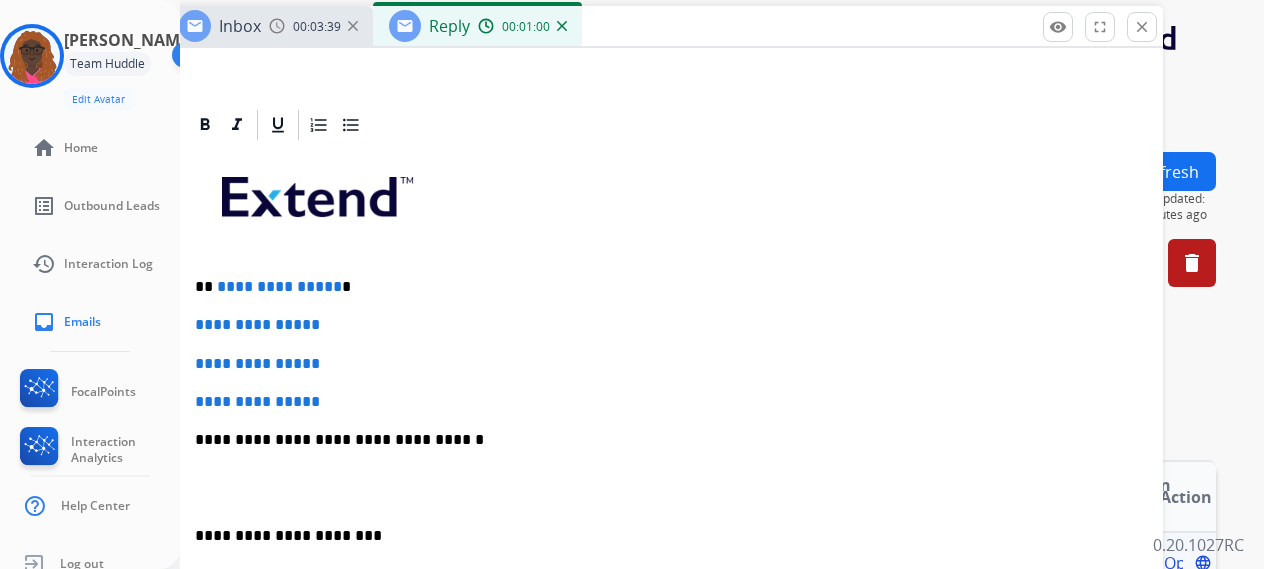 type 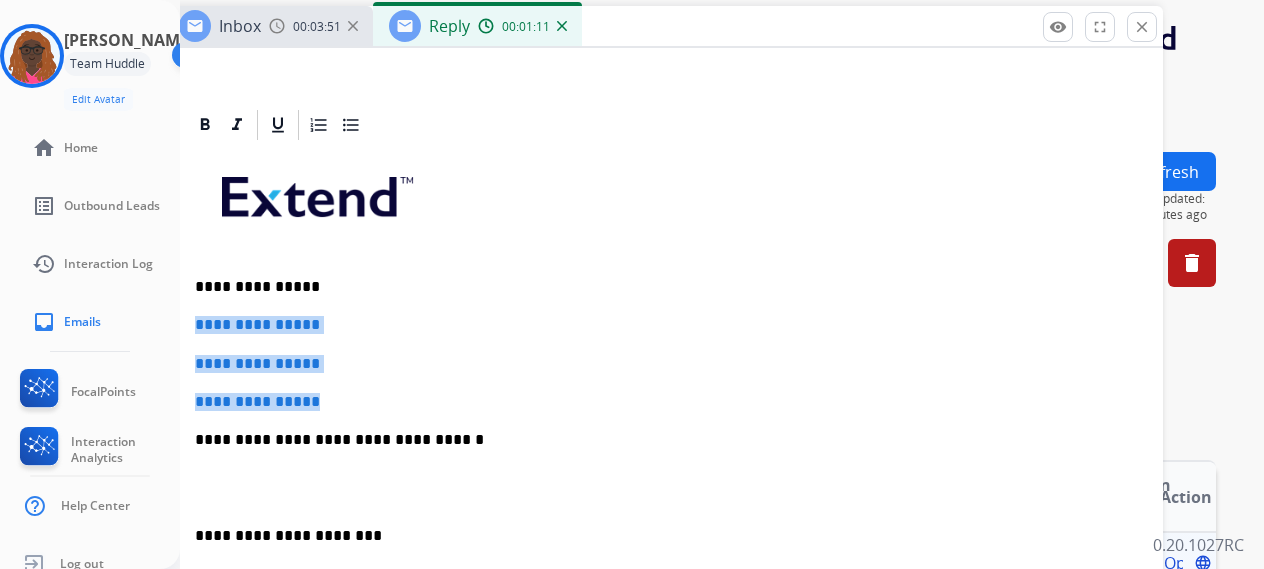 drag, startPoint x: 212, startPoint y: 322, endPoint x: 349, endPoint y: 399, distance: 157.15598 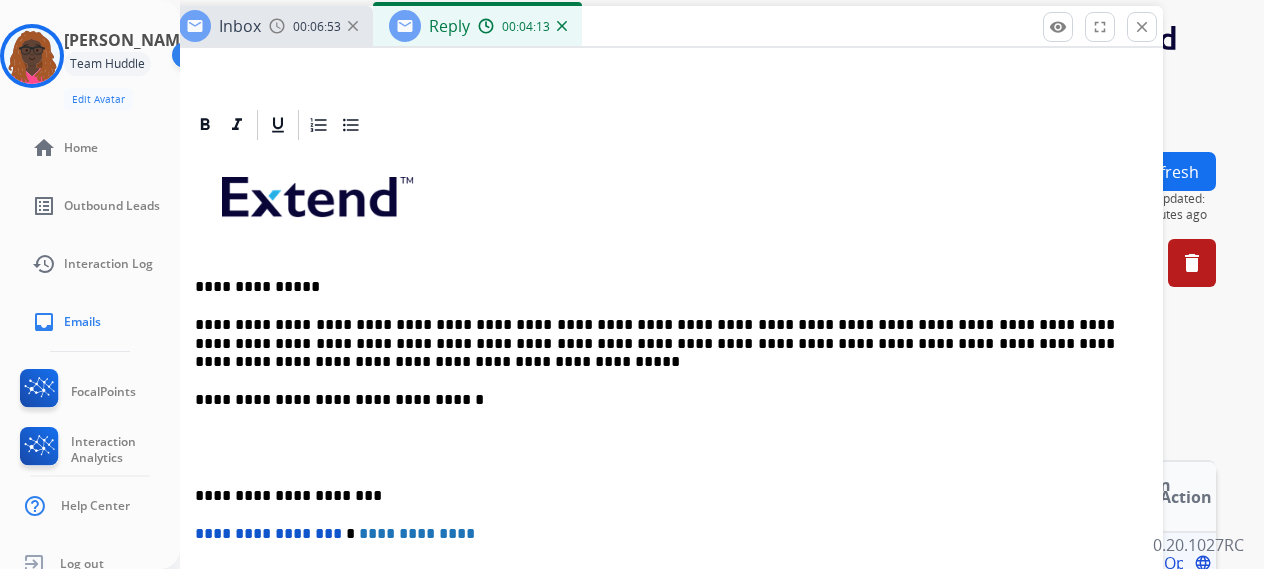 click on "**********" at bounding box center [655, 400] 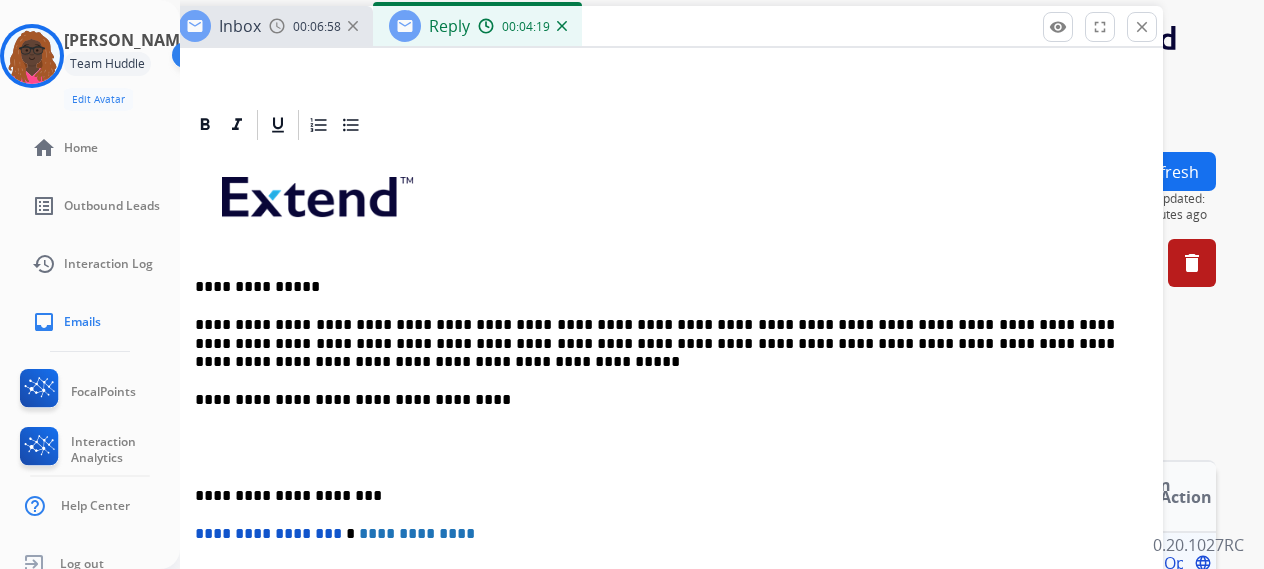 click at bounding box center [663, 448] 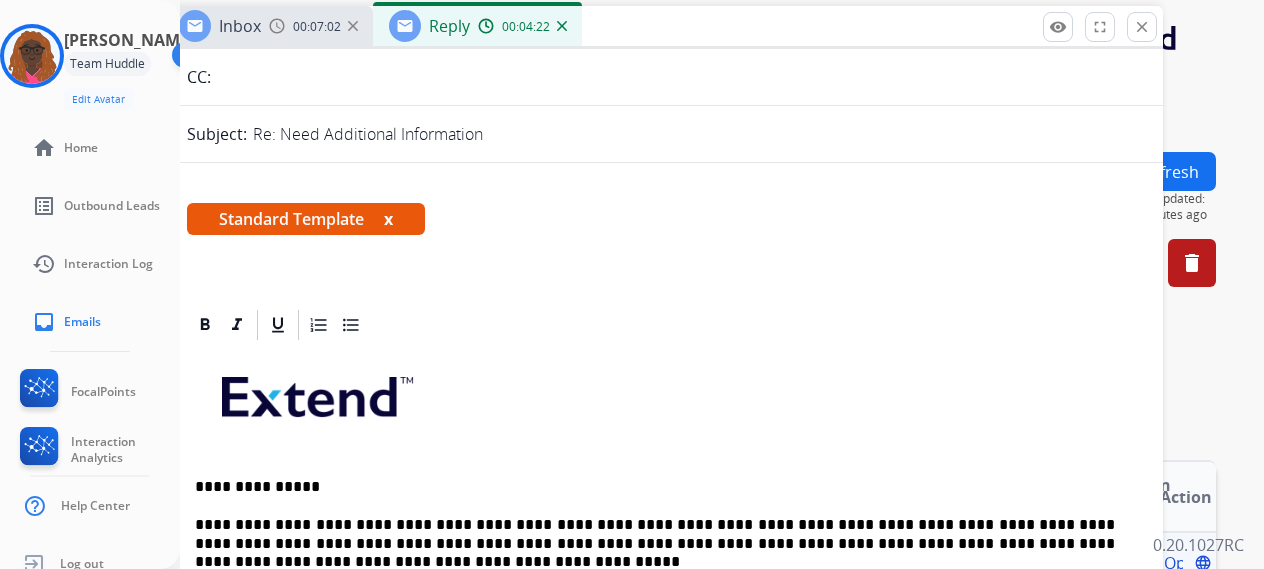 scroll, scrollTop: 0, scrollLeft: 0, axis: both 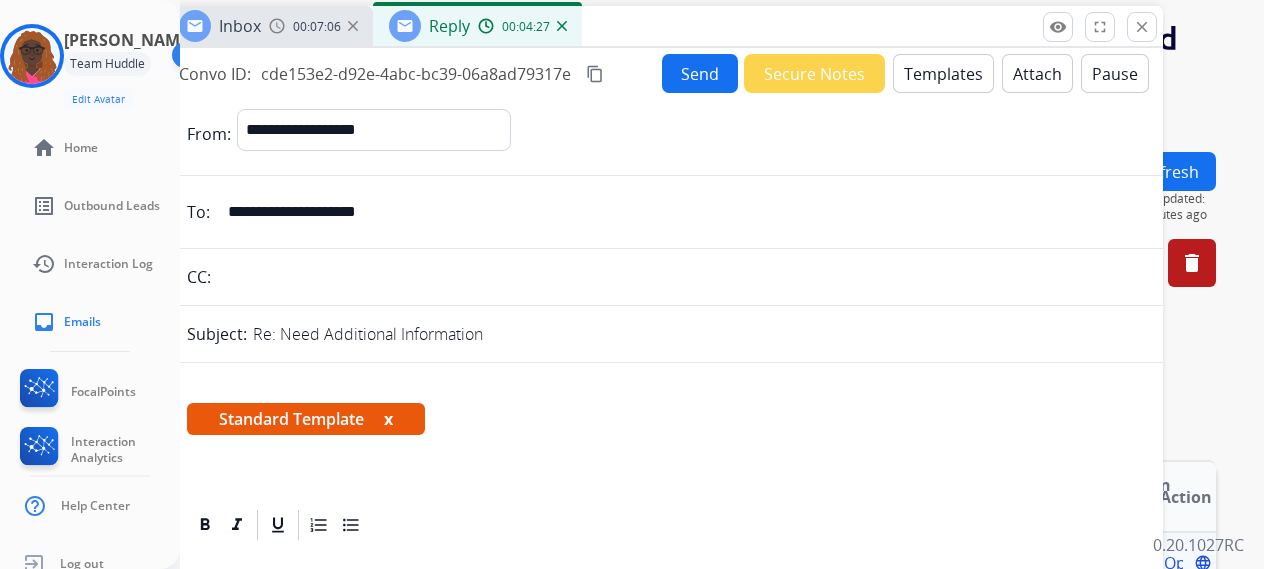 click on "content_copy" at bounding box center [595, 74] 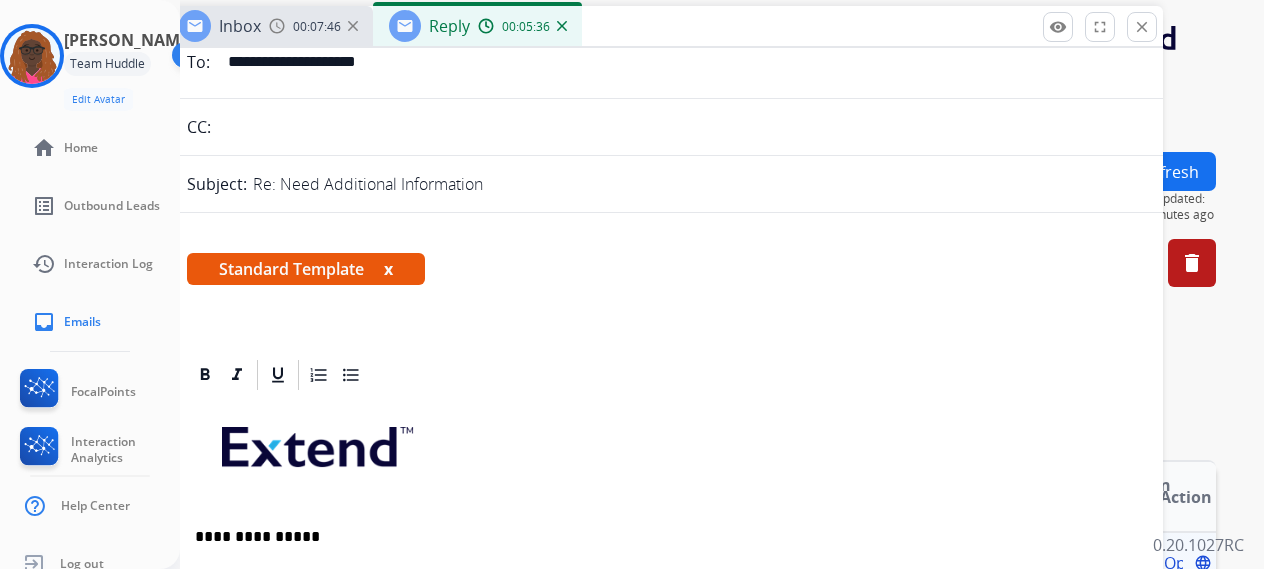 scroll, scrollTop: 0, scrollLeft: 0, axis: both 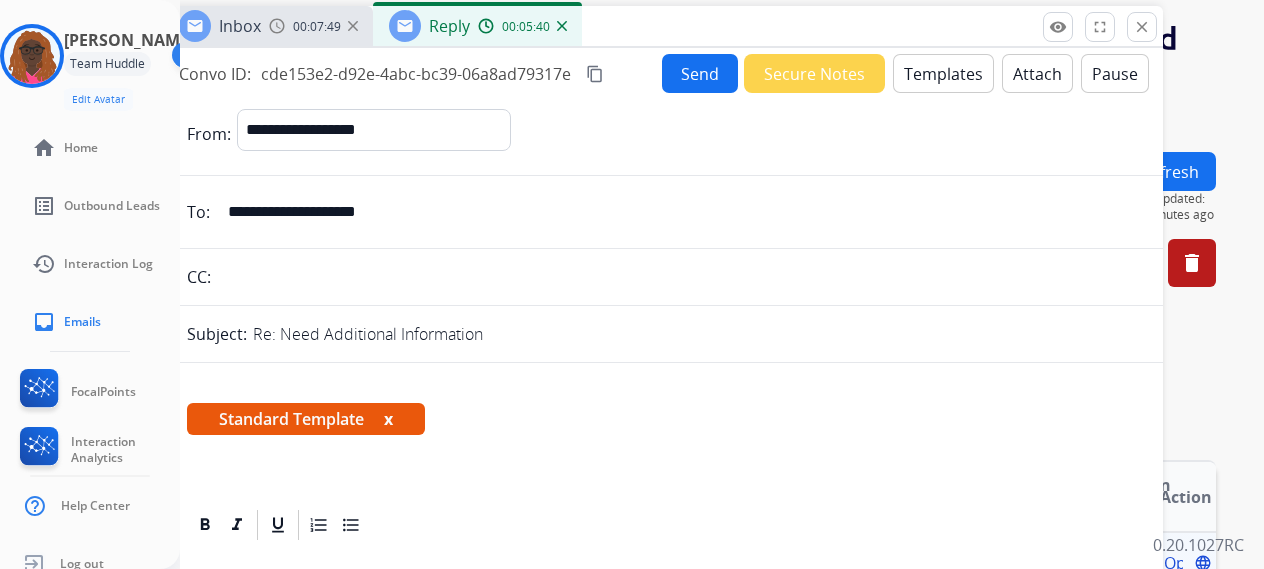 click on "Send" at bounding box center [700, 73] 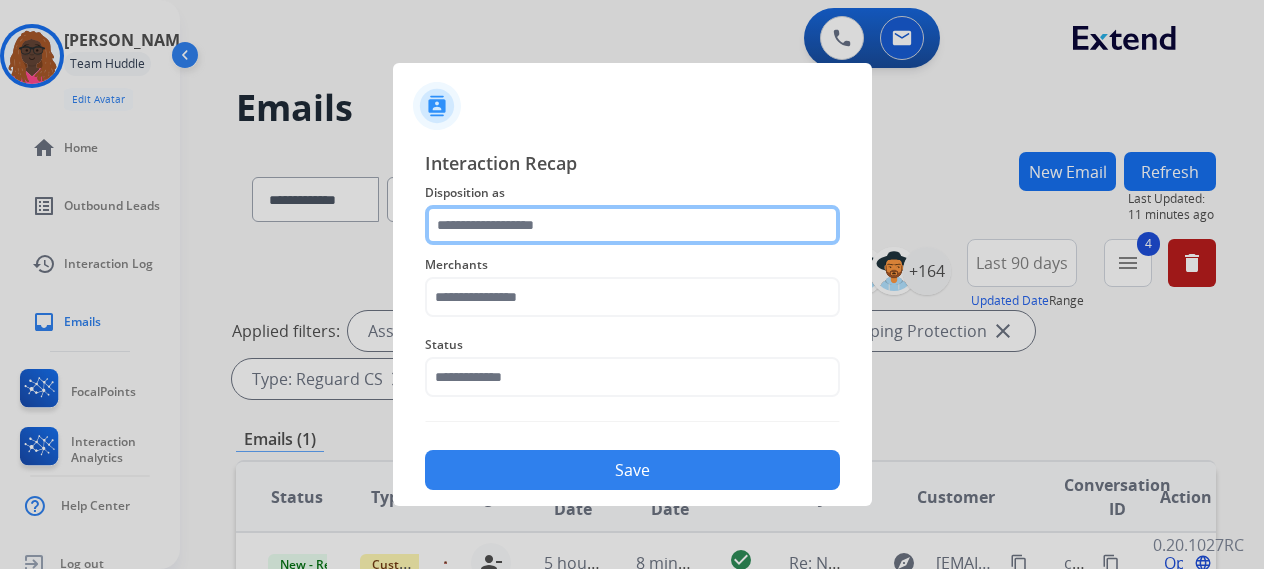 click 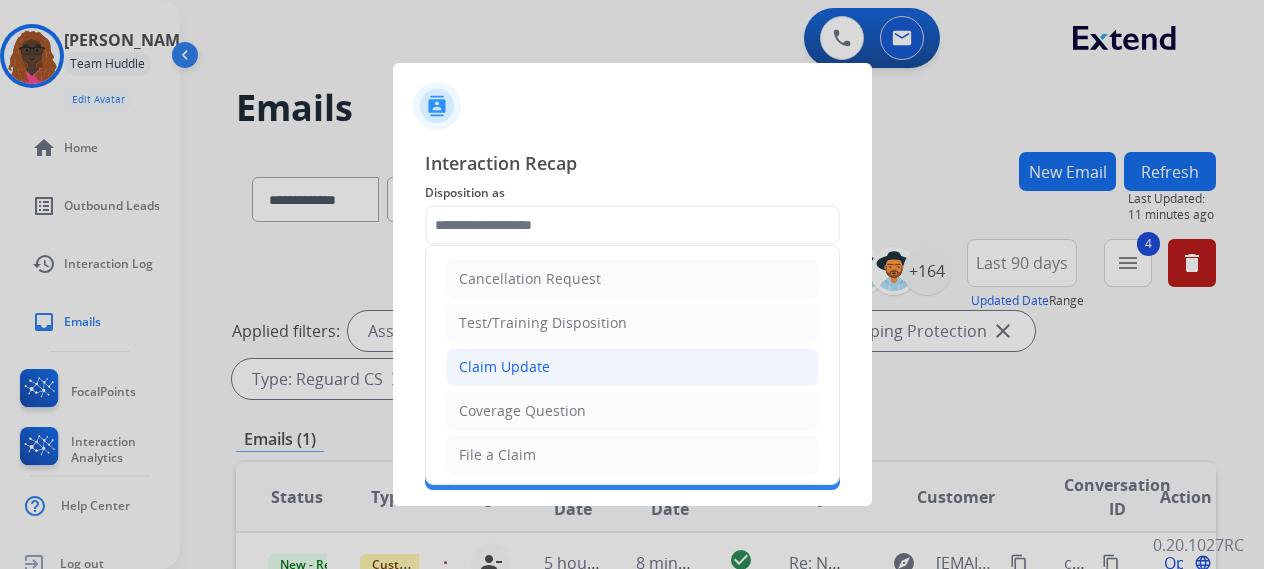 click on "Claim Update" 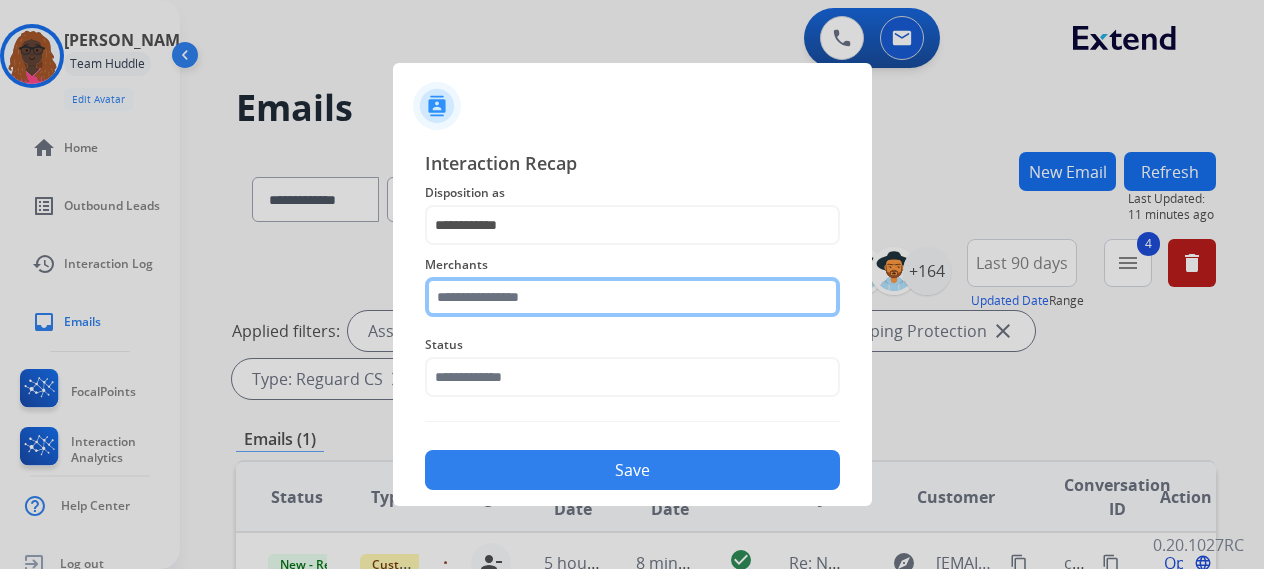 click 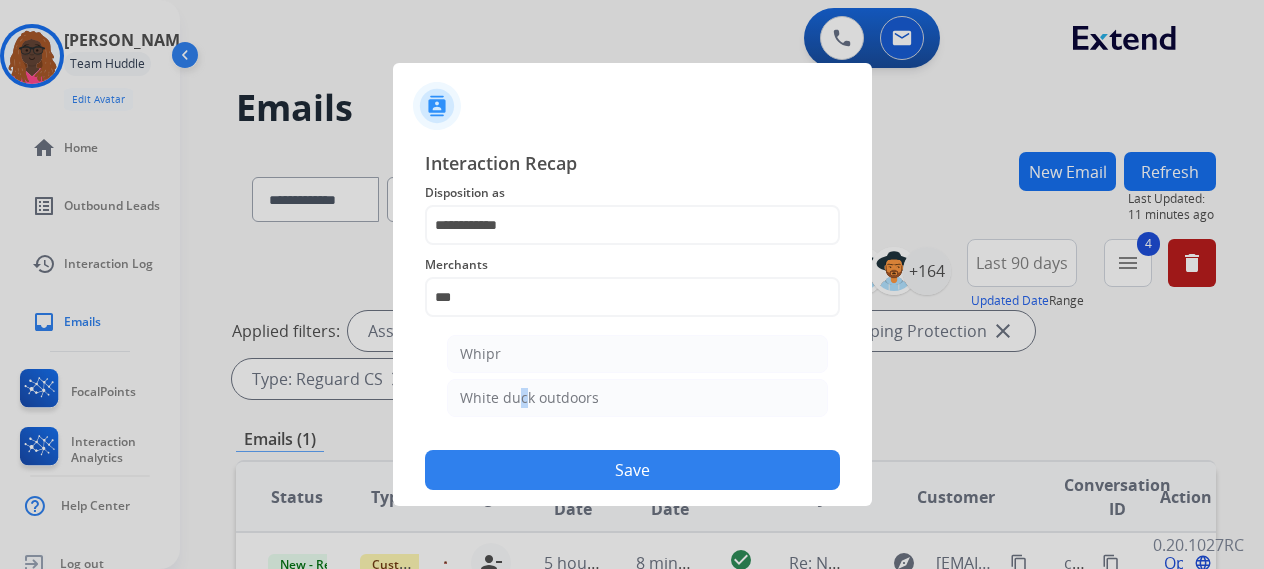 click on "White duck outdoors" 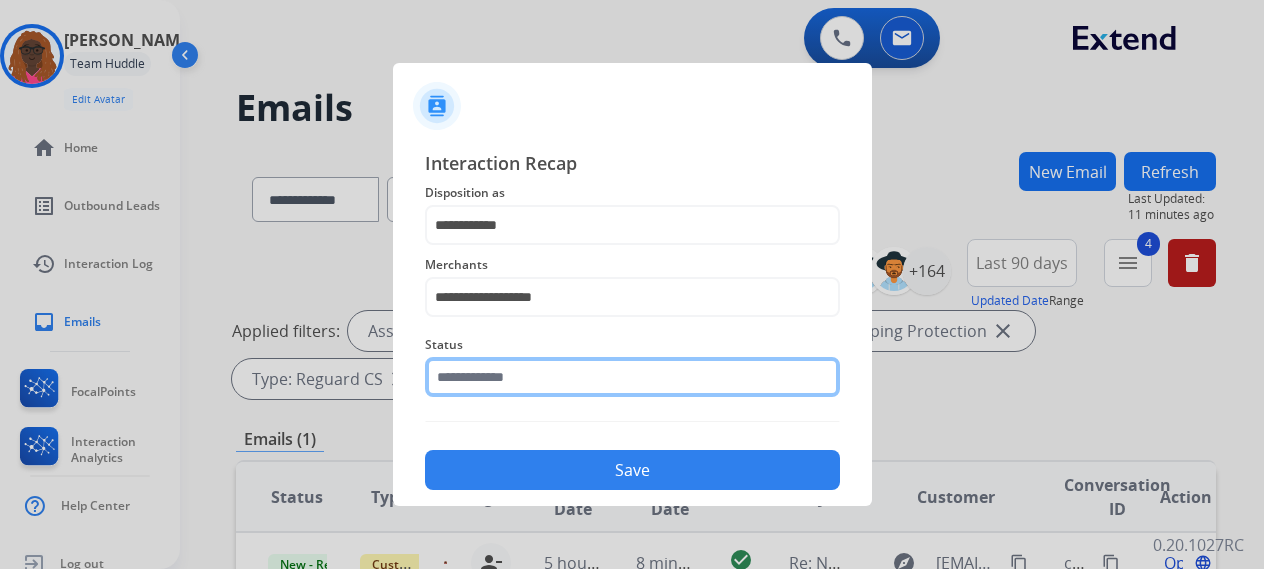 click 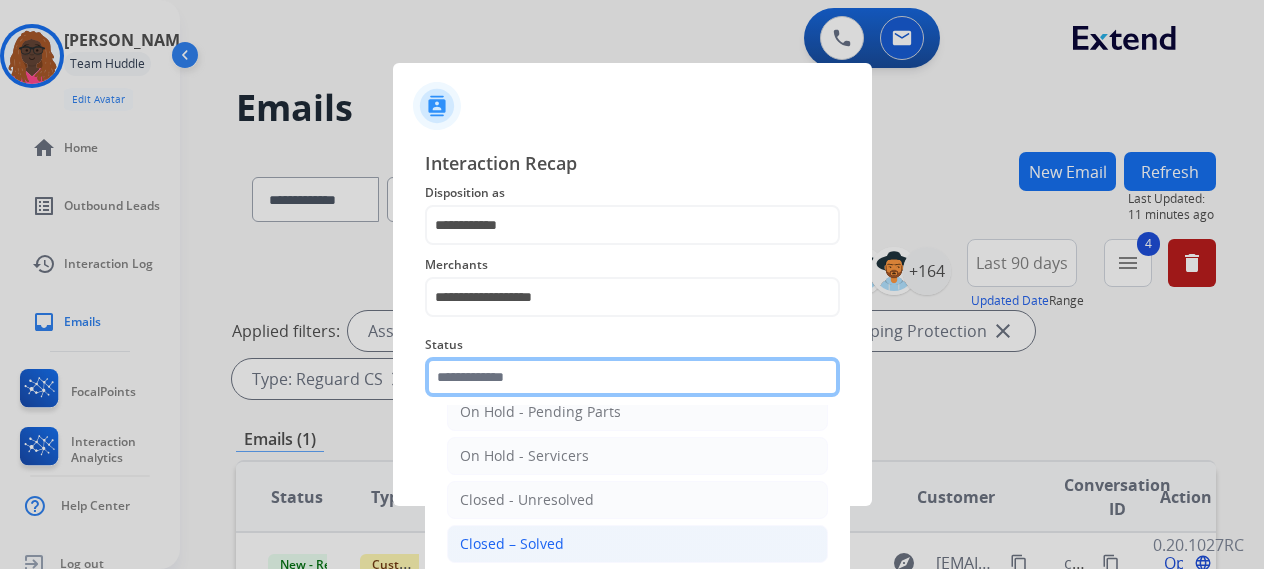 scroll, scrollTop: 114, scrollLeft: 0, axis: vertical 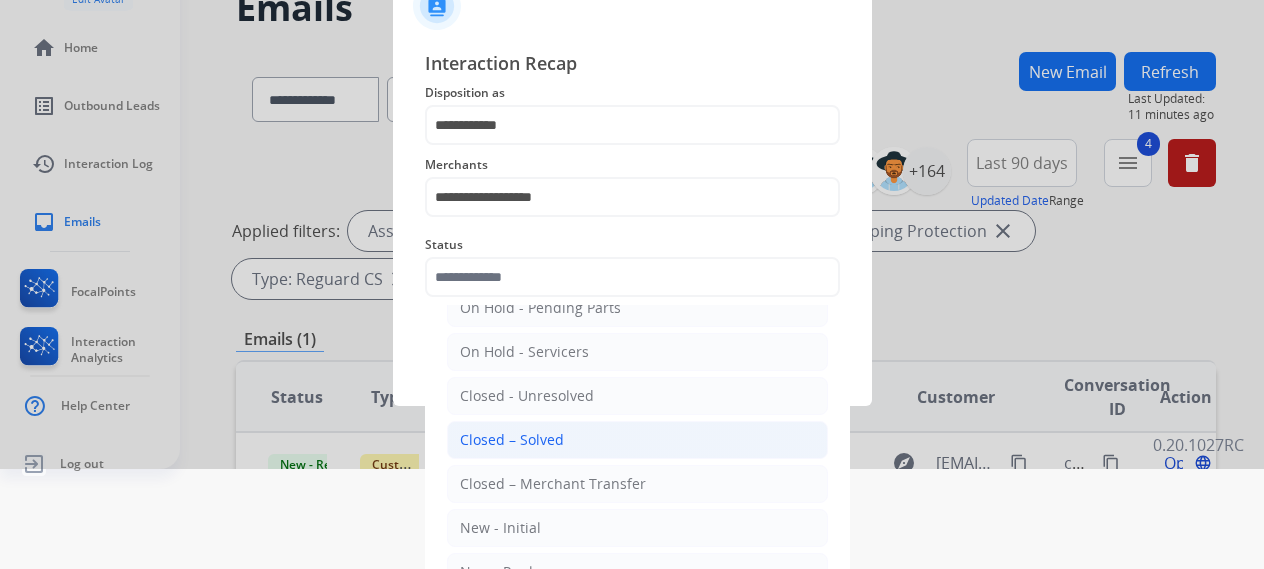 click on "Closed – Solved" 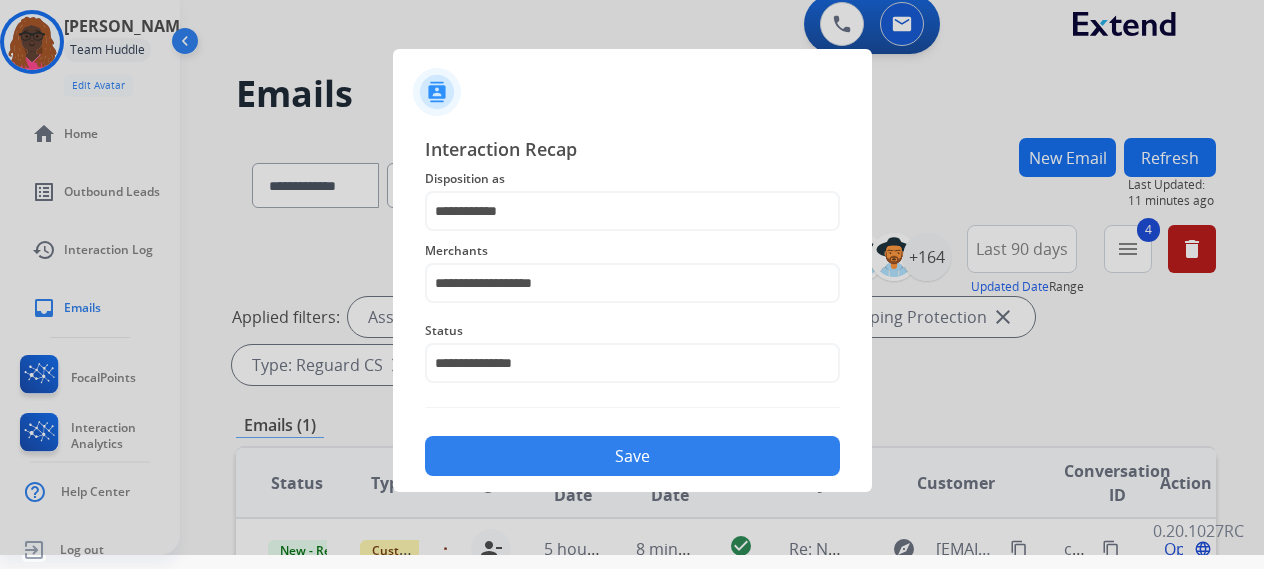 click on "Save" 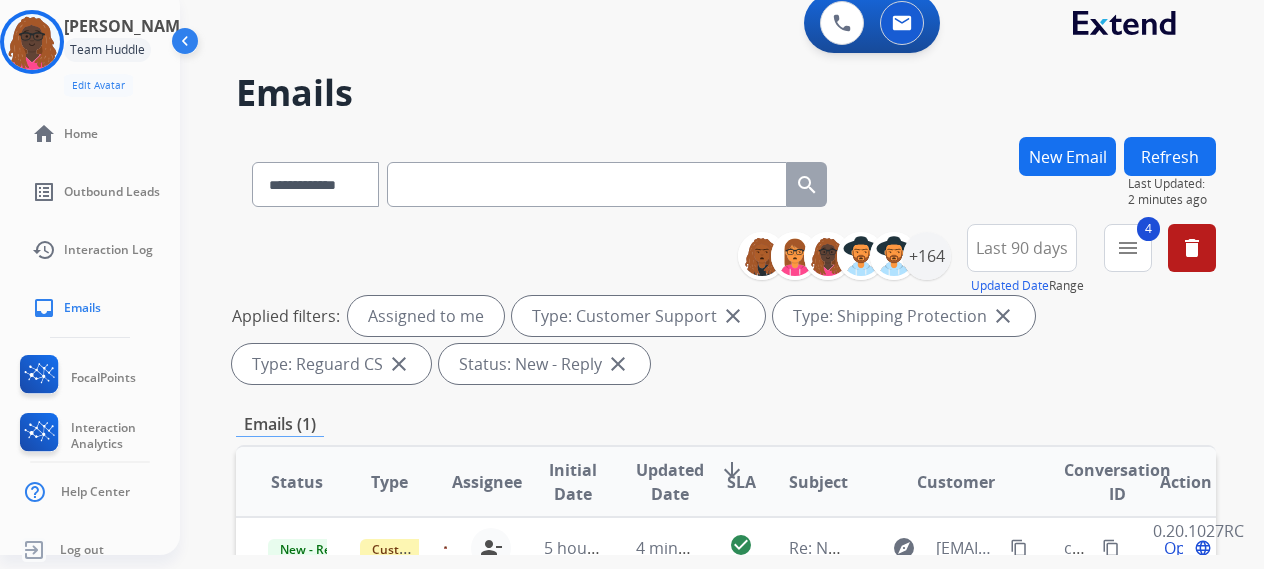 scroll, scrollTop: 0, scrollLeft: 0, axis: both 